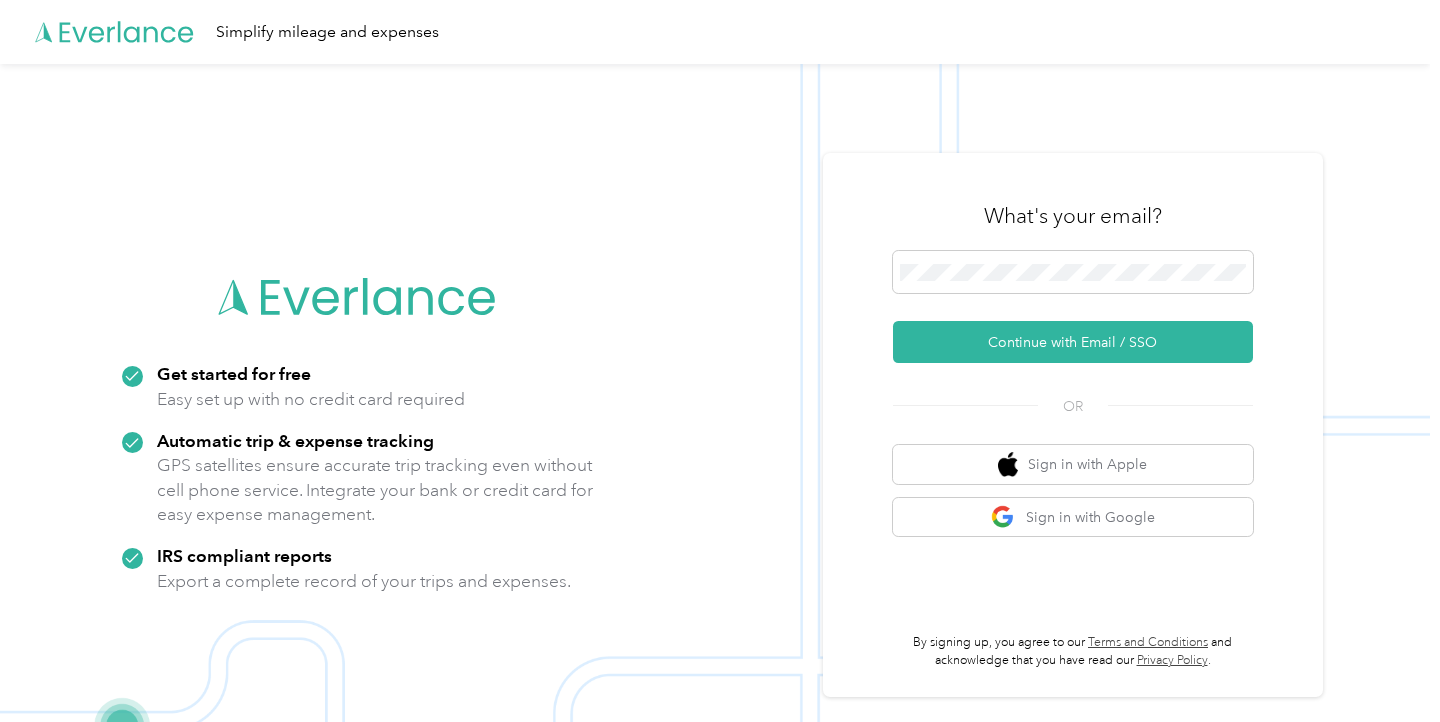 scroll, scrollTop: 0, scrollLeft: 0, axis: both 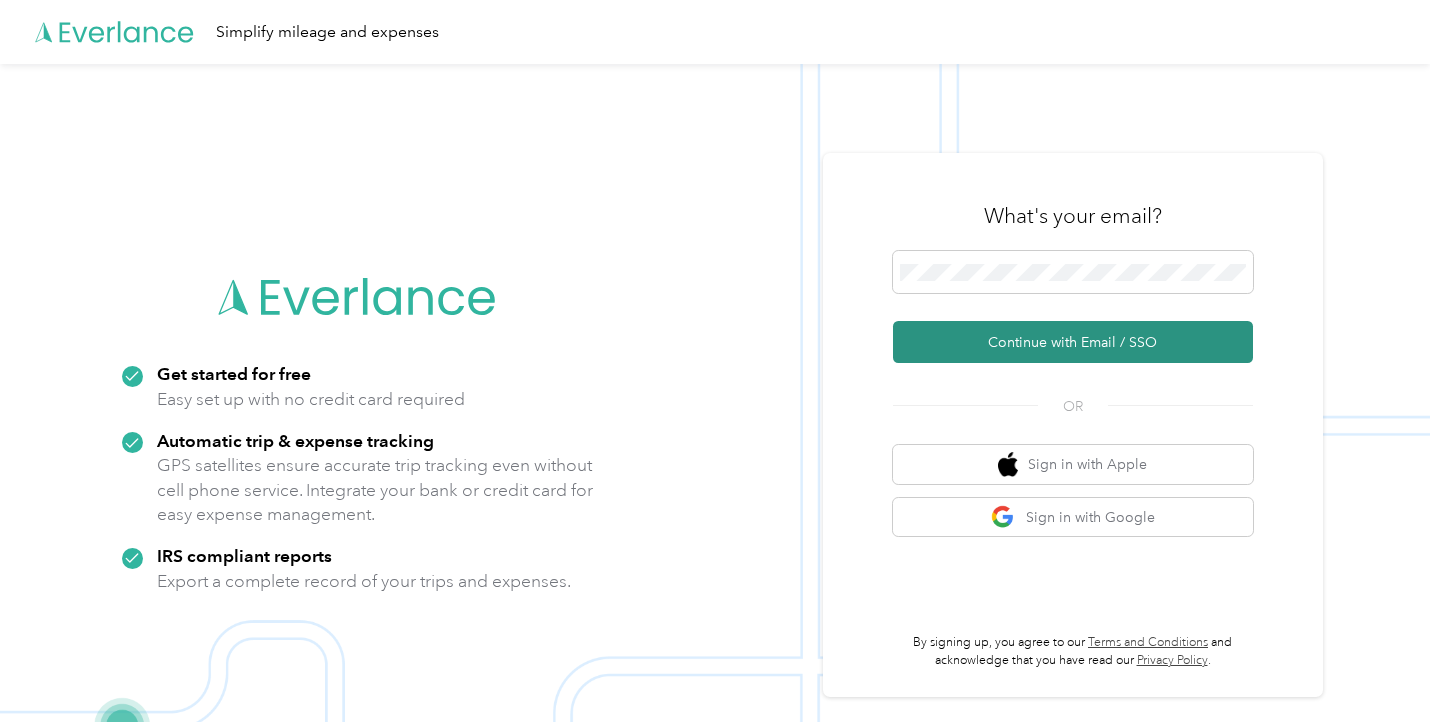click on "Continue with Email / SSO" at bounding box center [1073, 342] 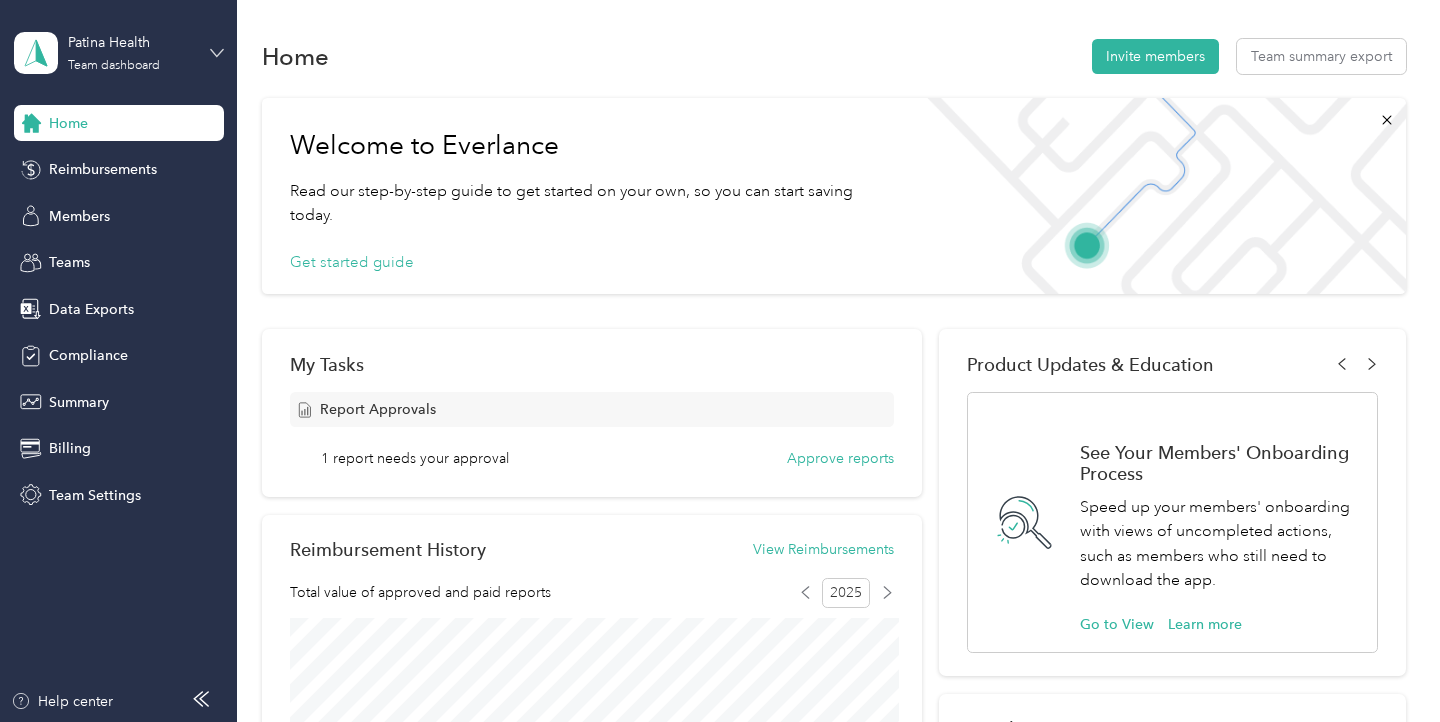 click 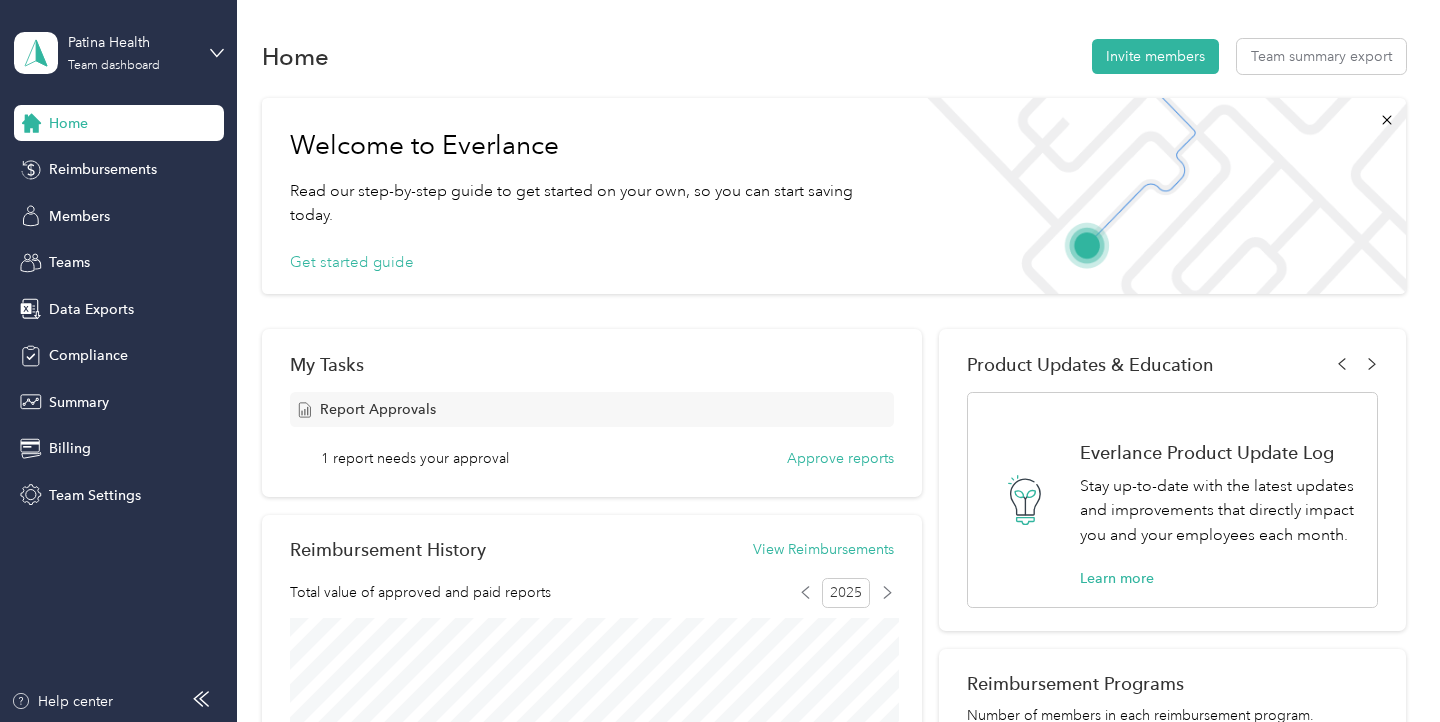 click on "Team dashboard" at bounding box center [86, 158] 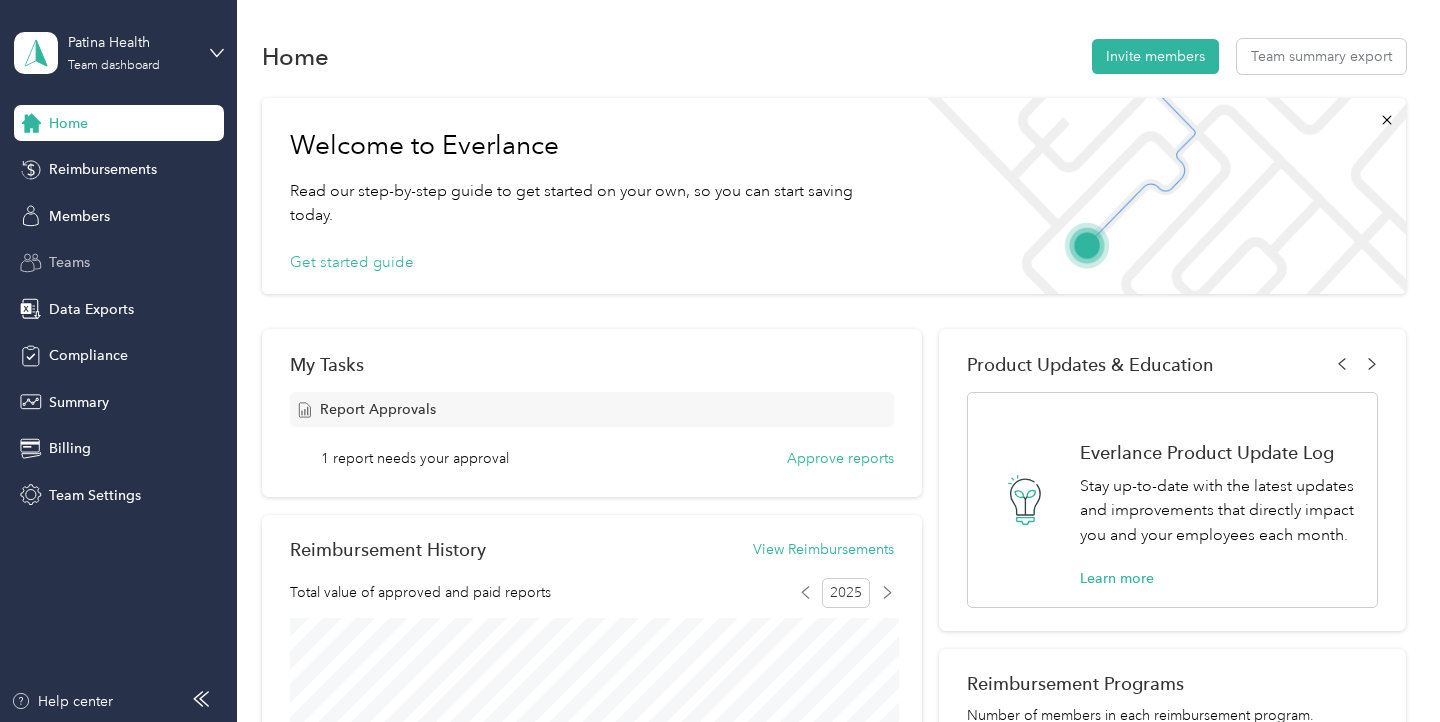 click on "Teams" at bounding box center [69, 262] 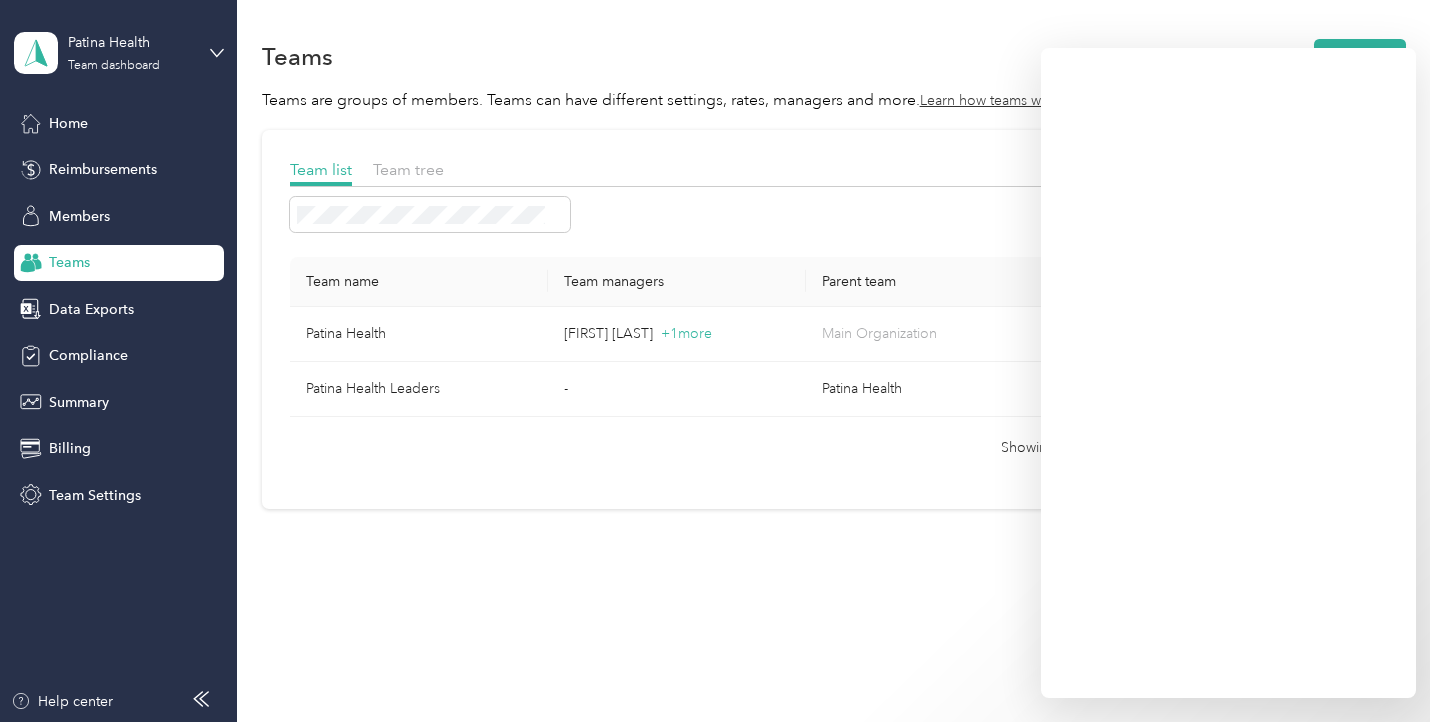 click on "Teams New team Teams are groups of members. Teams can have different settings, rates, managers and more.  Learn how teams work. Team list Team tree Team name Team managers Parent team         Patina Health Michelle Lu    +  1  more Main Organization Team profile View members Patina Health Leaders - Patina Health Team profile View members Showing 2 out of 2 1 50 / page" at bounding box center (833, 314) 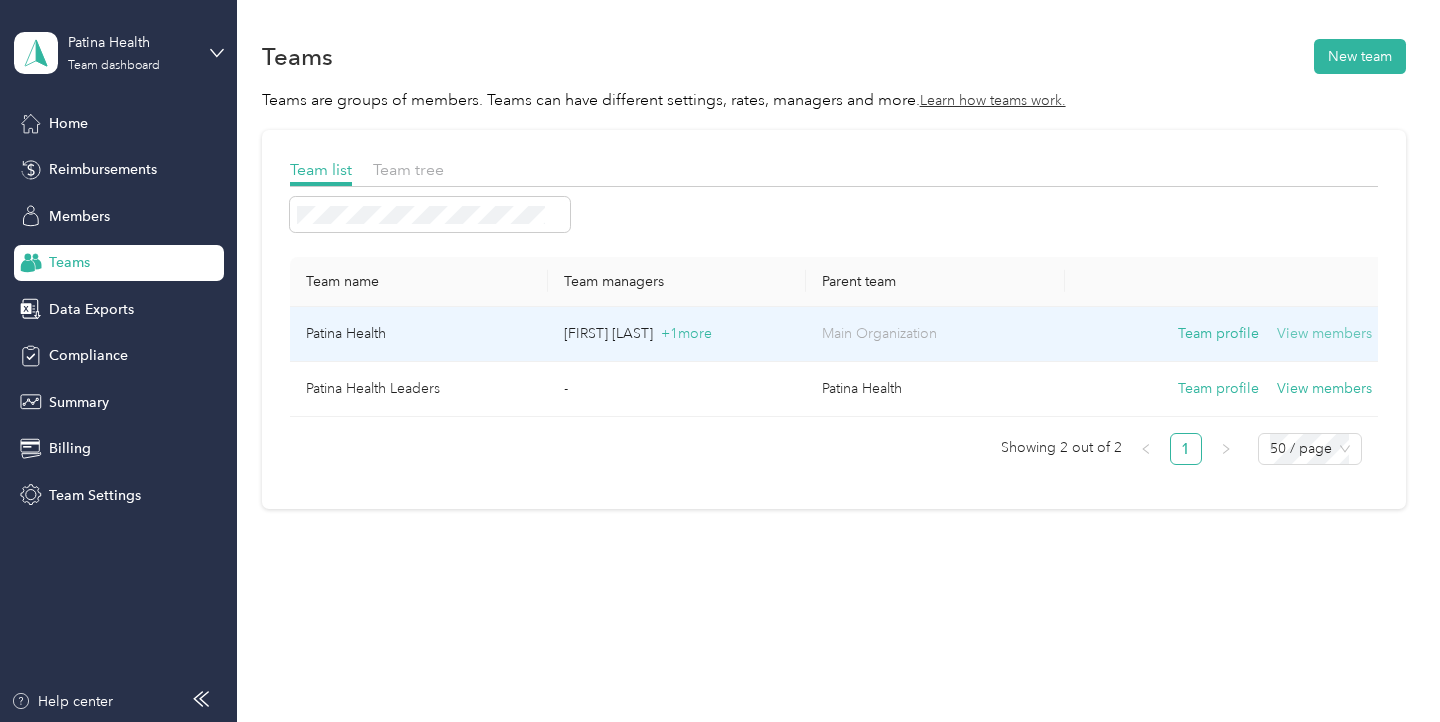 click on "View members" at bounding box center [1324, 334] 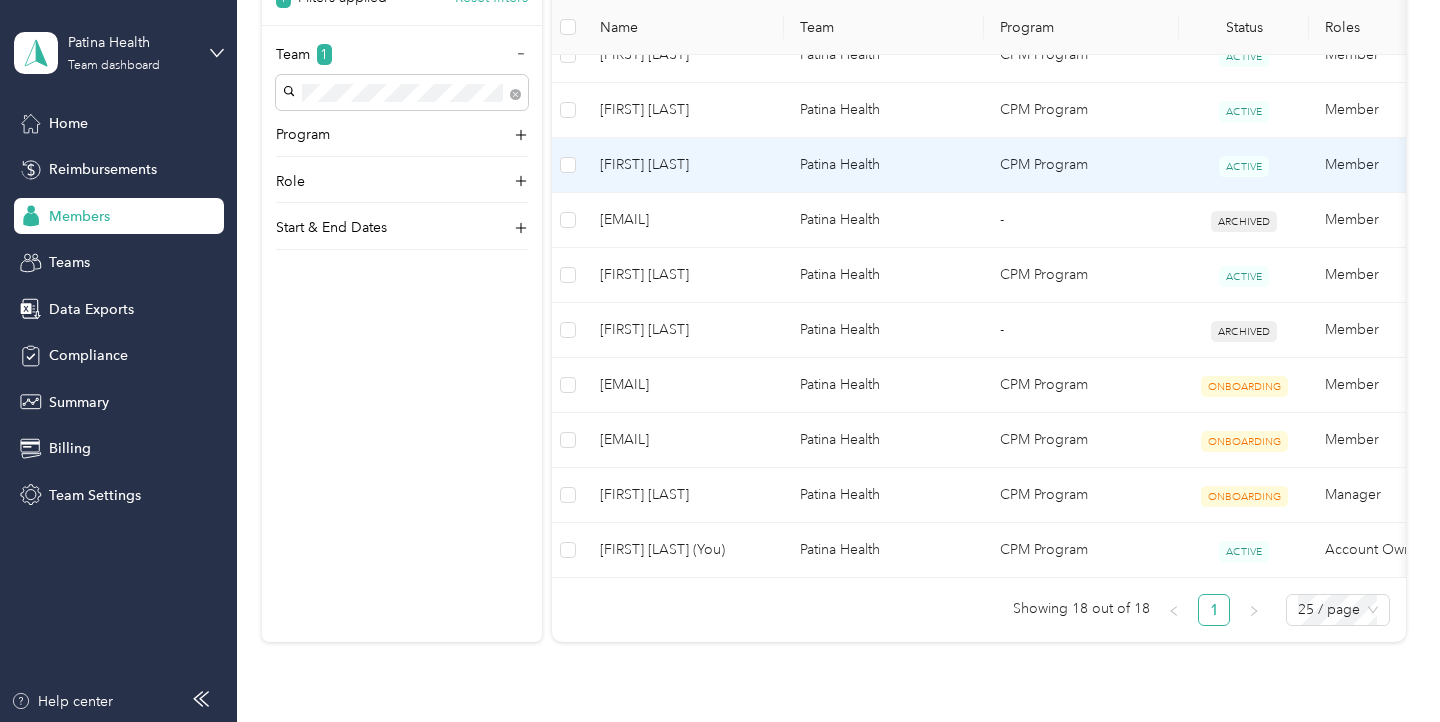 scroll, scrollTop: 1000, scrollLeft: 0, axis: vertical 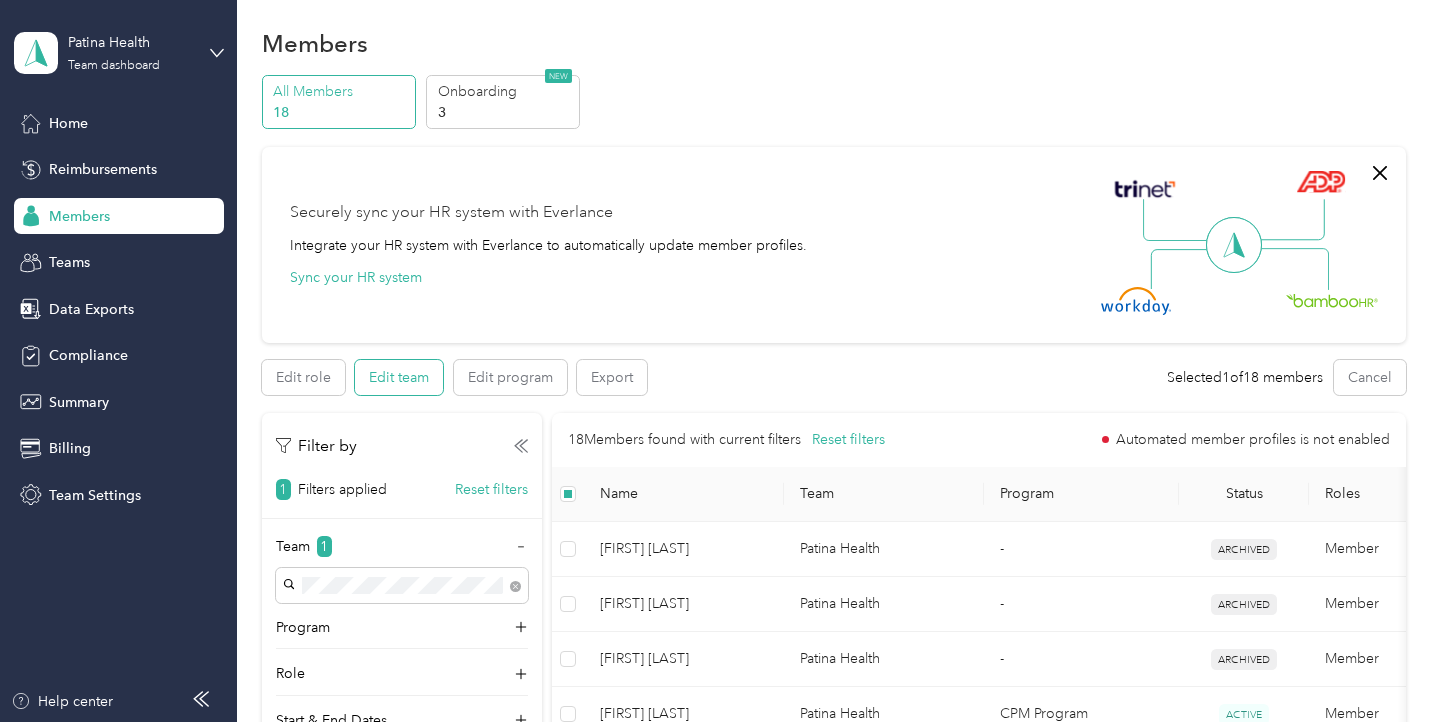 click on "Edit team" at bounding box center [399, 377] 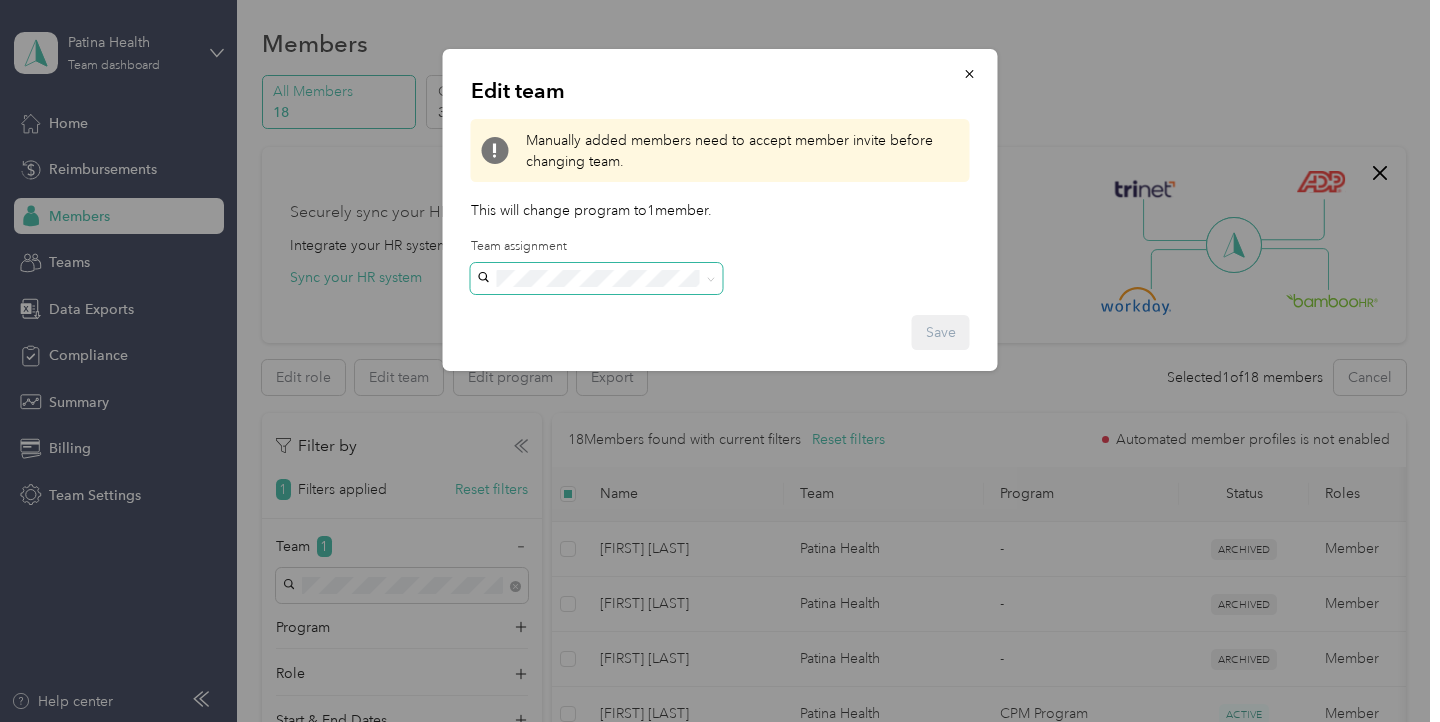 click at bounding box center [597, 279] 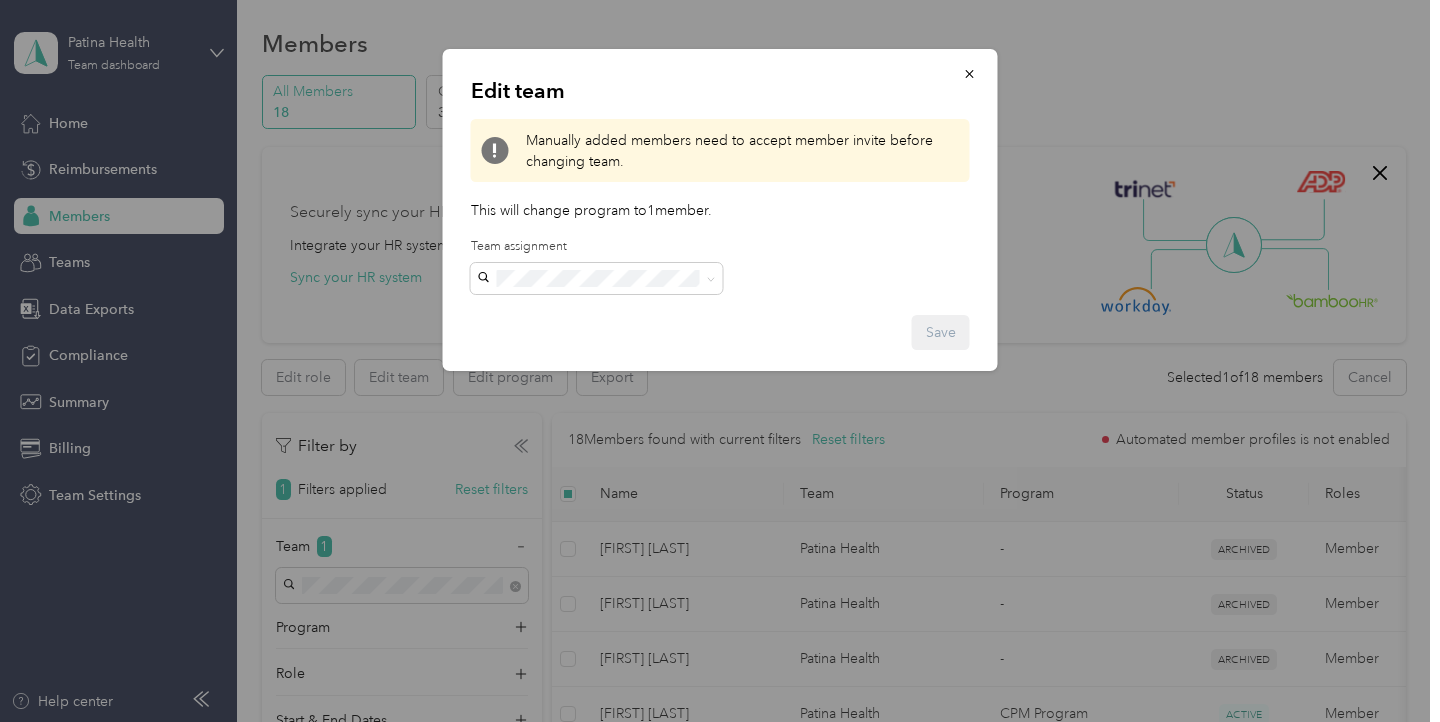 click on "Patina Health Leaders" at bounding box center (552, 370) 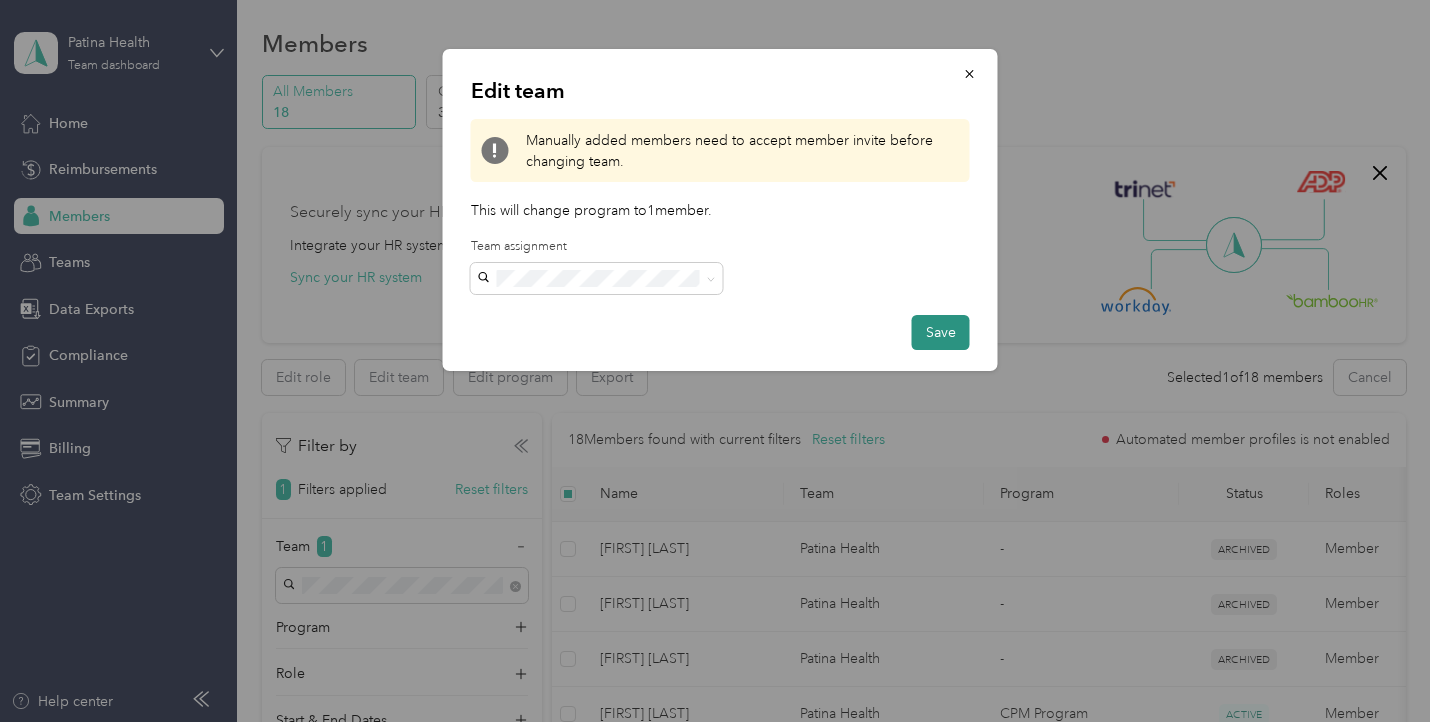 click on "Save" at bounding box center [941, 332] 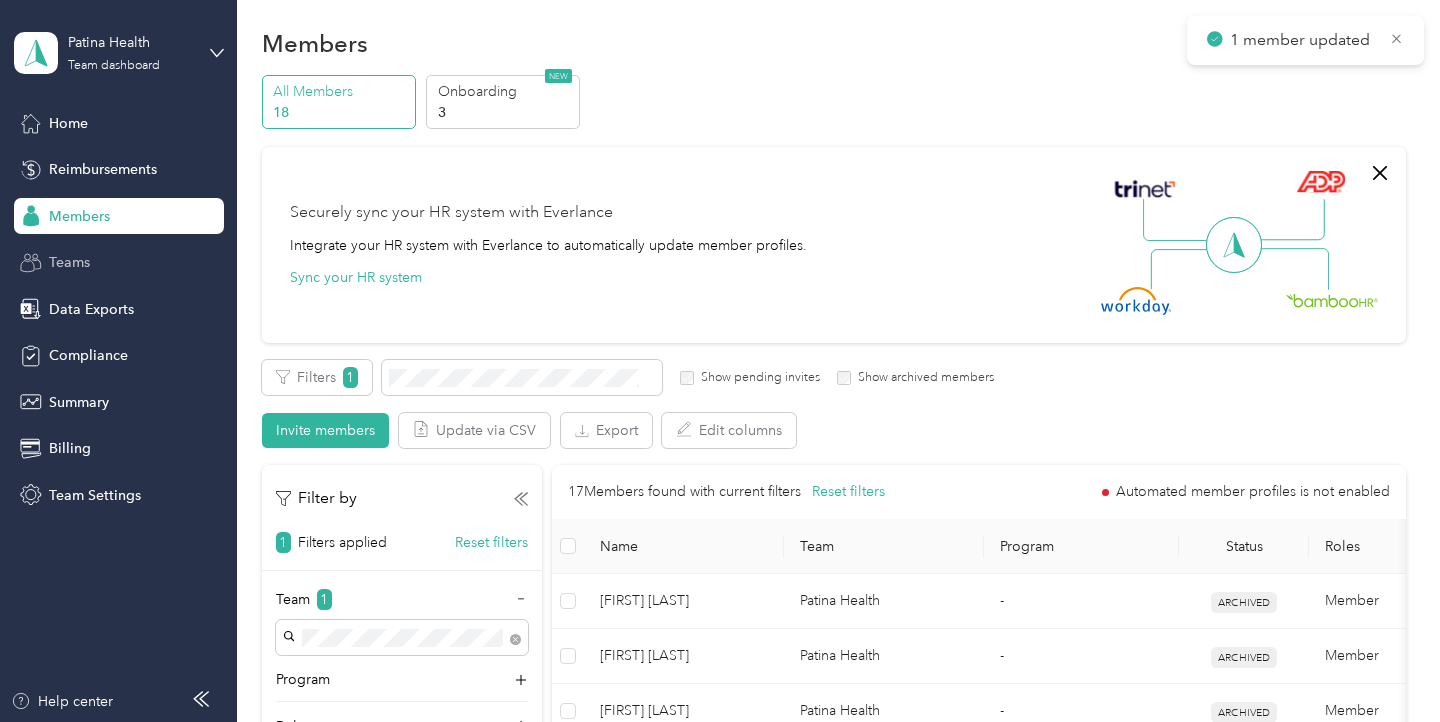click on "Teams" at bounding box center [119, 263] 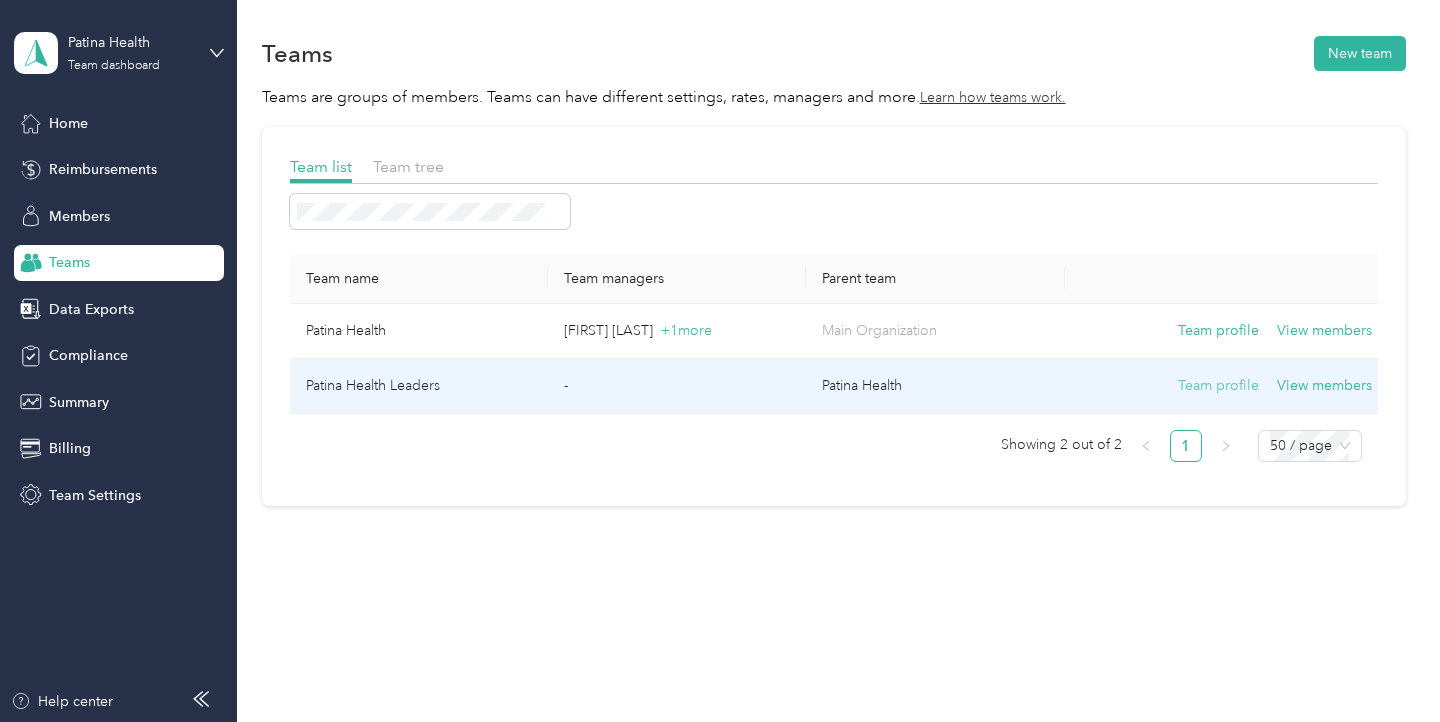 click on "Team profile" at bounding box center (1218, 386) 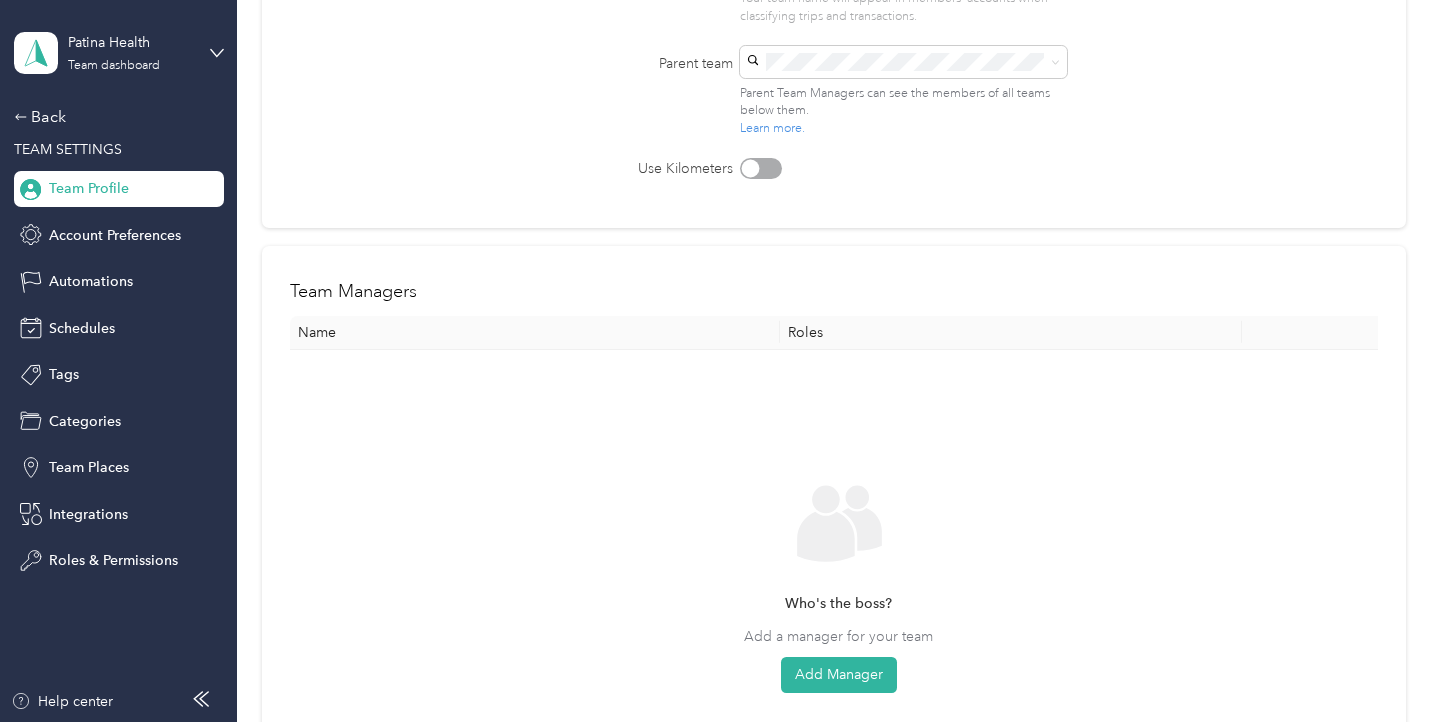 scroll, scrollTop: 291, scrollLeft: 0, axis: vertical 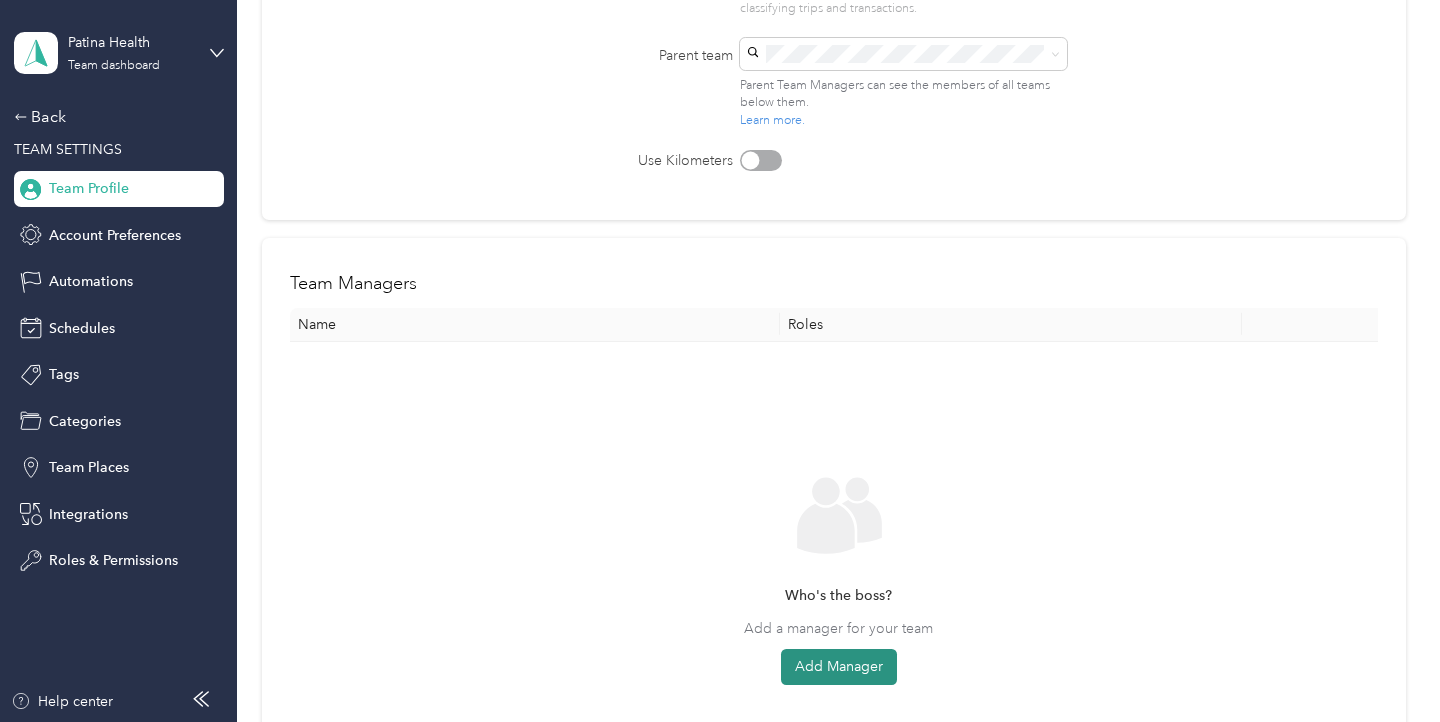 click on "Add Manager" at bounding box center (839, 667) 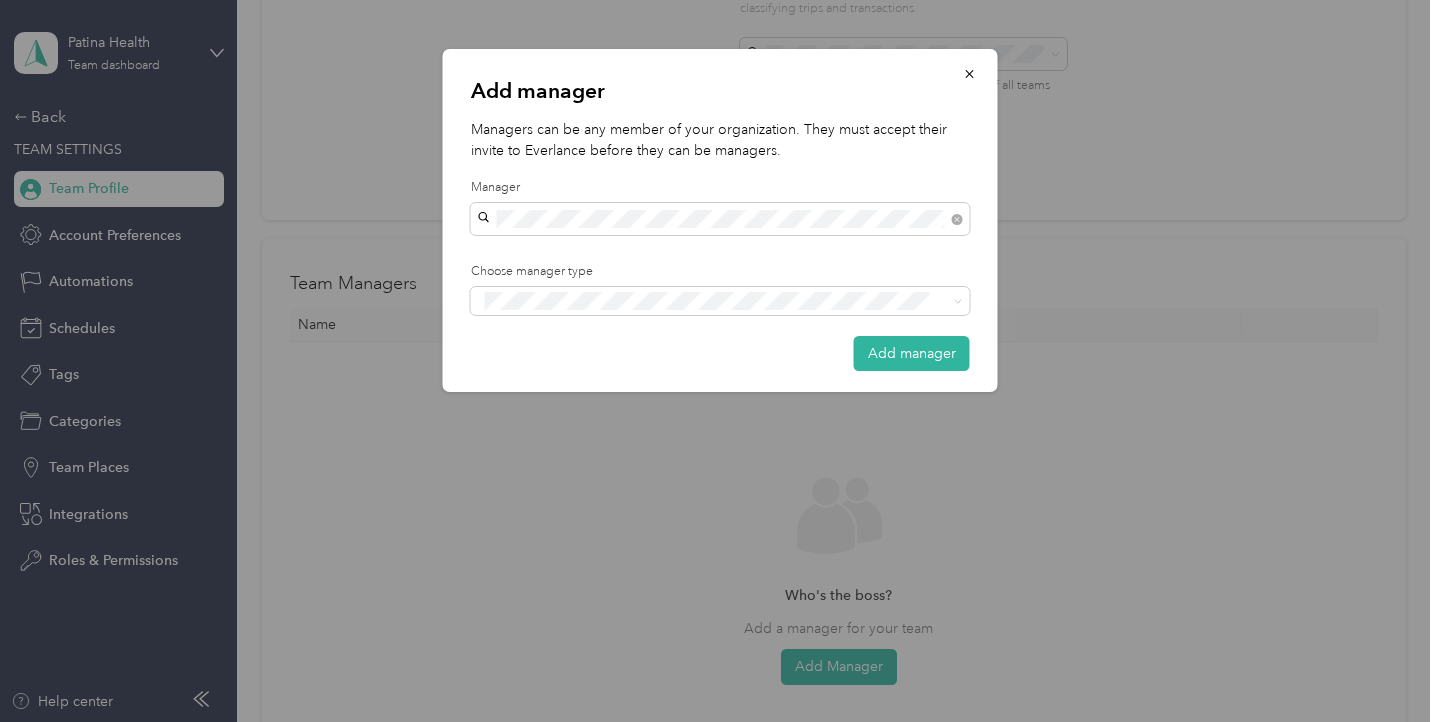 click on "[FIRST] [LAST]" at bounding box center (529, 254) 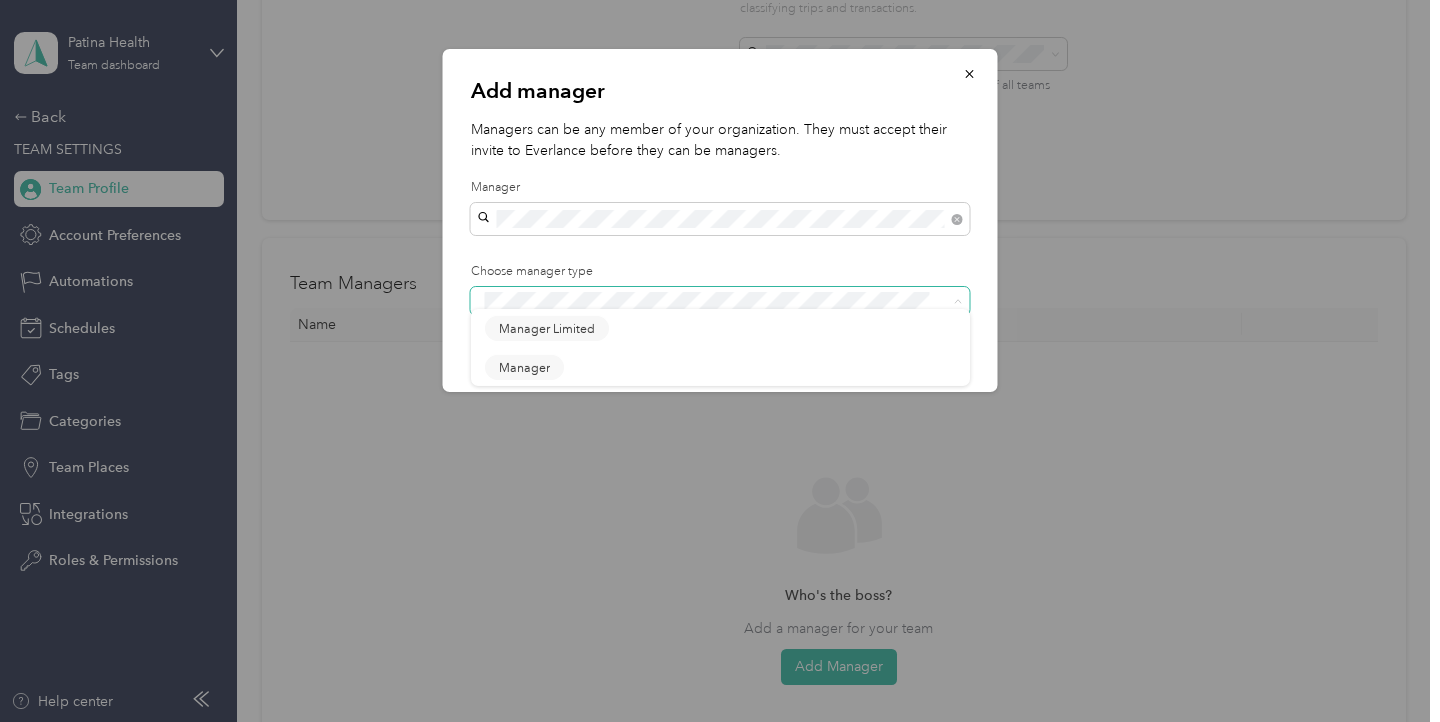 click at bounding box center [720, 301] 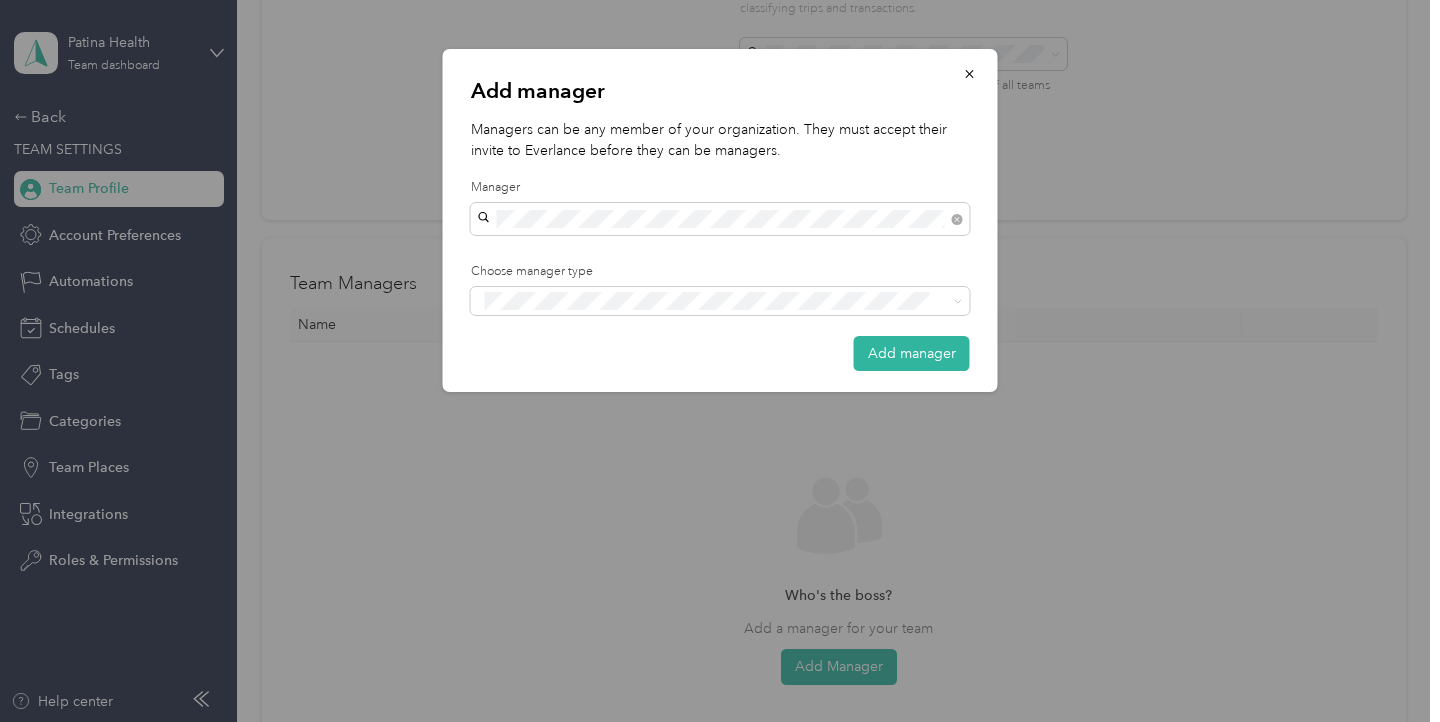 click on "Managers can be any member of your organization. They must accept their invite to Everlance before they can be managers." at bounding box center [720, 140] 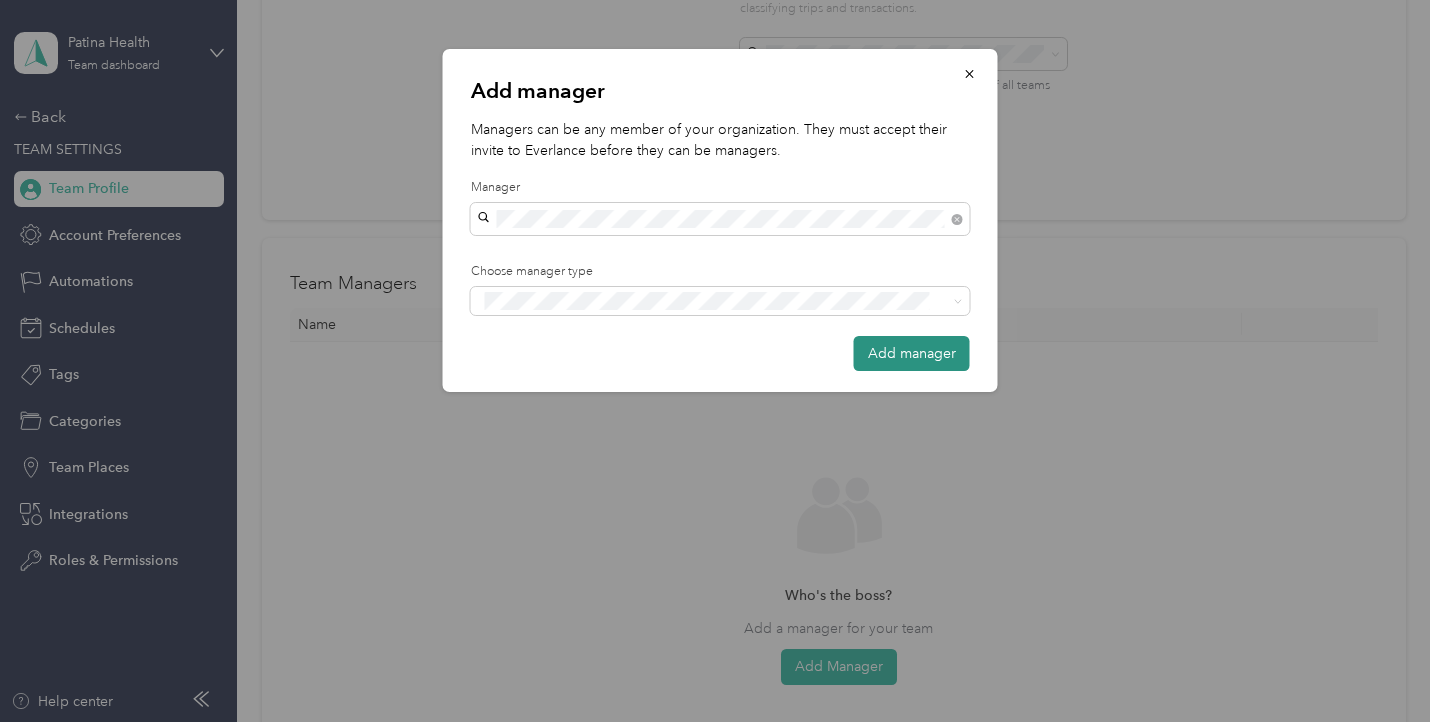 click on "Add manager" at bounding box center (912, 353) 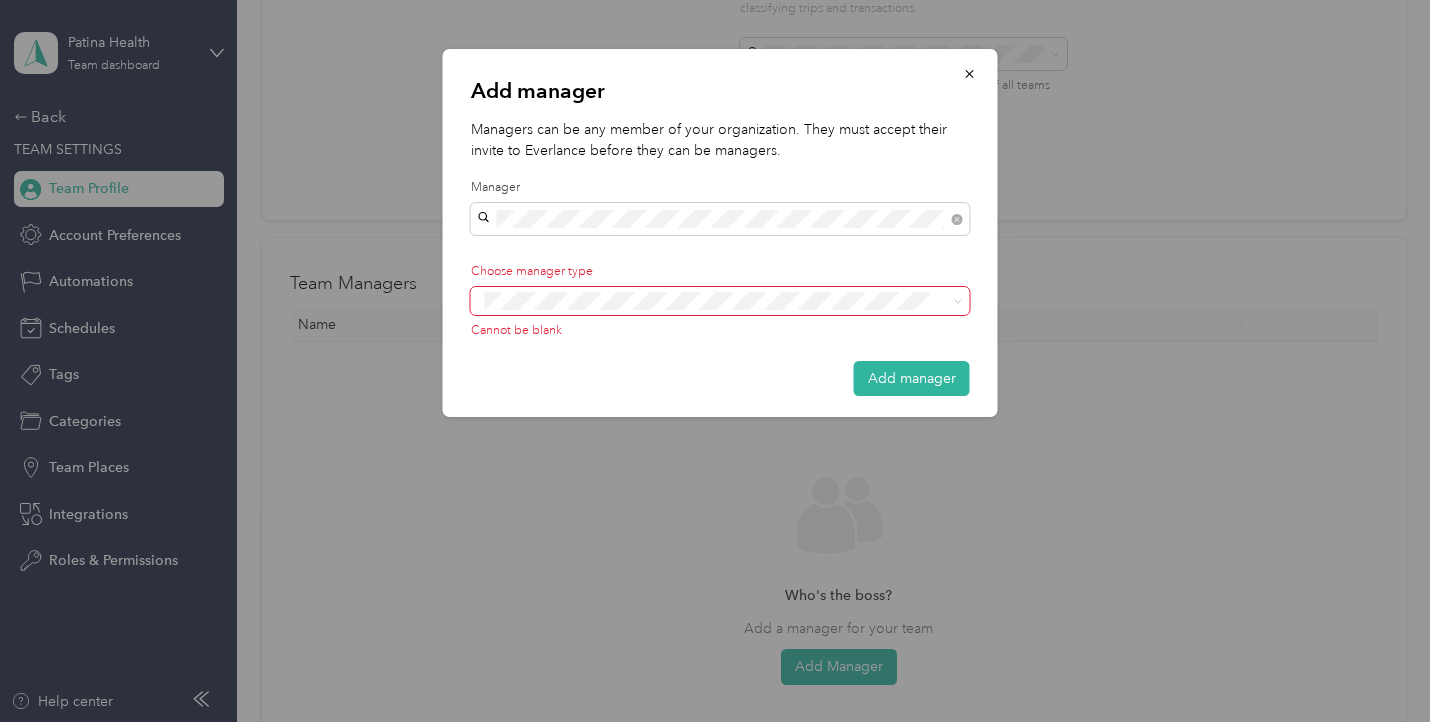 click on "Manager" at bounding box center [720, 371] 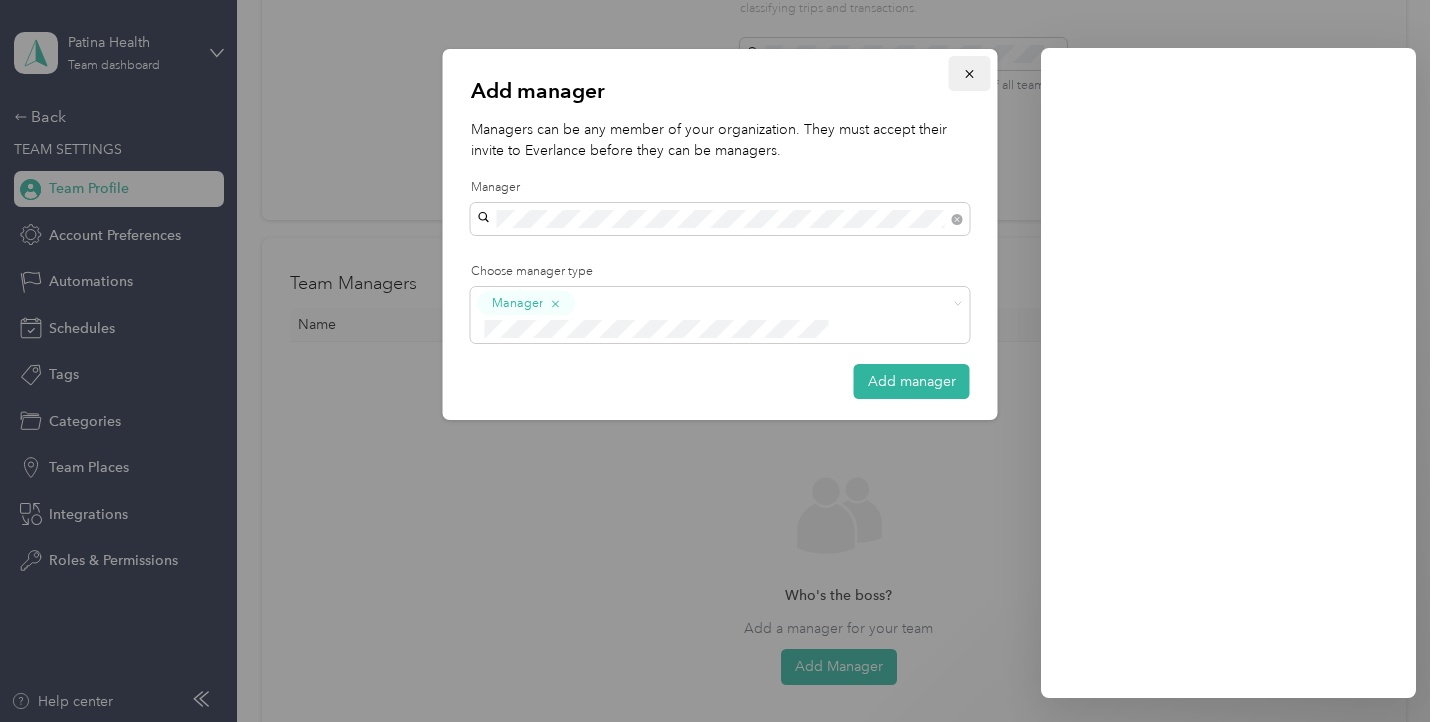 click at bounding box center [970, 73] 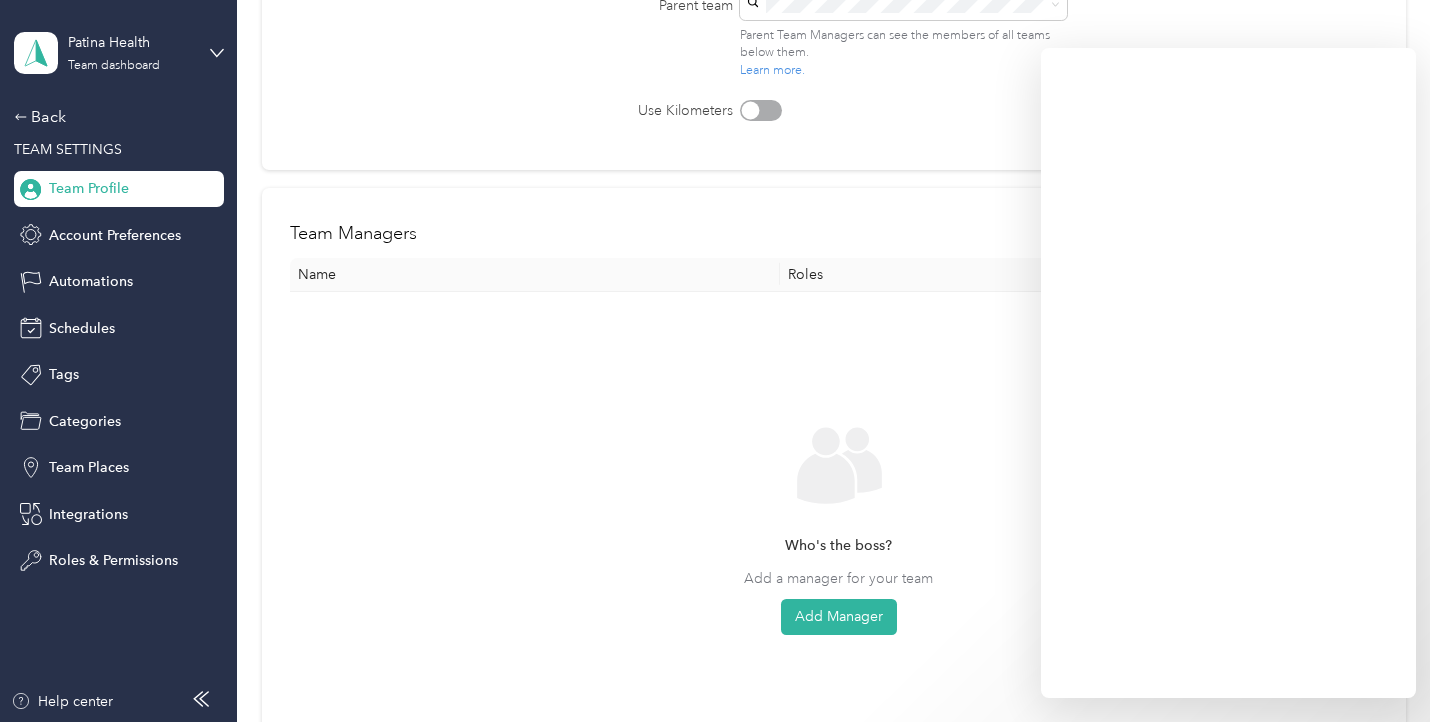 scroll, scrollTop: 293, scrollLeft: 0, axis: vertical 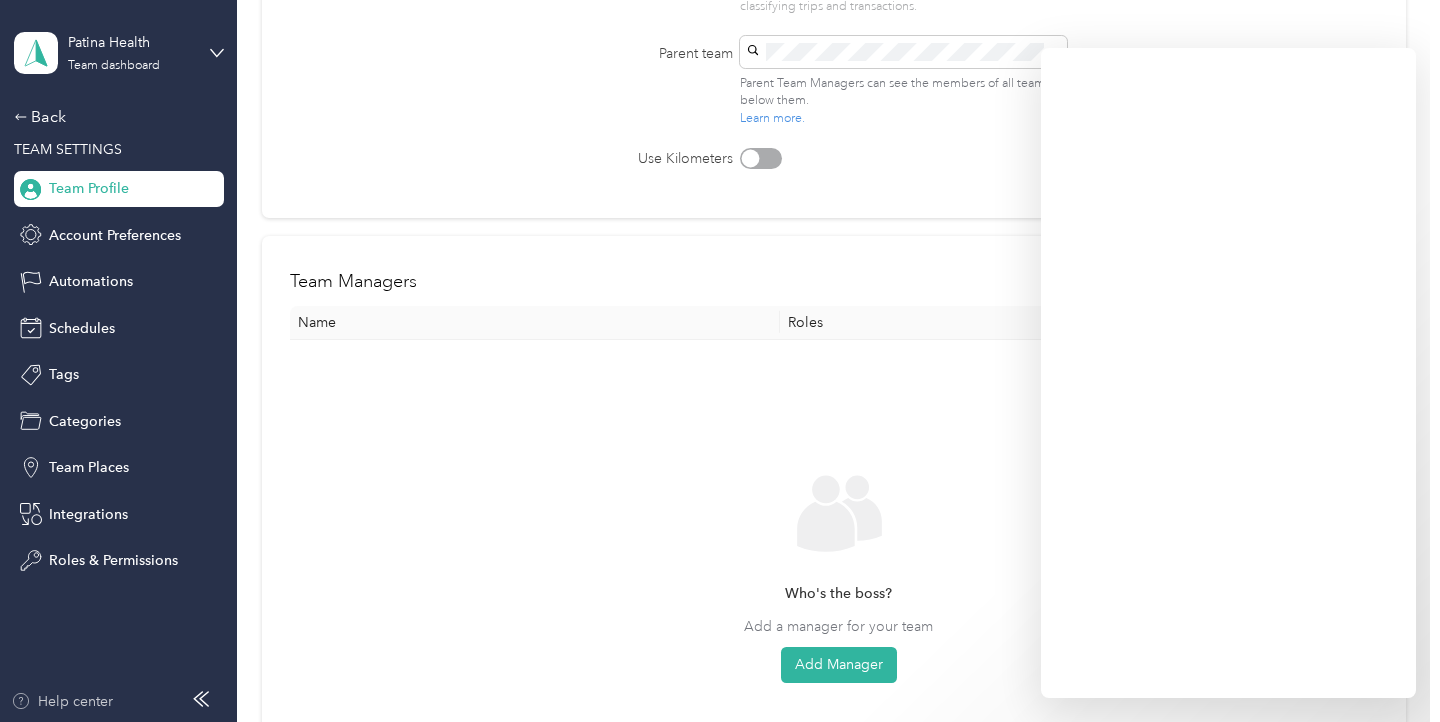 click on "Help center" at bounding box center [62, 701] 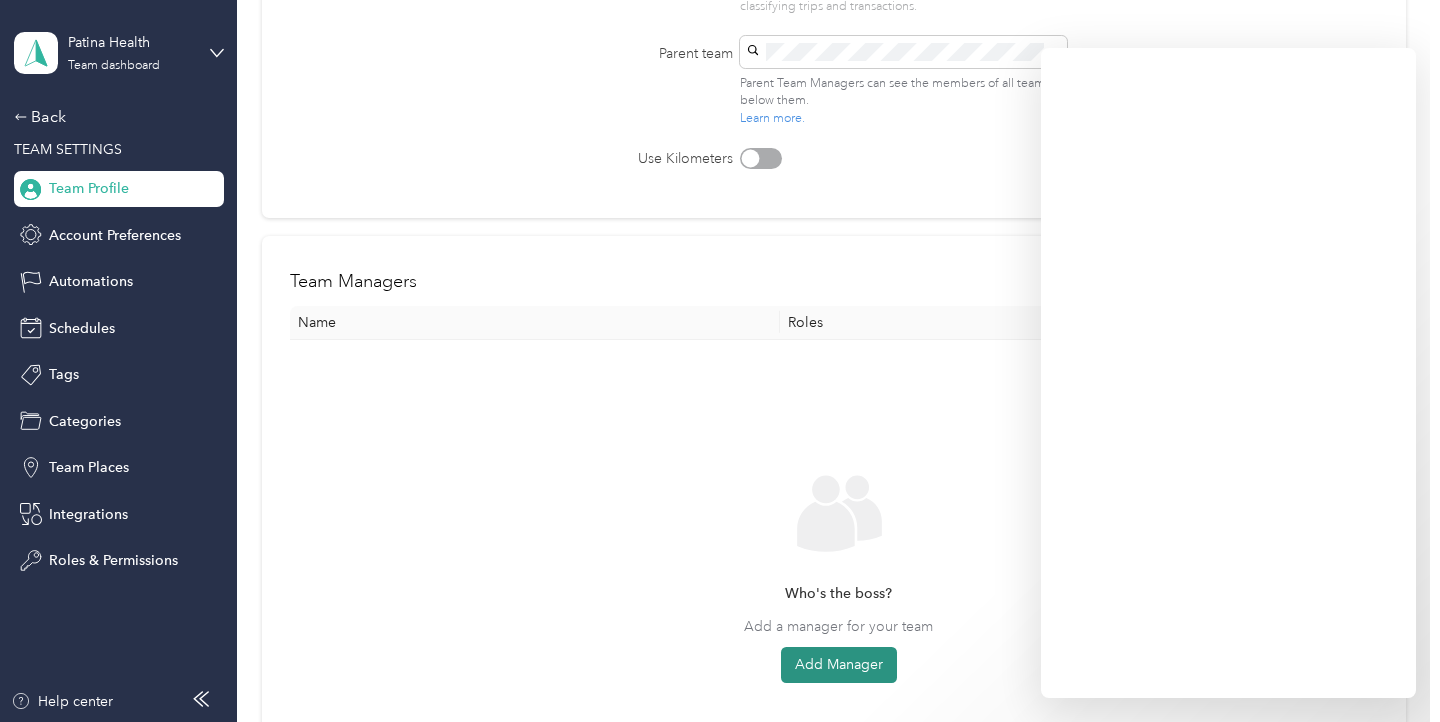 click on "Add Manager" at bounding box center (839, 665) 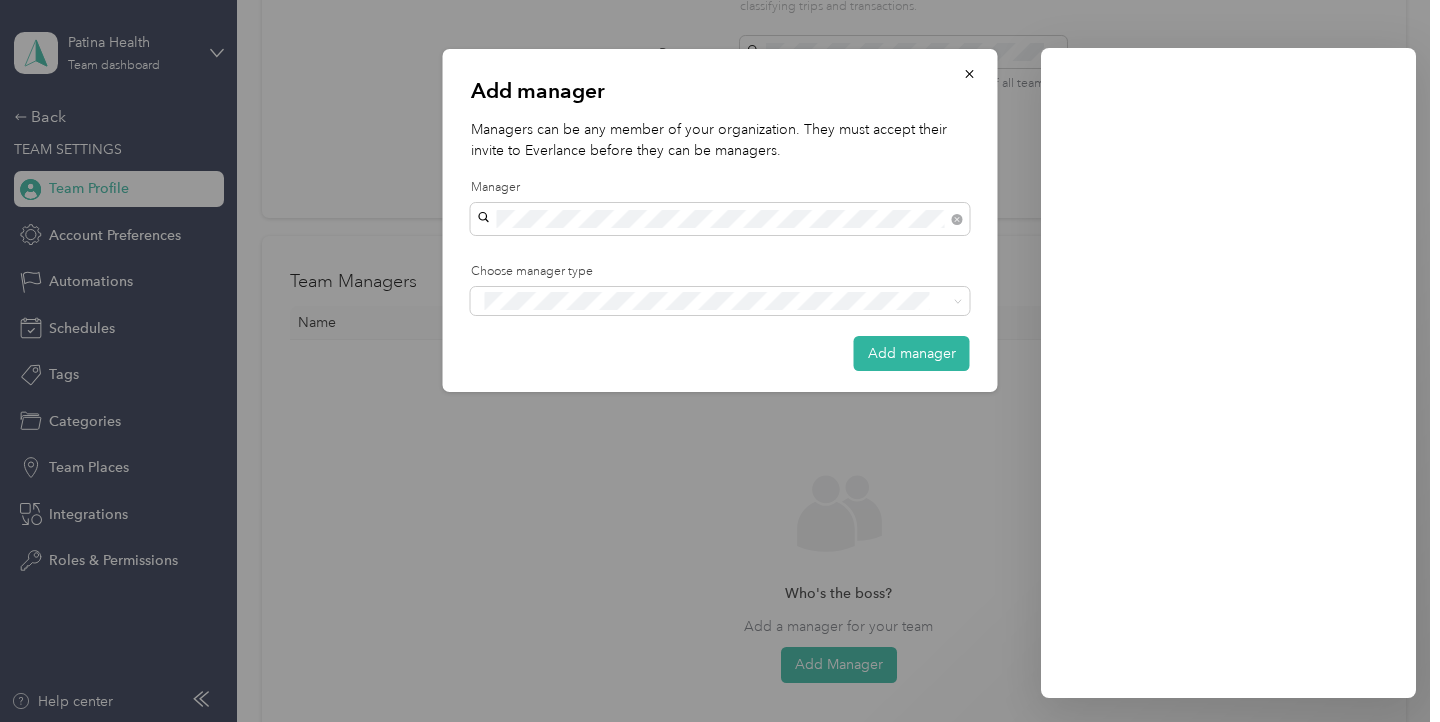 click on "[FIRST] [LAST]" at bounding box center [720, 254] 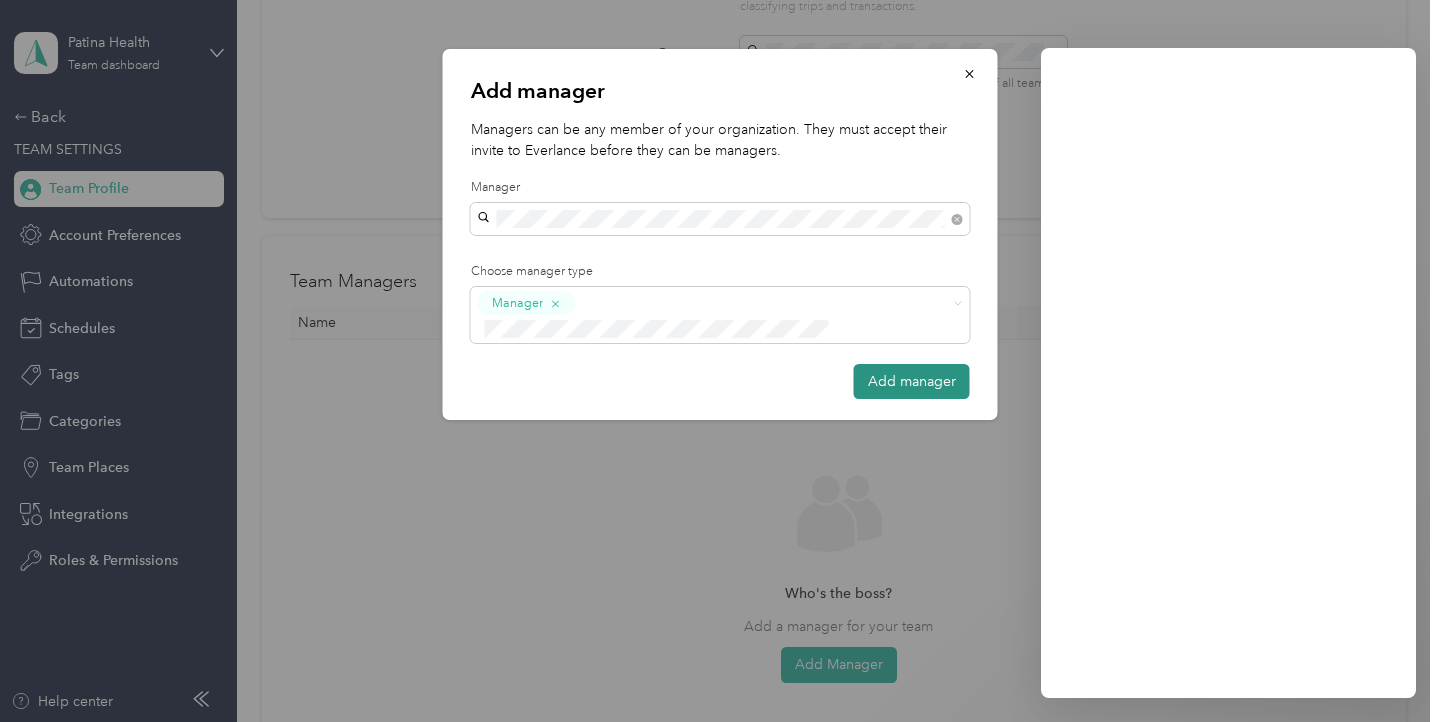 click on "Add manager" at bounding box center [912, 381] 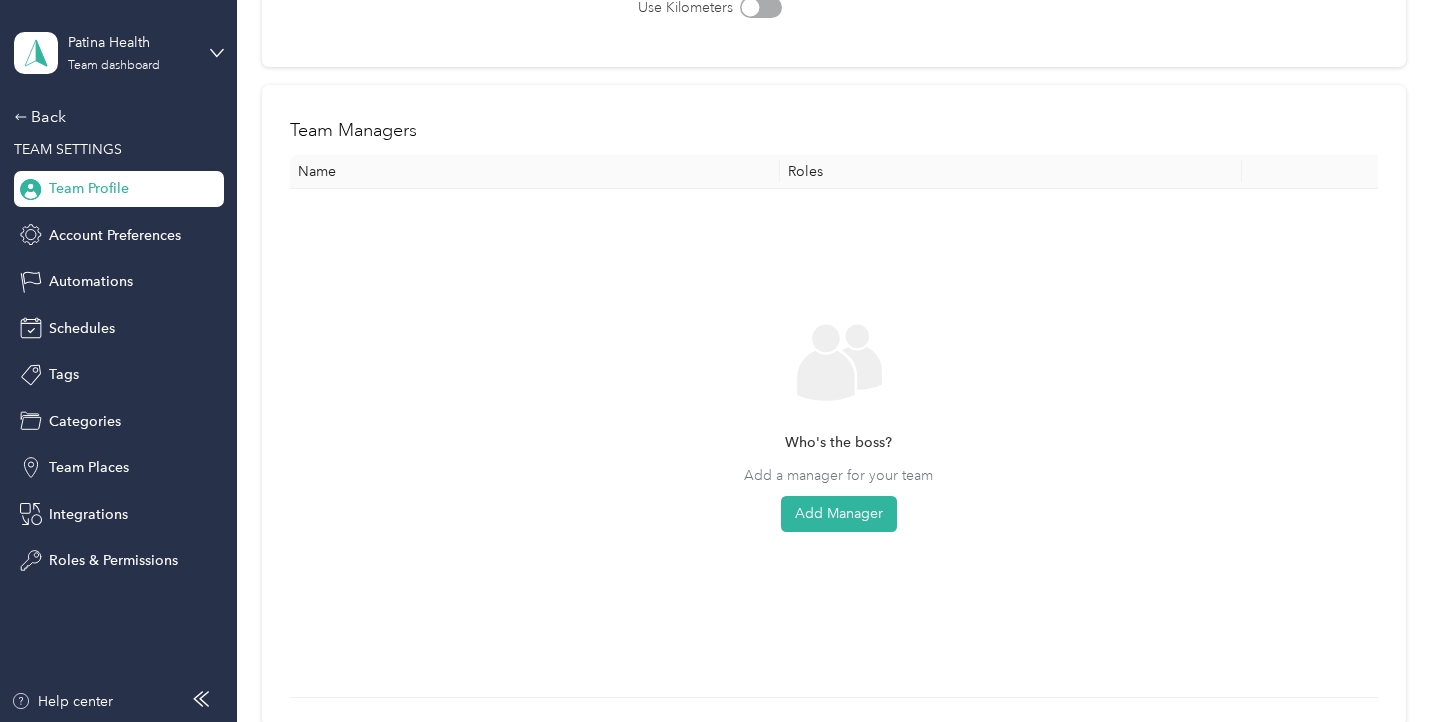 scroll, scrollTop: 565, scrollLeft: 0, axis: vertical 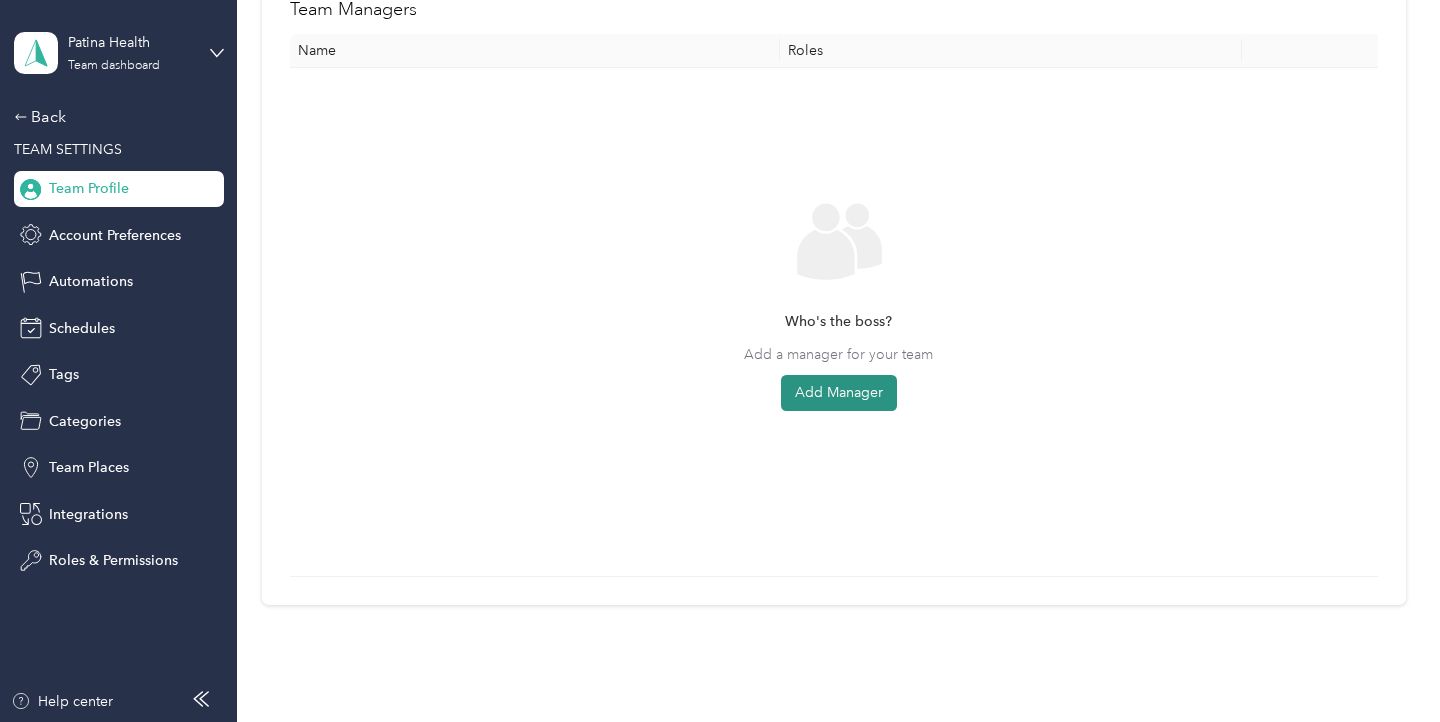 click on "Add Manager" at bounding box center (839, 393) 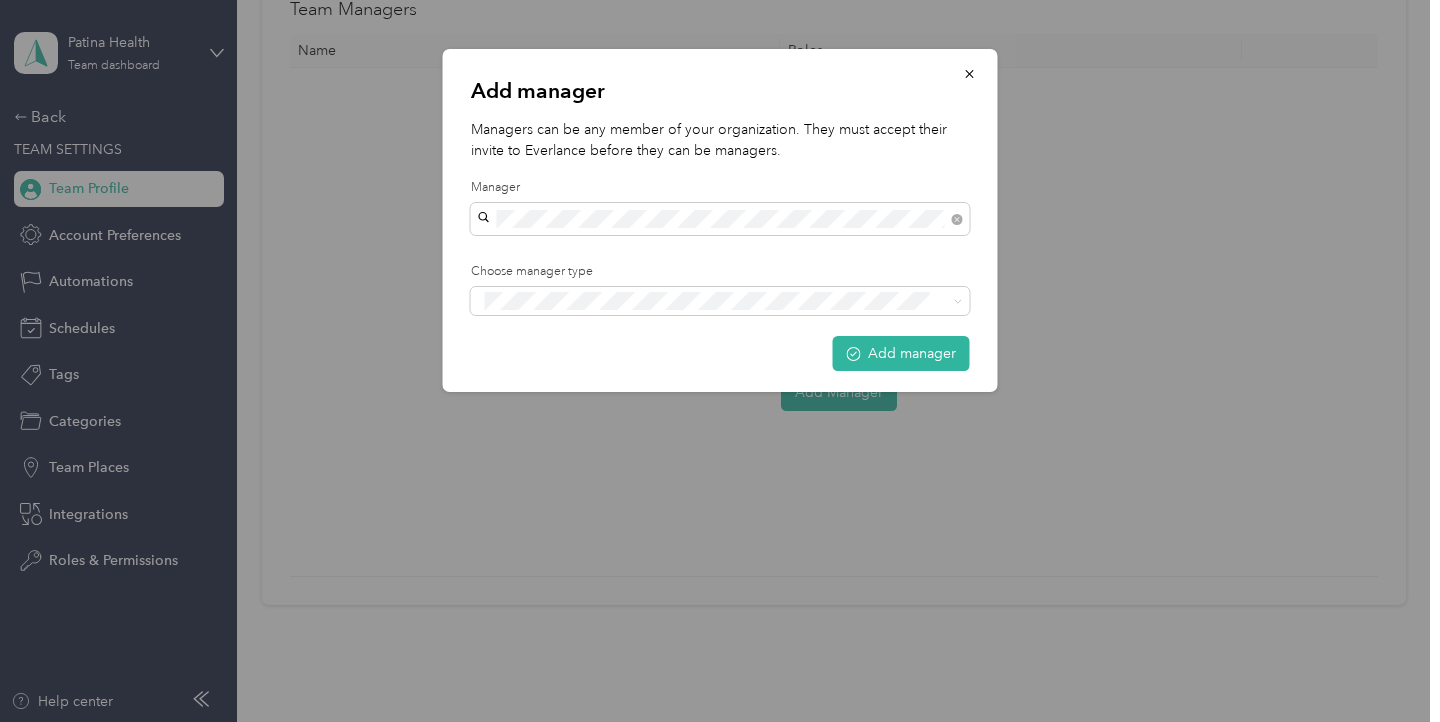 click on "[FIRST] [LAST]" at bounding box center (720, 254) 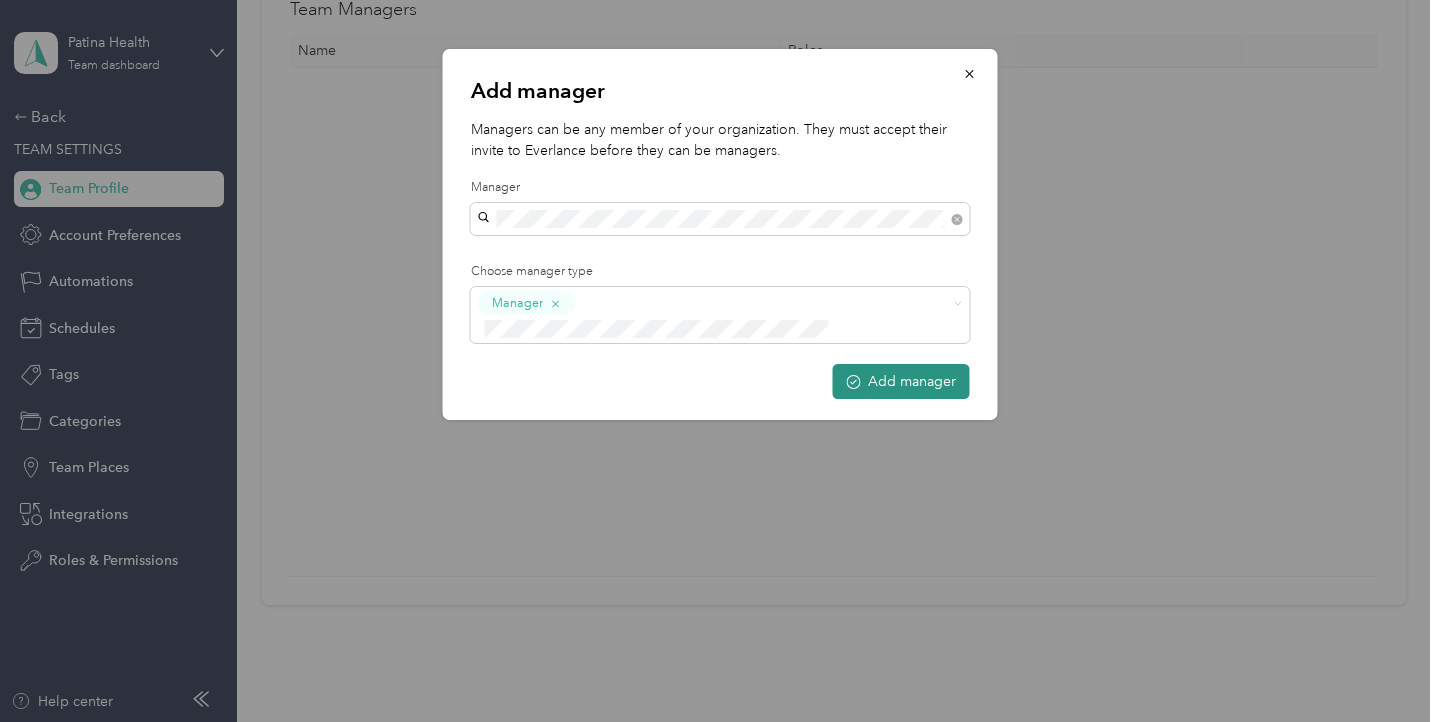 click on "Add manager" at bounding box center (901, 381) 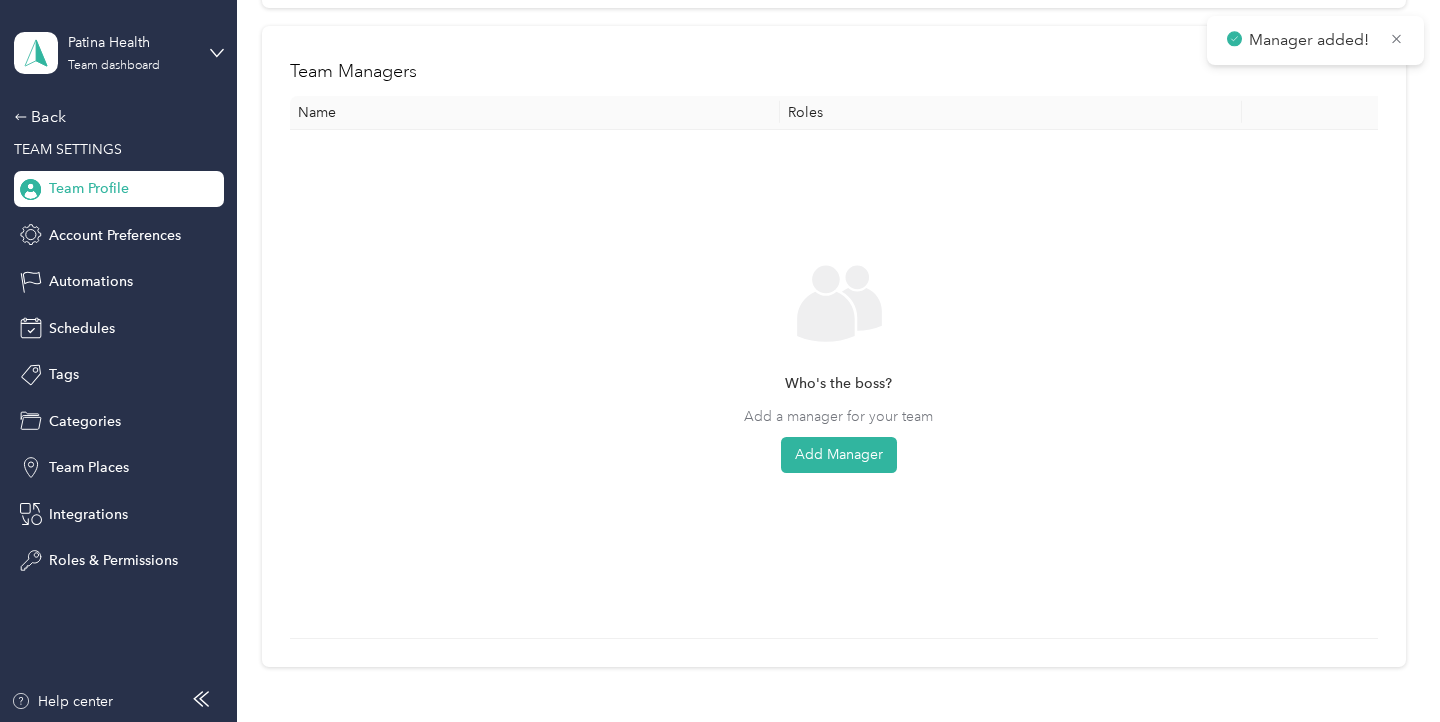 scroll, scrollTop: 544, scrollLeft: 0, axis: vertical 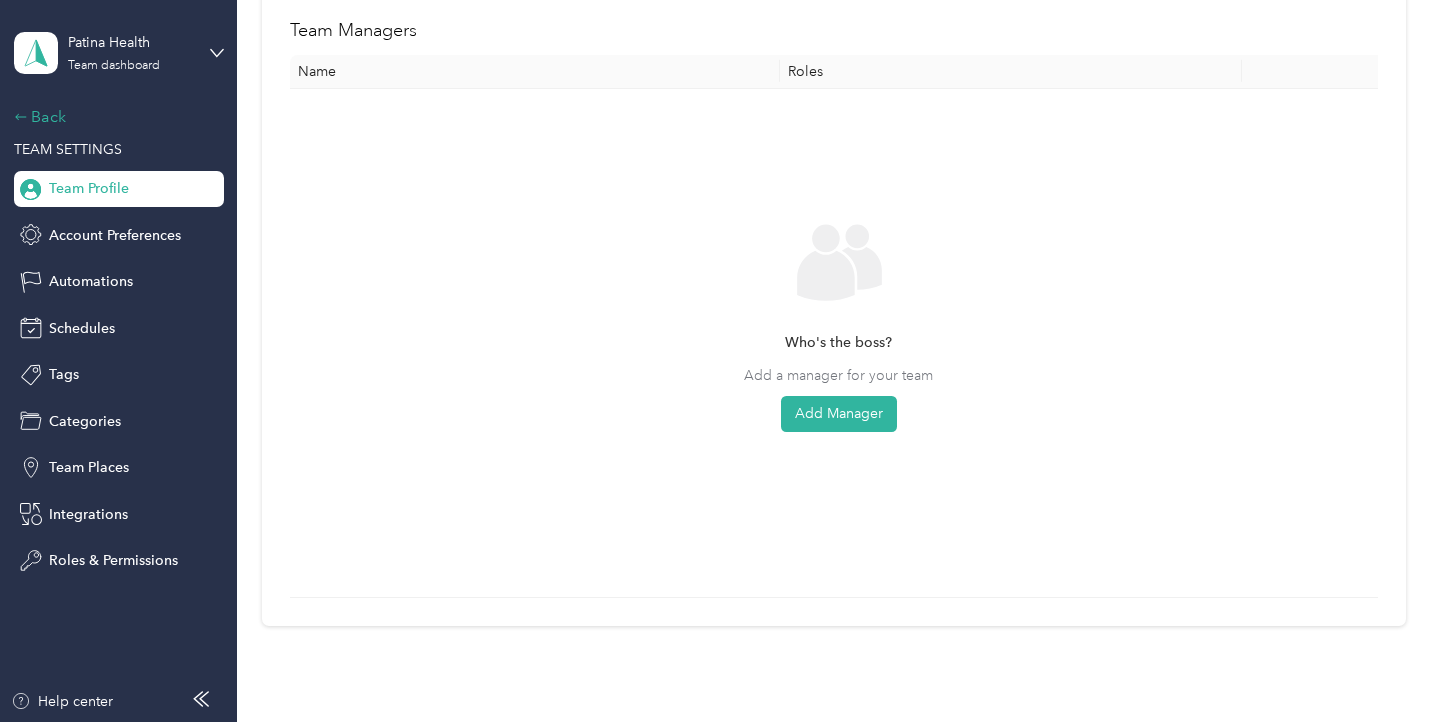 click on "Back" at bounding box center [114, 117] 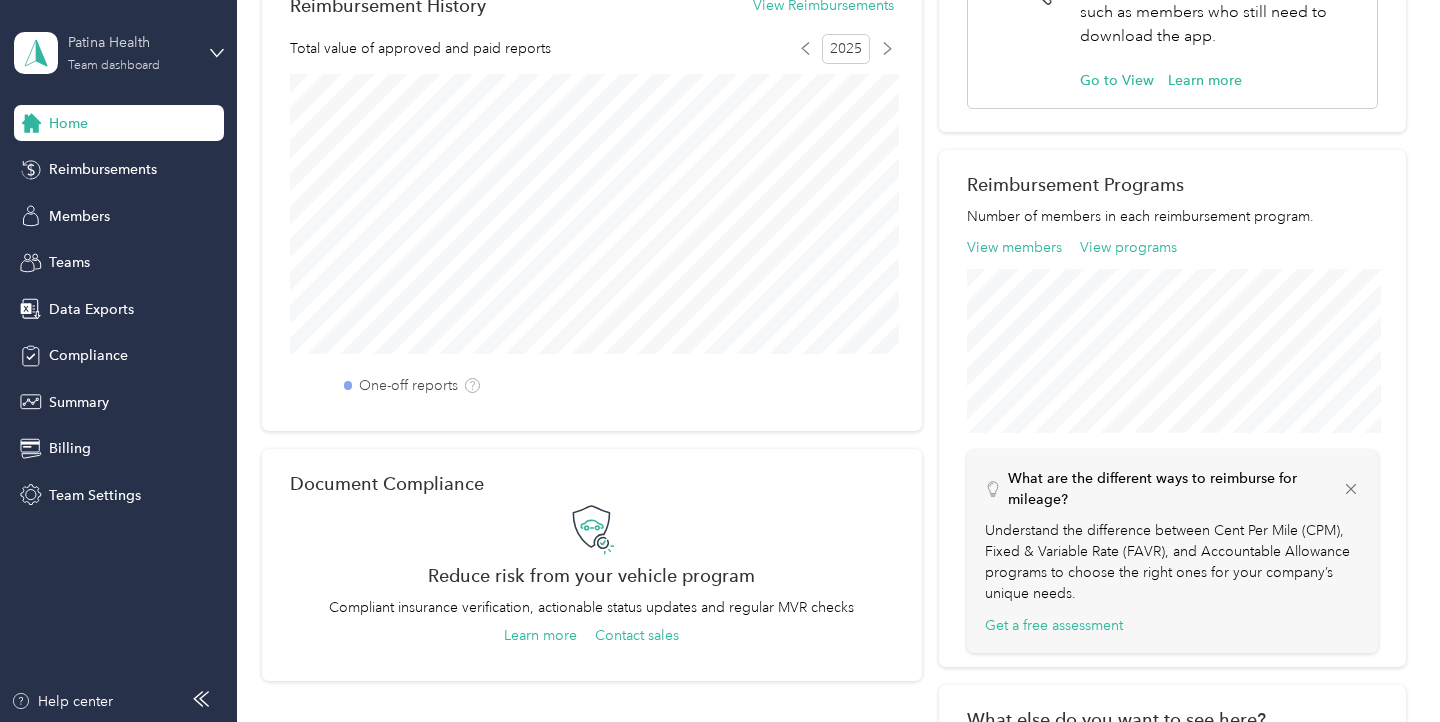 click on "Patina Health" at bounding box center [130, 42] 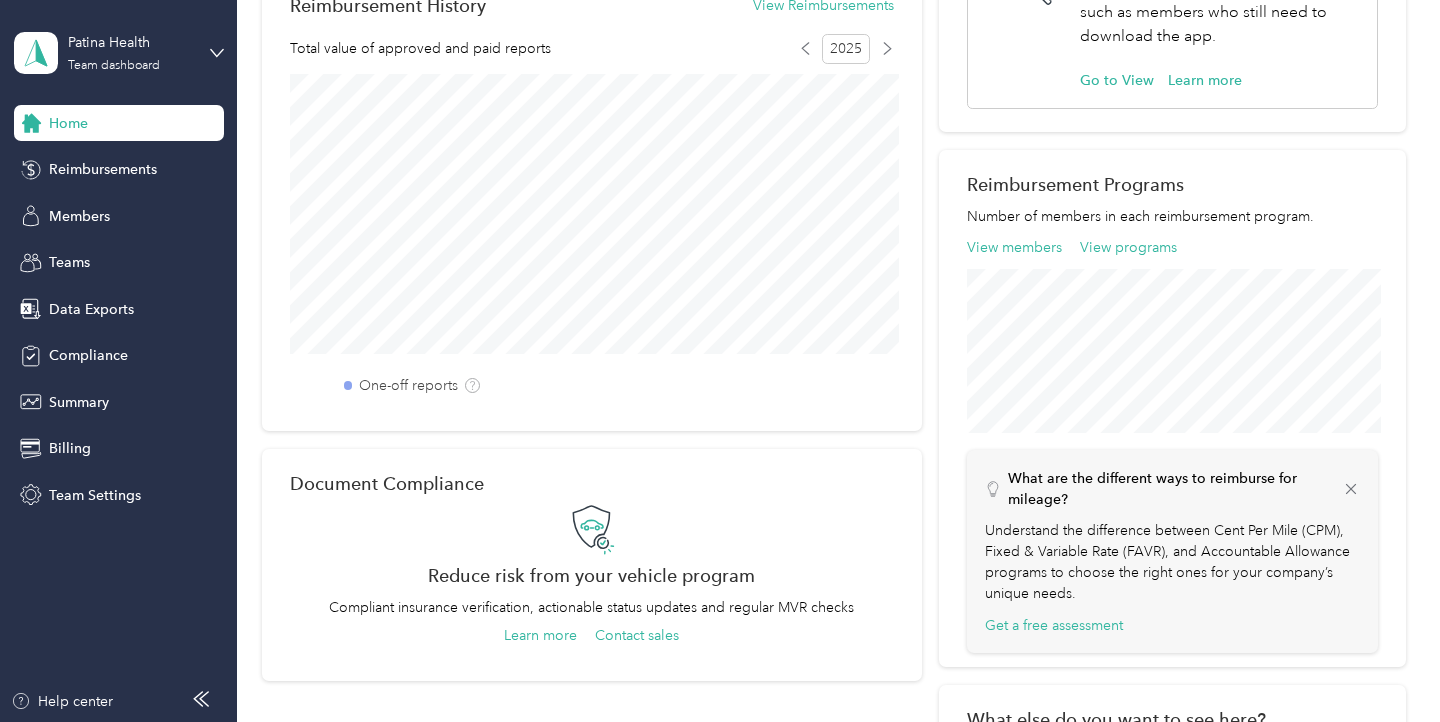 click on "Team dashboard" at bounding box center [86, 162] 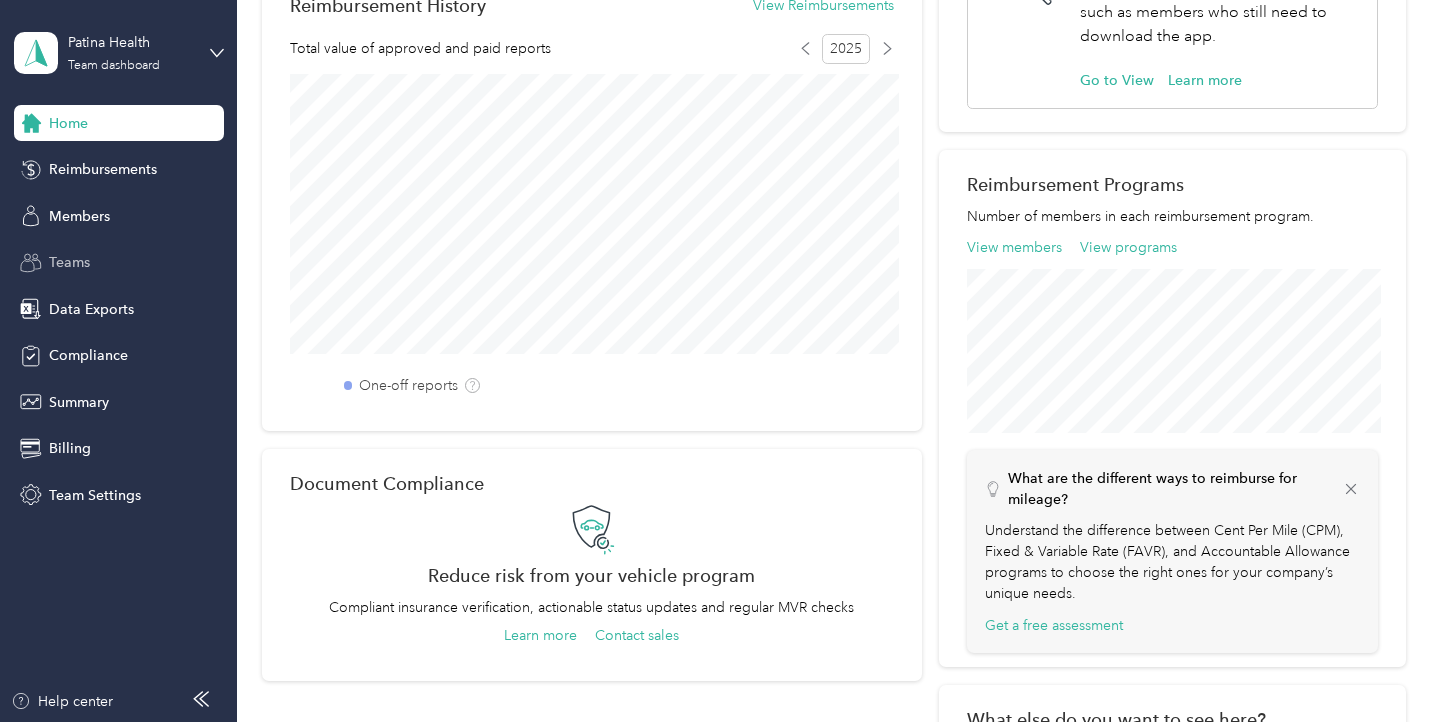 click on "Teams" at bounding box center (69, 262) 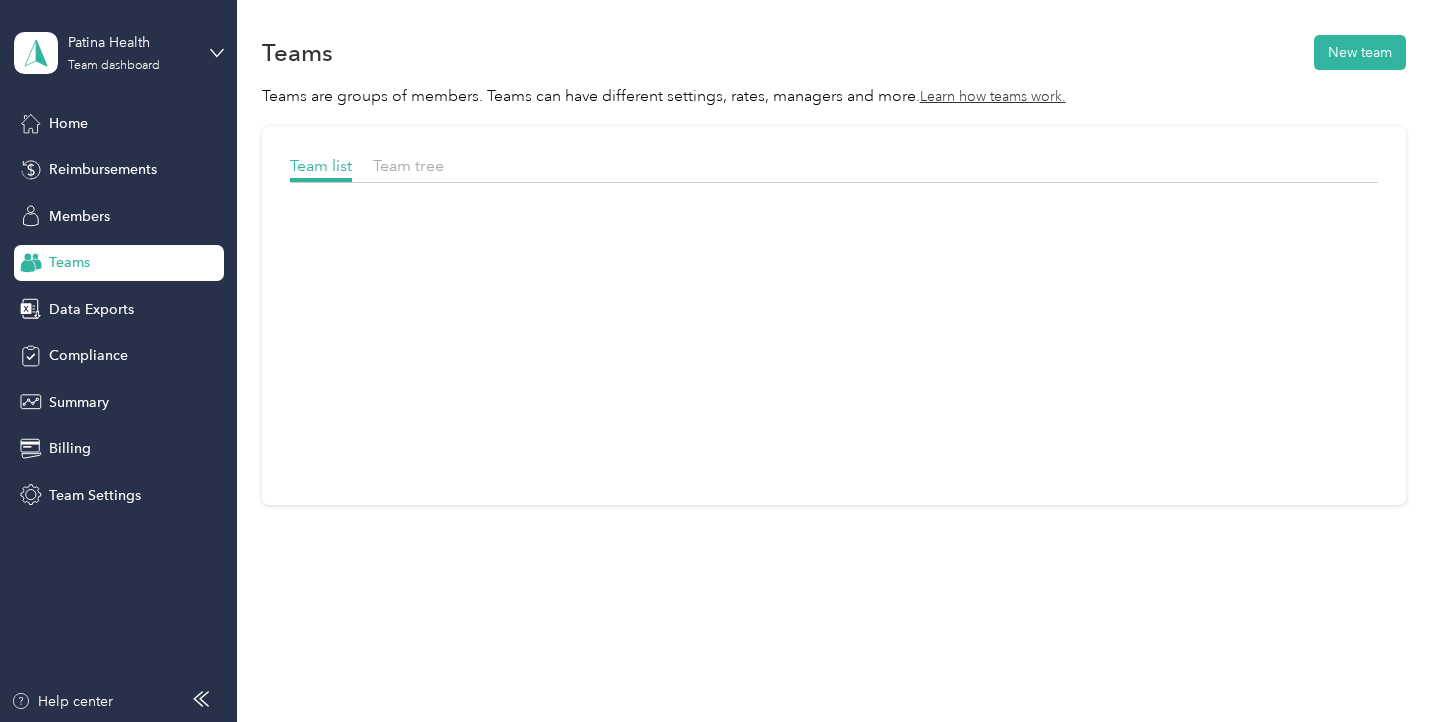 scroll, scrollTop: 3, scrollLeft: 0, axis: vertical 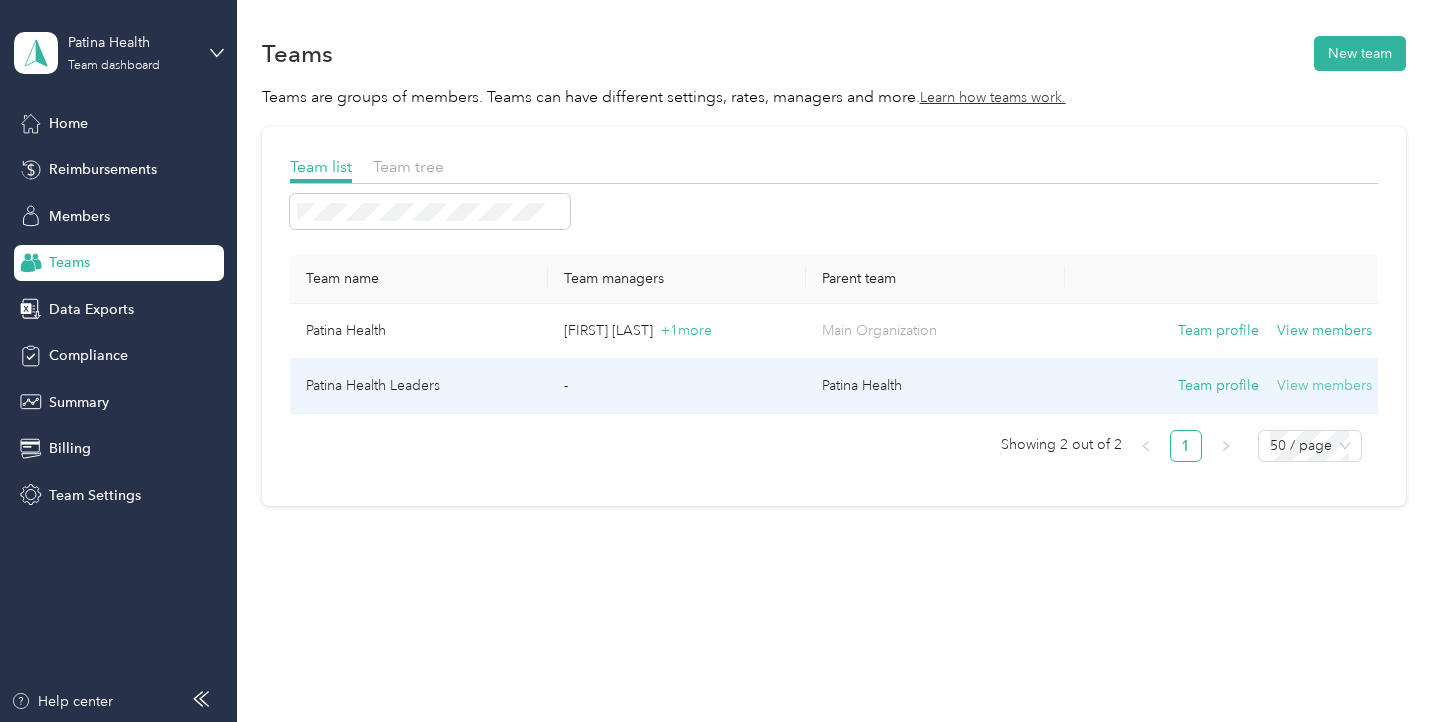 click on "View members" at bounding box center [1324, 386] 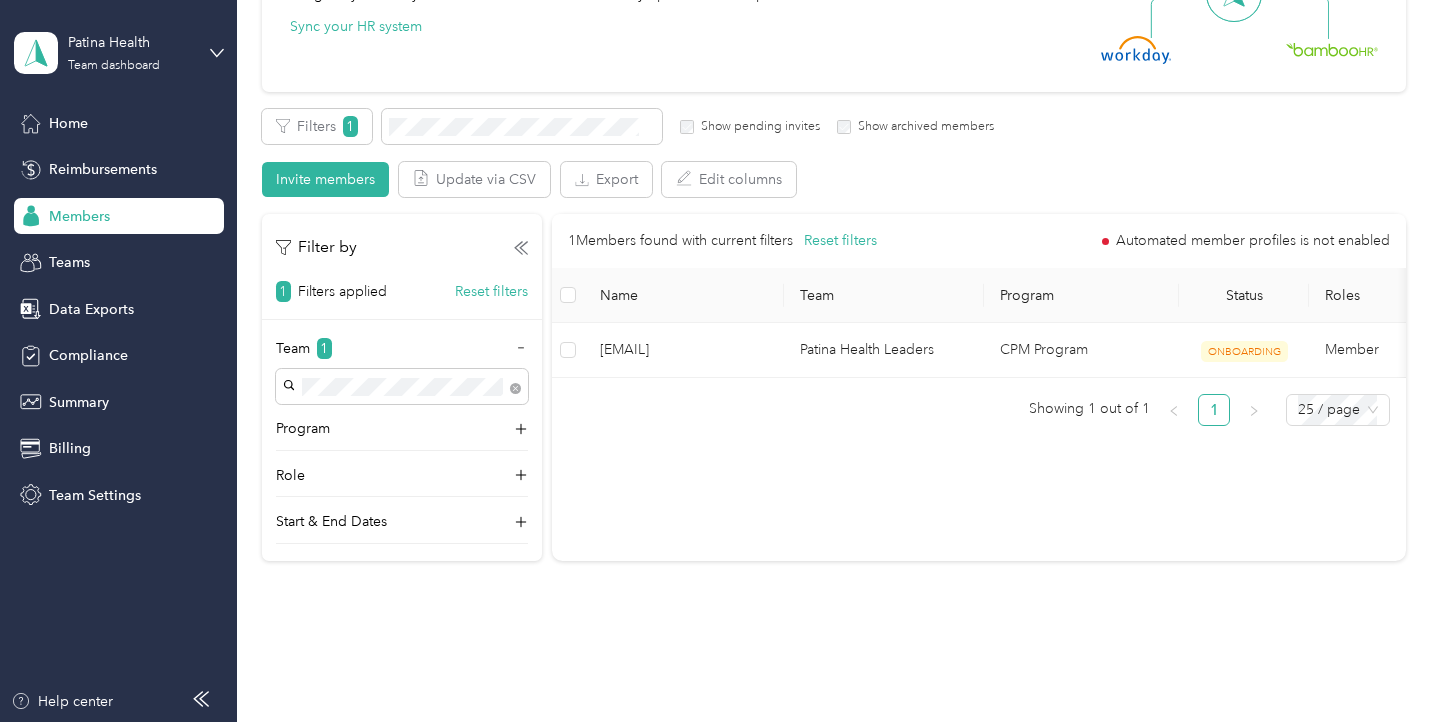 scroll, scrollTop: 265, scrollLeft: 0, axis: vertical 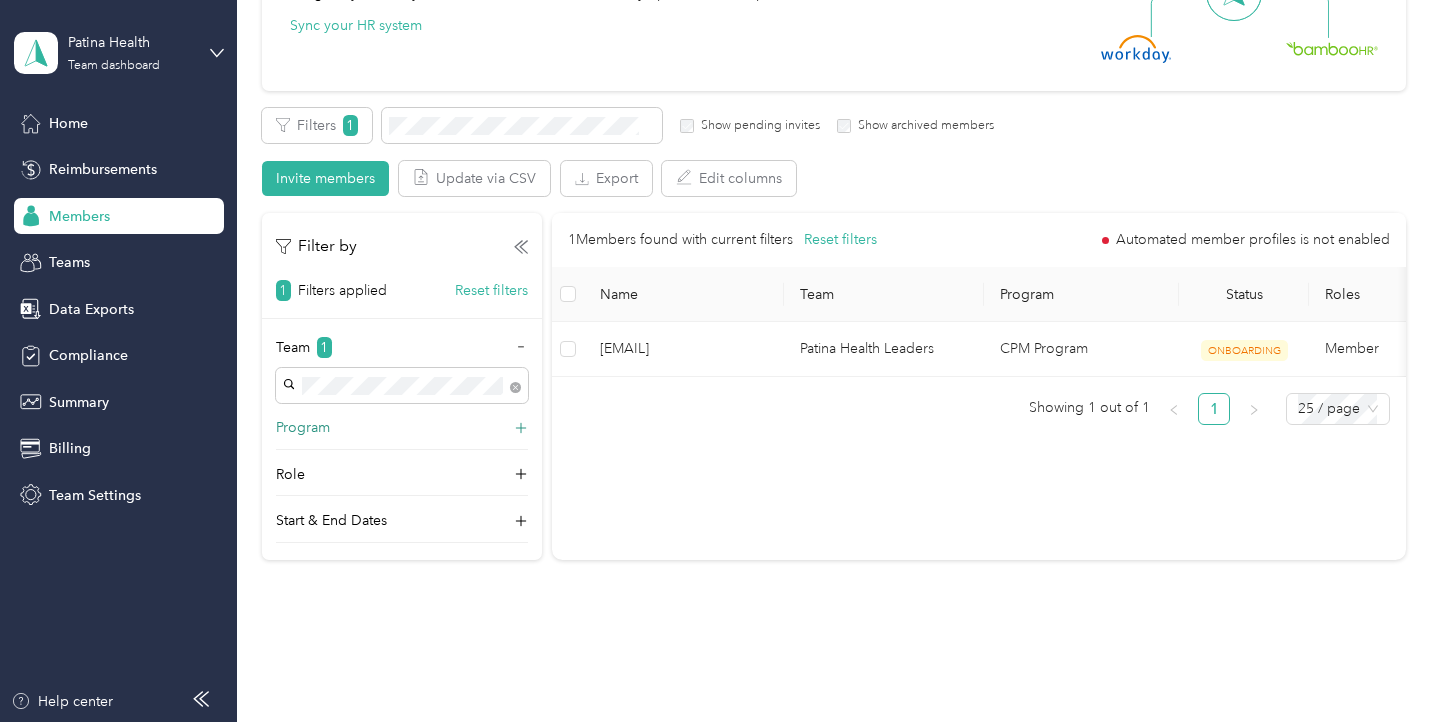 click 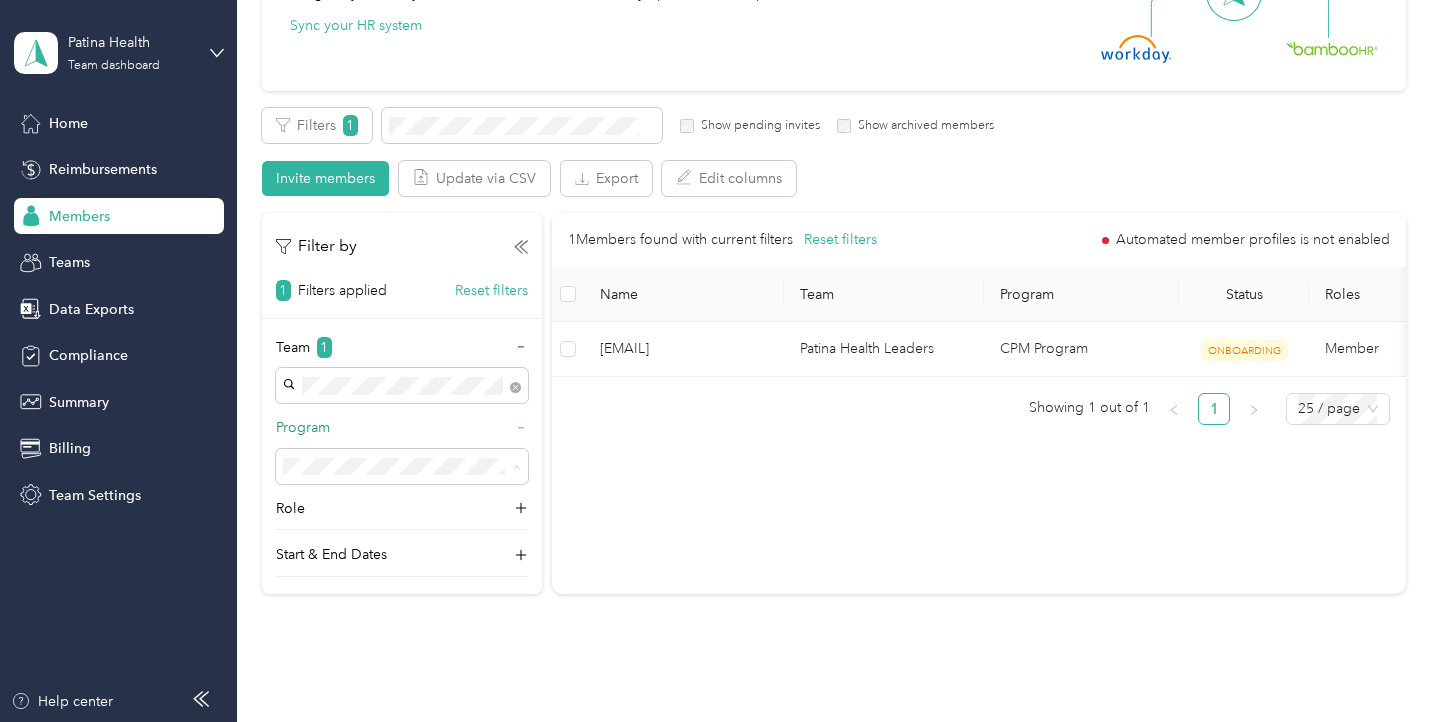 click on "Program" at bounding box center (402, 433) 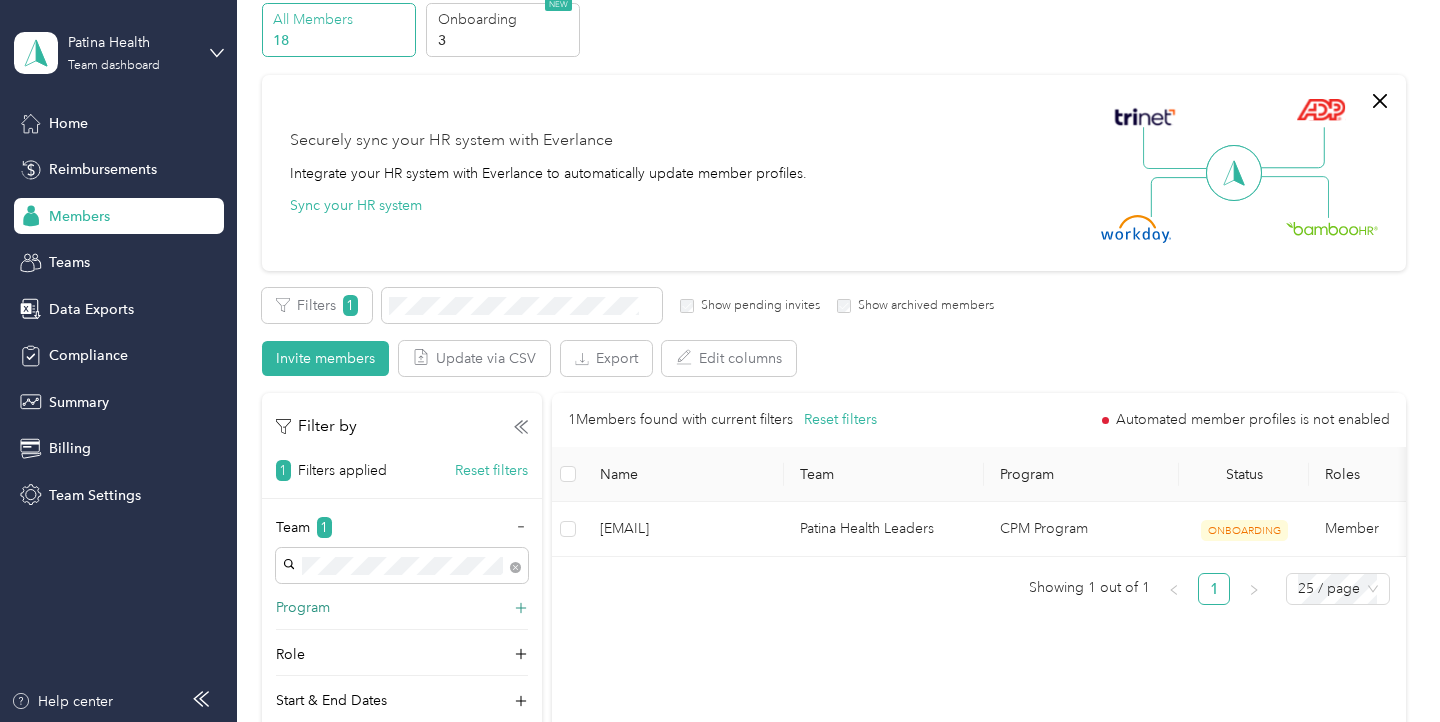 scroll, scrollTop: 82, scrollLeft: 0, axis: vertical 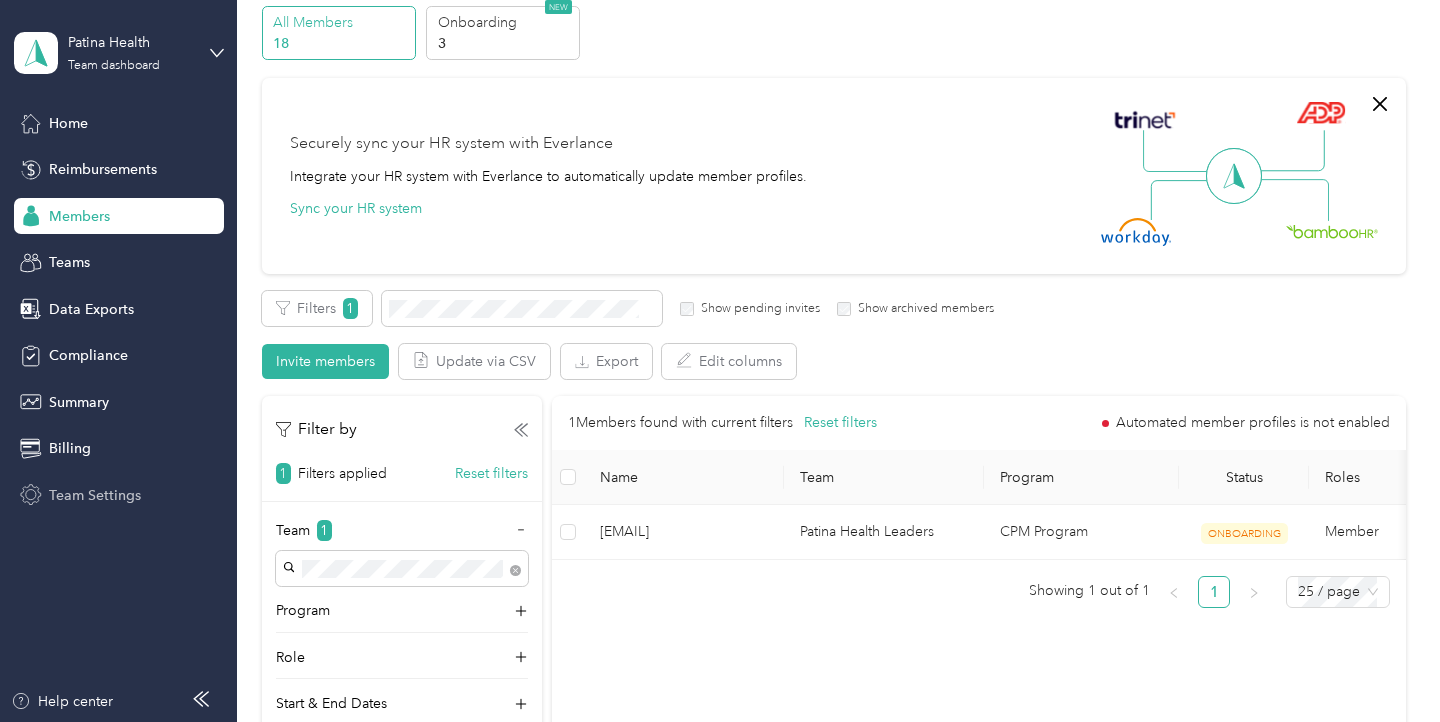 click on "Team Settings" at bounding box center [95, 495] 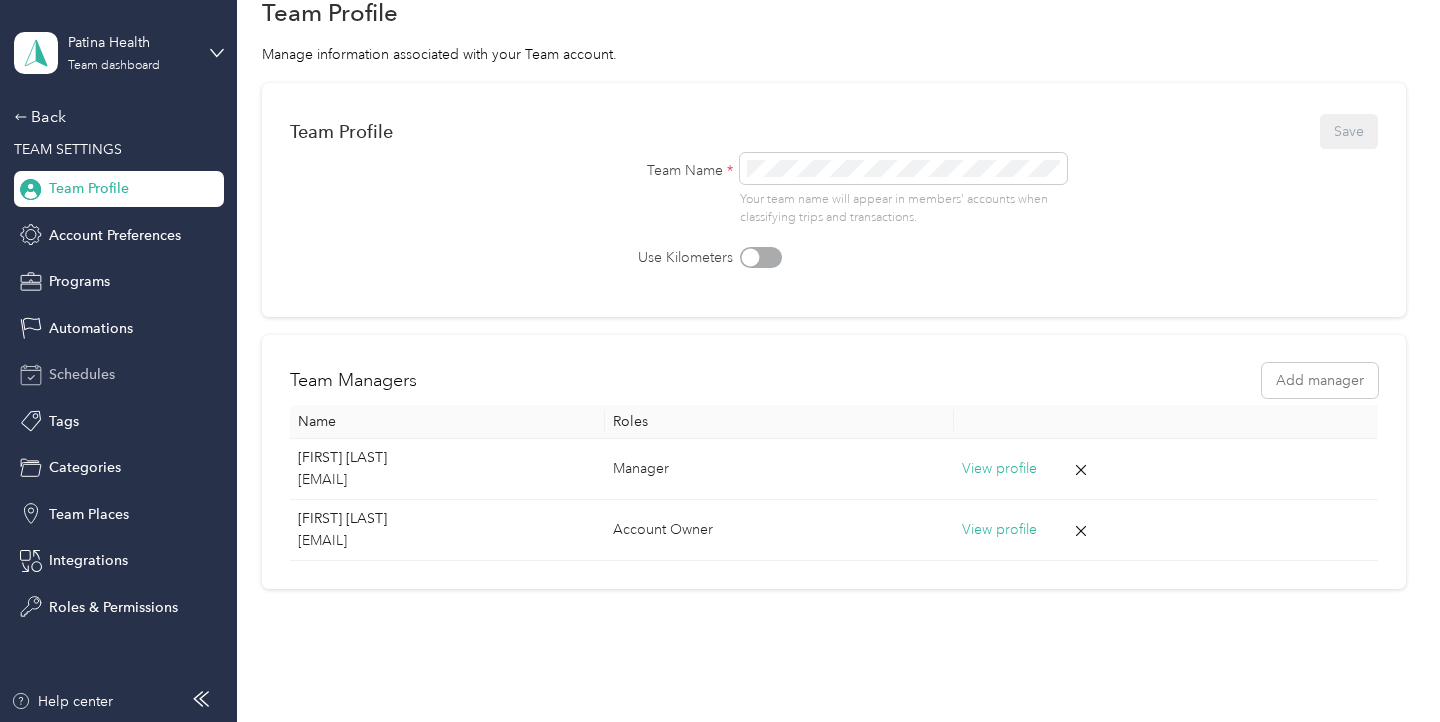 click on "Schedules" at bounding box center [82, 374] 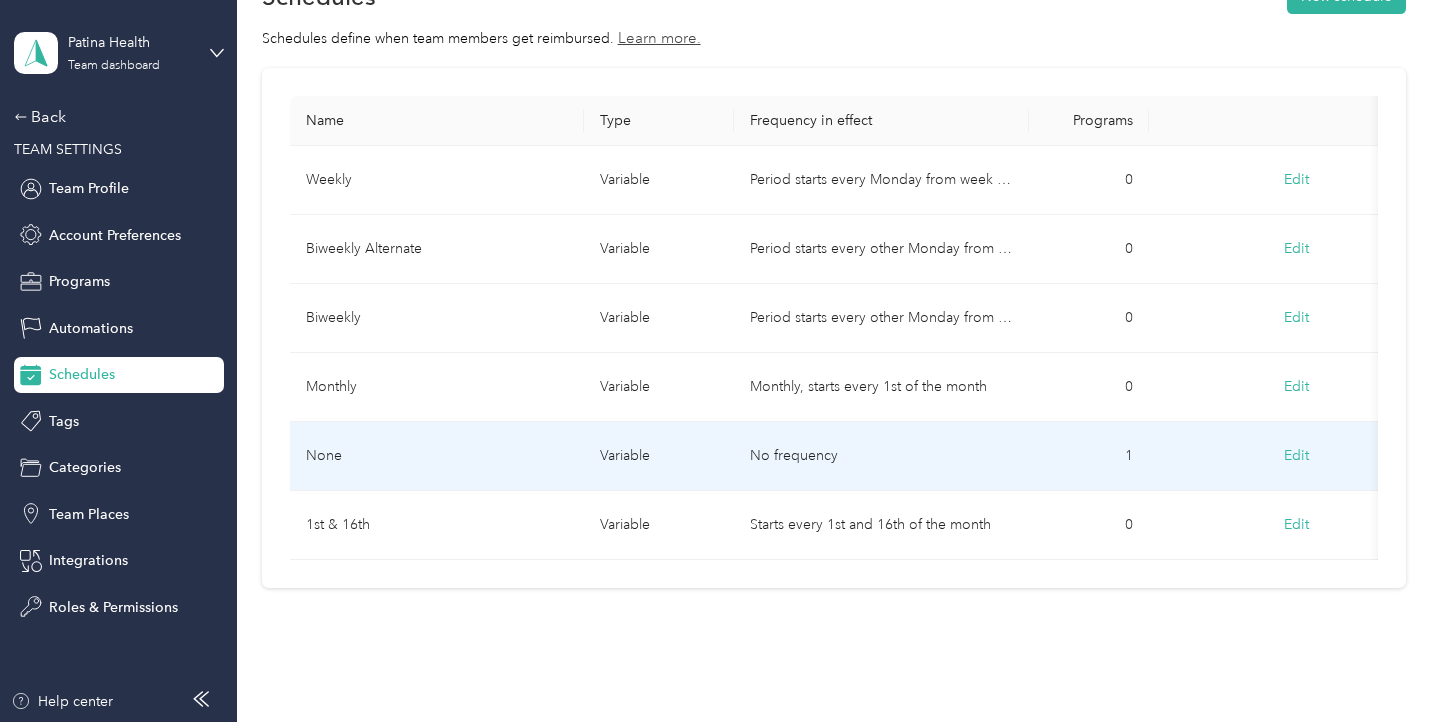 scroll, scrollTop: 0, scrollLeft: 0, axis: both 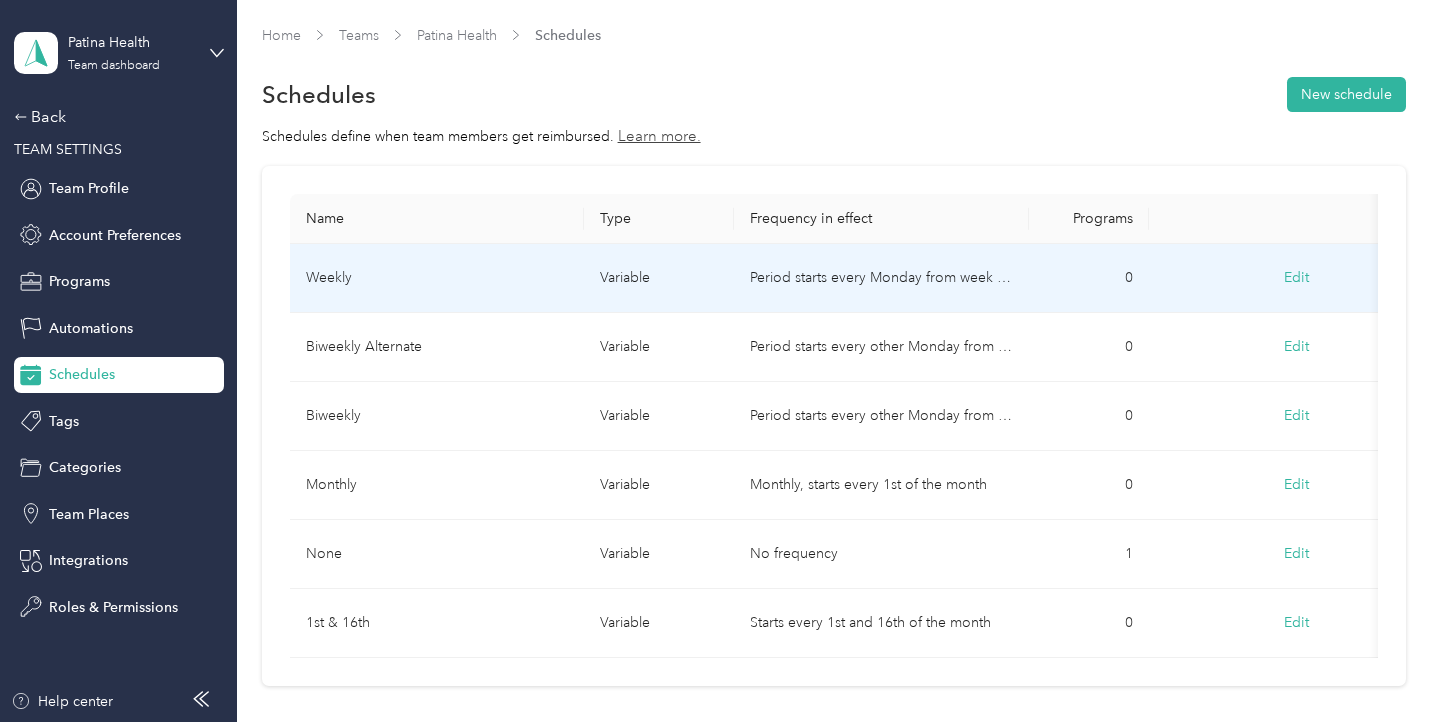 click on "Edit" at bounding box center (1296, 278) 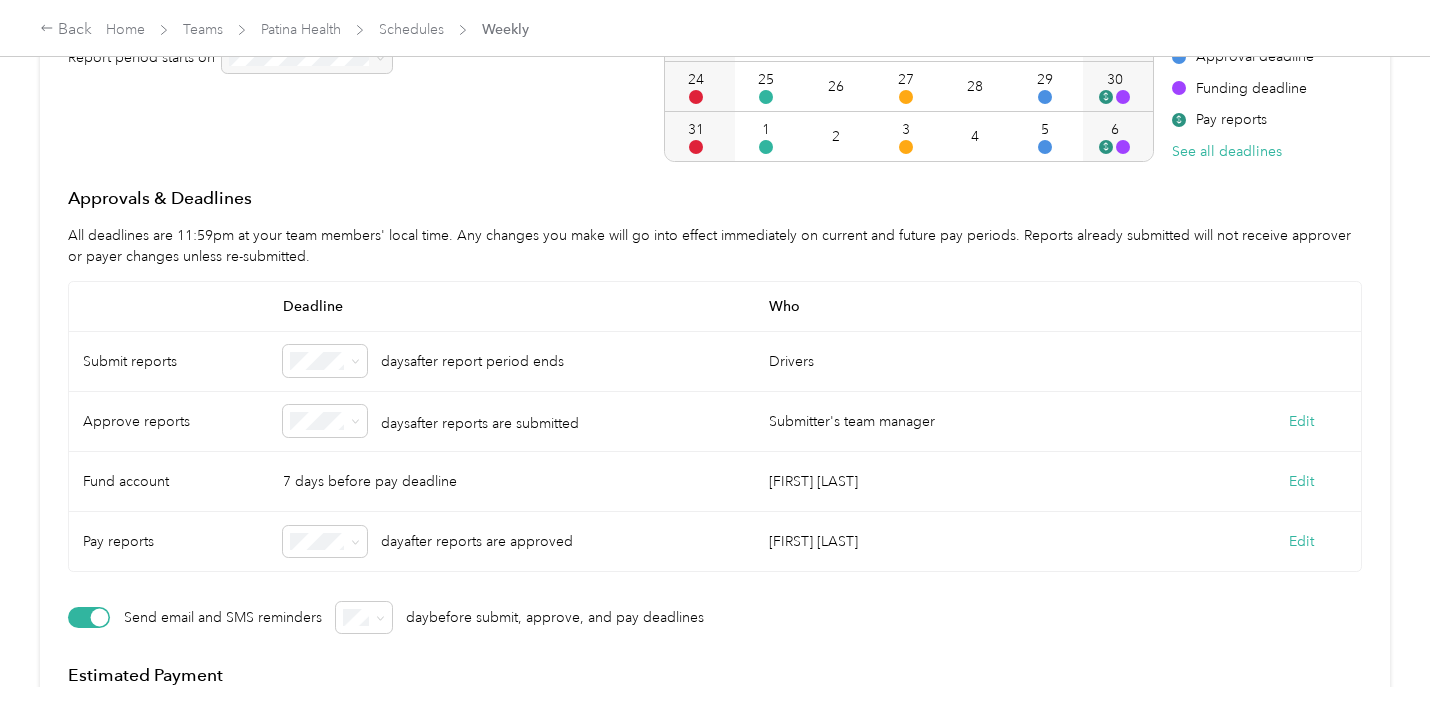 scroll, scrollTop: 442, scrollLeft: 0, axis: vertical 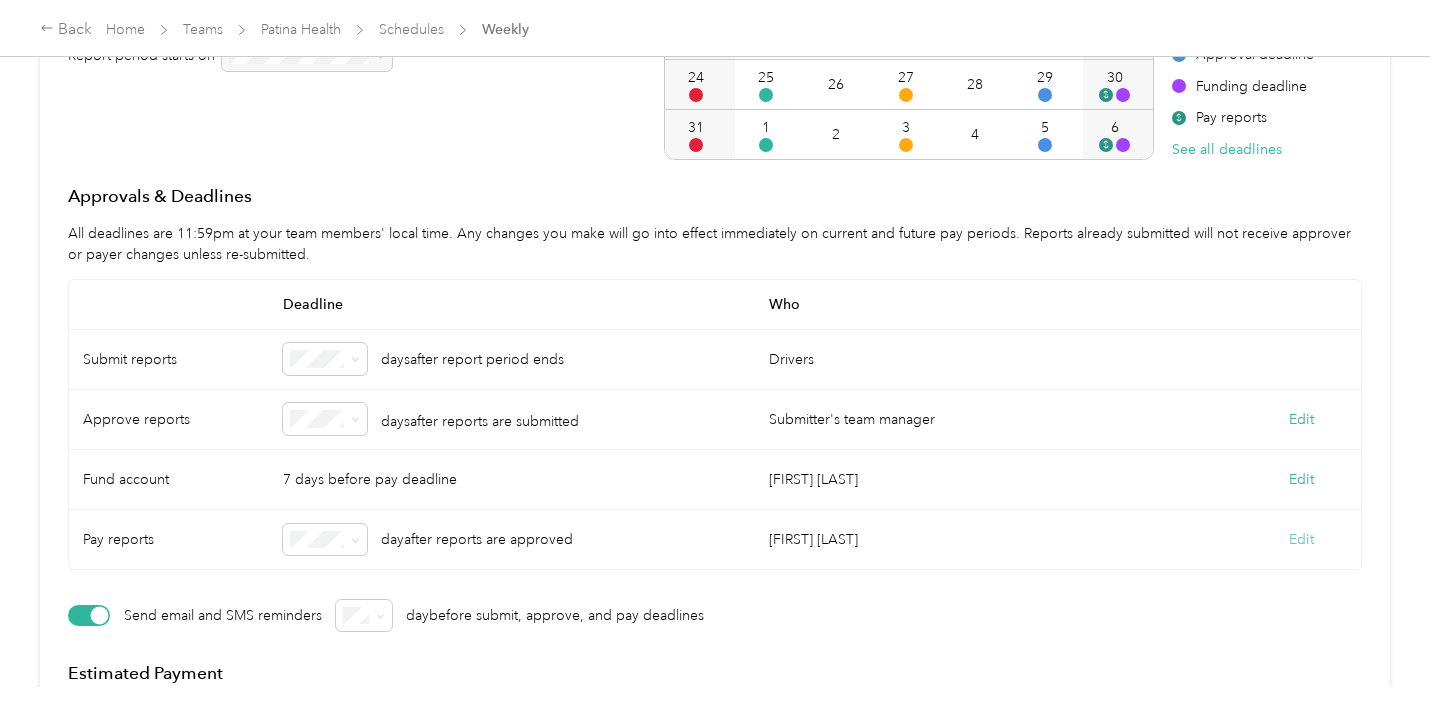 click on "Edit" at bounding box center [1301, 539] 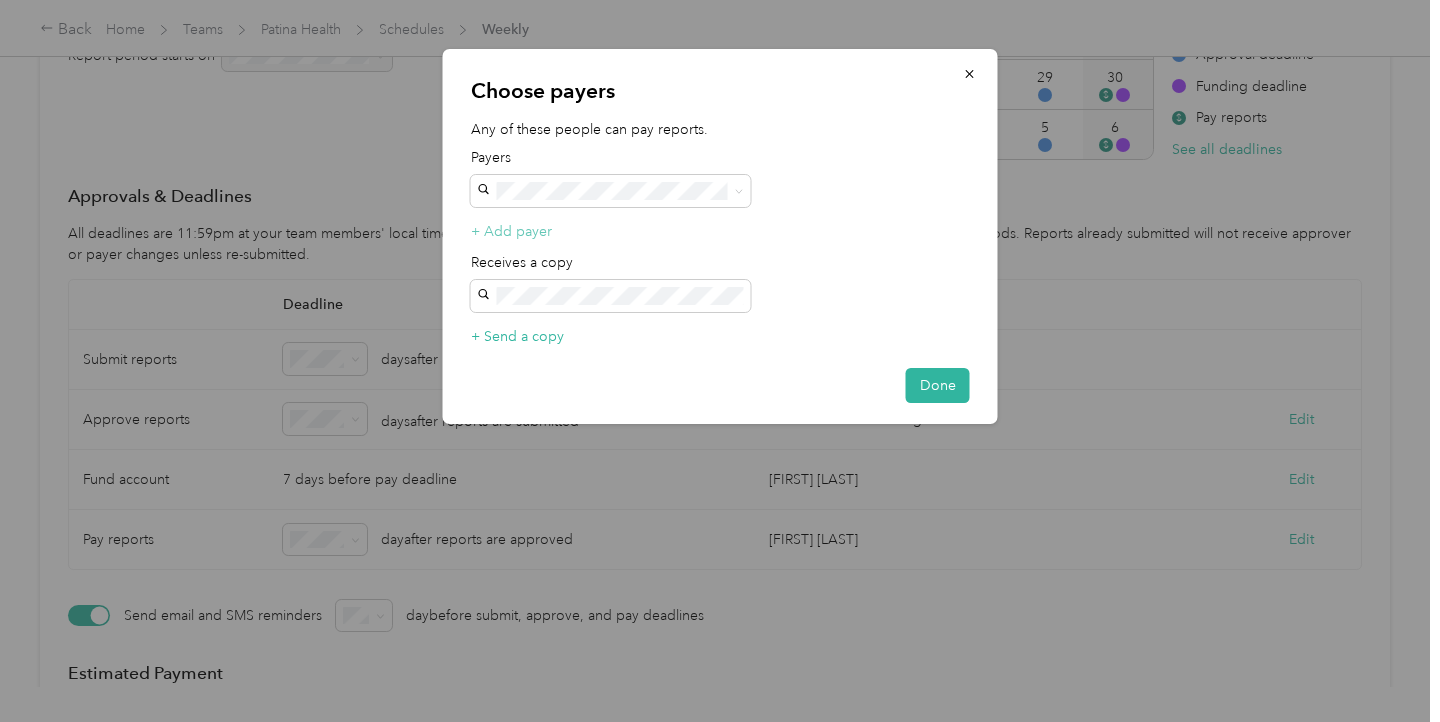 click on "+ Add payer" at bounding box center (511, 231) 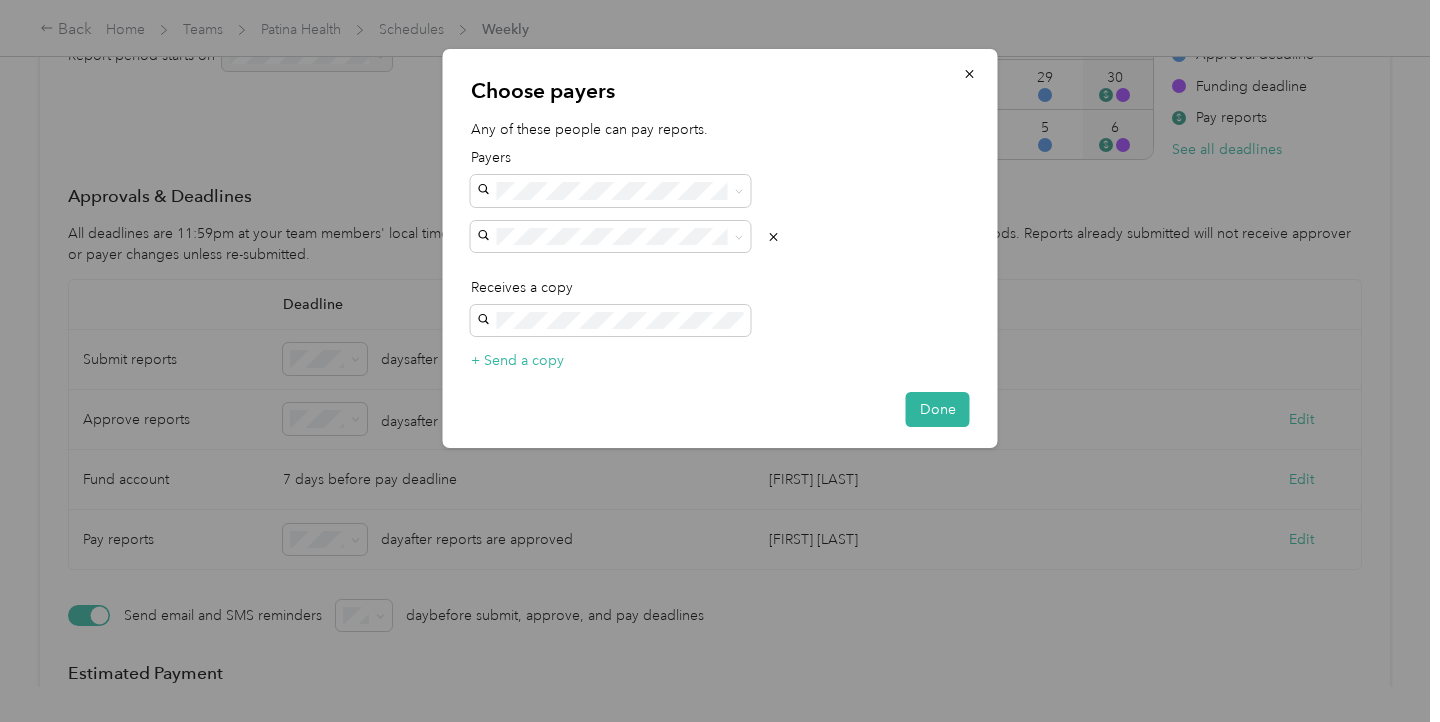 click on "[FIRST] [LAST]" at bounding box center [529, 271] 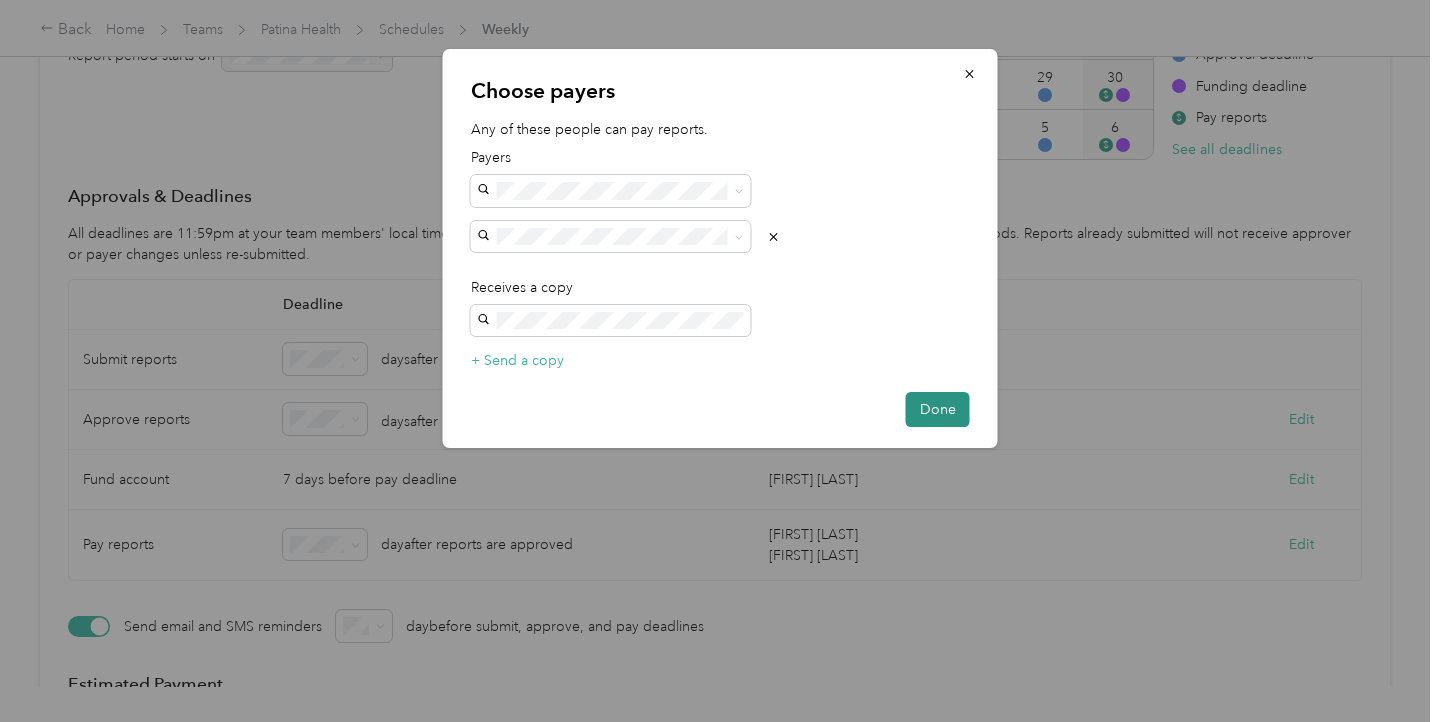 click on "Done" at bounding box center (938, 409) 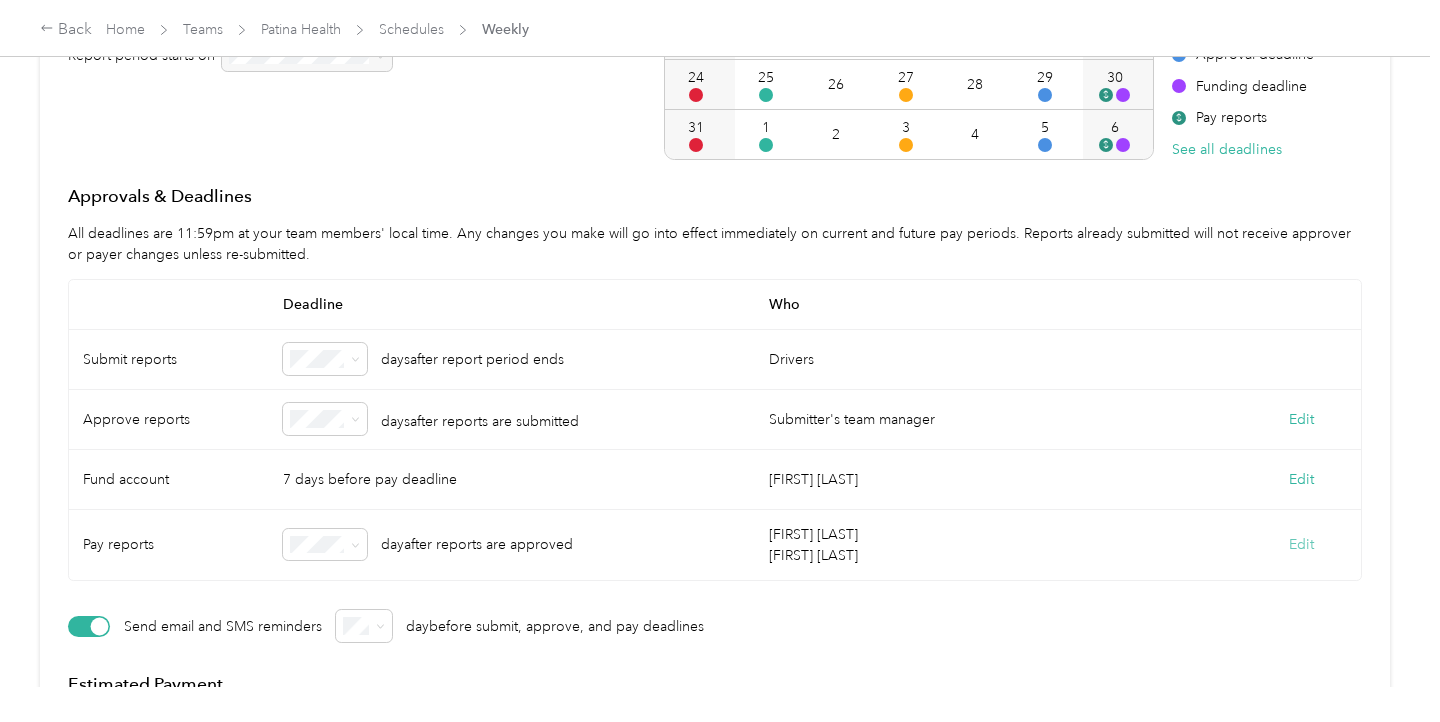 click on "Edit" at bounding box center [1301, 544] 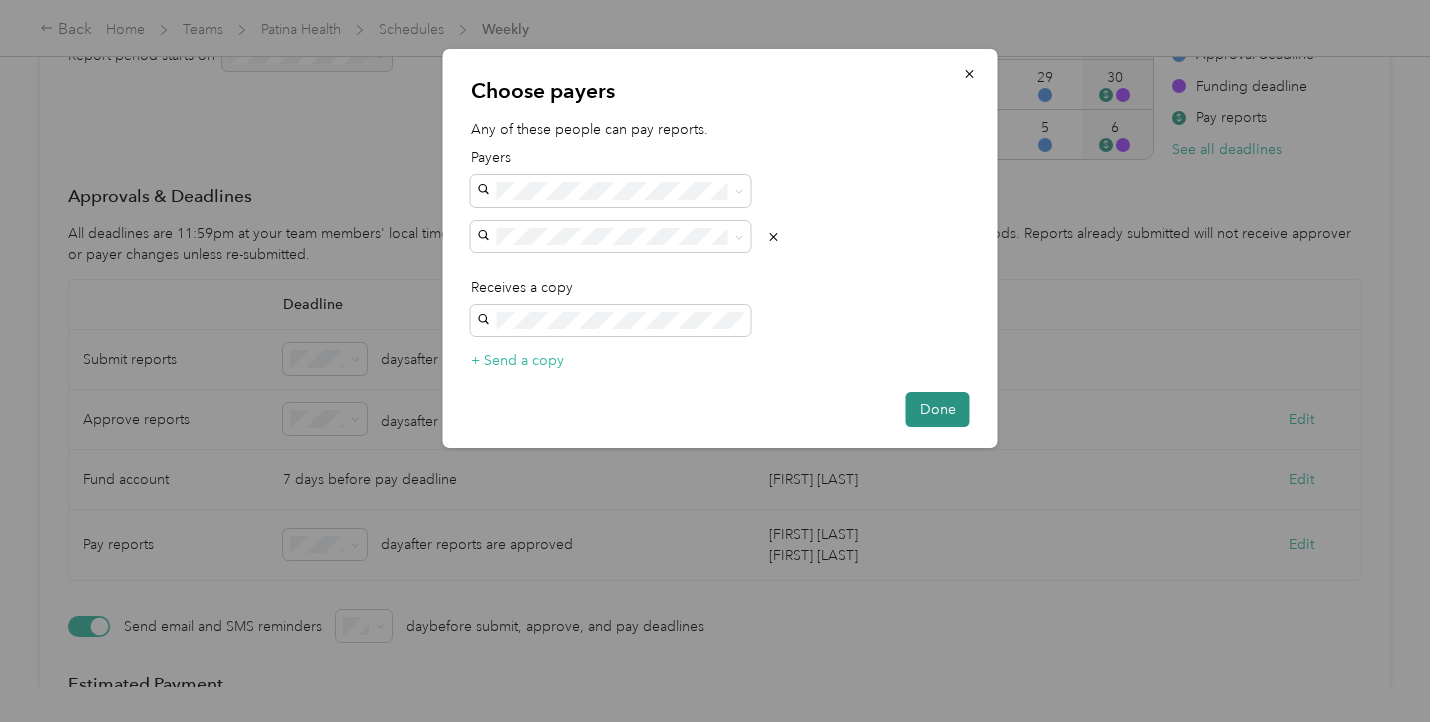 click on "Done" at bounding box center [938, 409] 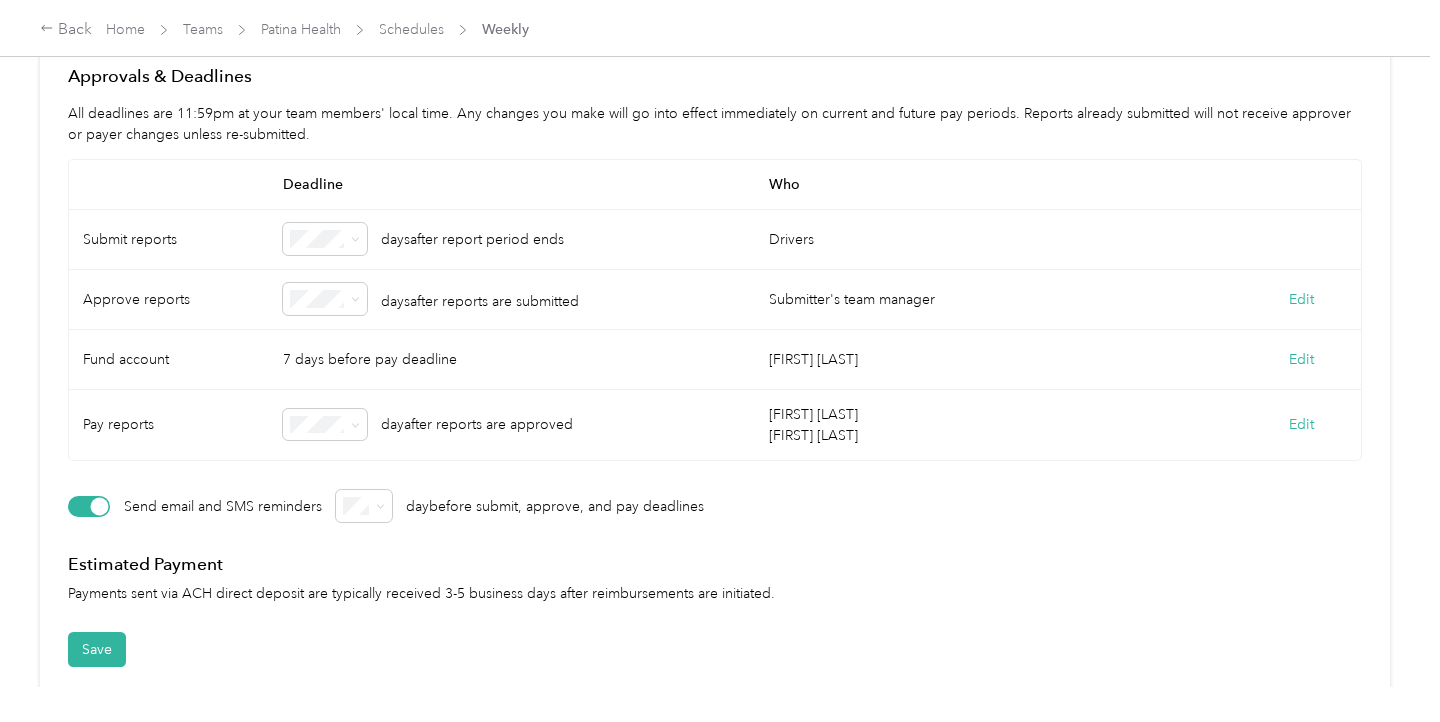scroll, scrollTop: 570, scrollLeft: 0, axis: vertical 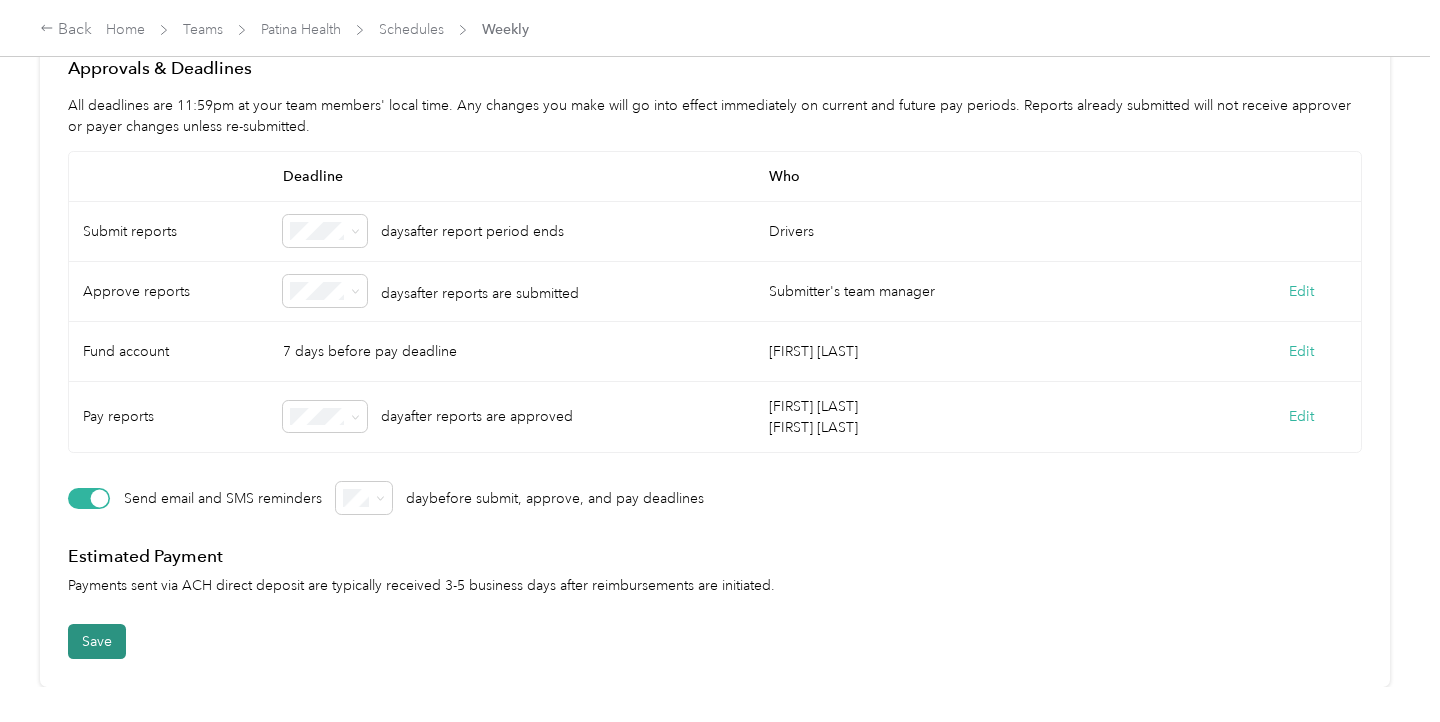 click on "Save" at bounding box center (97, 641) 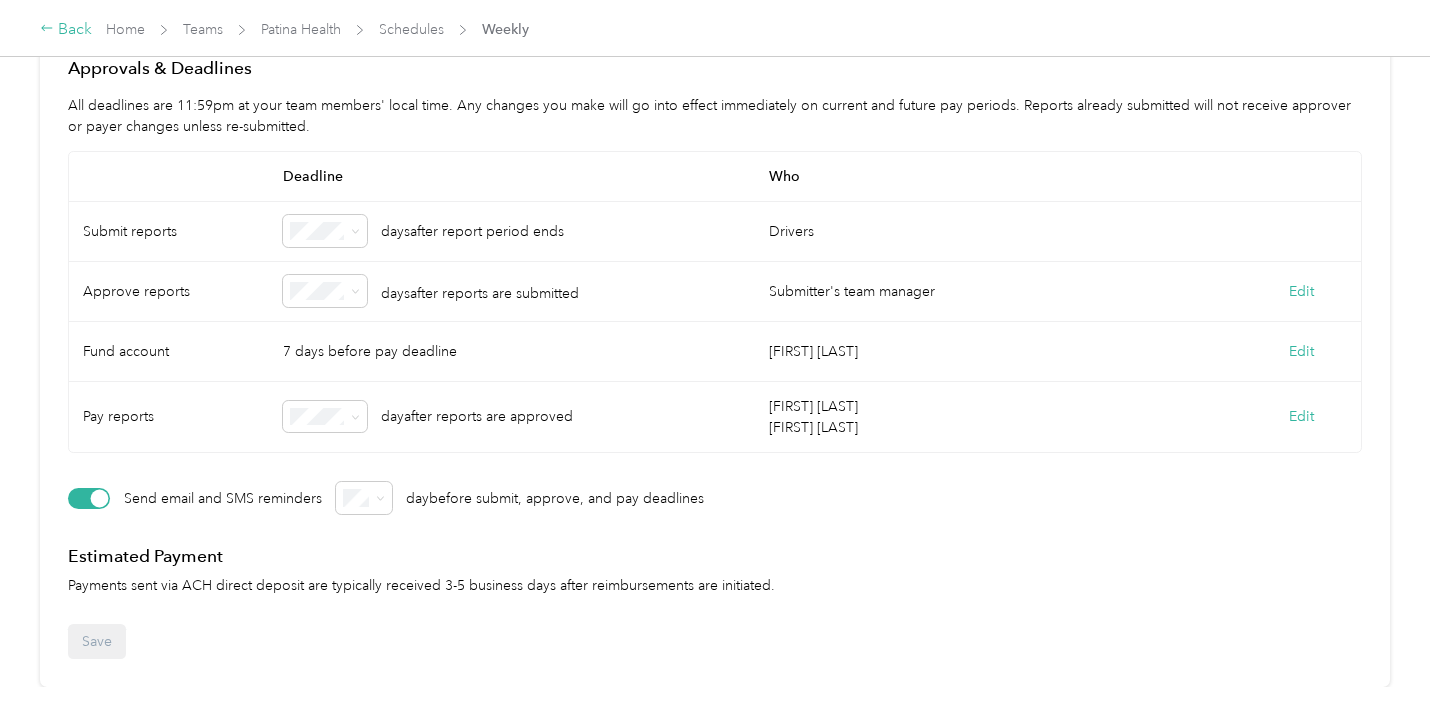 click on "Back" at bounding box center [66, 30] 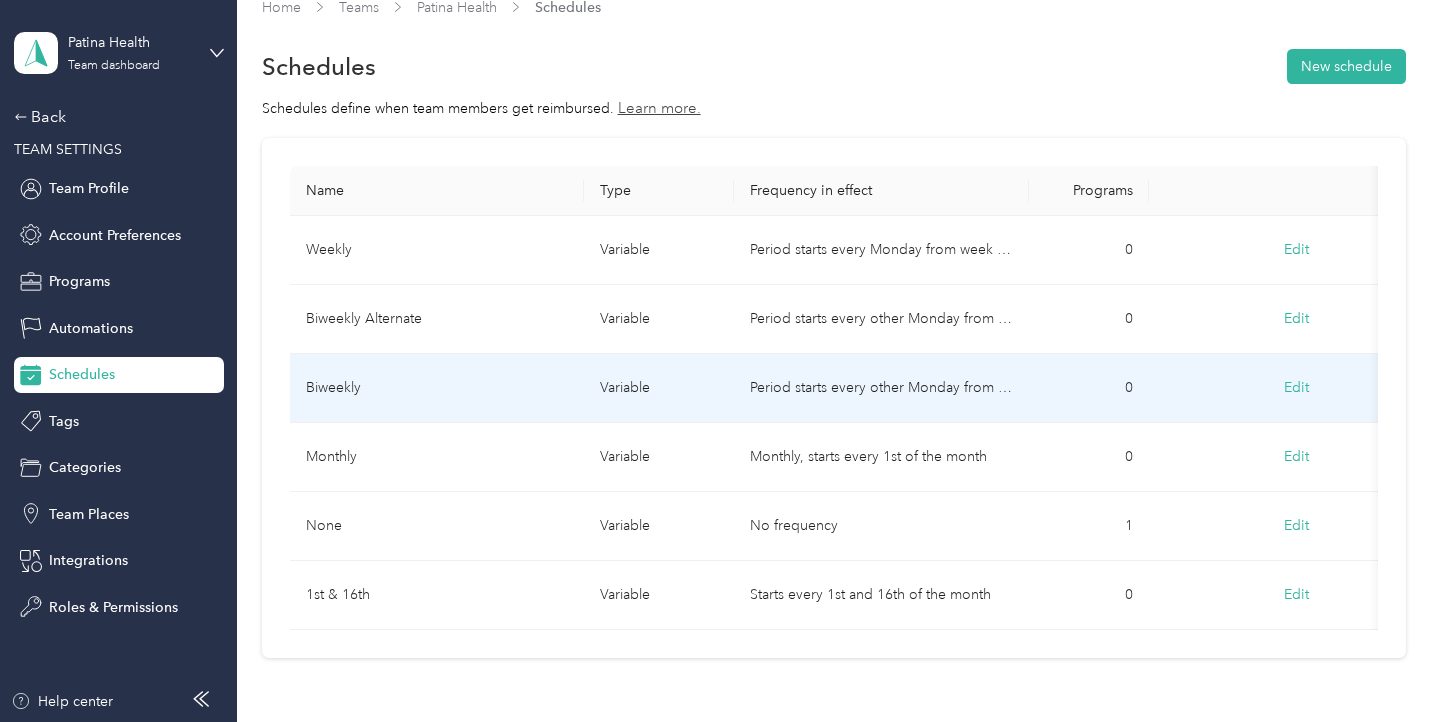 scroll, scrollTop: 170, scrollLeft: 0, axis: vertical 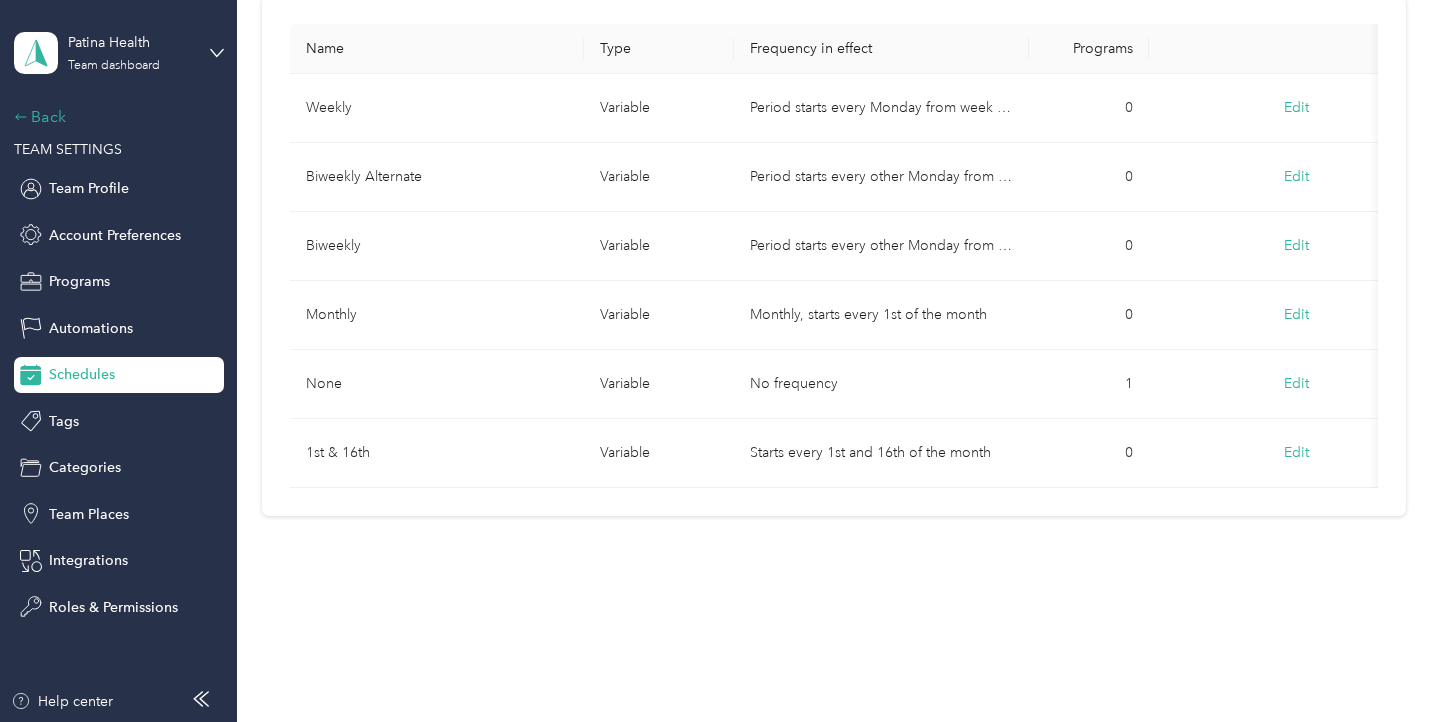 click on "Back" at bounding box center (114, 117) 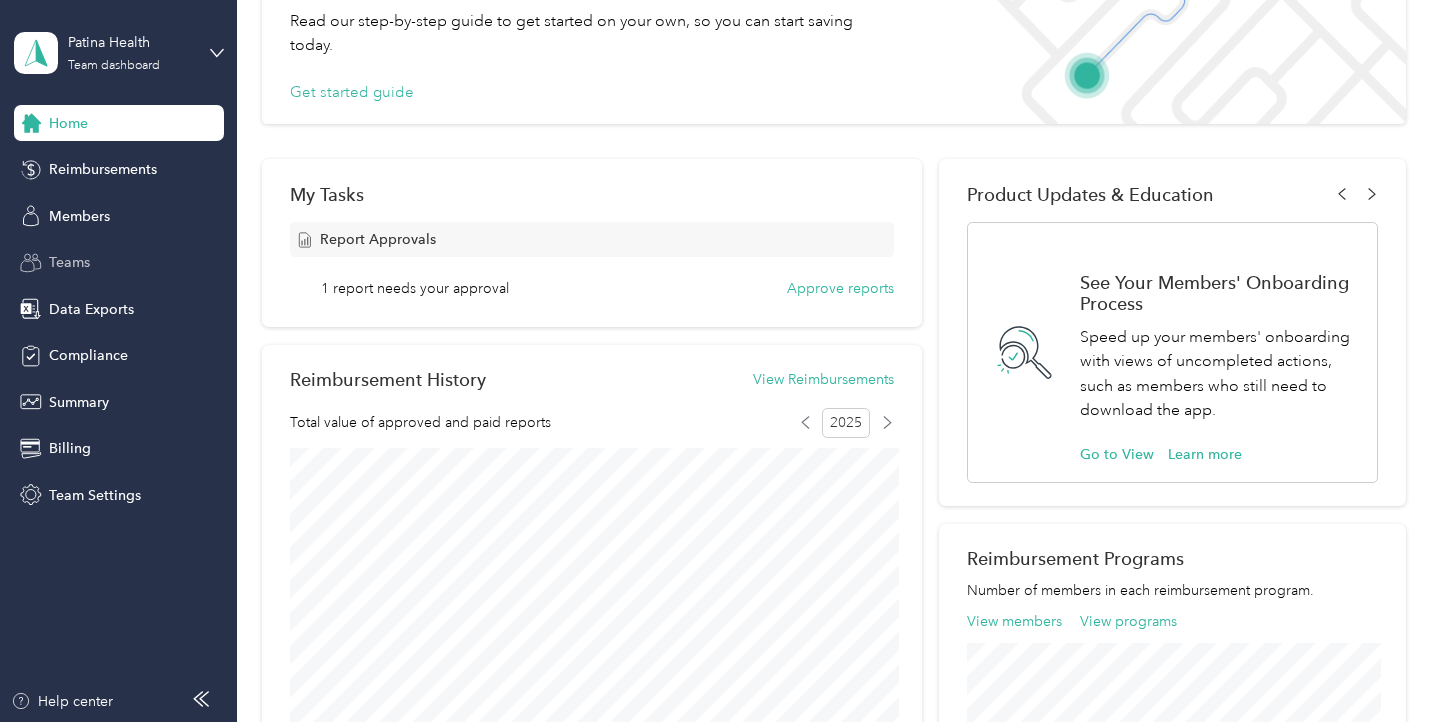 click on "Teams" at bounding box center [119, 263] 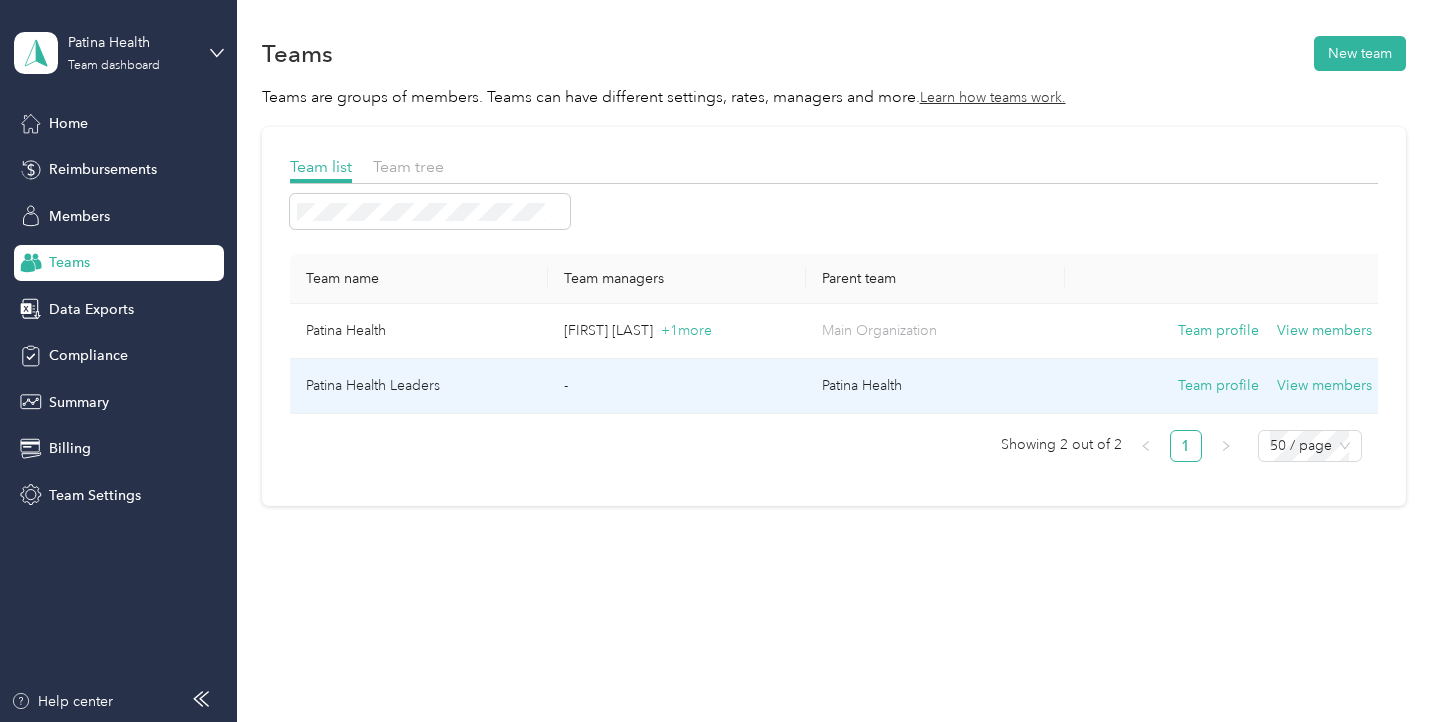 click on "Patina Health Leaders" at bounding box center [419, 386] 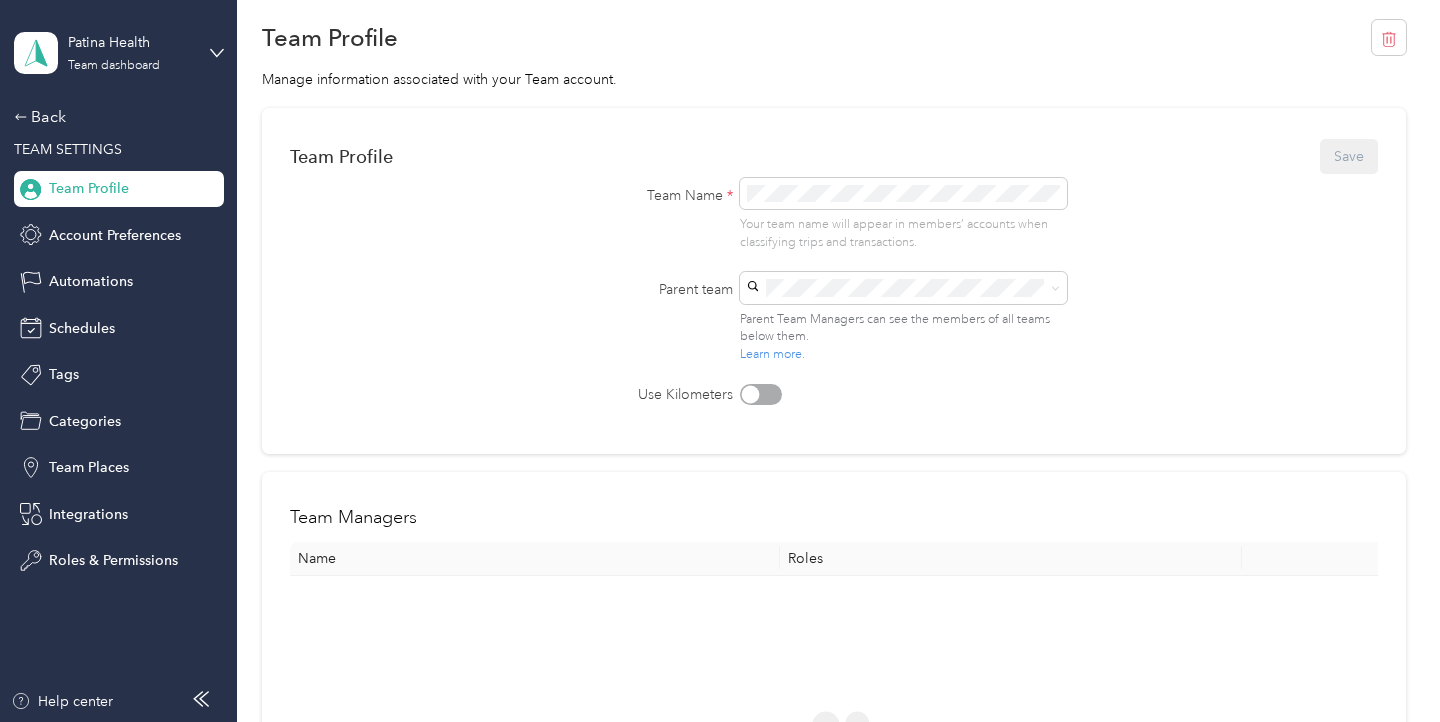 scroll, scrollTop: 0, scrollLeft: 0, axis: both 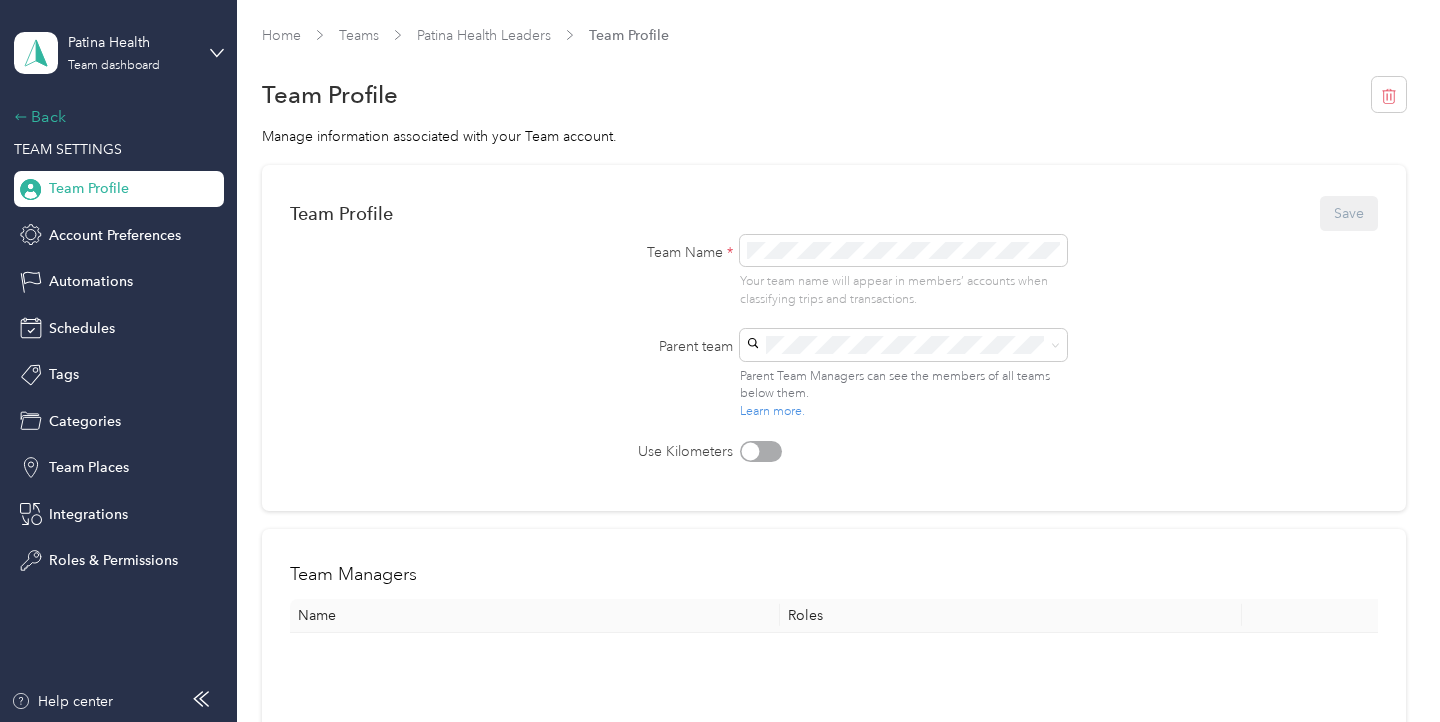 click on "Back" at bounding box center (114, 117) 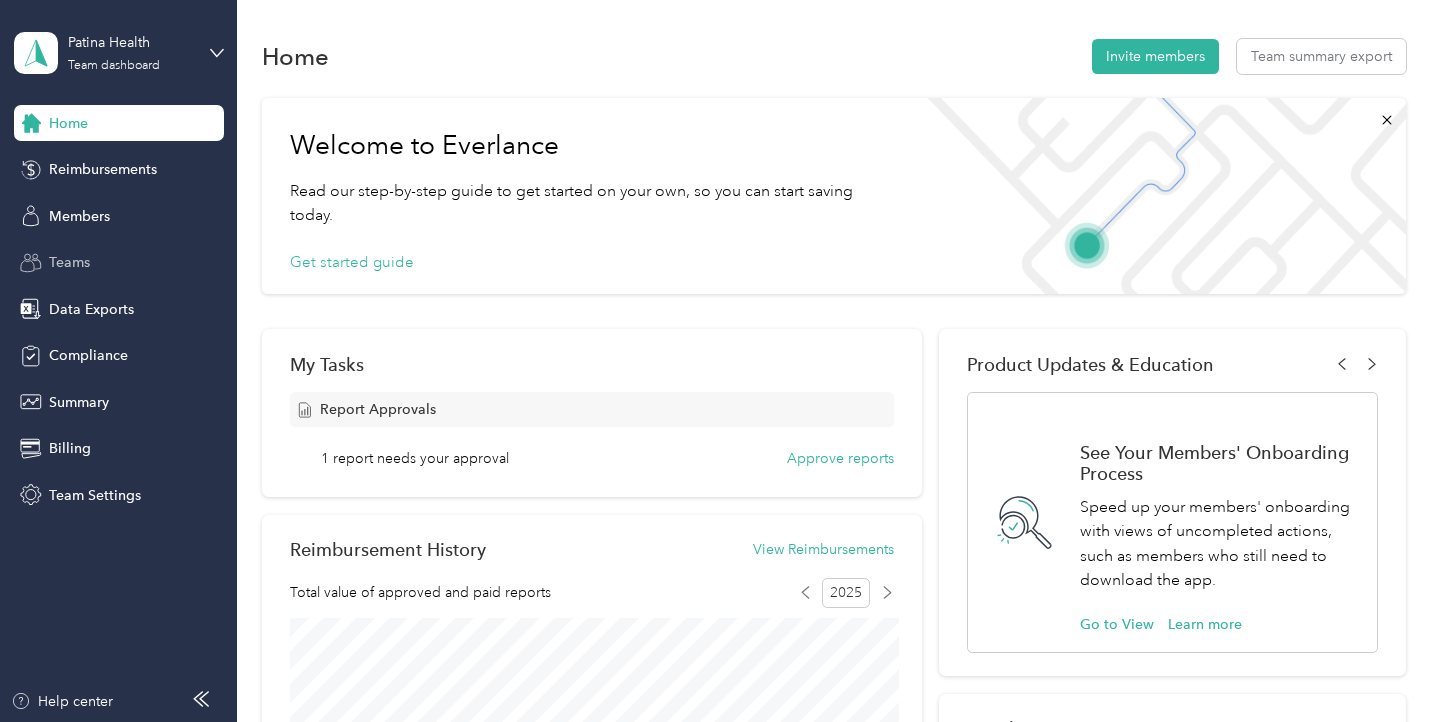 click on "Teams" at bounding box center [69, 262] 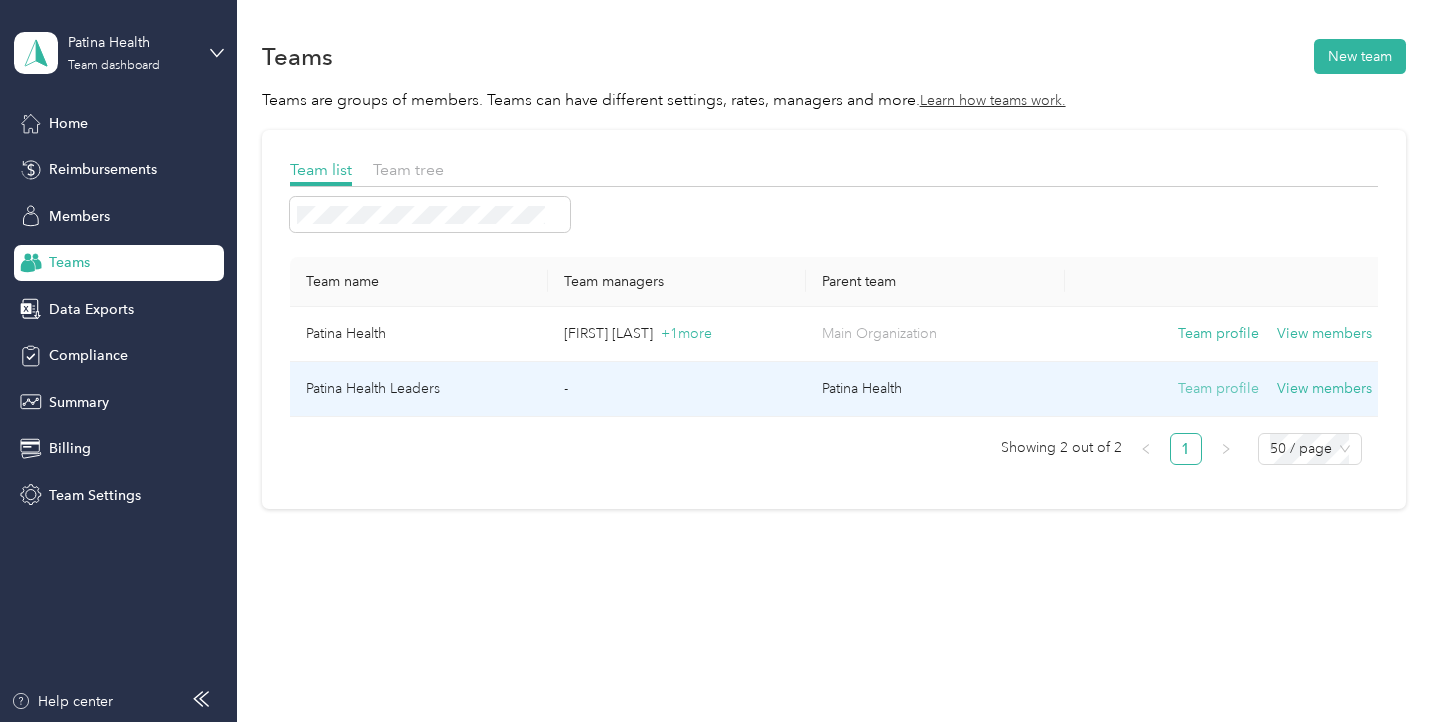 click on "Team profile" at bounding box center (1218, 389) 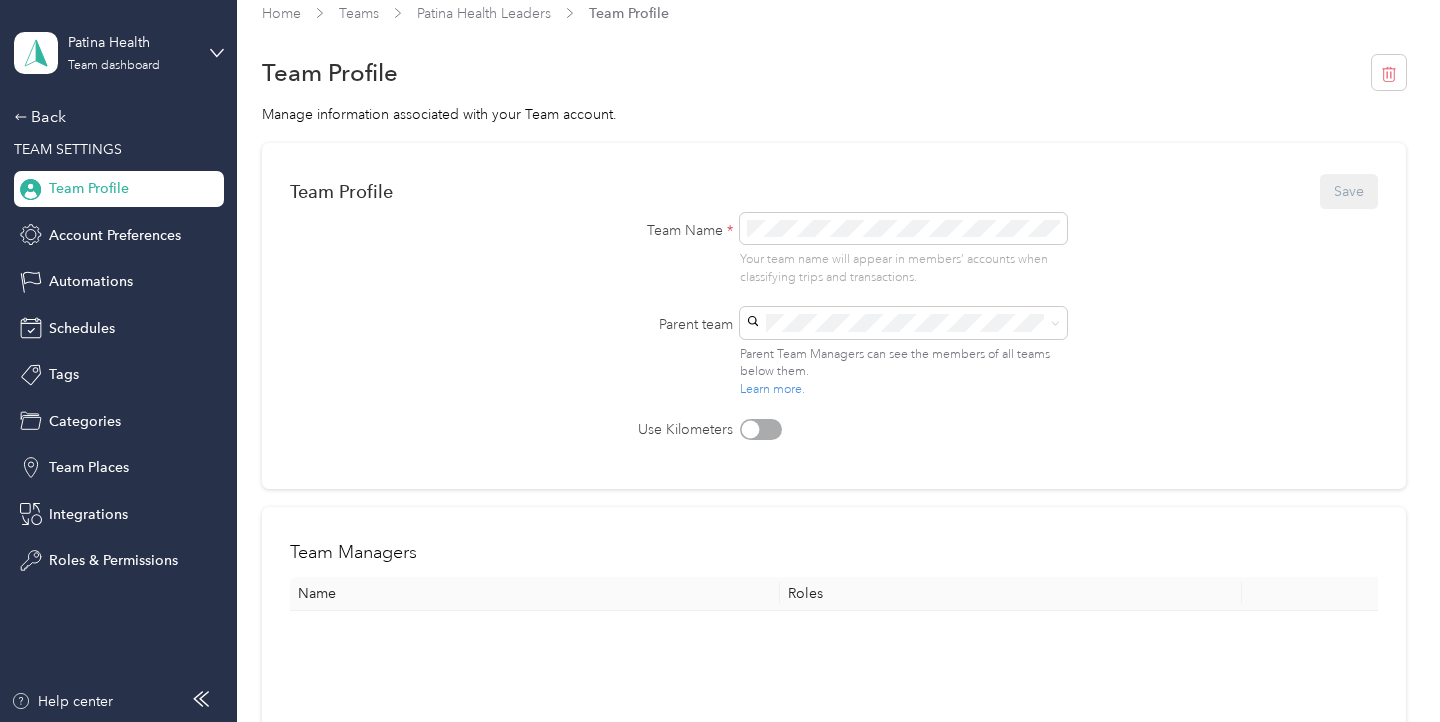 scroll, scrollTop: 0, scrollLeft: 0, axis: both 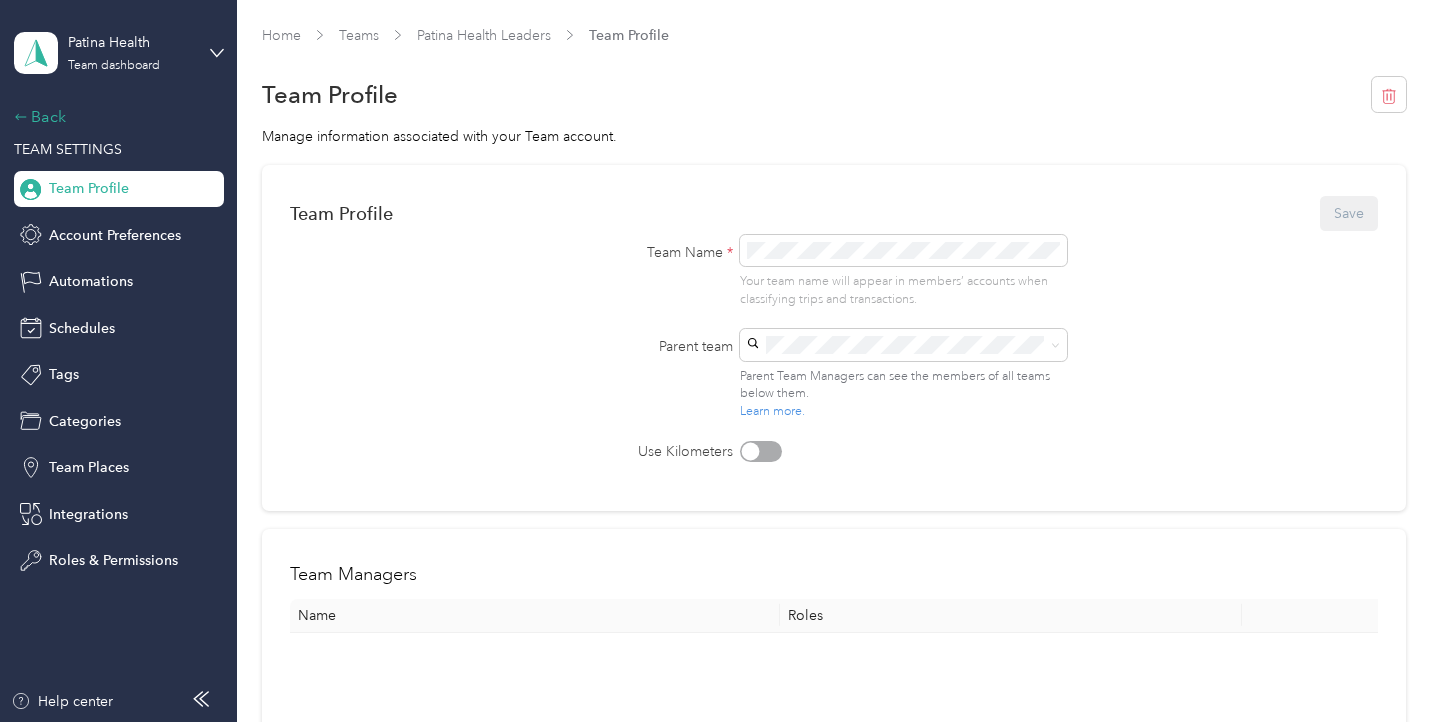 click on "Back" at bounding box center (114, 117) 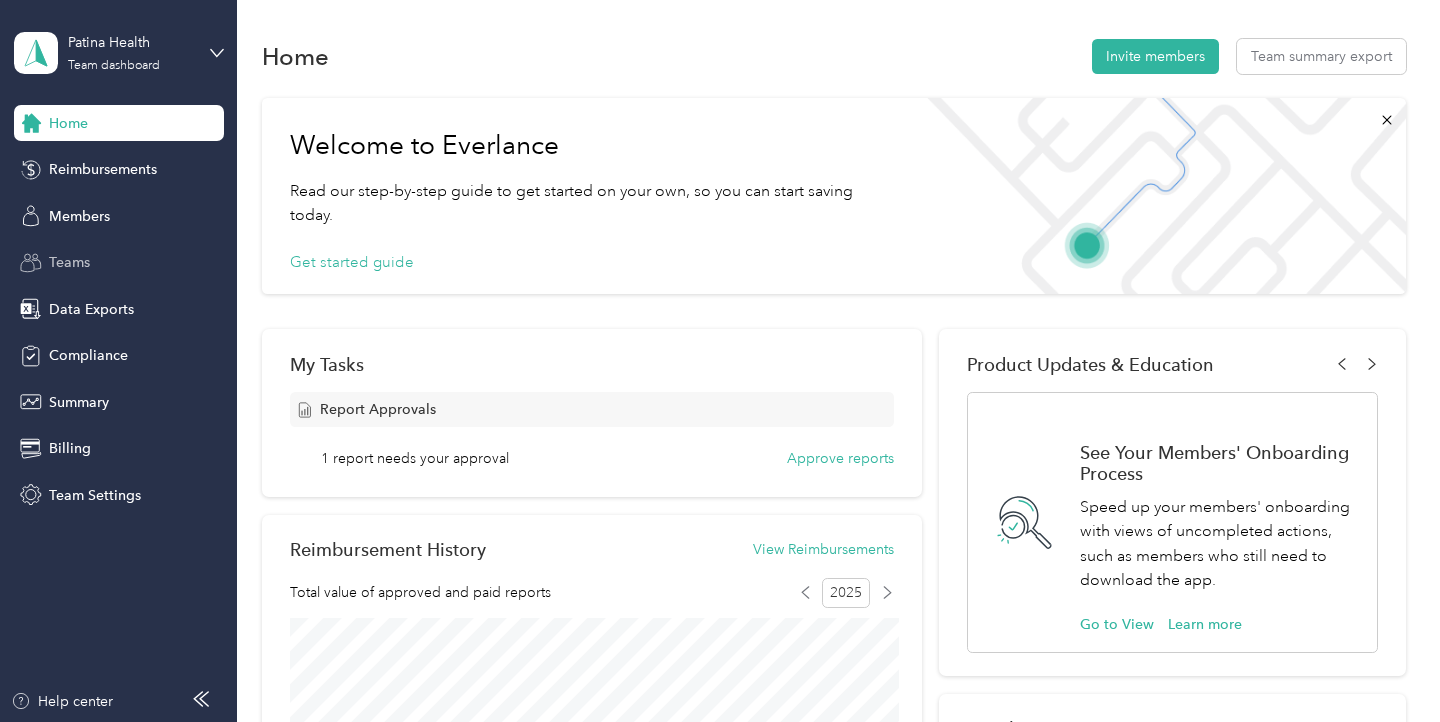 click on "Teams" at bounding box center [69, 262] 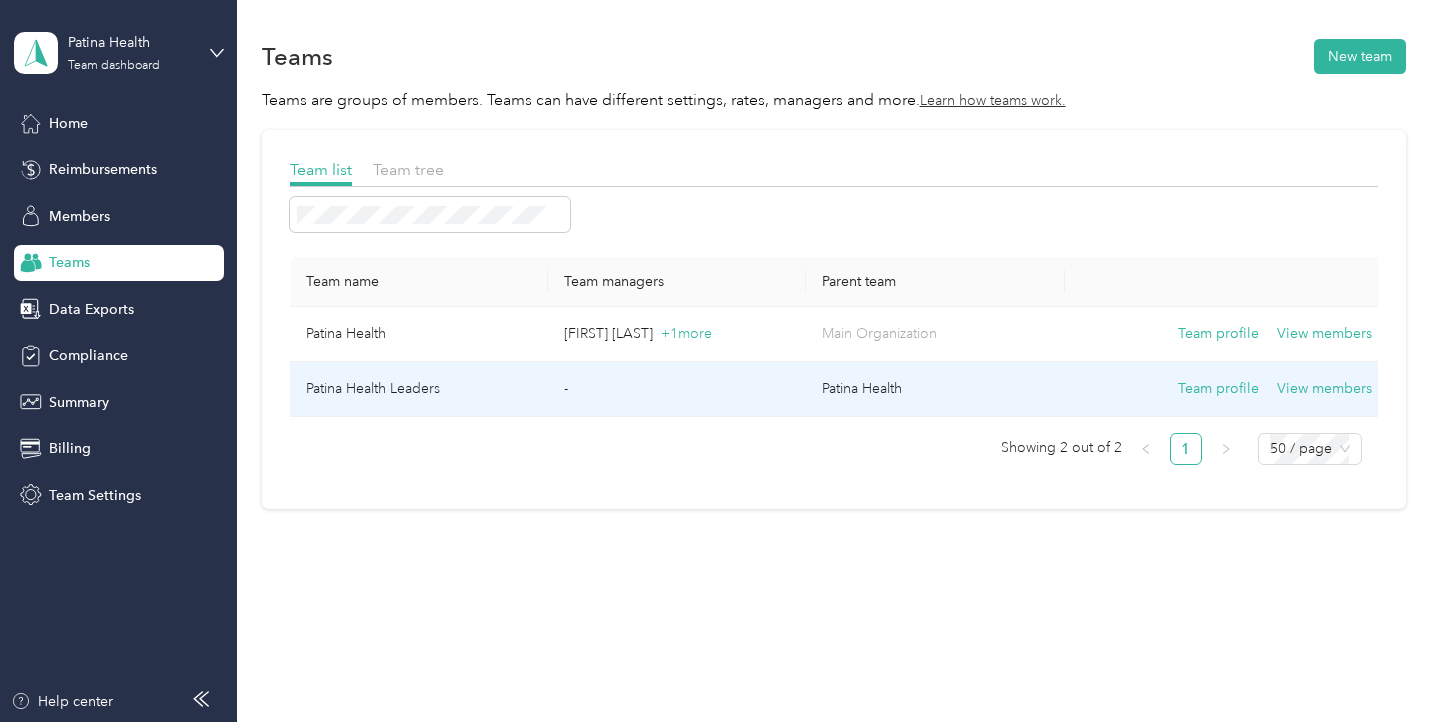 click on "Patina Health Leaders" at bounding box center [419, 389] 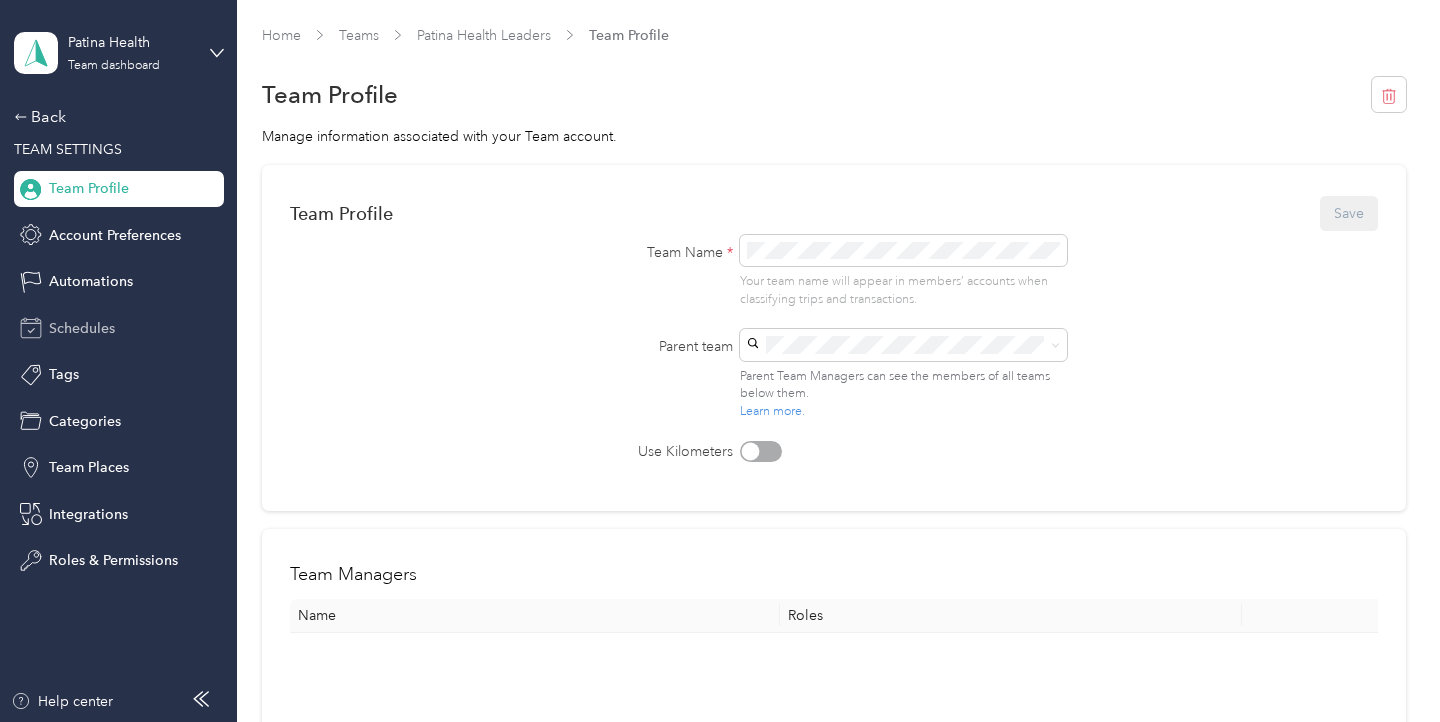 click on "Schedules" at bounding box center (82, 328) 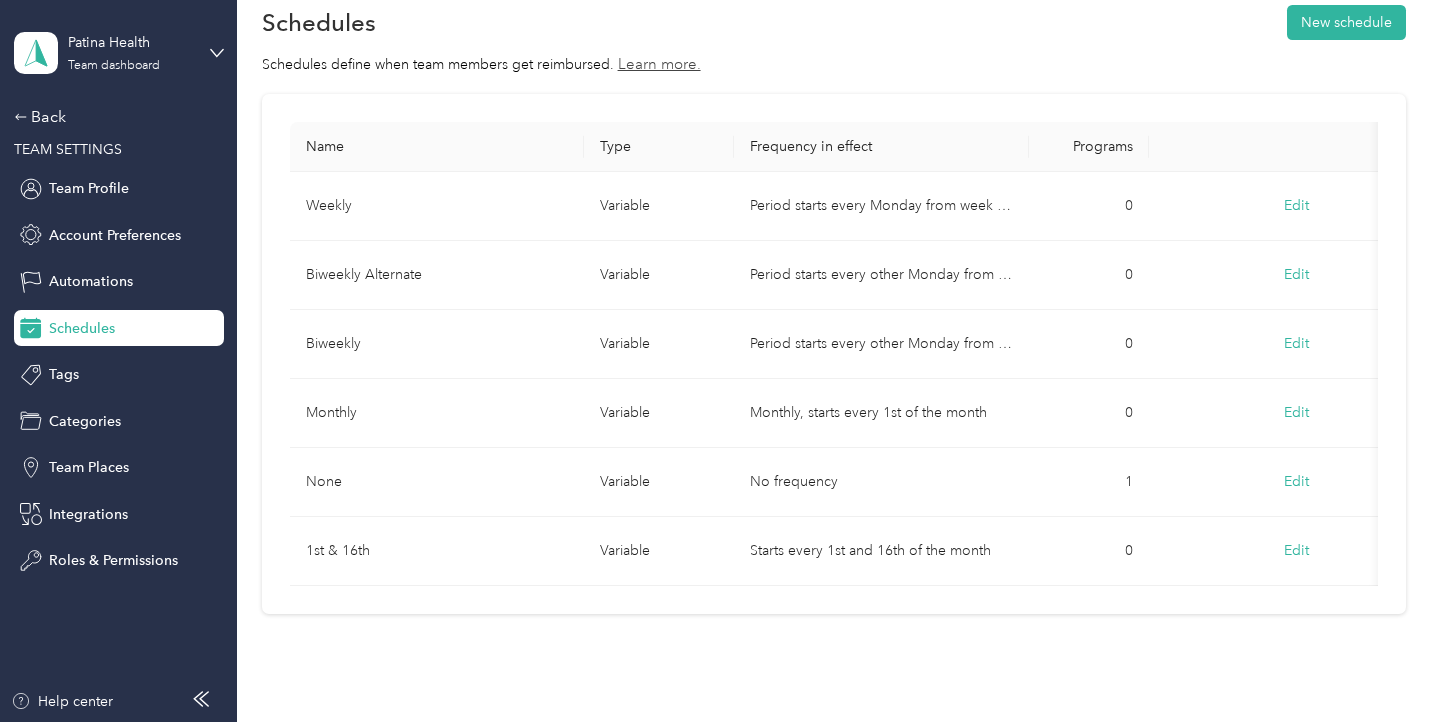 scroll, scrollTop: 0, scrollLeft: 0, axis: both 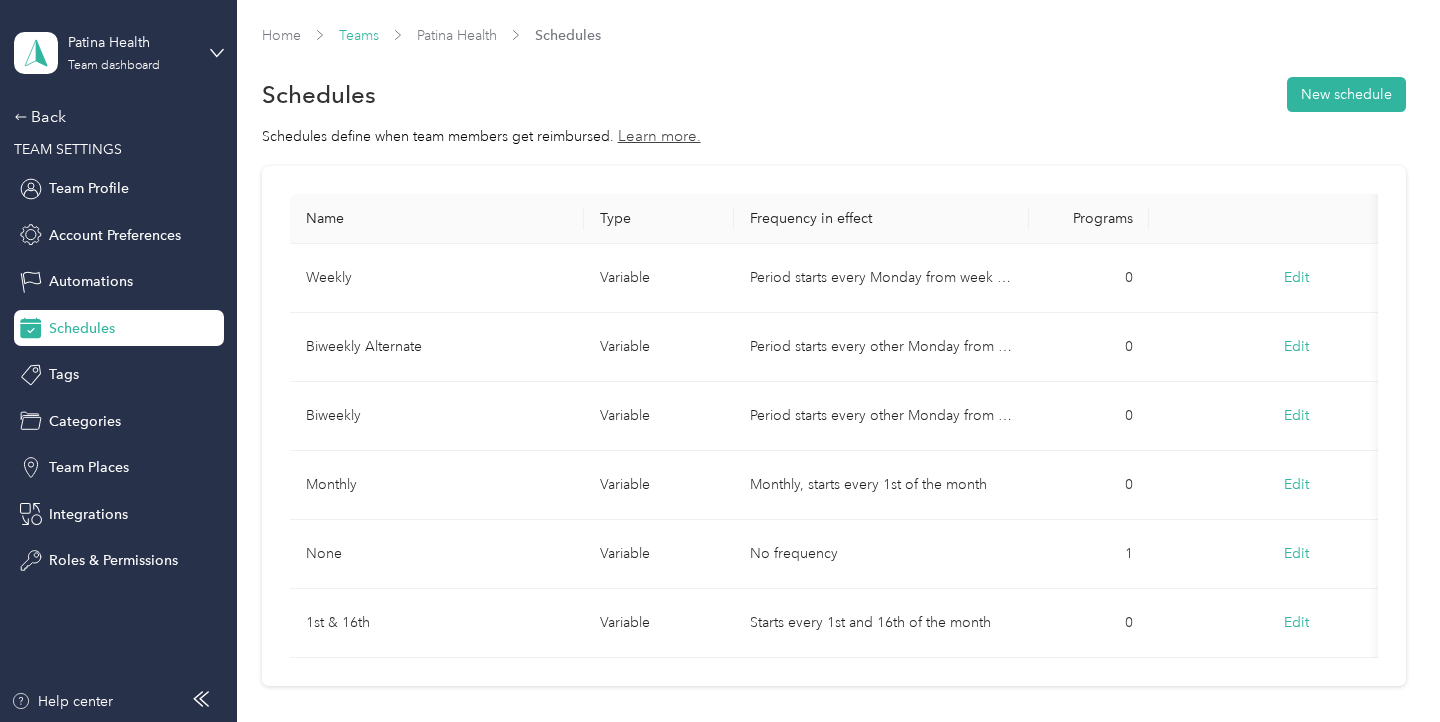 click on "Teams" at bounding box center (359, 35) 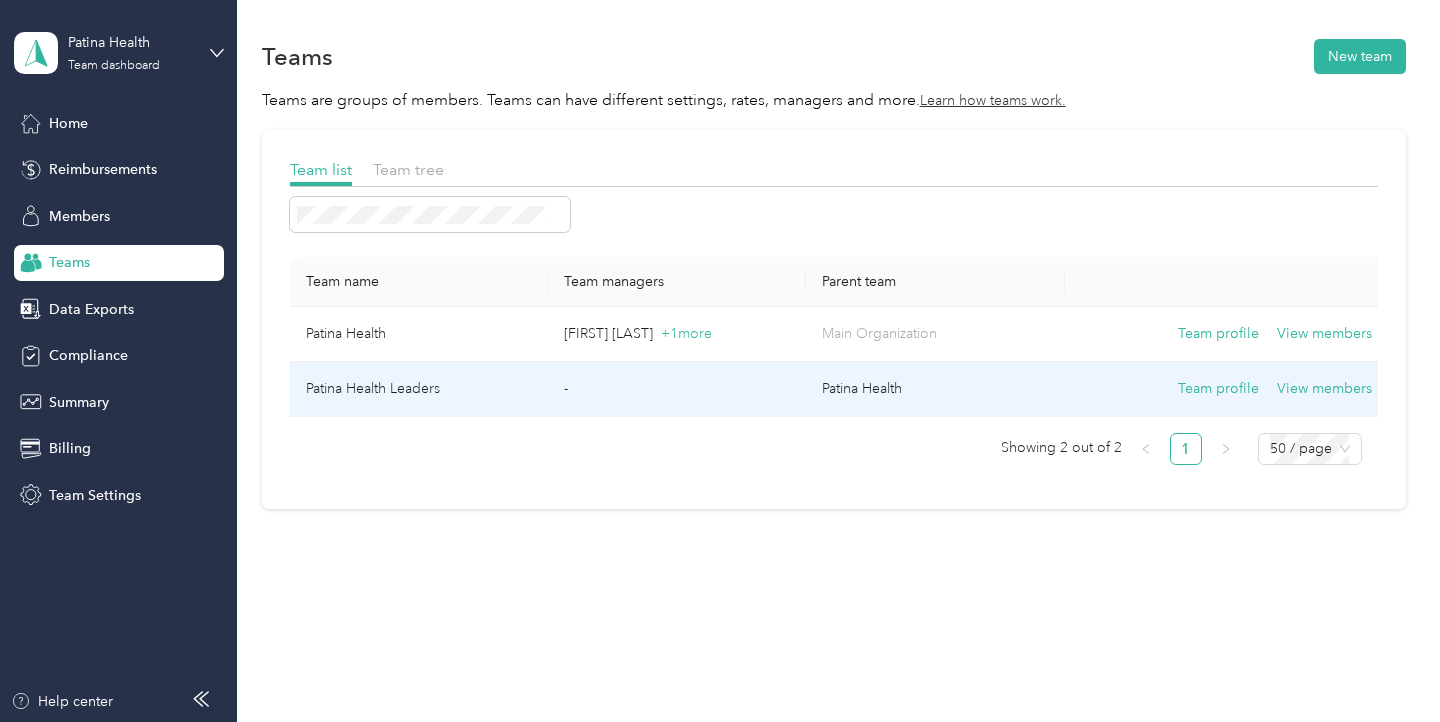 click on "Patina Health Leaders" at bounding box center [419, 389] 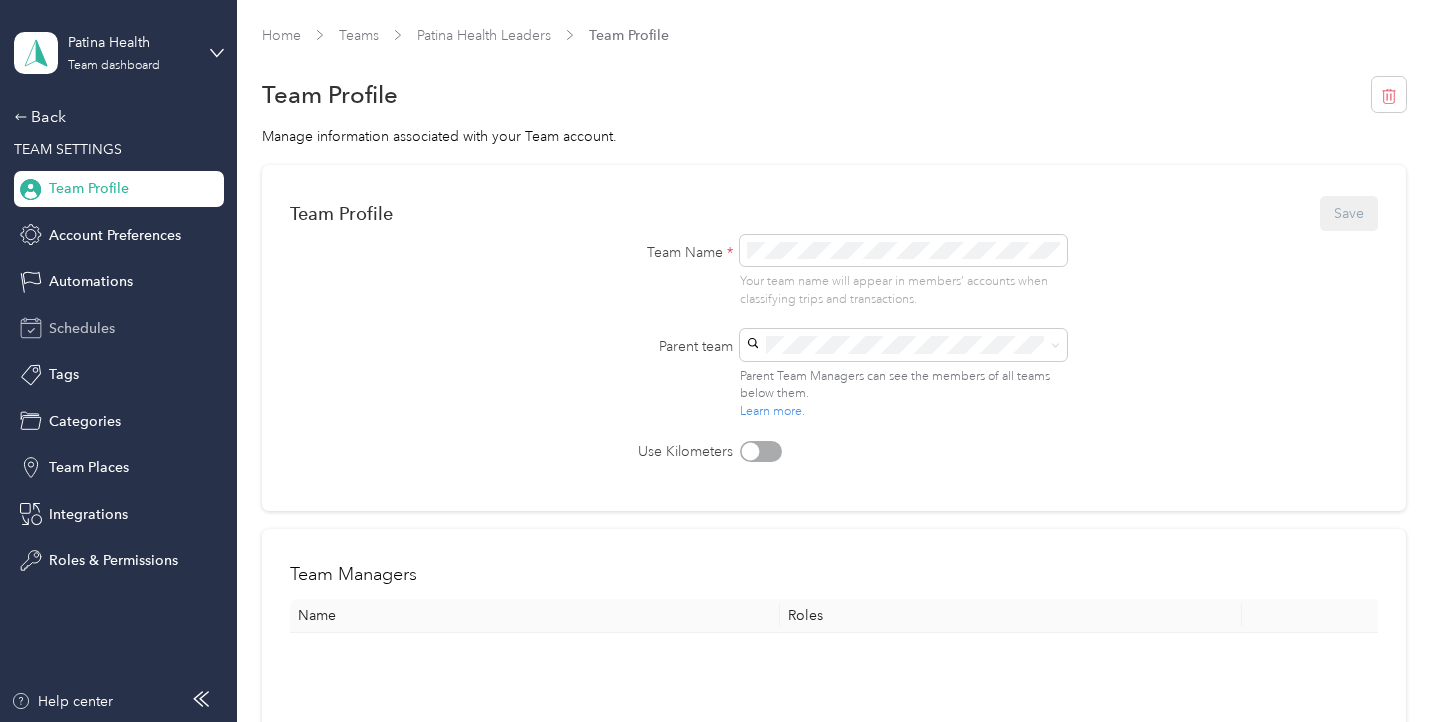click on "Schedules" at bounding box center [82, 328] 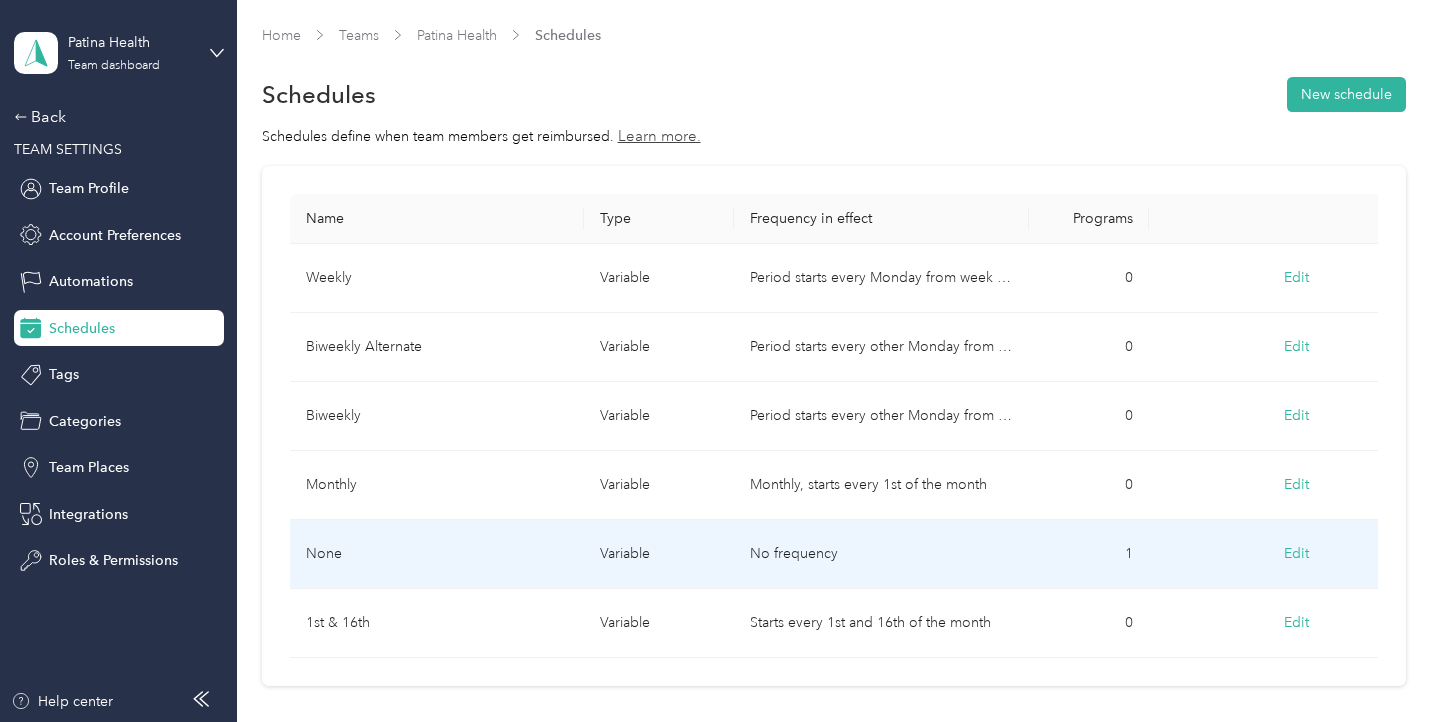 click on "Edit" at bounding box center (1296, 554) 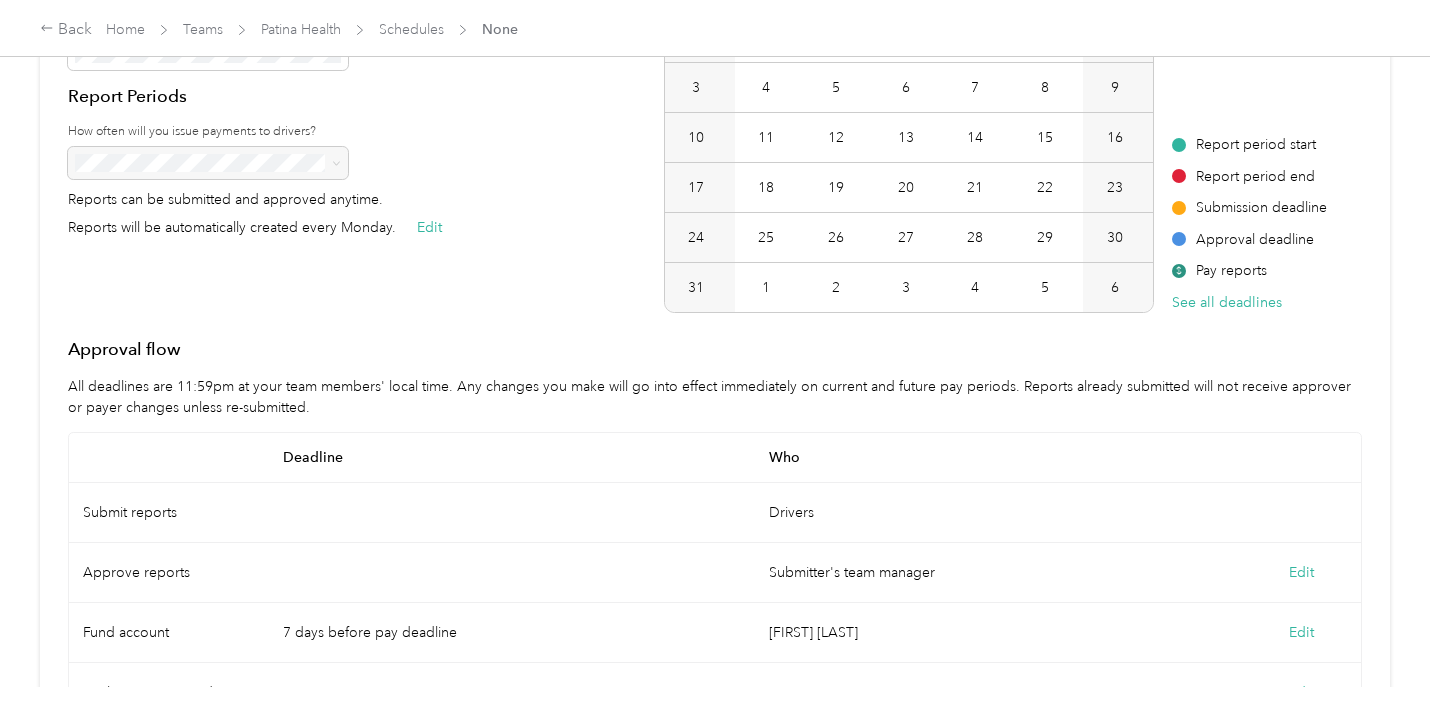 scroll, scrollTop: 402, scrollLeft: 0, axis: vertical 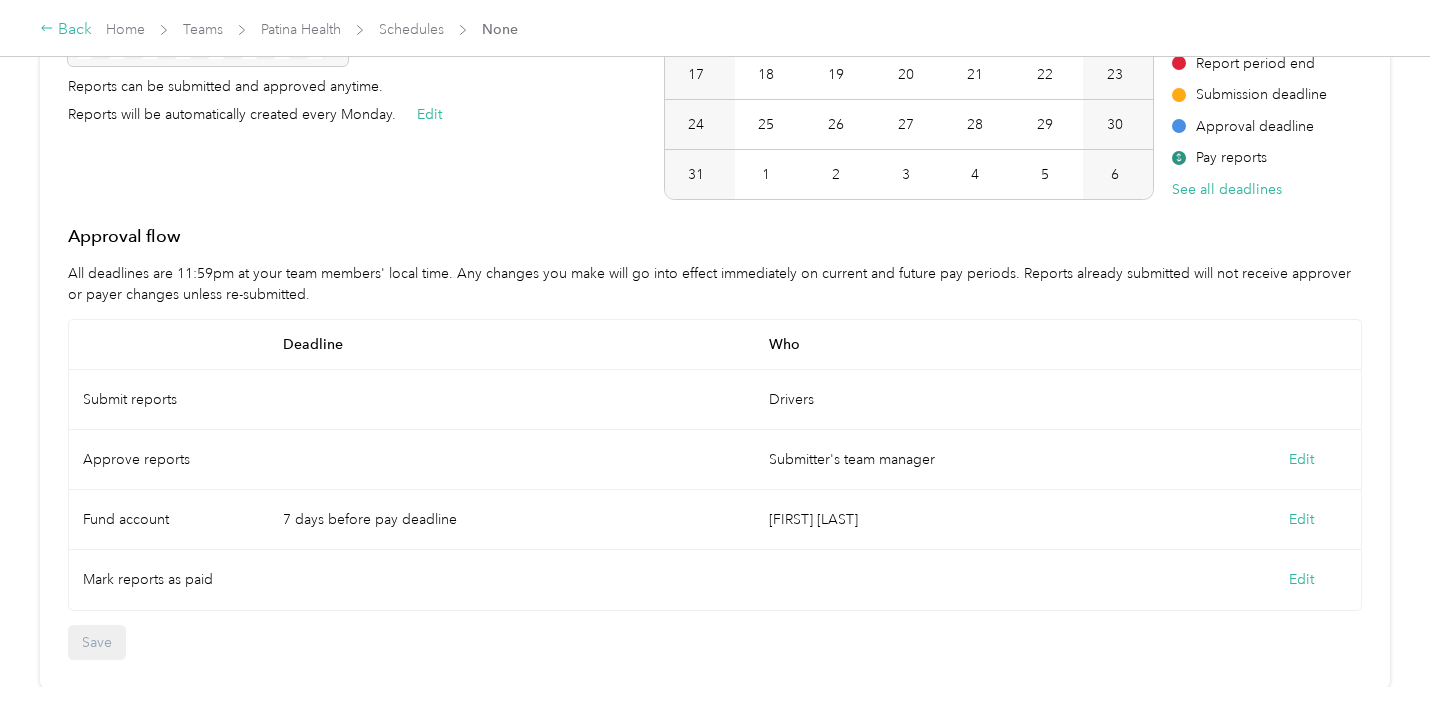click on "Back" at bounding box center (66, 30) 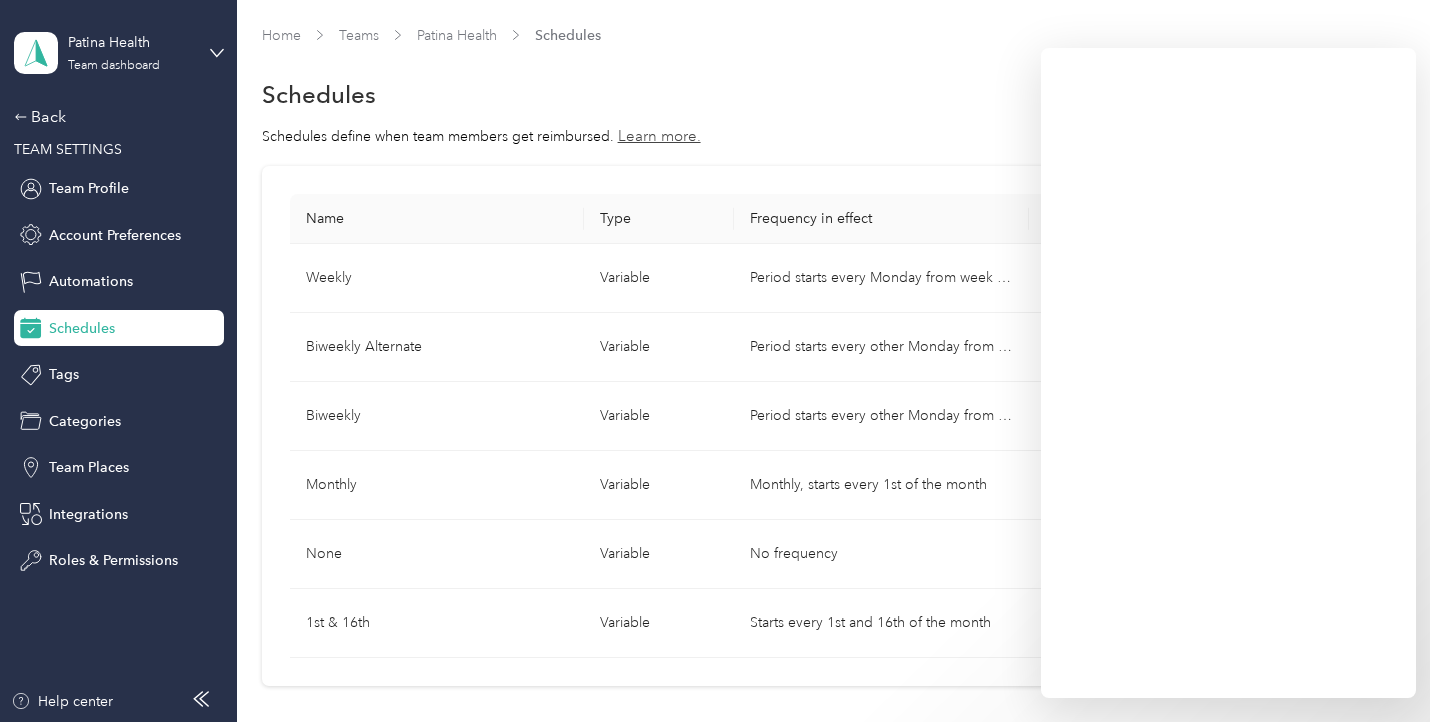 click on "Schedules New schedule" at bounding box center [834, 95] 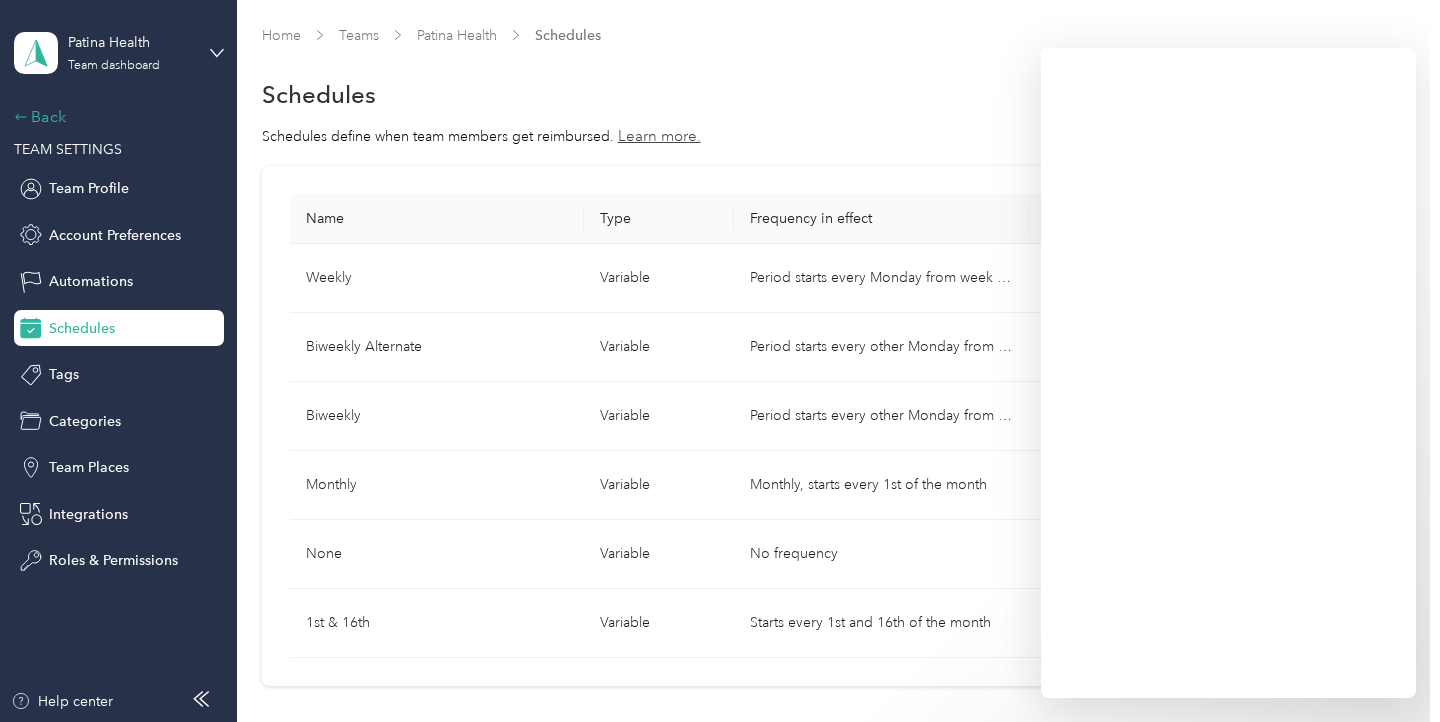 click on "Back" at bounding box center [114, 117] 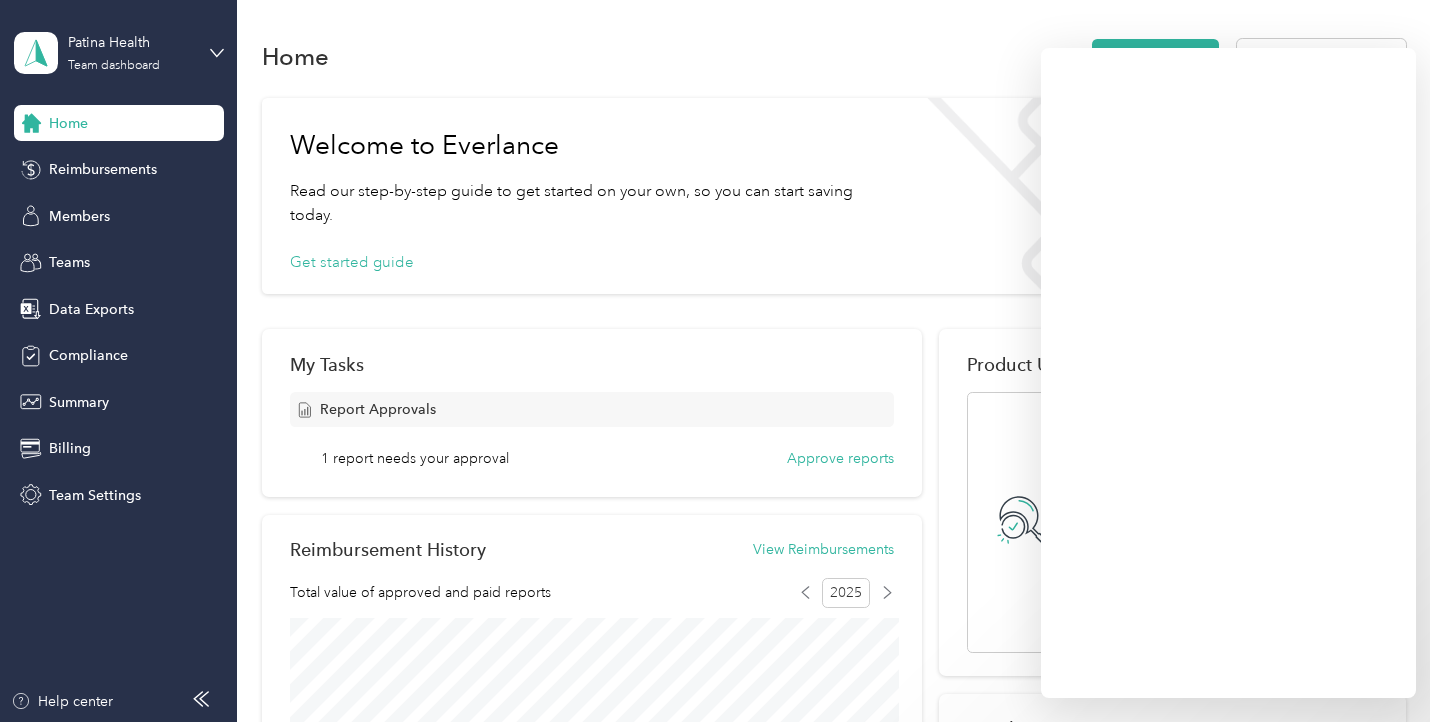 scroll, scrollTop: 5, scrollLeft: 0, axis: vertical 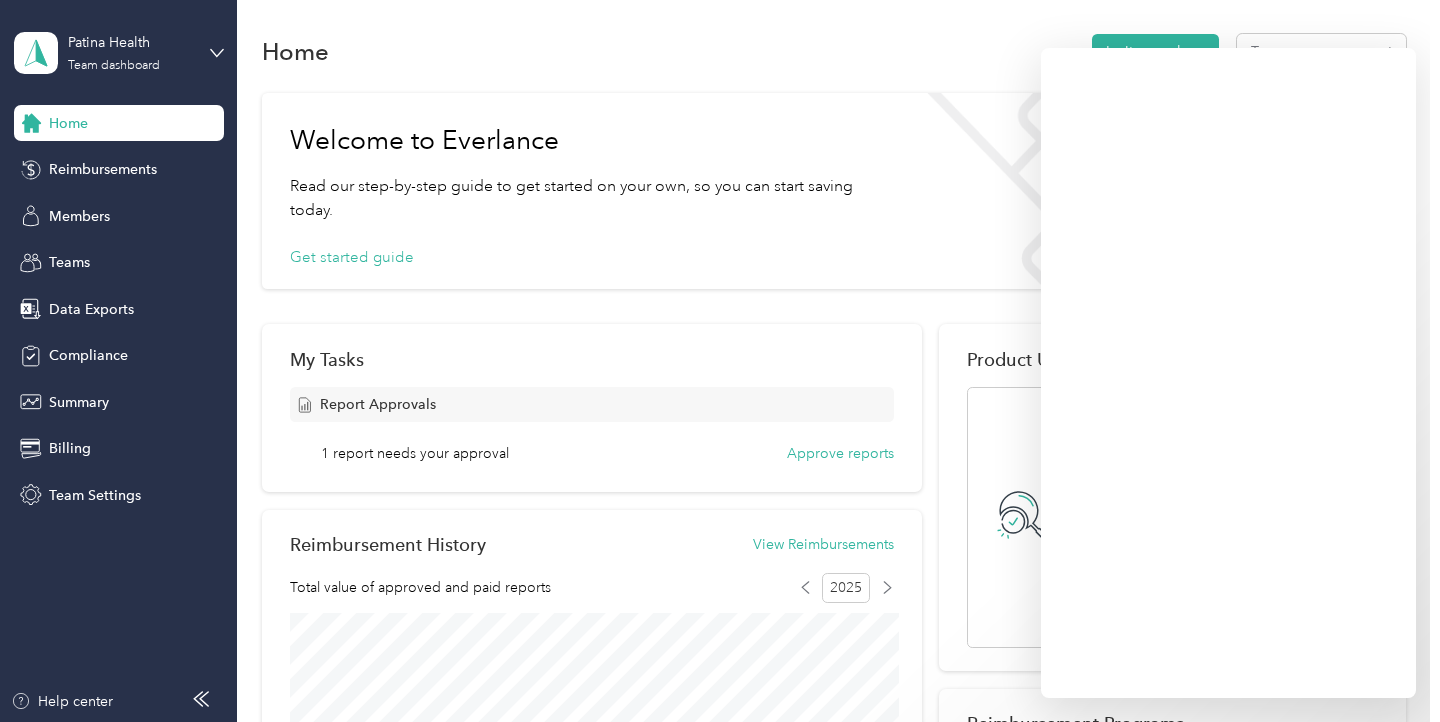 click on "Home Invite members Team summary export" at bounding box center (834, 51) 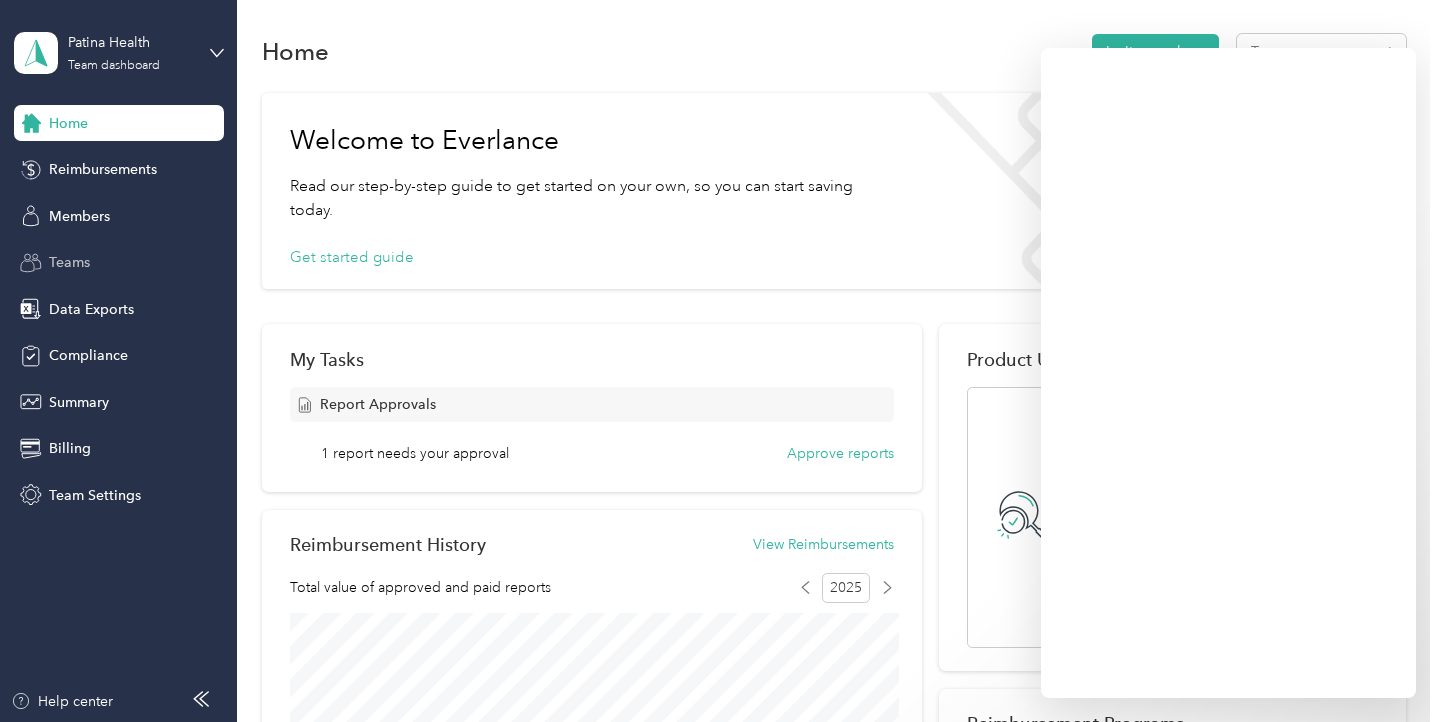 click on "Teams" at bounding box center [119, 263] 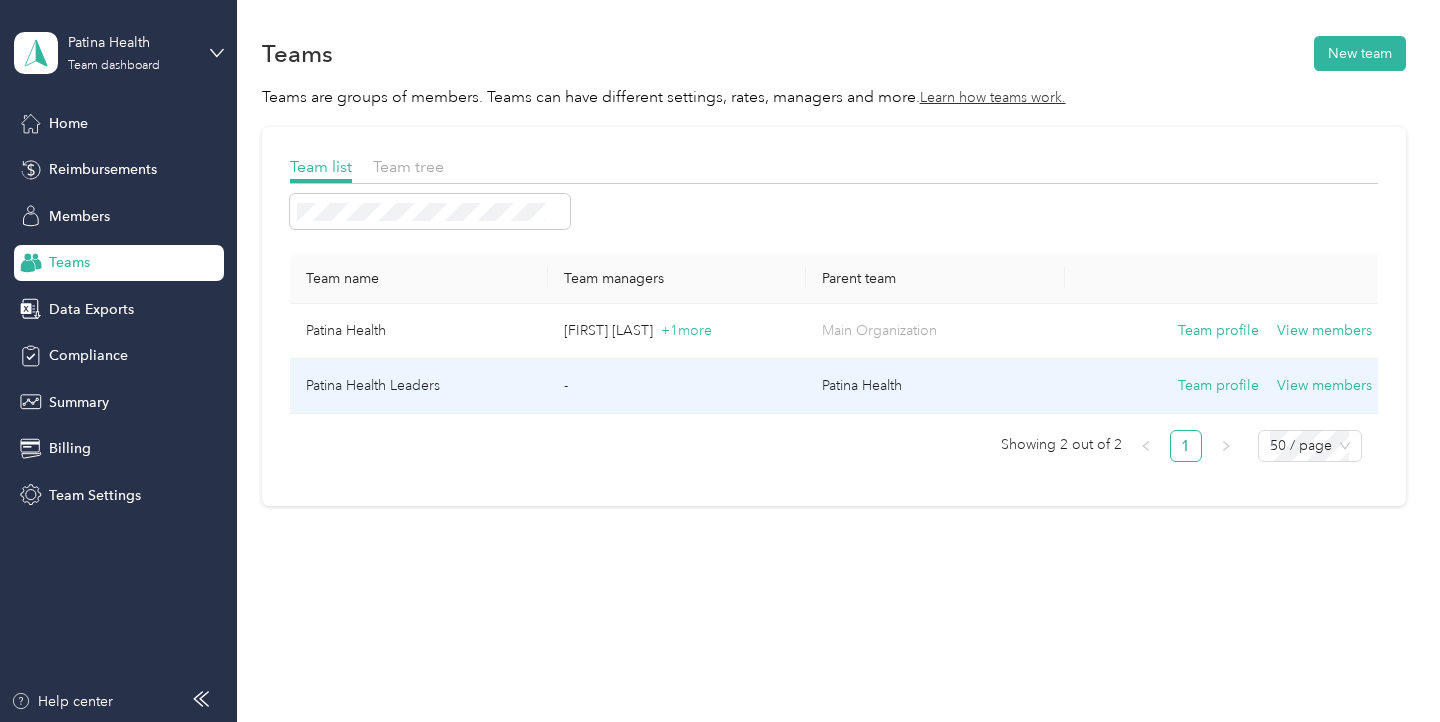 click on "-" at bounding box center (677, 386) 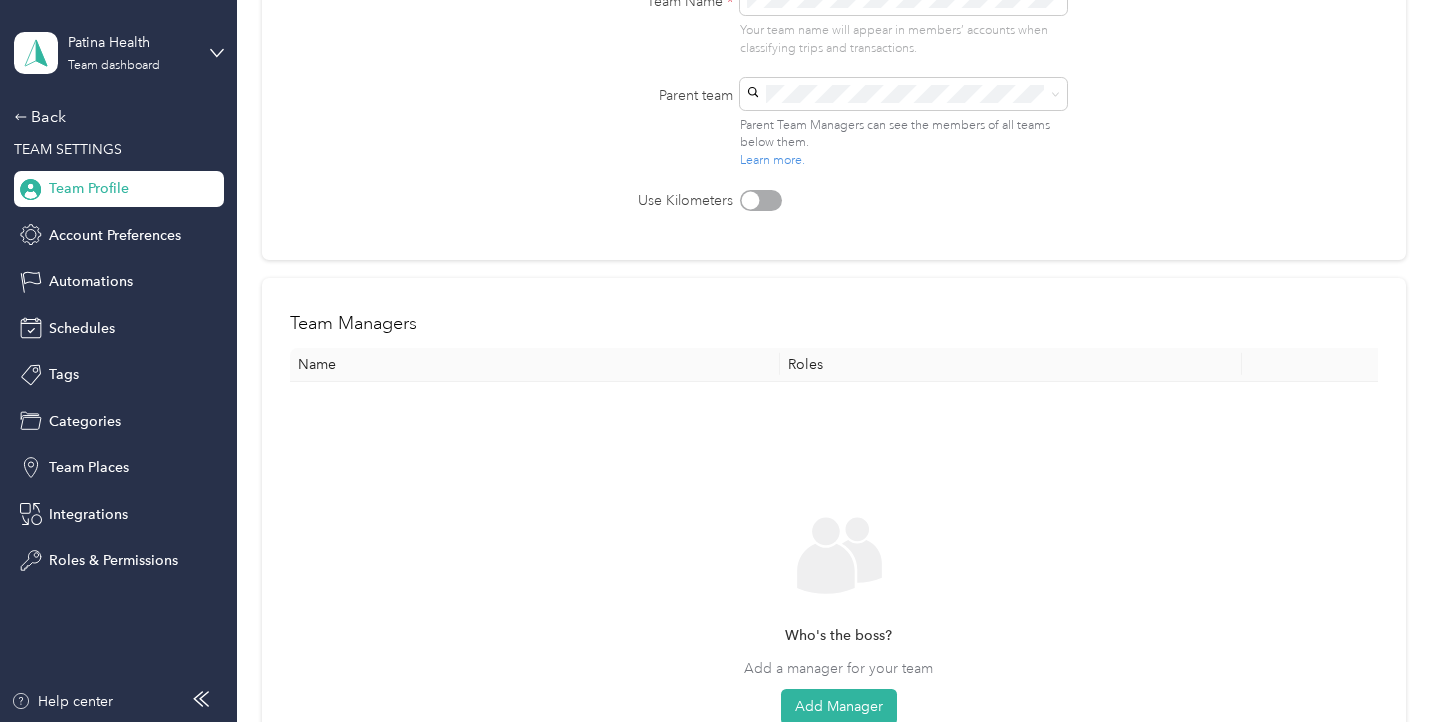 scroll, scrollTop: 0, scrollLeft: 0, axis: both 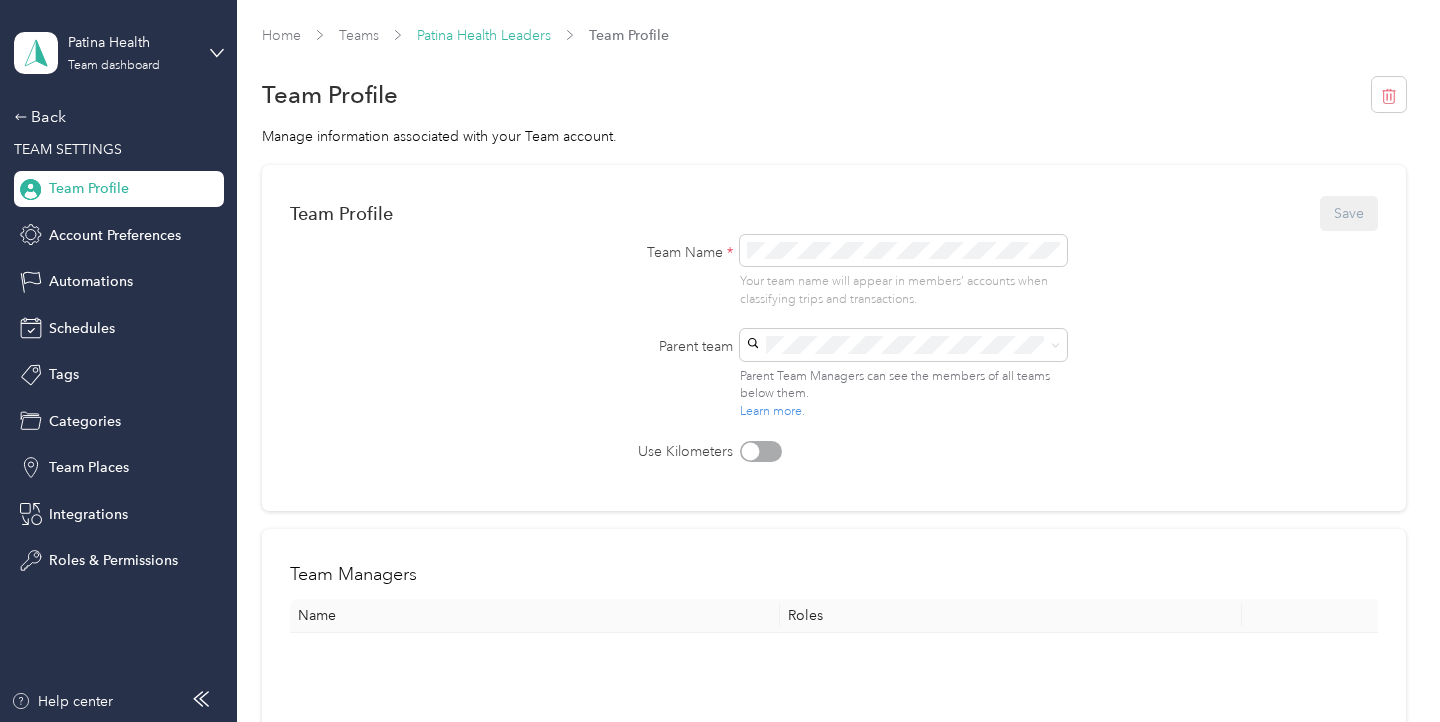 click on "Patina Health Leaders" at bounding box center (484, 35) 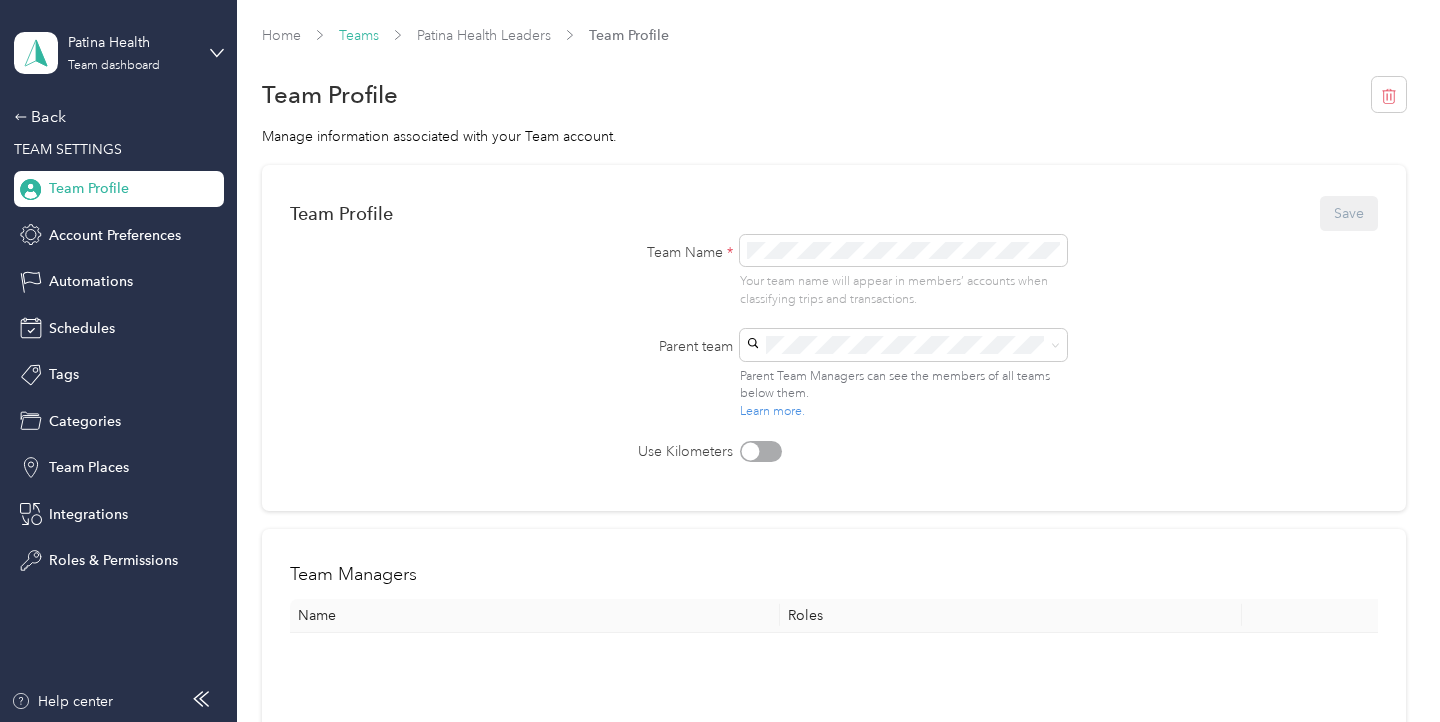 click on "Teams" at bounding box center (359, 35) 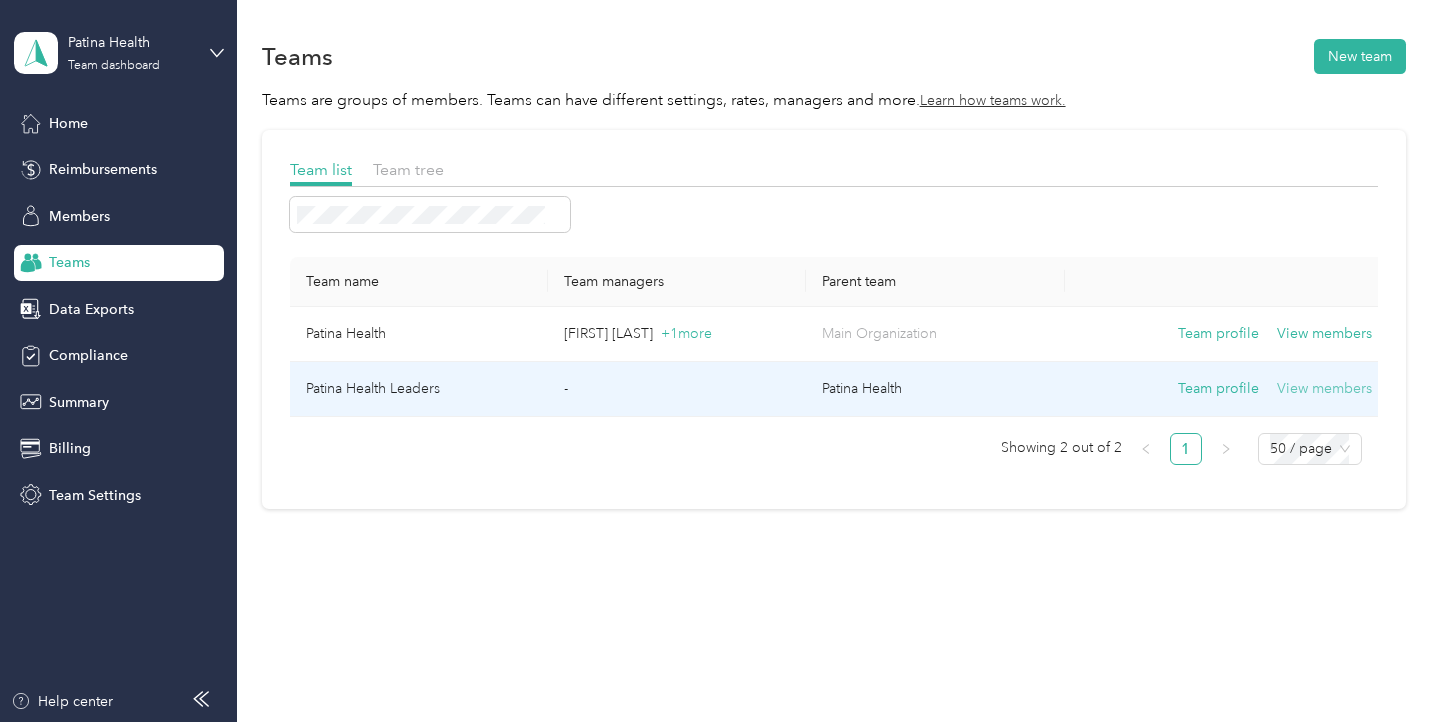 click on "View members" at bounding box center [1324, 389] 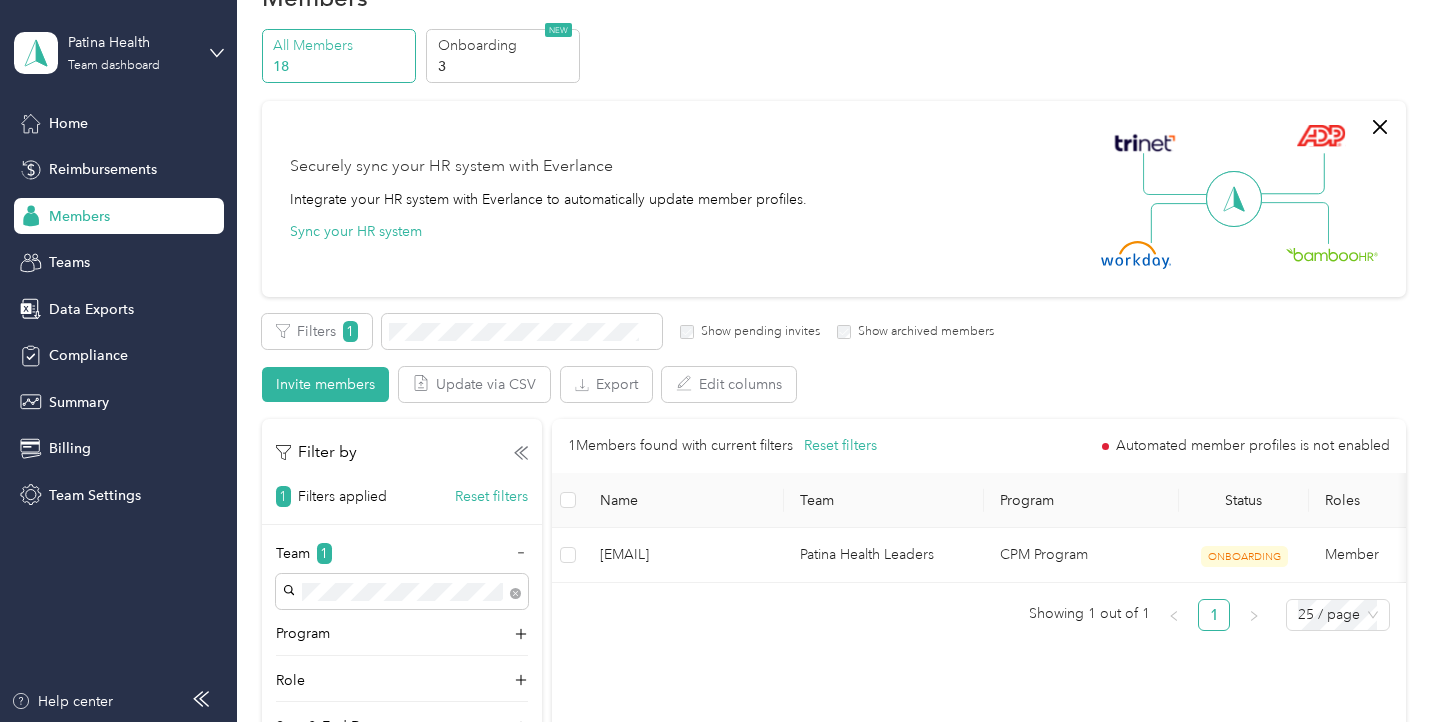 scroll, scrollTop: 73, scrollLeft: 0, axis: vertical 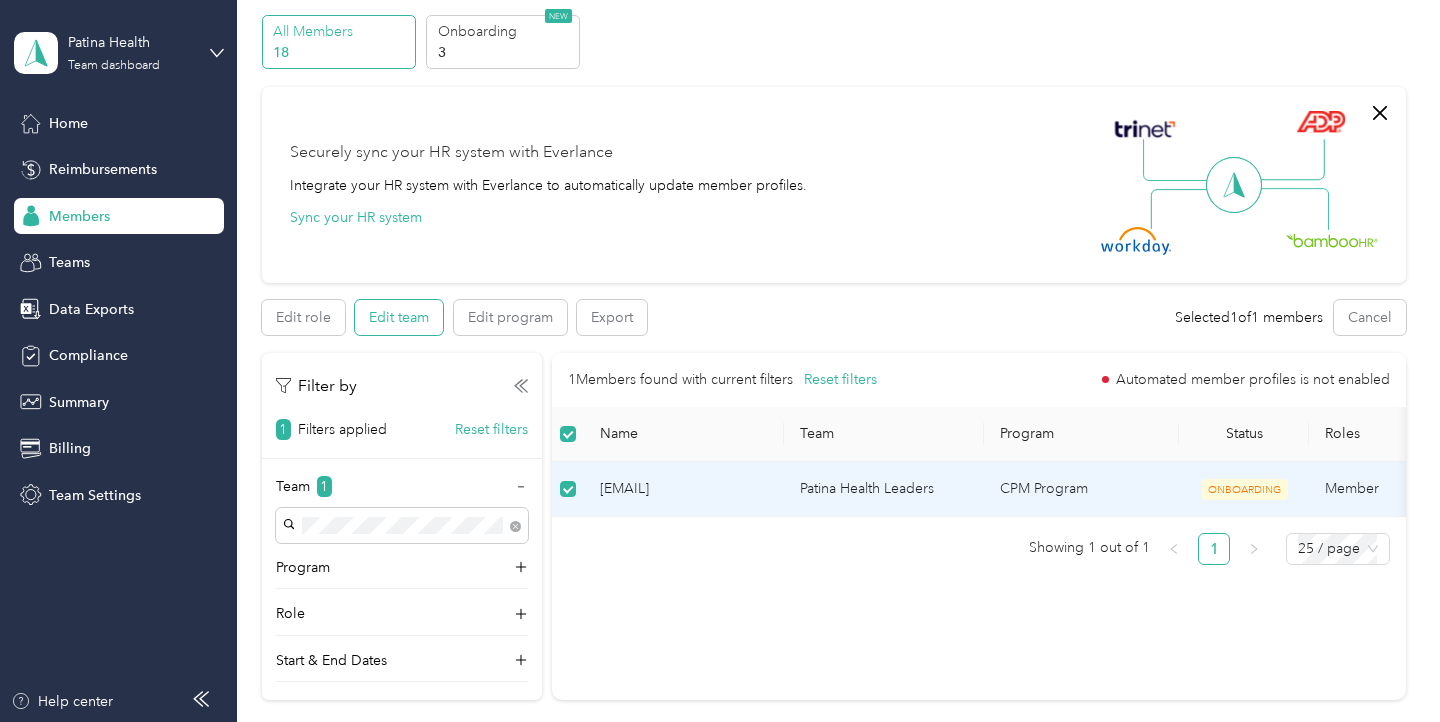 click on "Edit team" at bounding box center [399, 317] 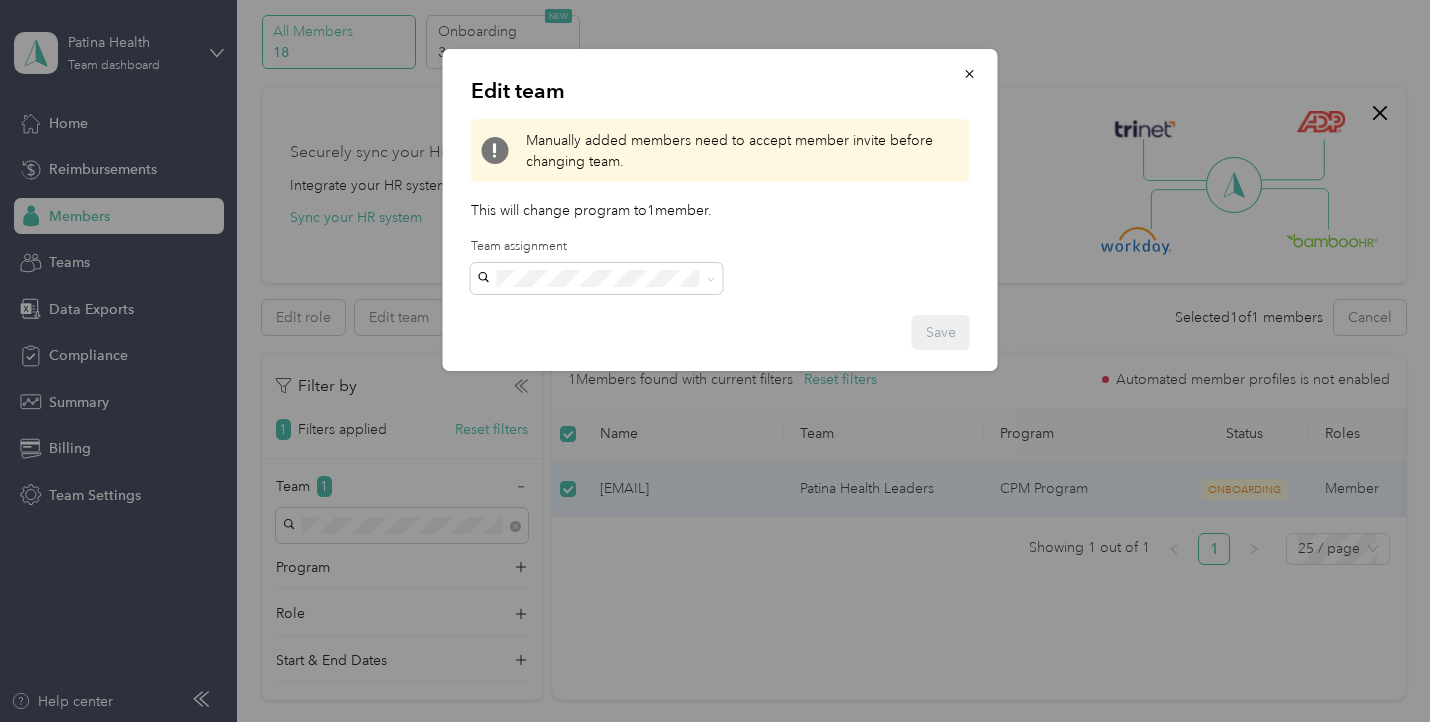 click on "Patina Health (Main organization) [FIRST] [LAST] +1 more" at bounding box center [597, 324] 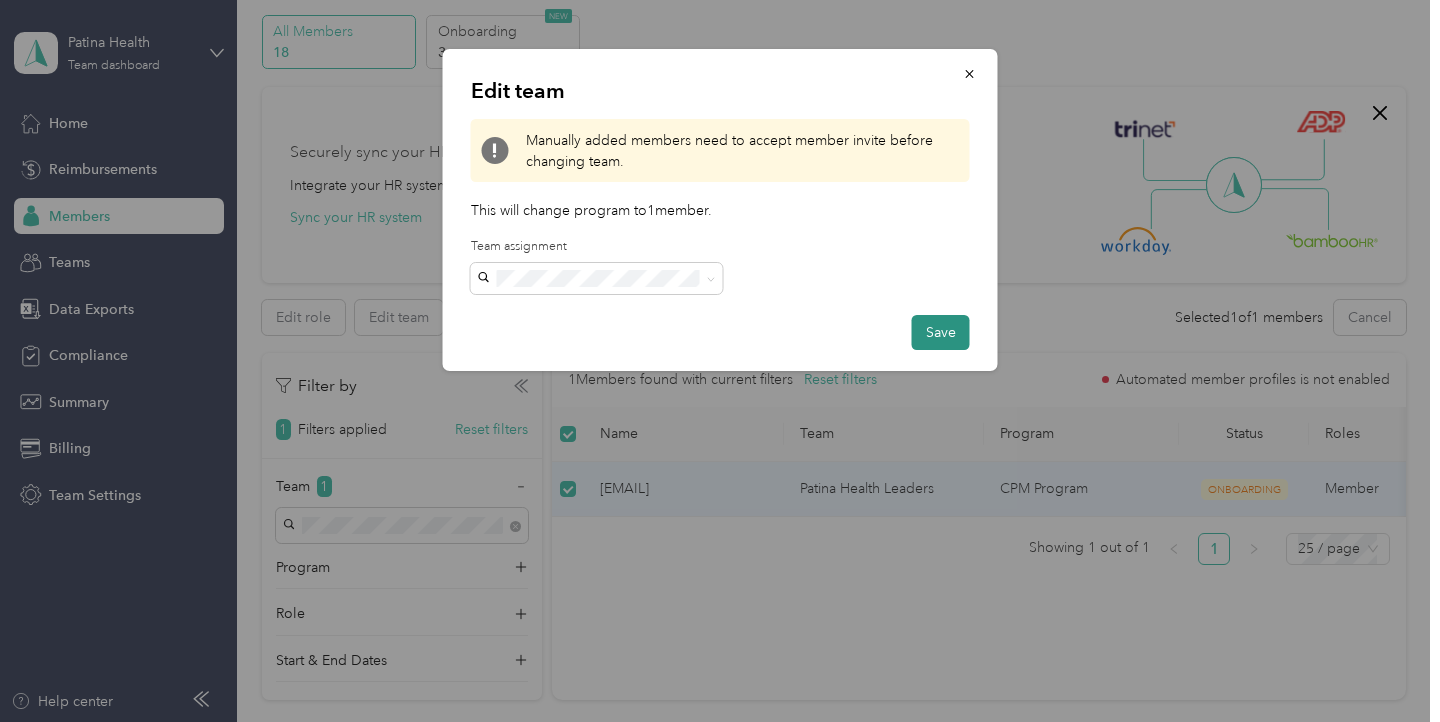 click on "Save" at bounding box center [941, 332] 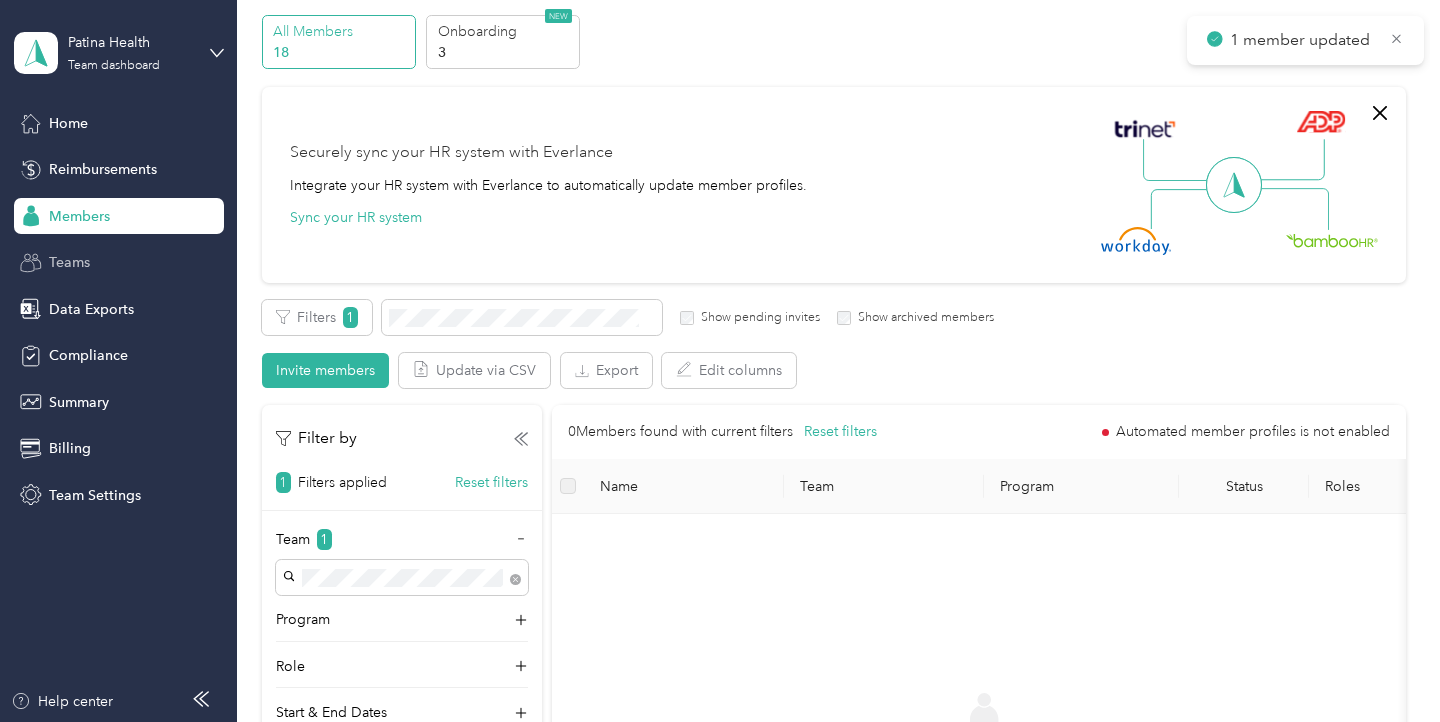 click on "Teams" at bounding box center [69, 262] 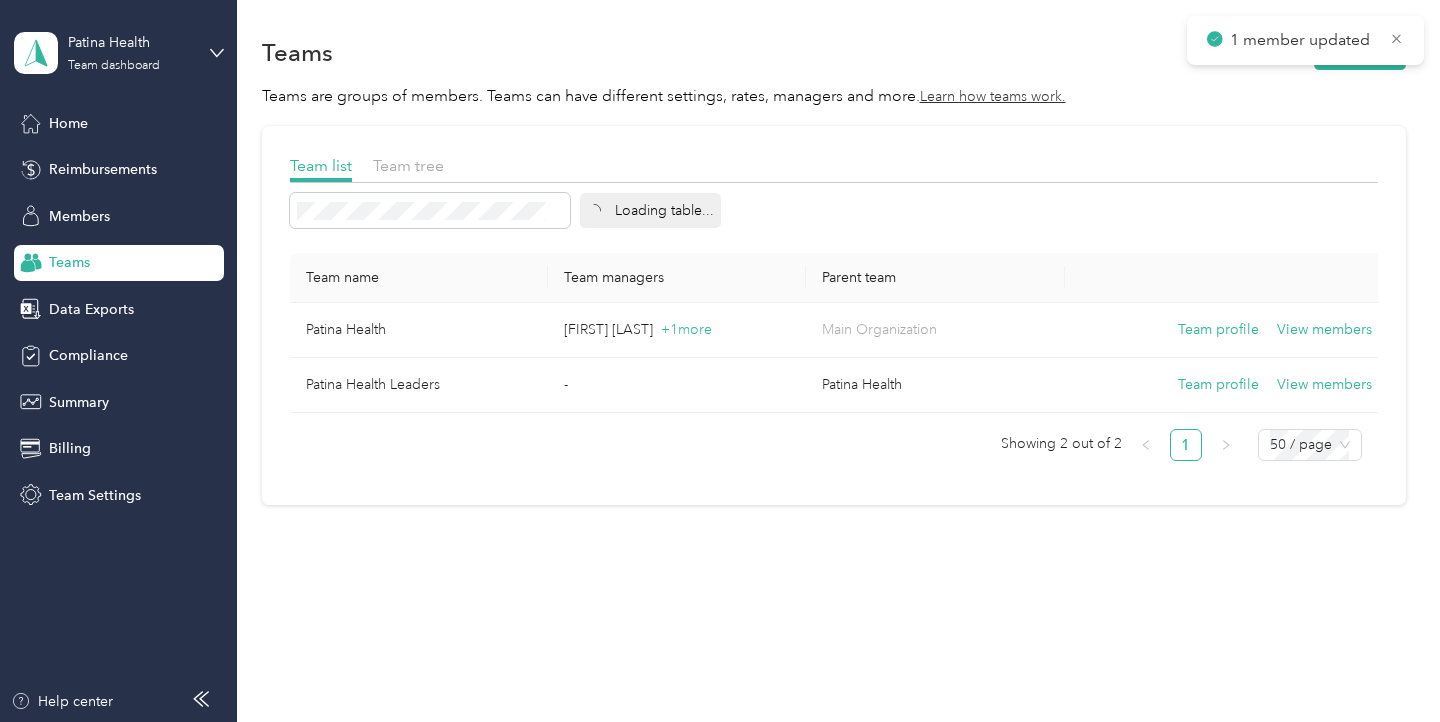 scroll, scrollTop: 3, scrollLeft: 0, axis: vertical 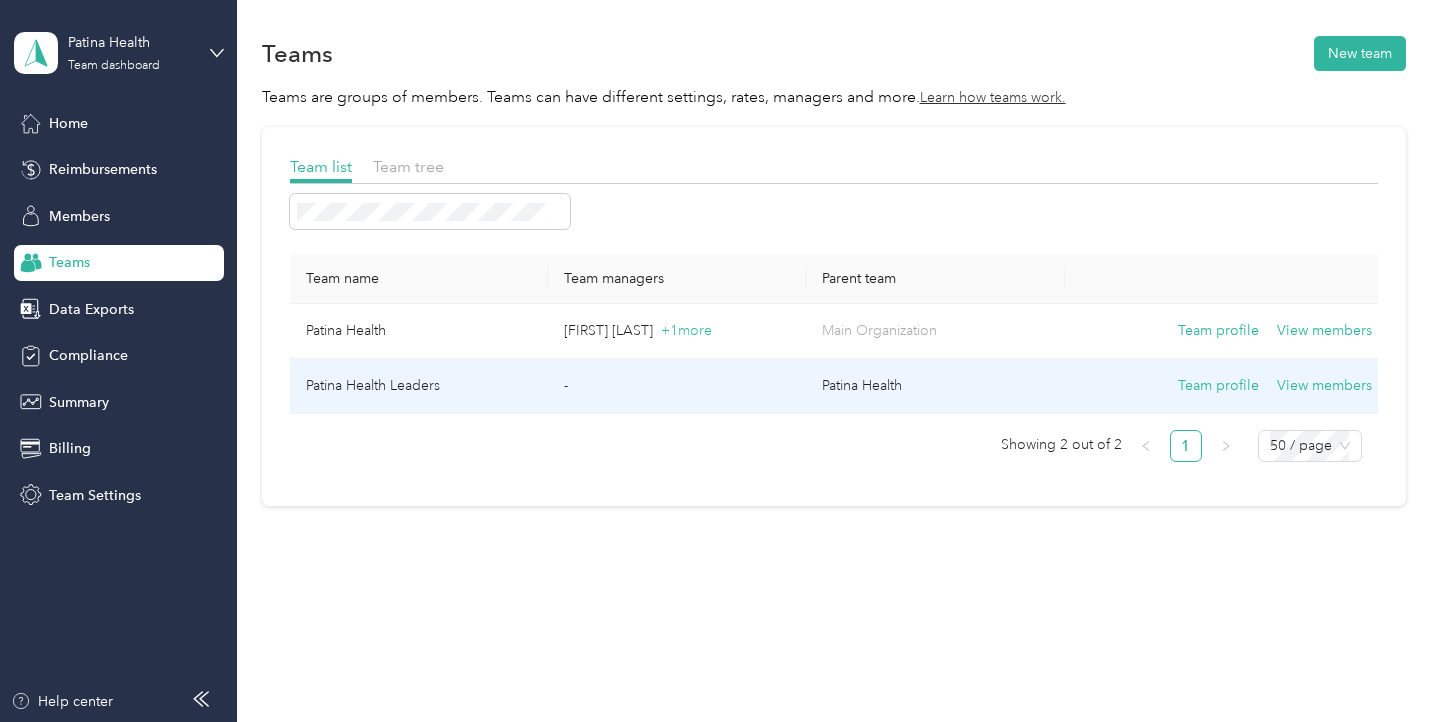 click on "Patina Health Leaders" at bounding box center [419, 386] 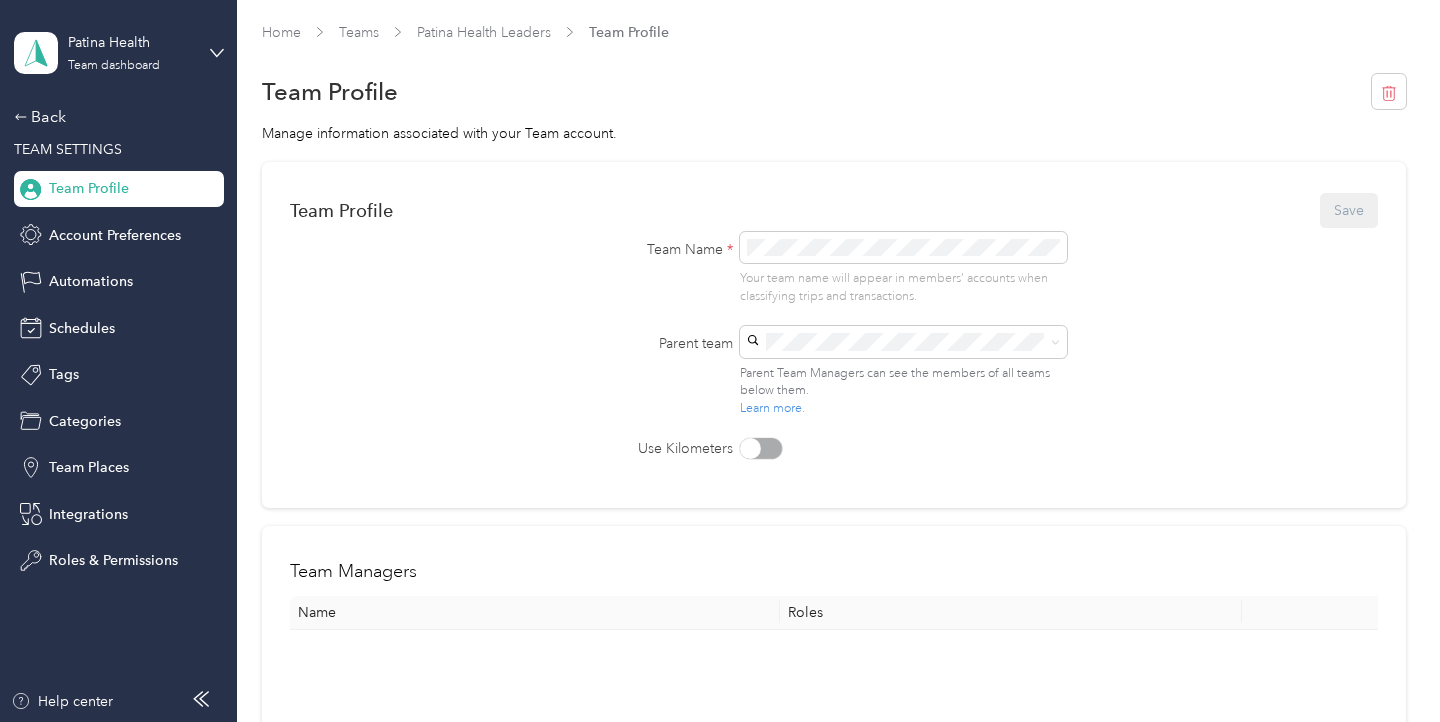 scroll, scrollTop: 73, scrollLeft: 0, axis: vertical 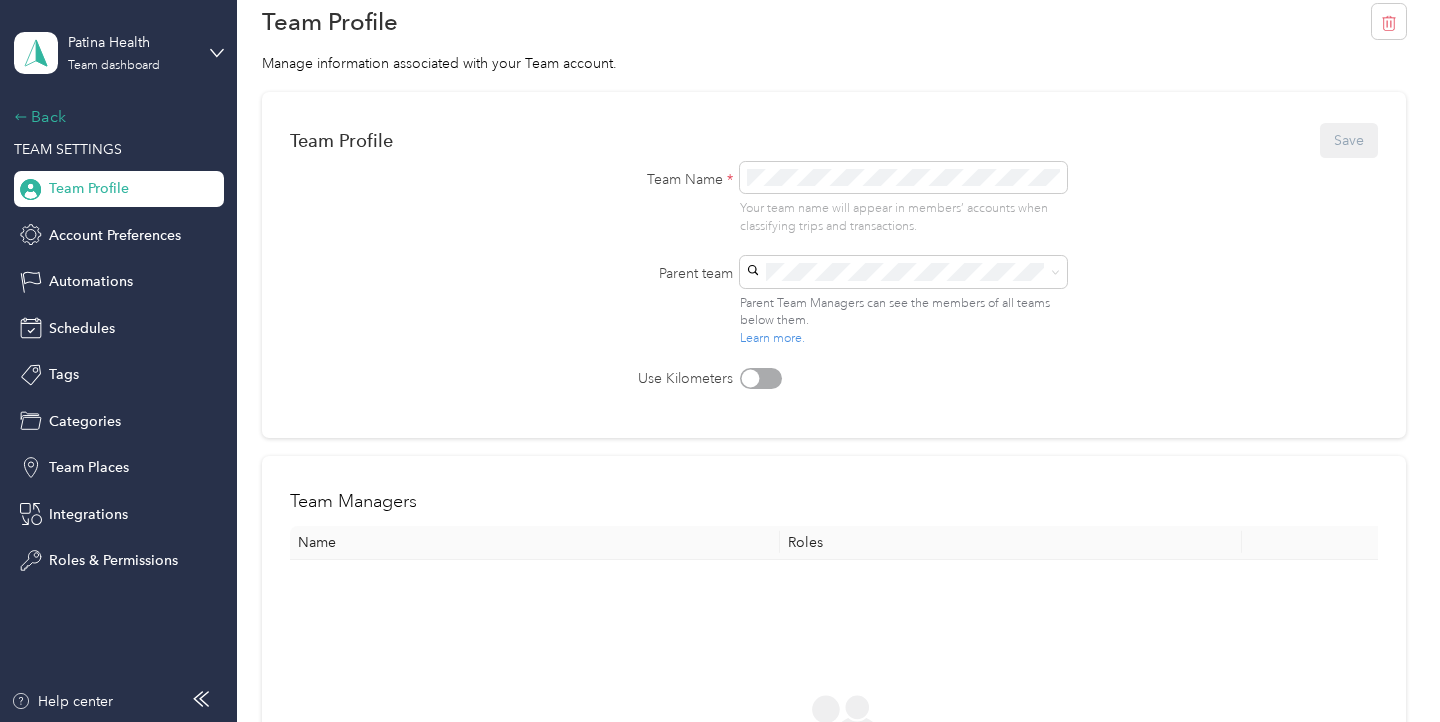 click on "Back" at bounding box center [114, 117] 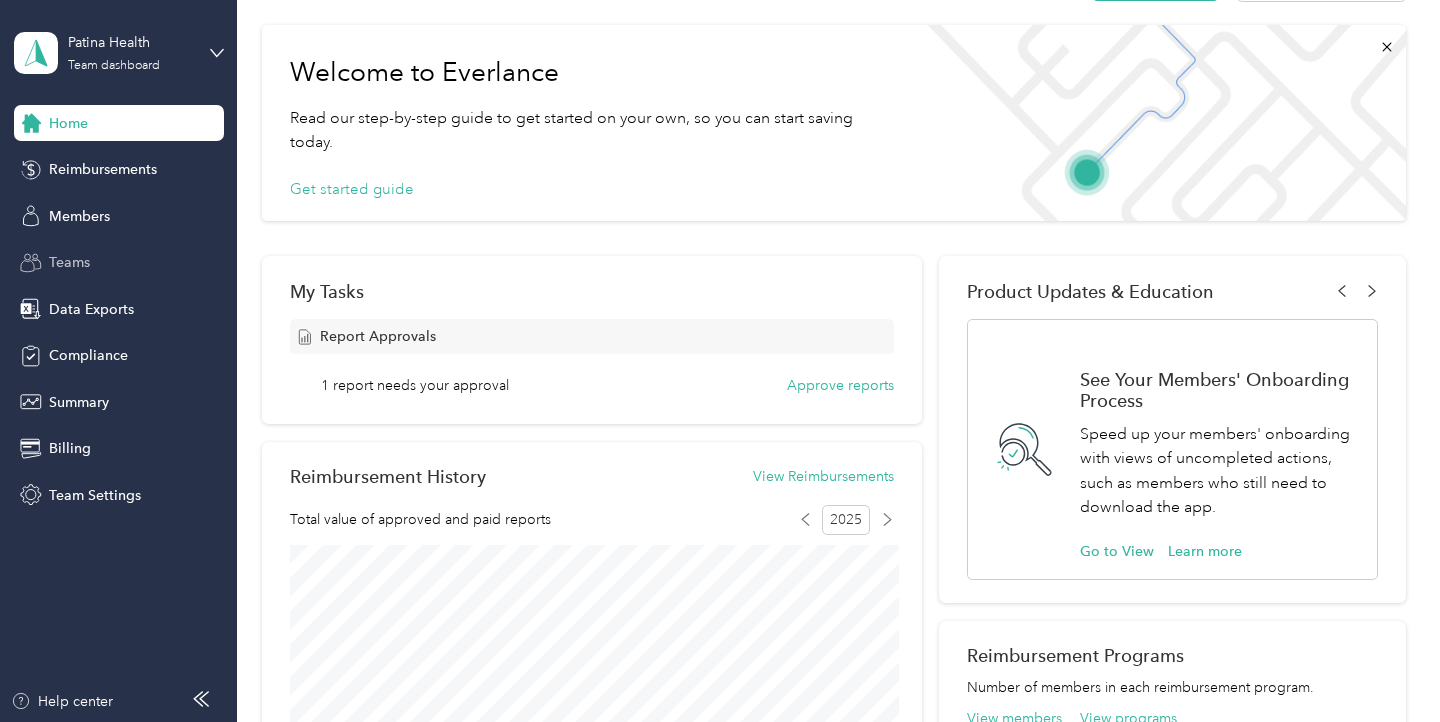 click on "Teams" at bounding box center [69, 262] 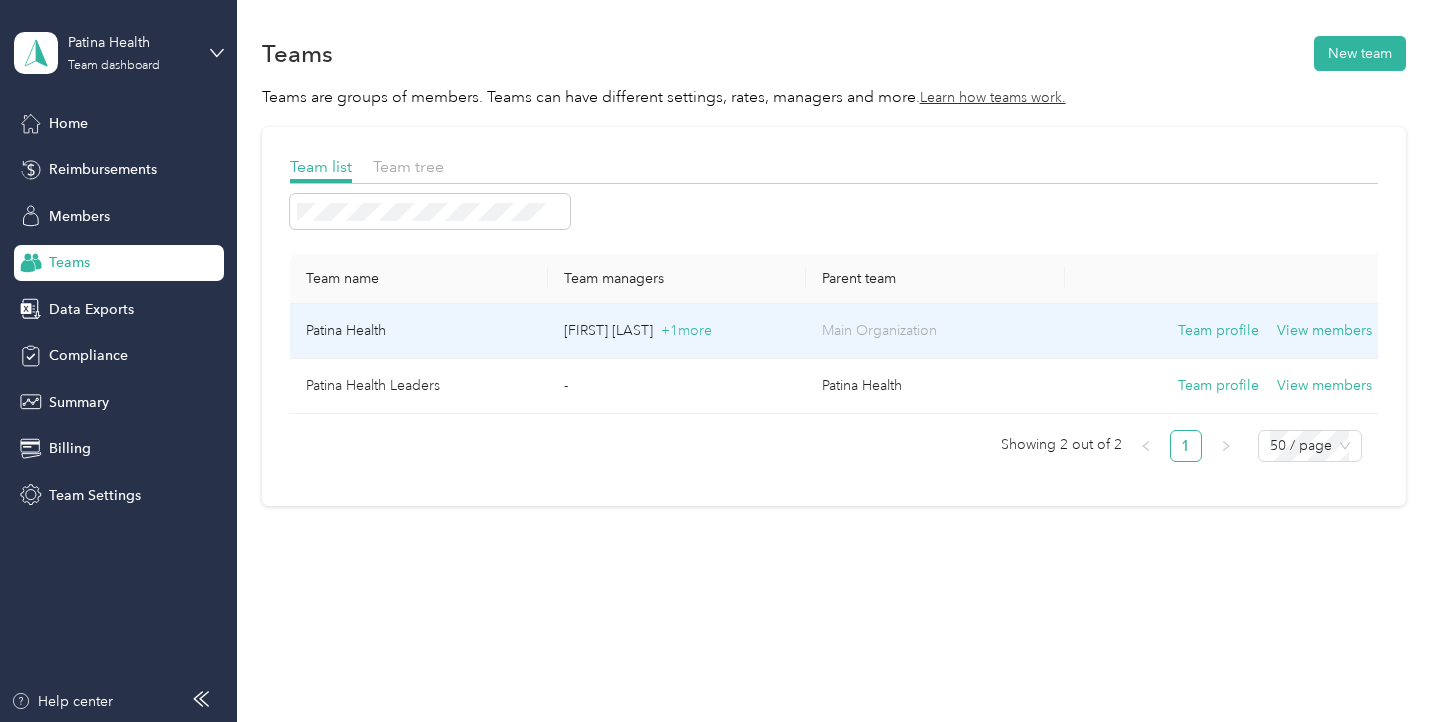click on "Patina Health" at bounding box center (419, 331) 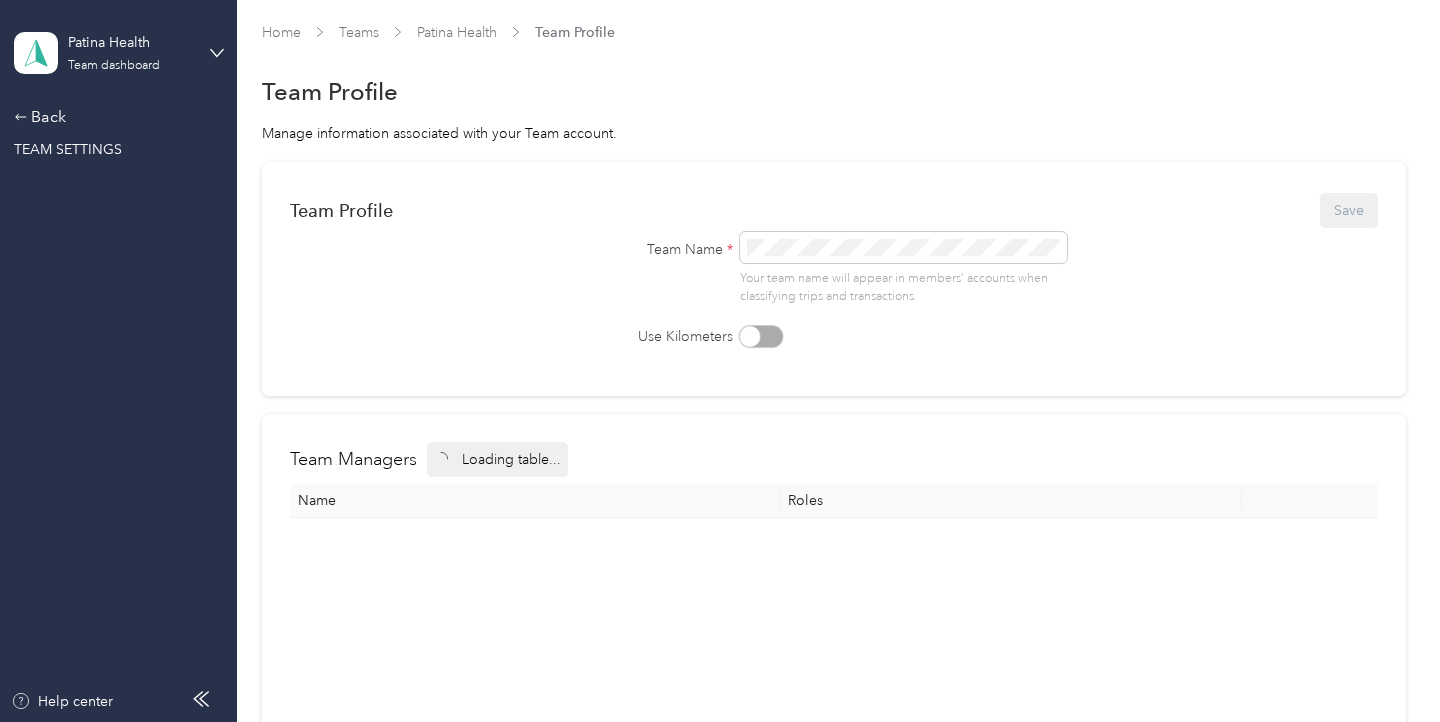 scroll, scrollTop: 73, scrollLeft: 0, axis: vertical 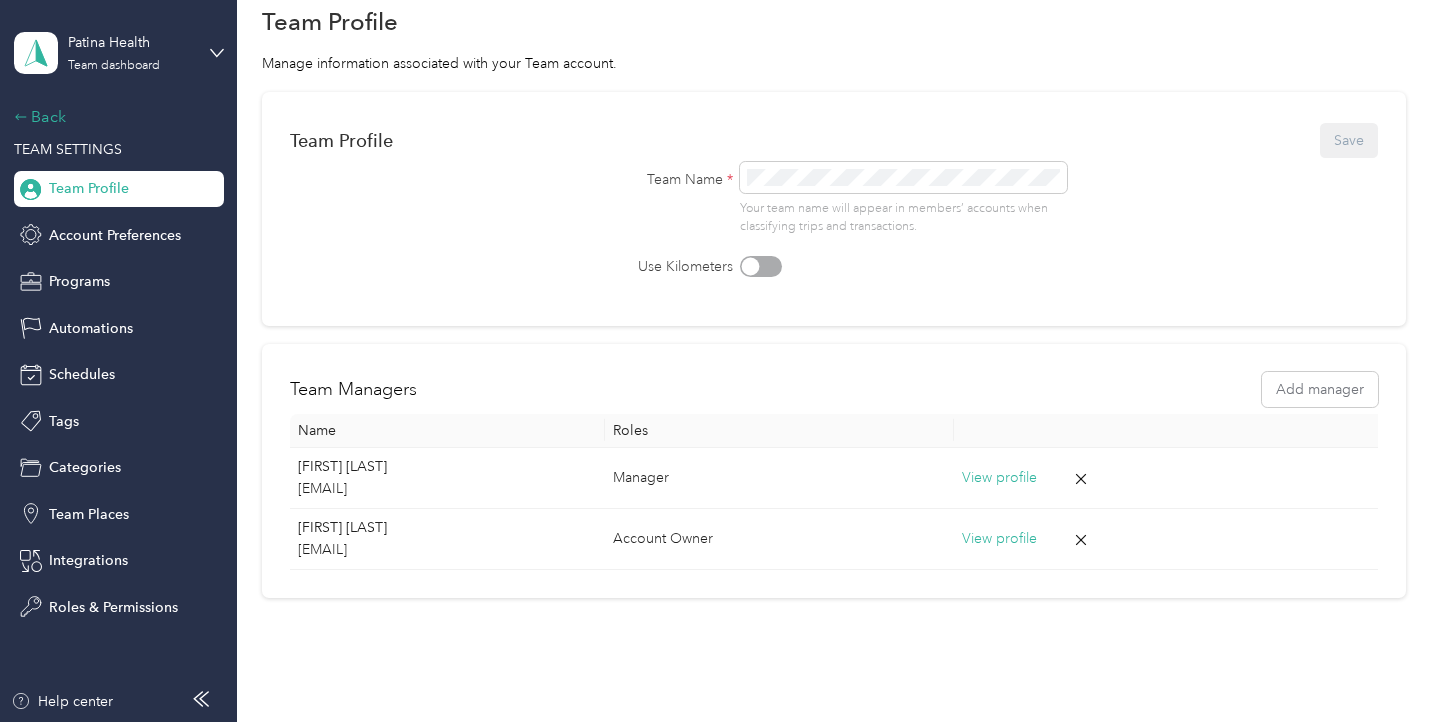 click on "Back" at bounding box center (114, 117) 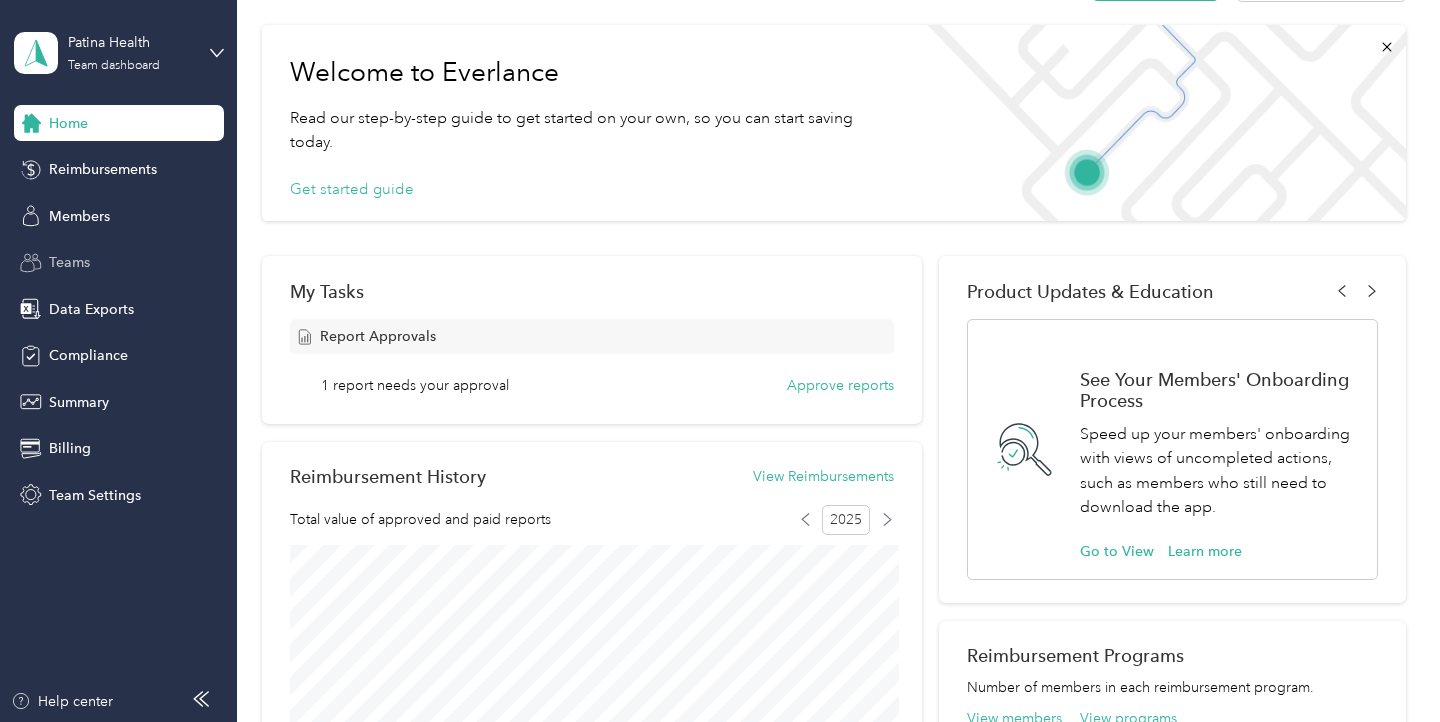 click on "Teams" at bounding box center [119, 263] 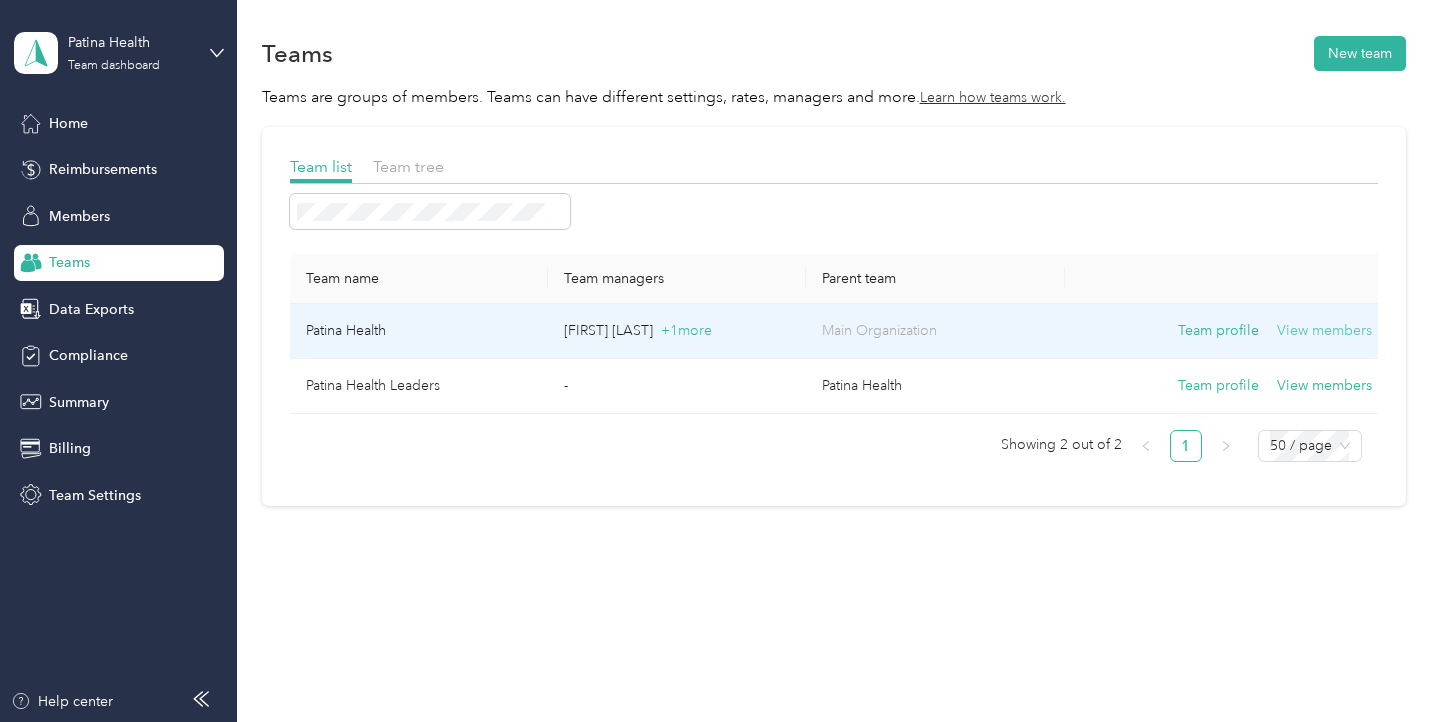 click on "View members" at bounding box center [1324, 331] 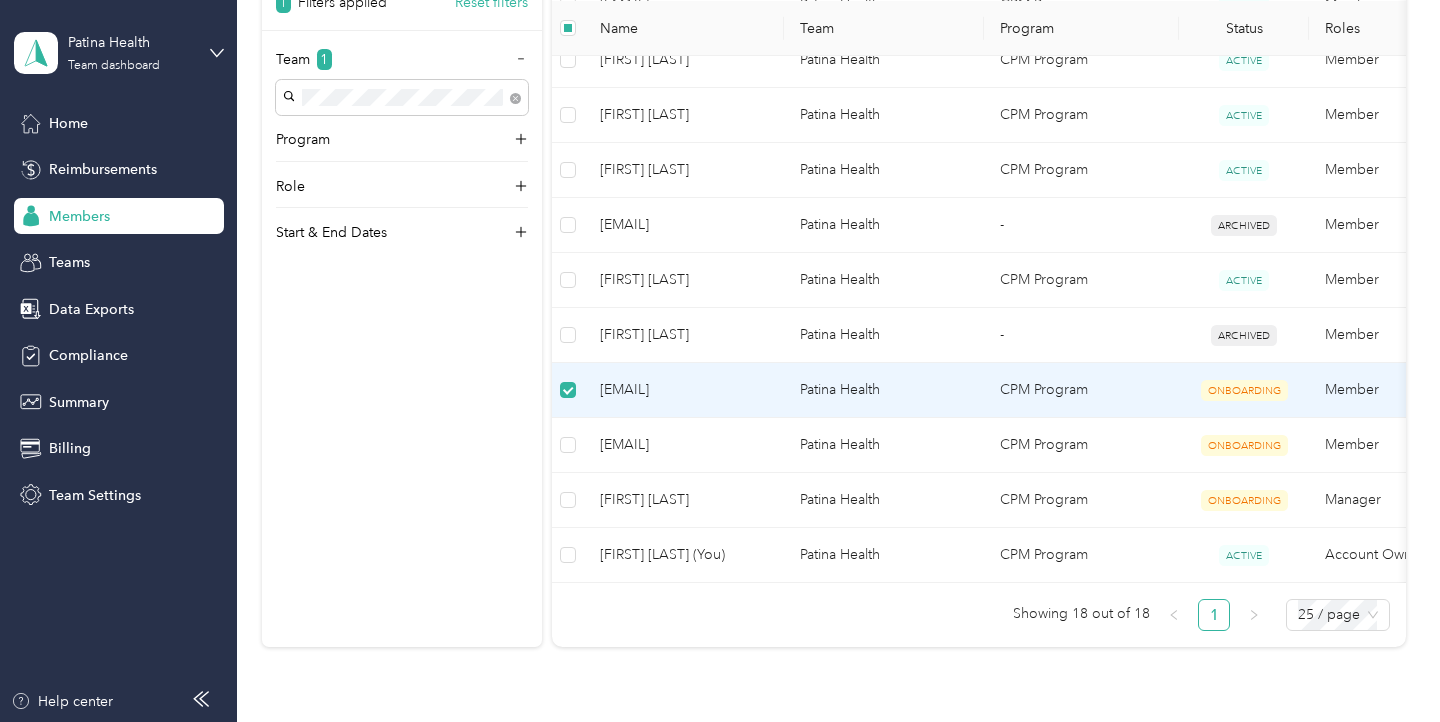 scroll, scrollTop: 889, scrollLeft: 0, axis: vertical 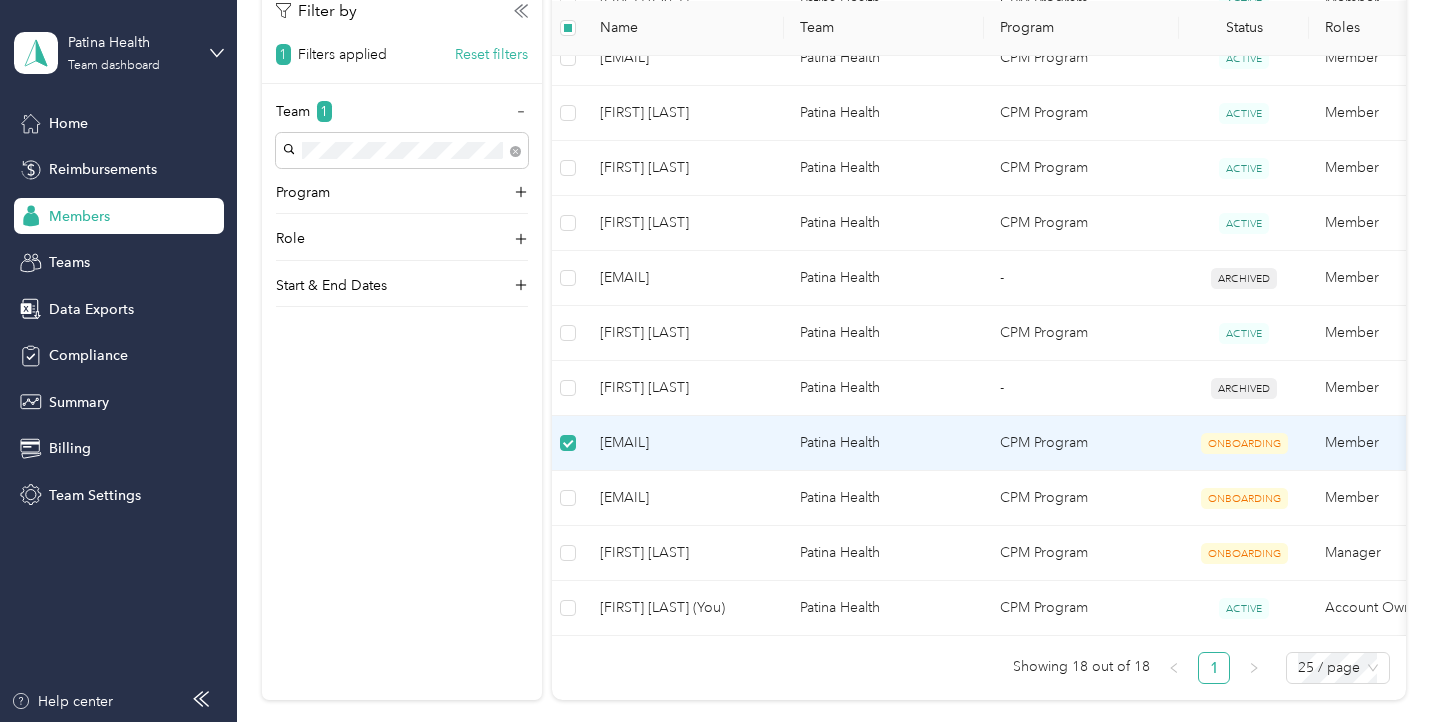 click on "[EMAIL]" at bounding box center [684, 443] 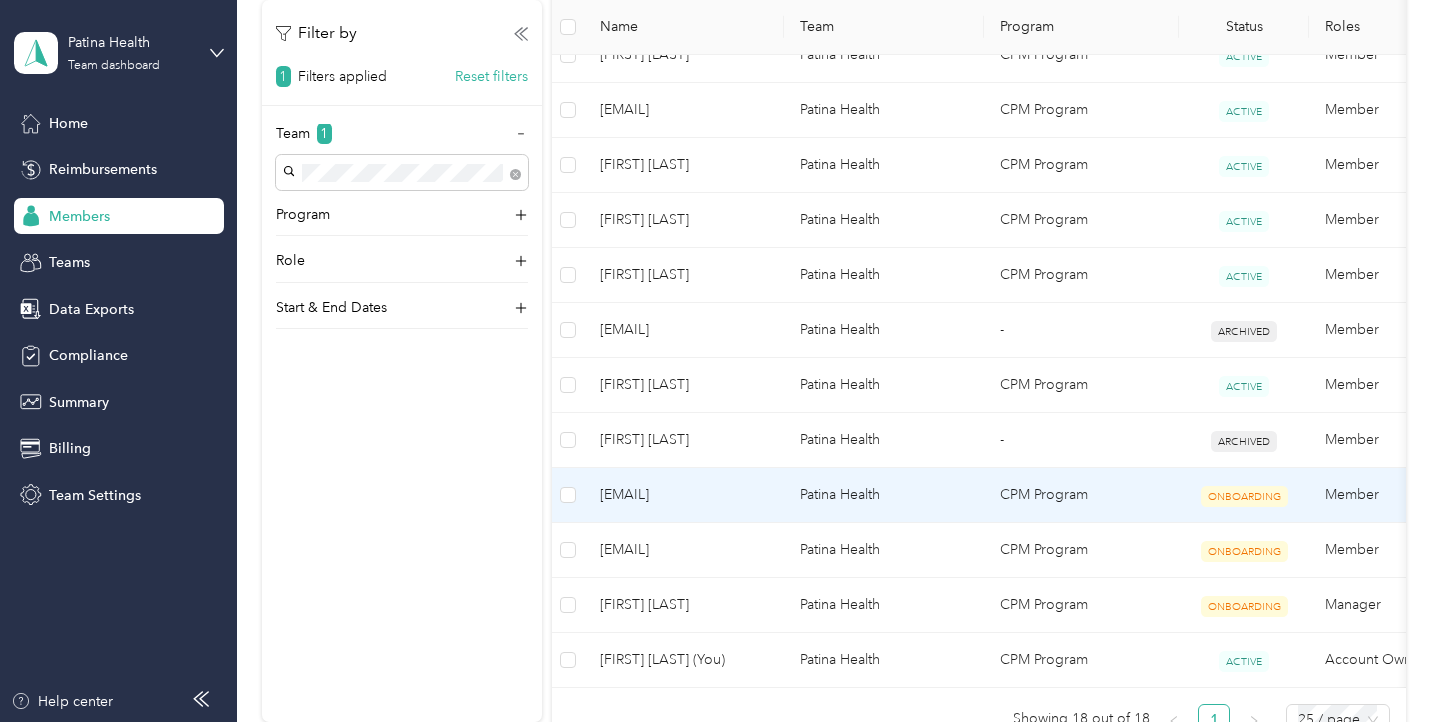 scroll, scrollTop: 942, scrollLeft: 0, axis: vertical 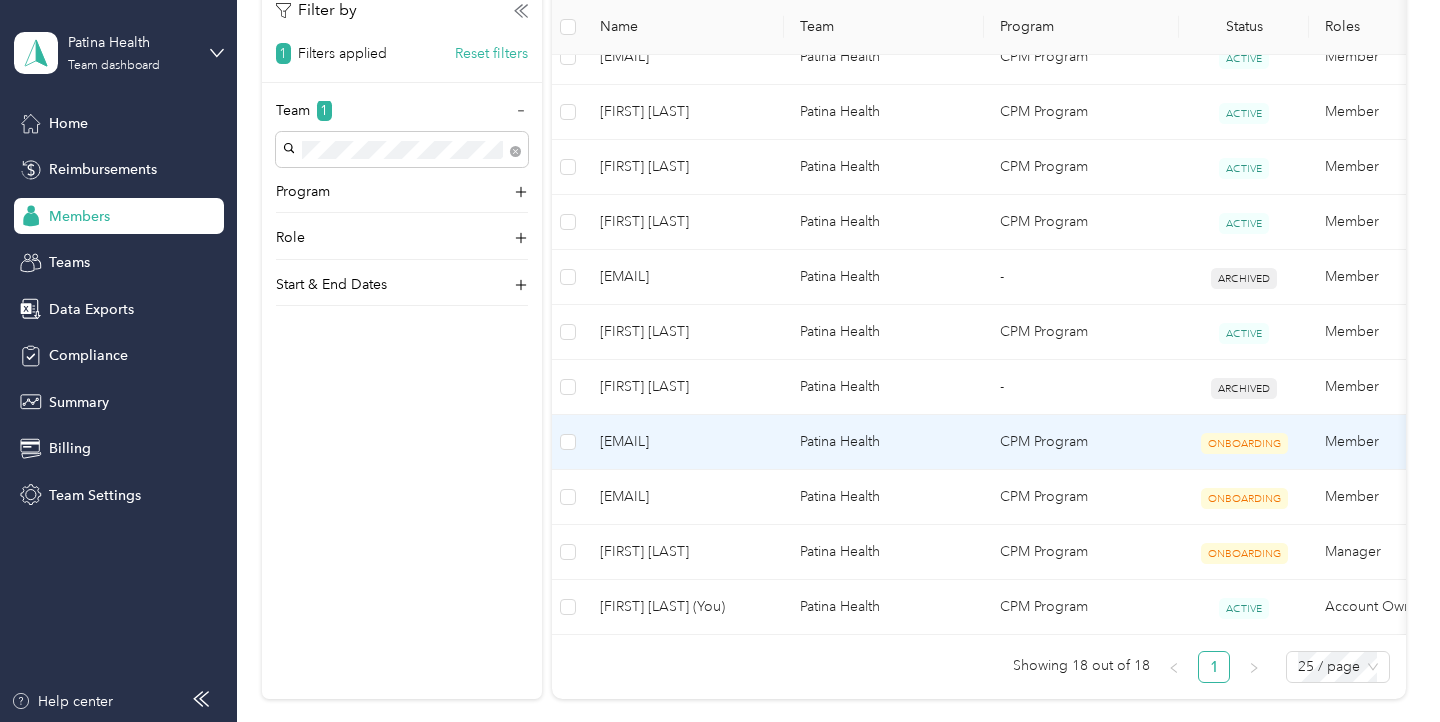click on "[EMAIL]" at bounding box center (684, 442) 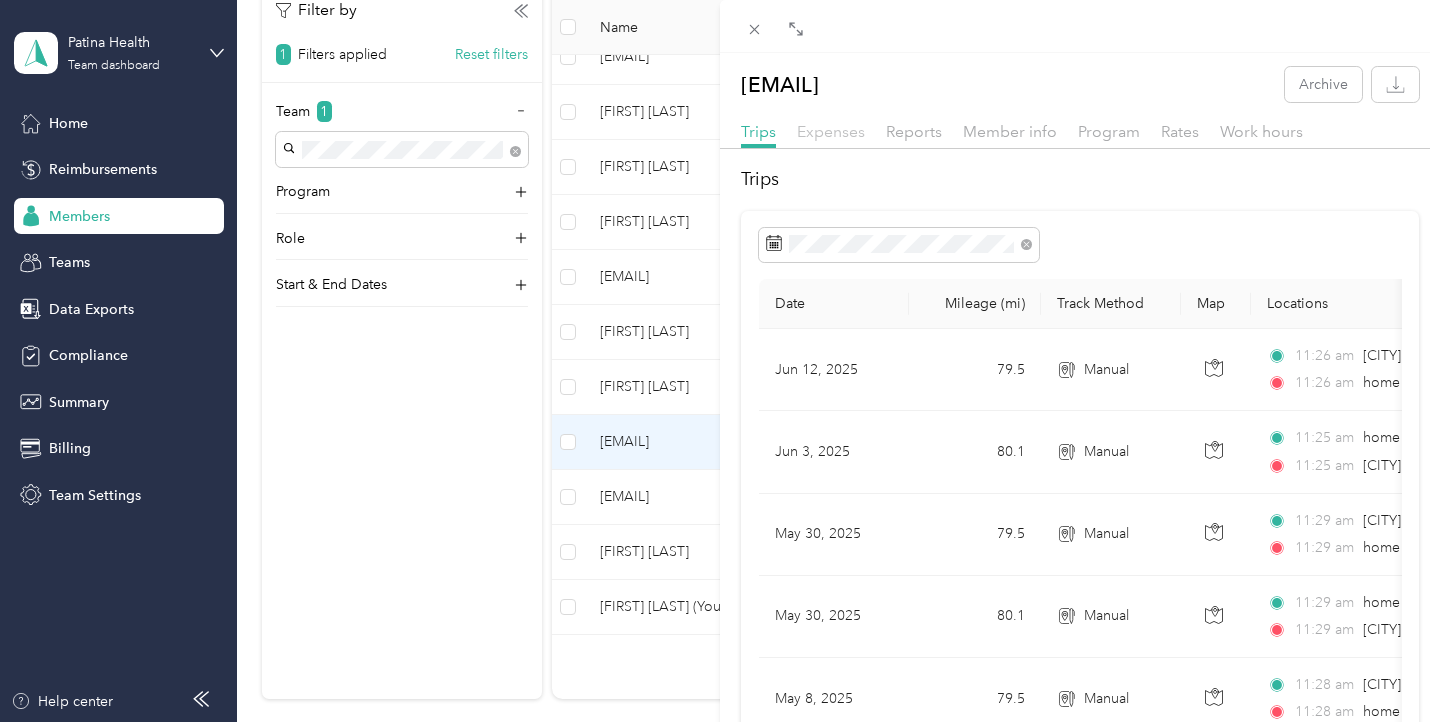 click on "Expenses" at bounding box center [831, 131] 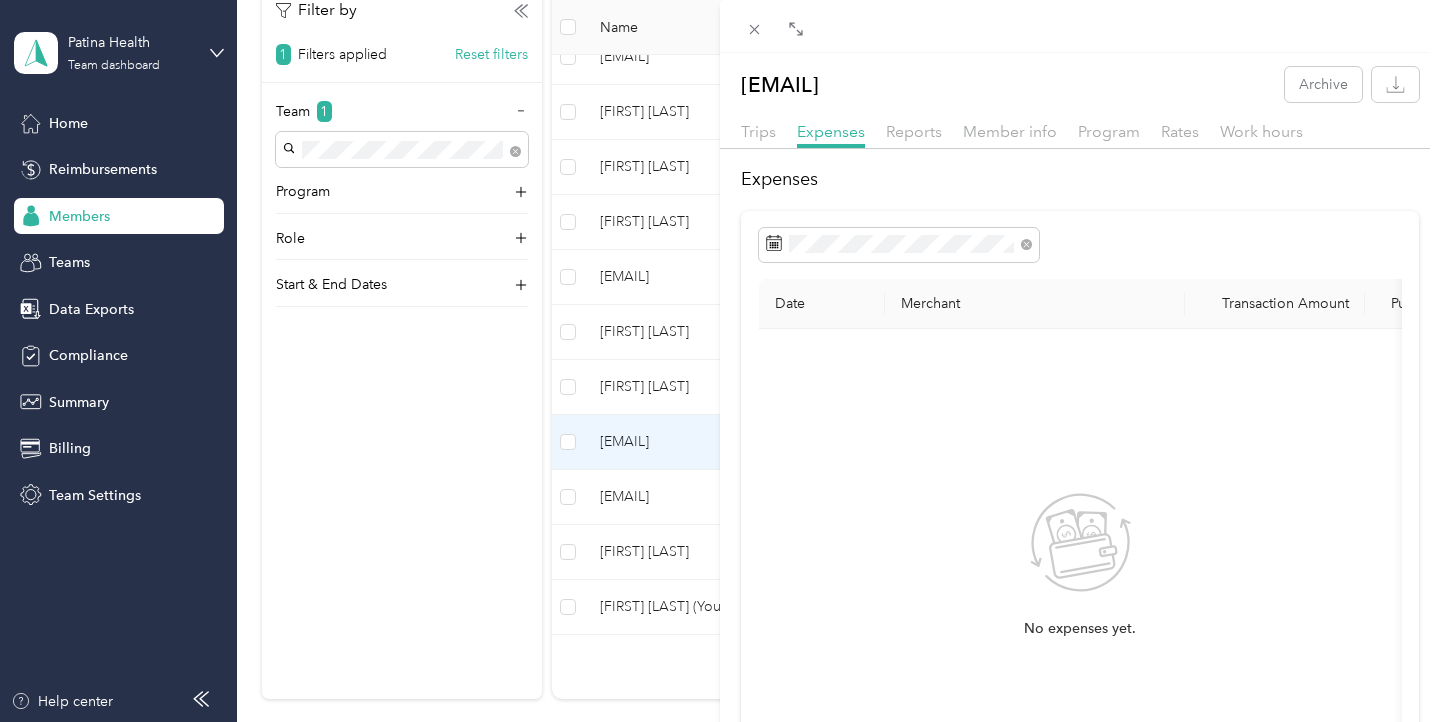 click on "[EMAIL] Archive Trips Expenses Reports Member info Program Rates Work hours Expenses Date Merchant Transaction Amount Purpose Report           No expenses yet." at bounding box center [720, 361] 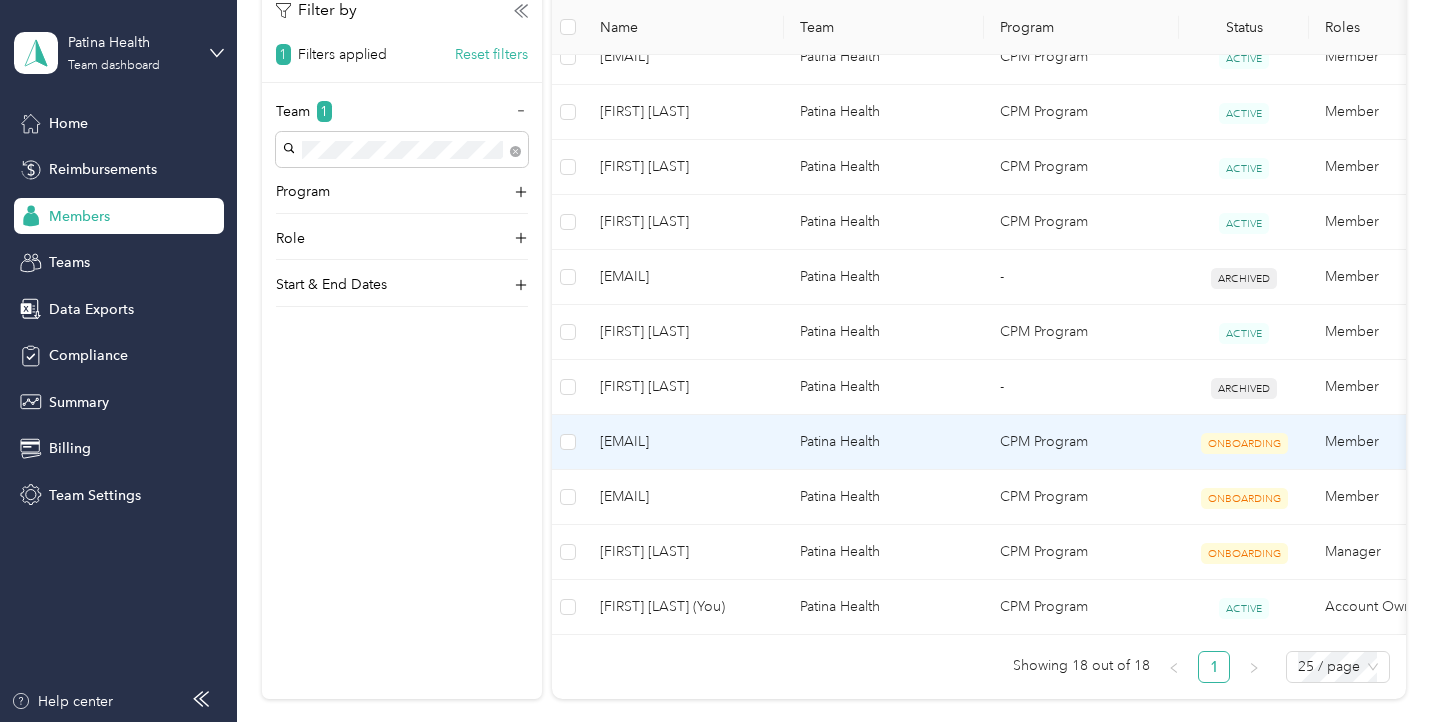 click on "[EMAIL]" at bounding box center (684, 442) 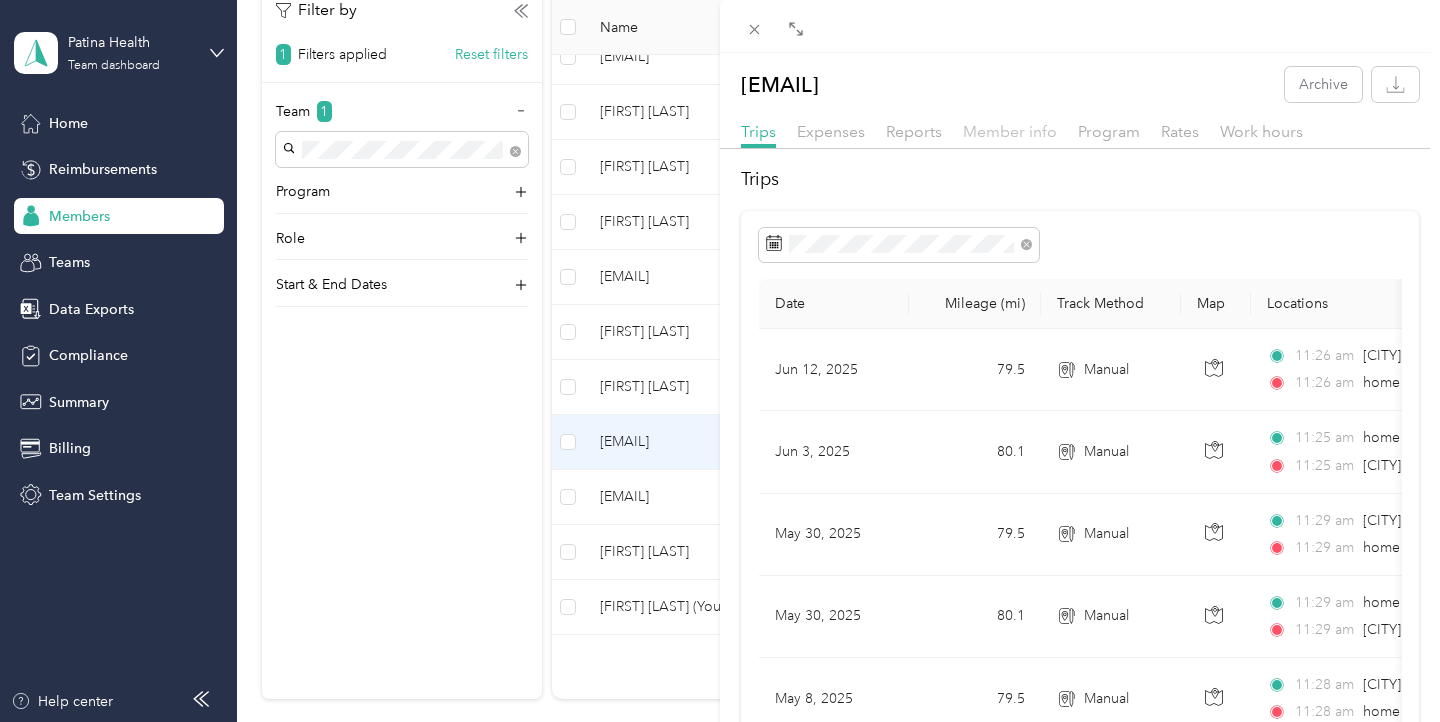 click on "Member info" at bounding box center [1010, 131] 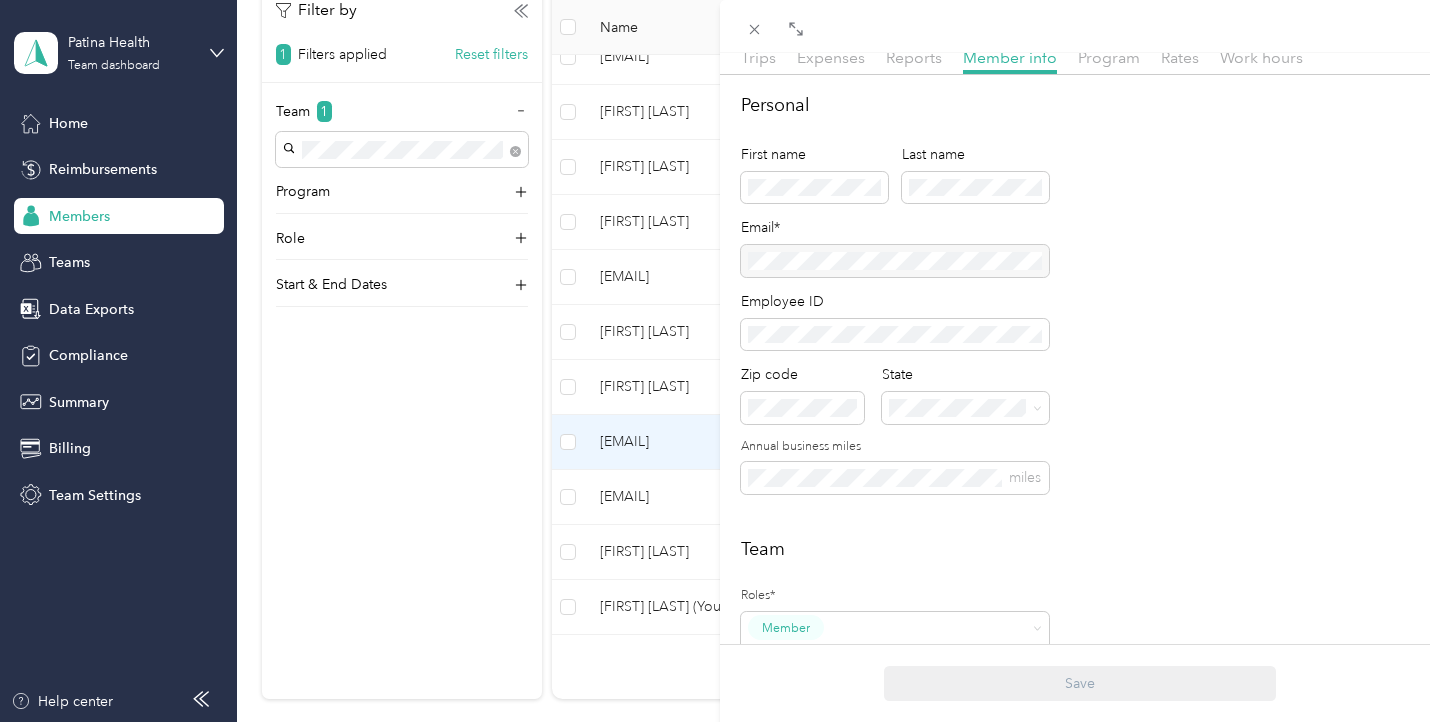 scroll, scrollTop: 0, scrollLeft: 0, axis: both 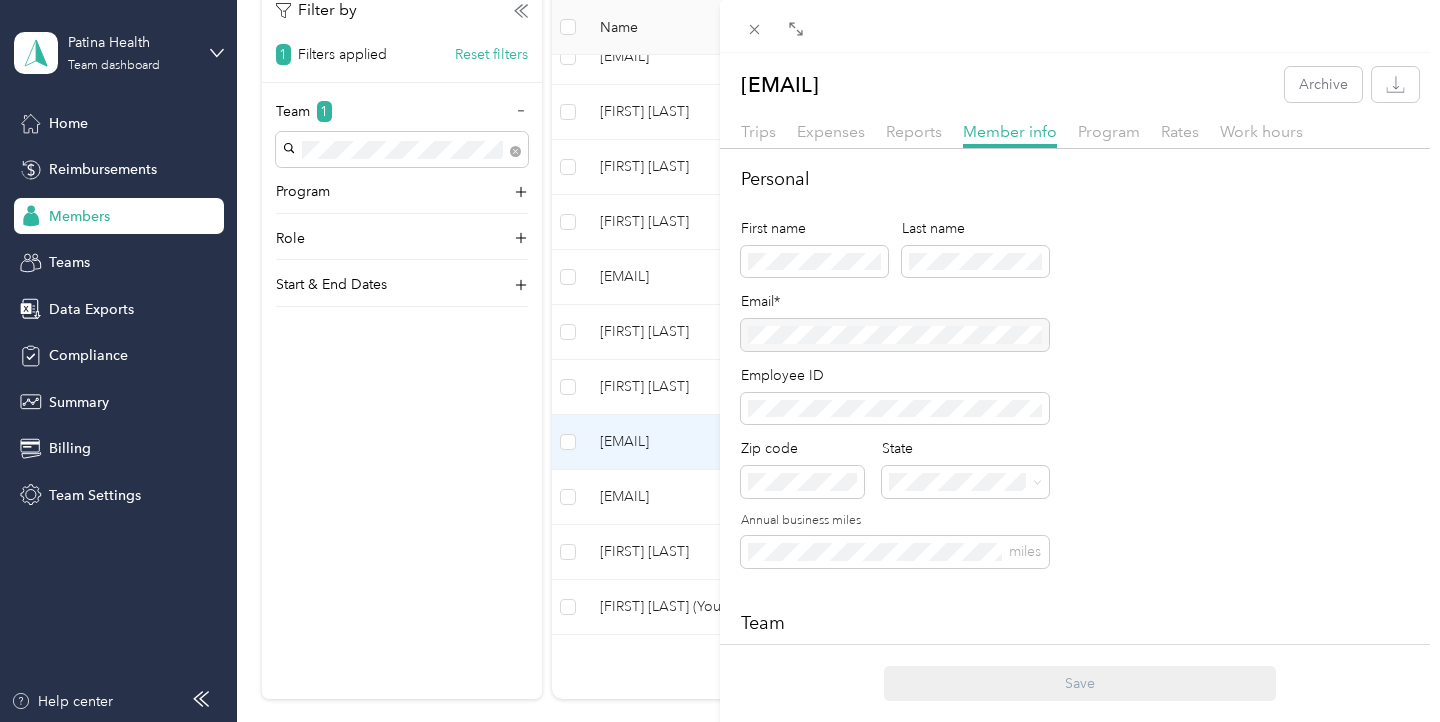 click on "Trips Expenses Reports Member info Program Rates Work hours" at bounding box center (1080, 134) 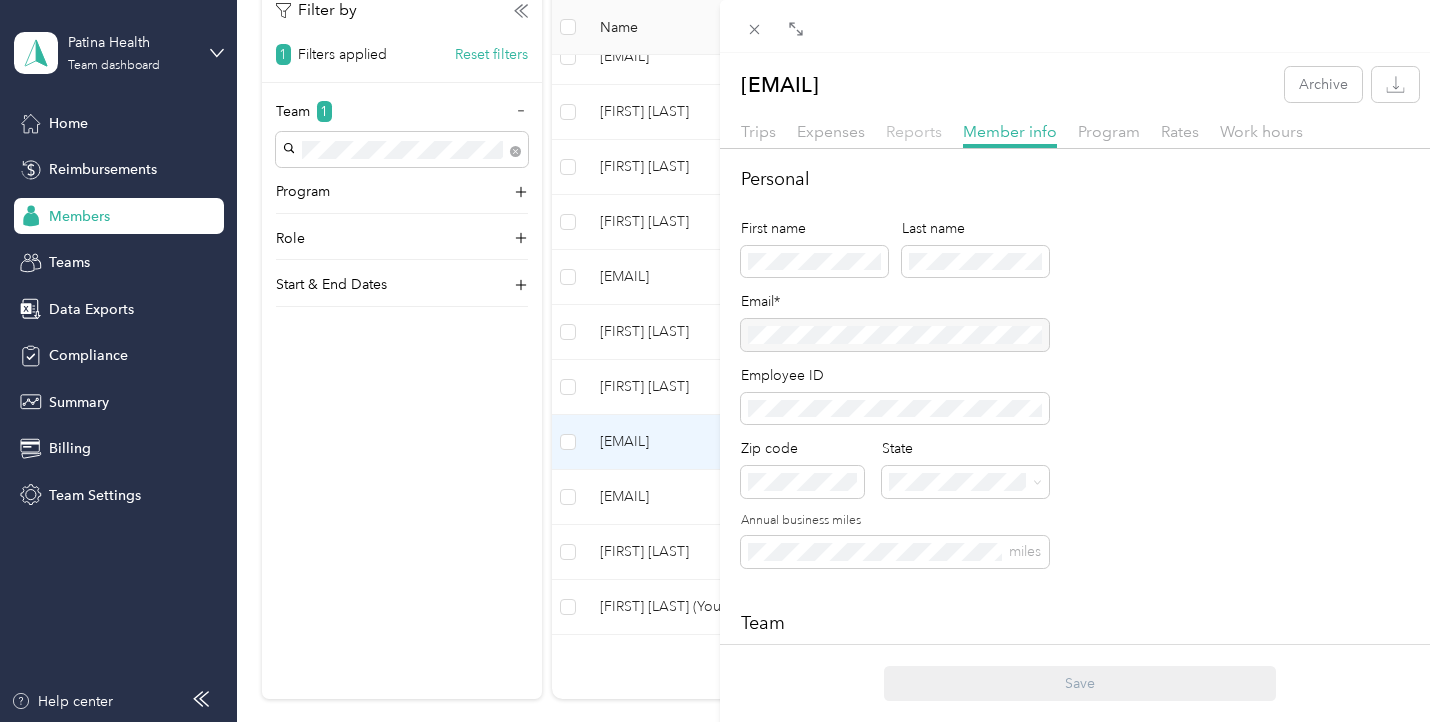 click on "Reports" at bounding box center [914, 131] 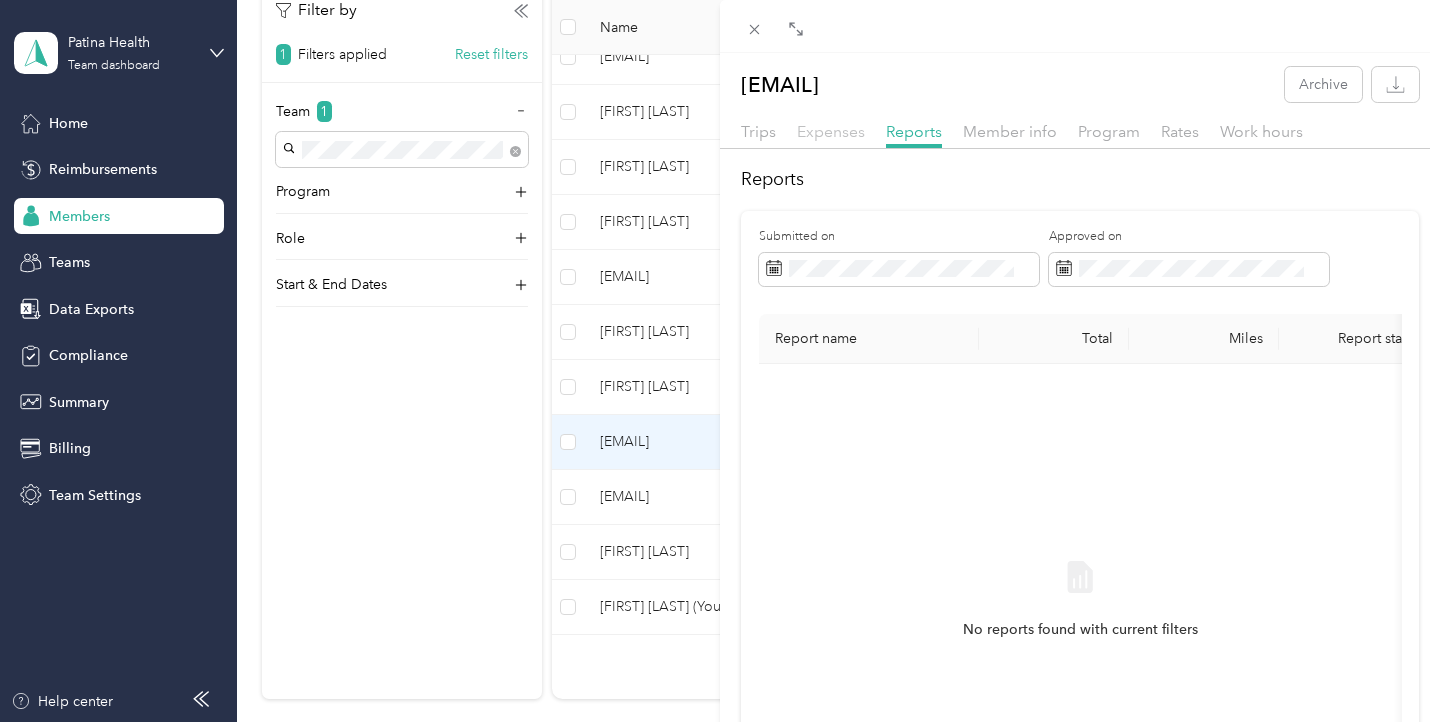 click on "Expenses" at bounding box center (831, 131) 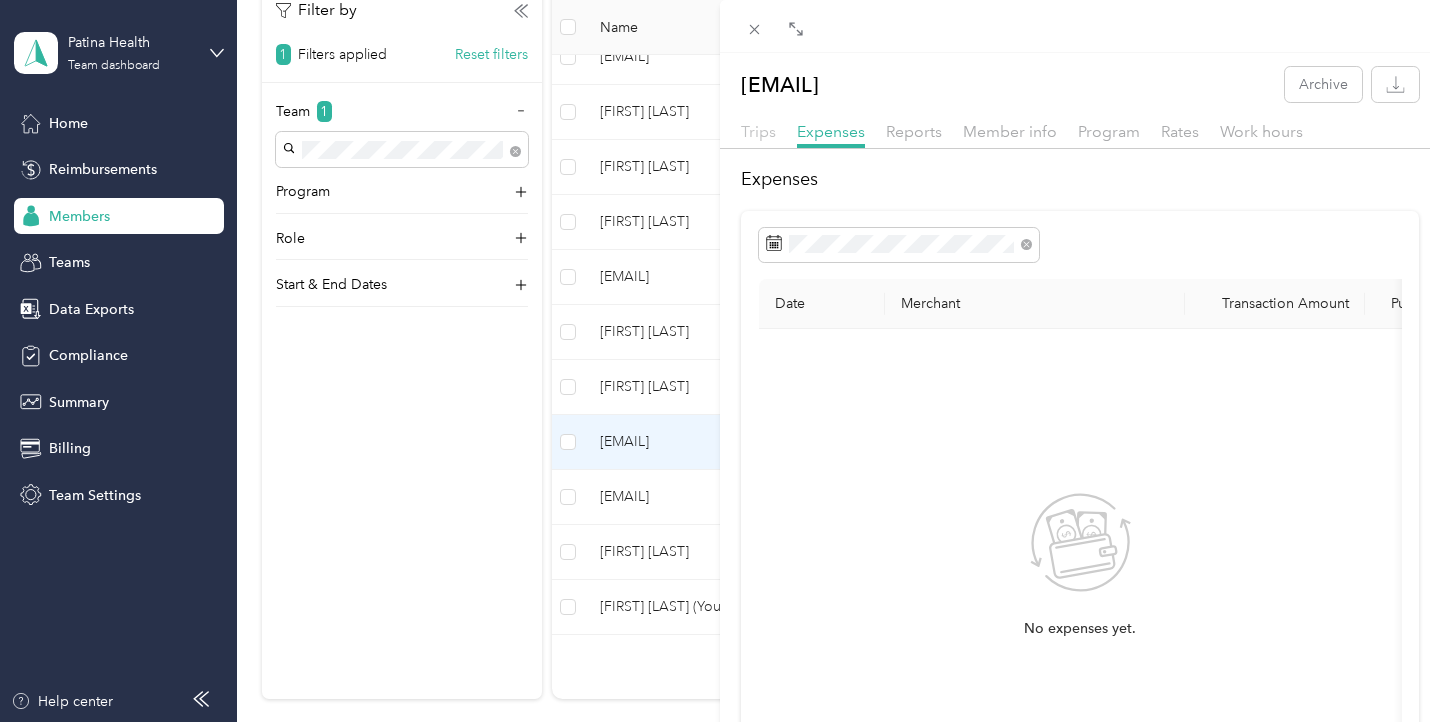 click on "Trips" at bounding box center (758, 131) 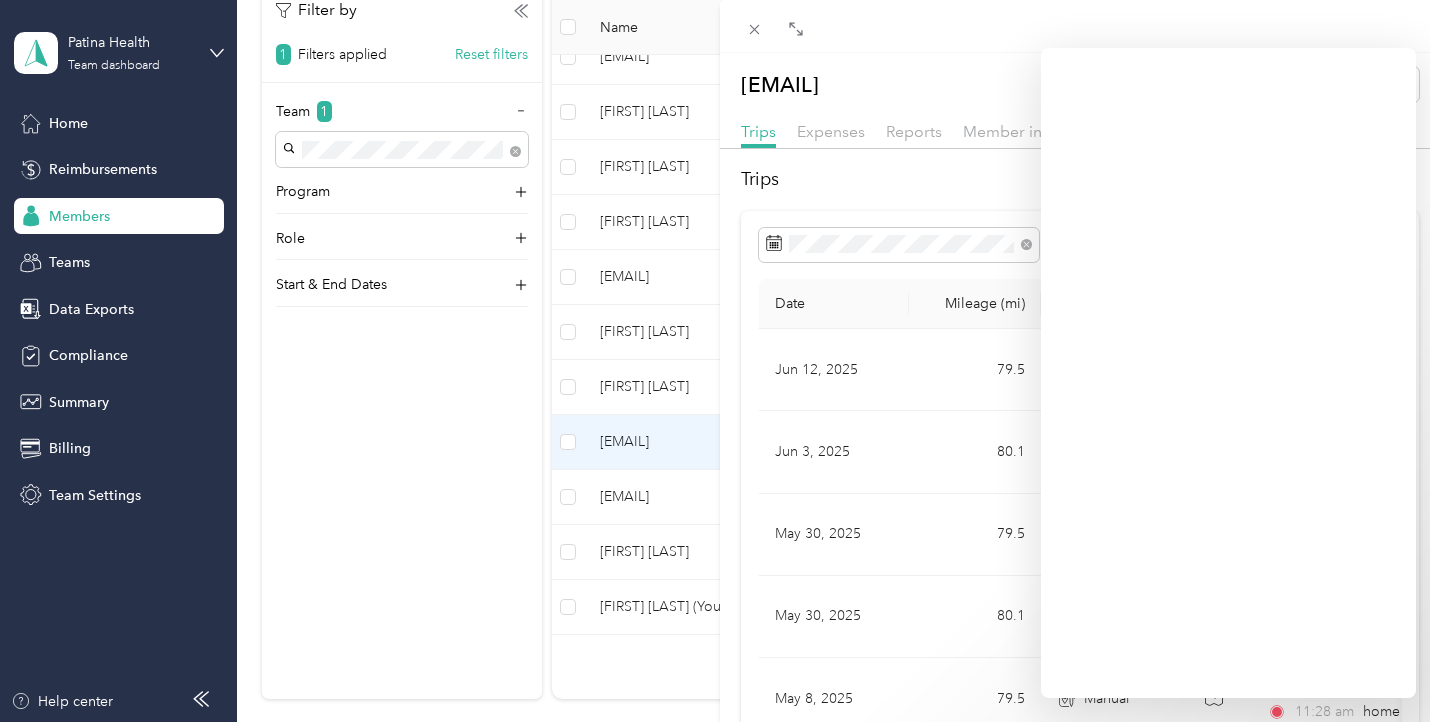 click on "Trips" at bounding box center [1080, 179] 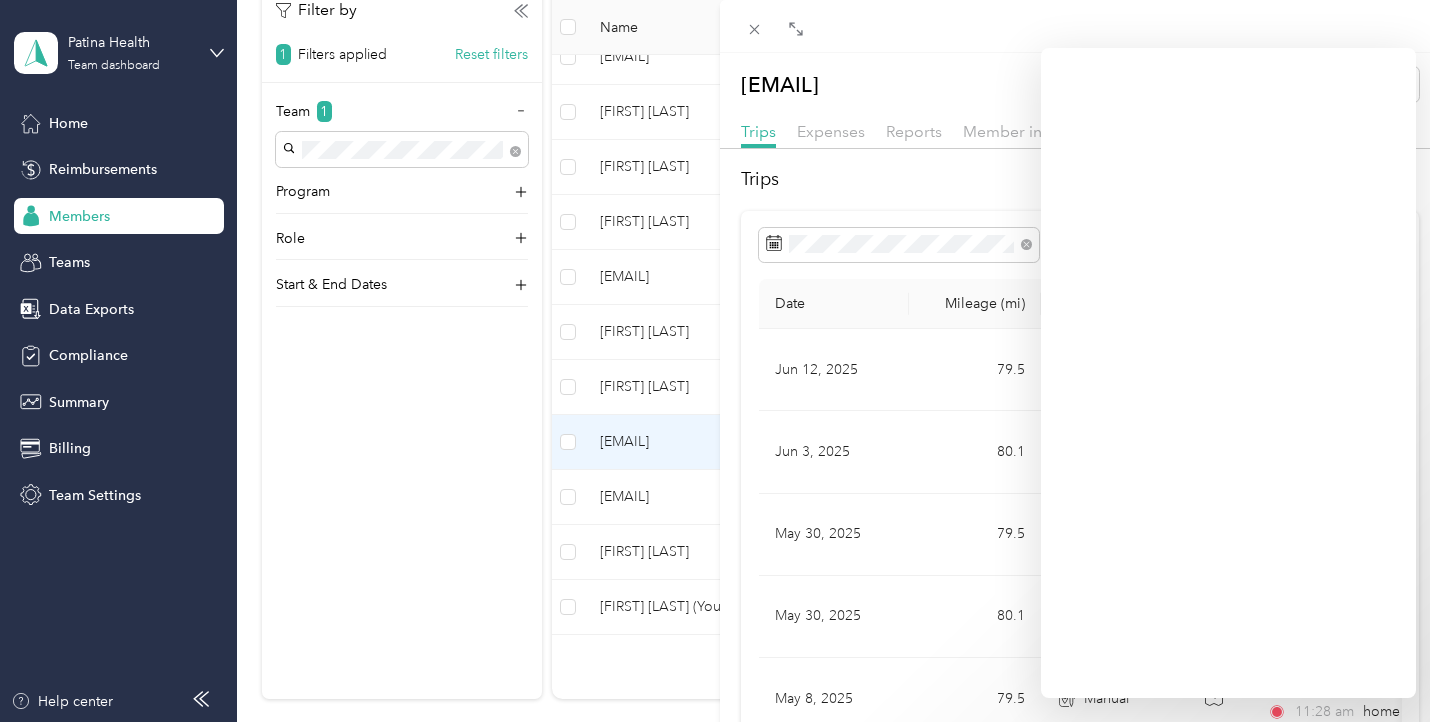 click on "Trips" at bounding box center [1080, 179] 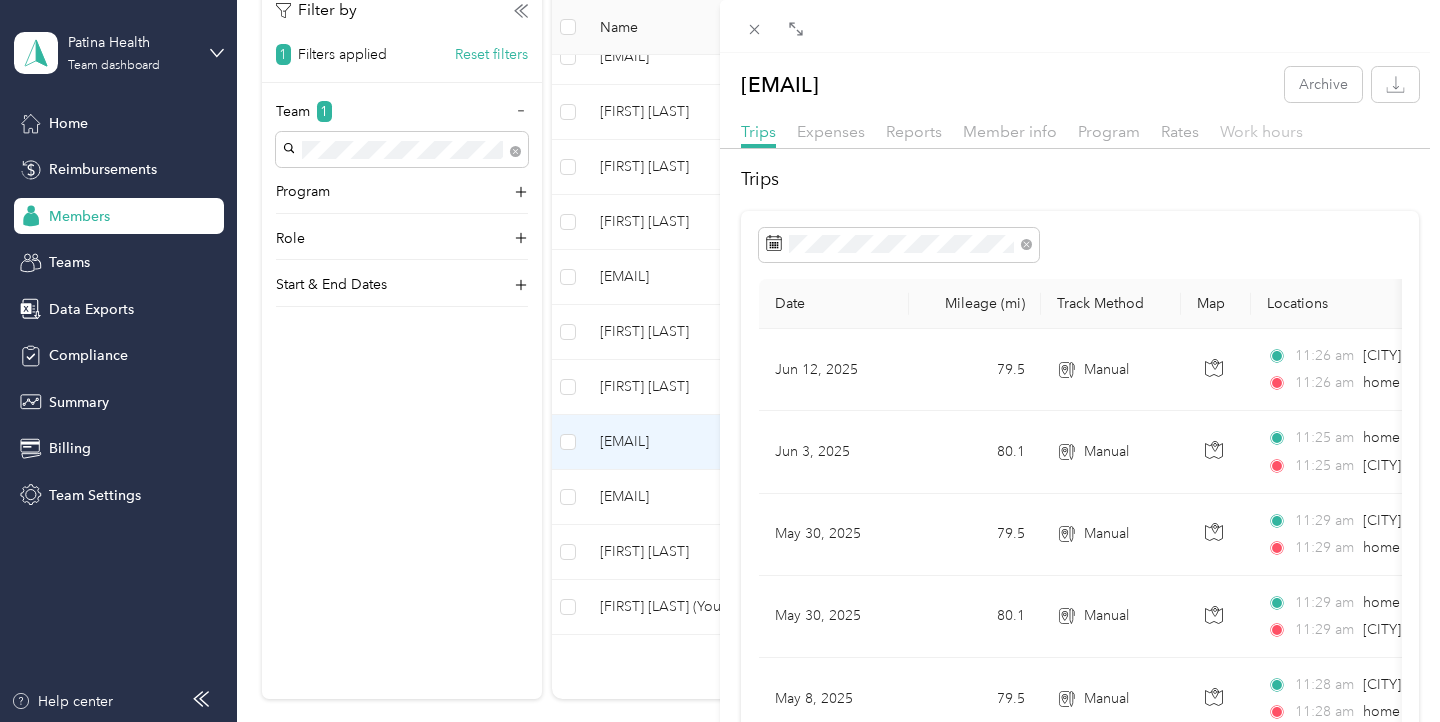 click on "Work hours" at bounding box center (1261, 131) 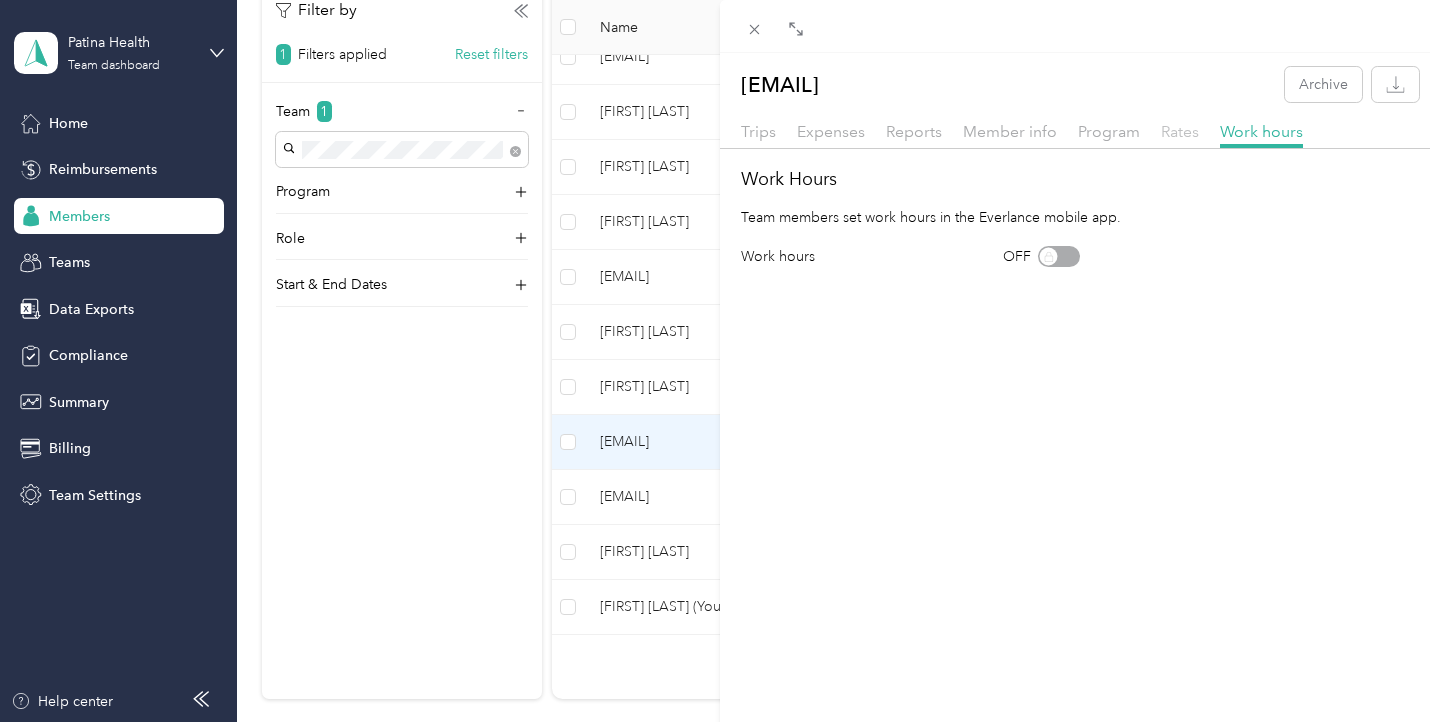 click on "Rates" at bounding box center (1180, 131) 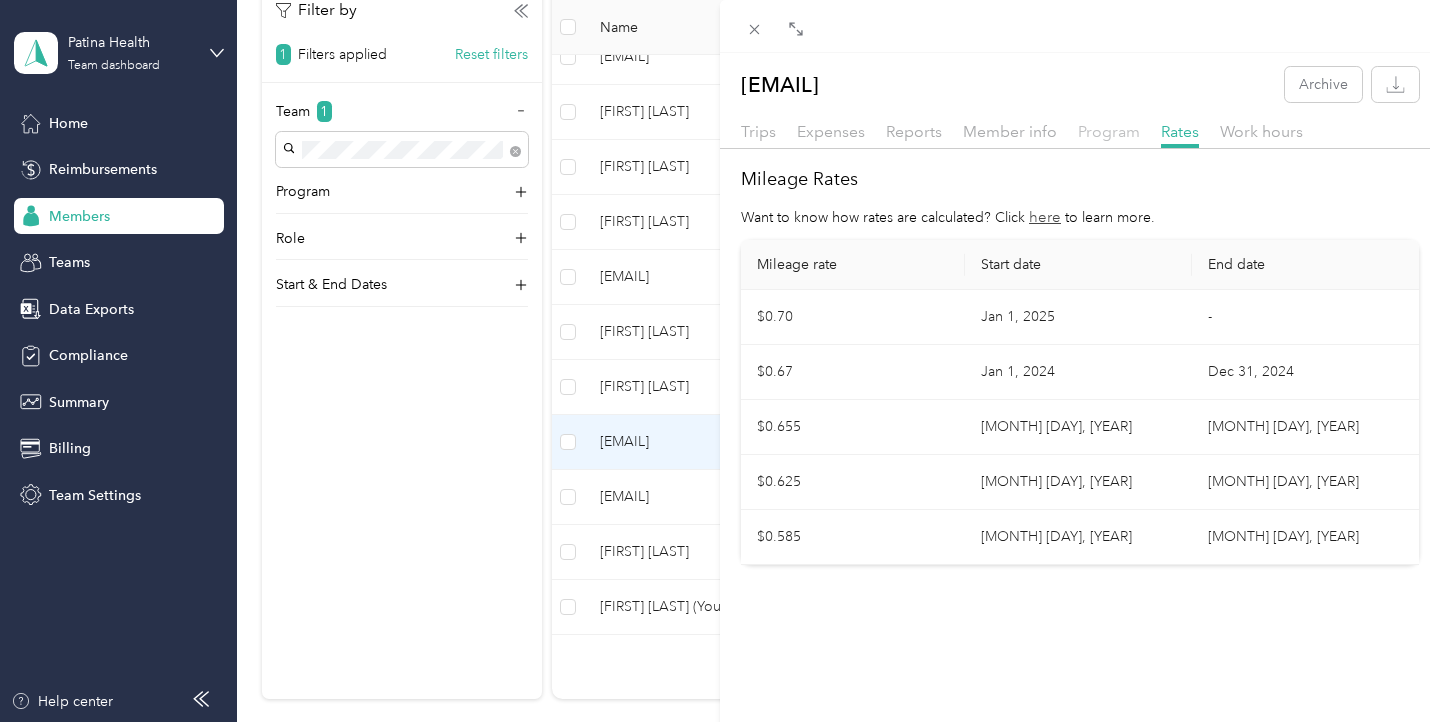 click on "Program" at bounding box center (1109, 131) 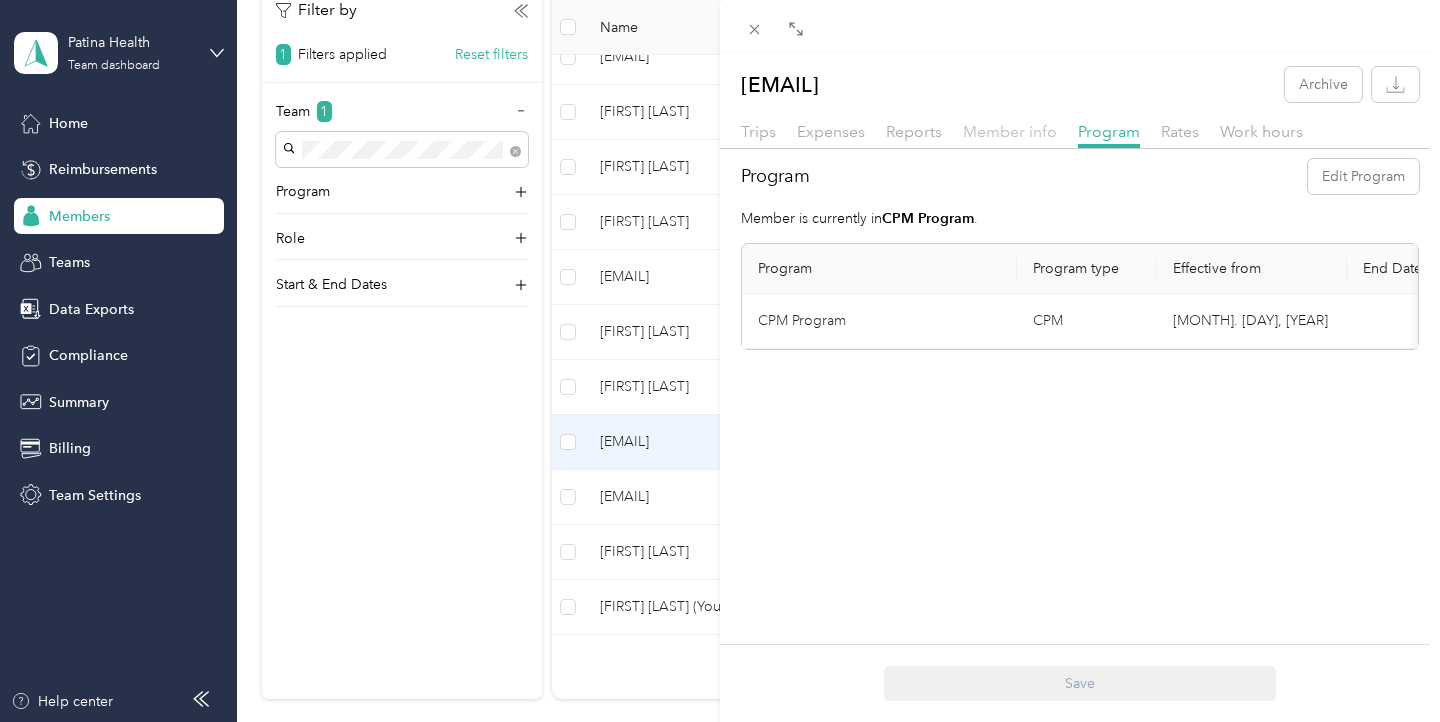 click on "Member info" at bounding box center [1010, 131] 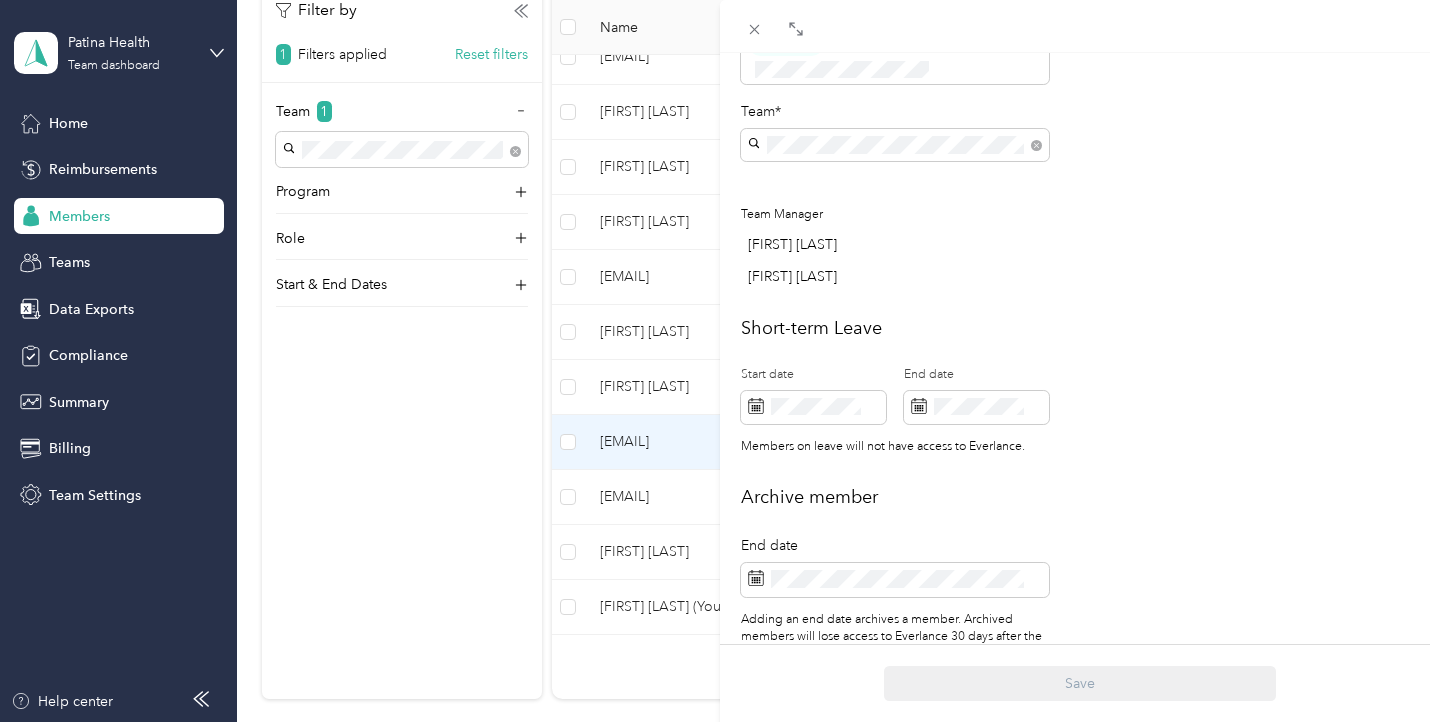 scroll, scrollTop: 697, scrollLeft: 0, axis: vertical 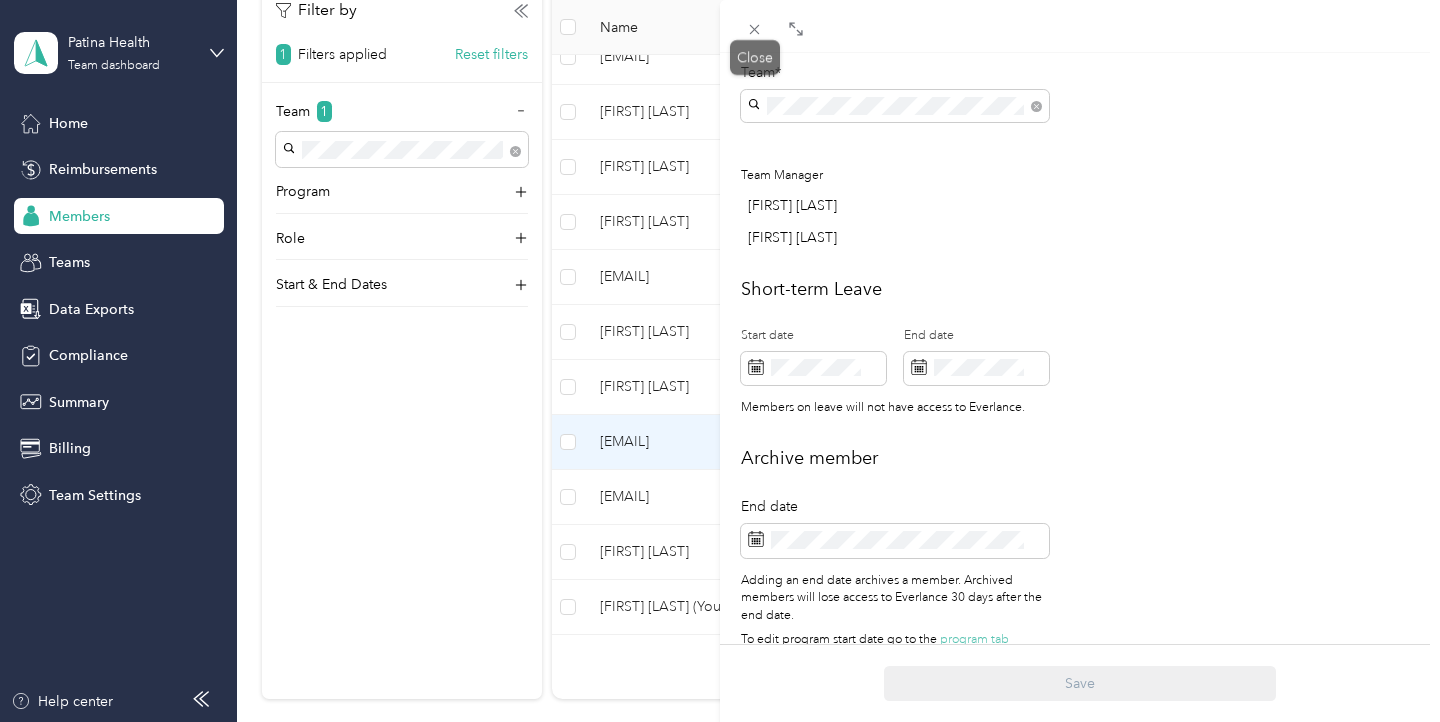 click 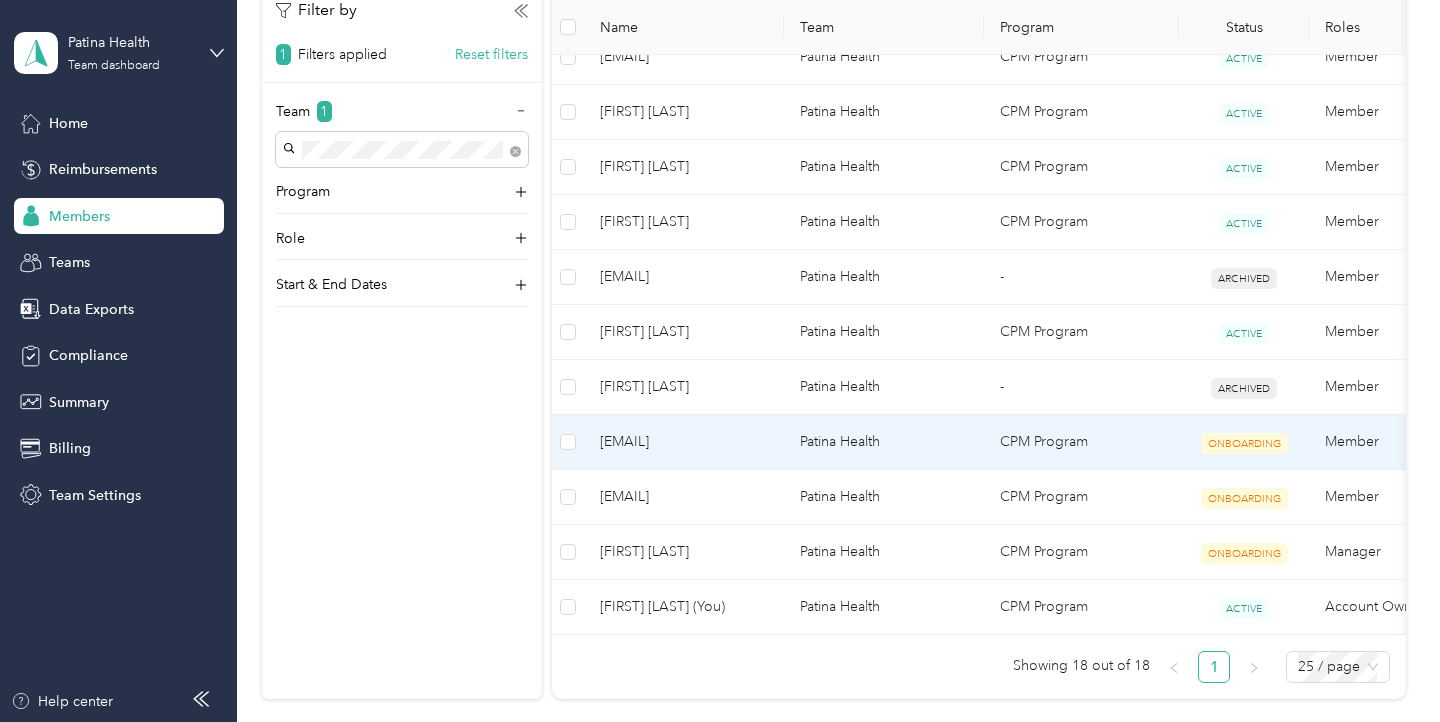 scroll, scrollTop: 645, scrollLeft: 0, axis: vertical 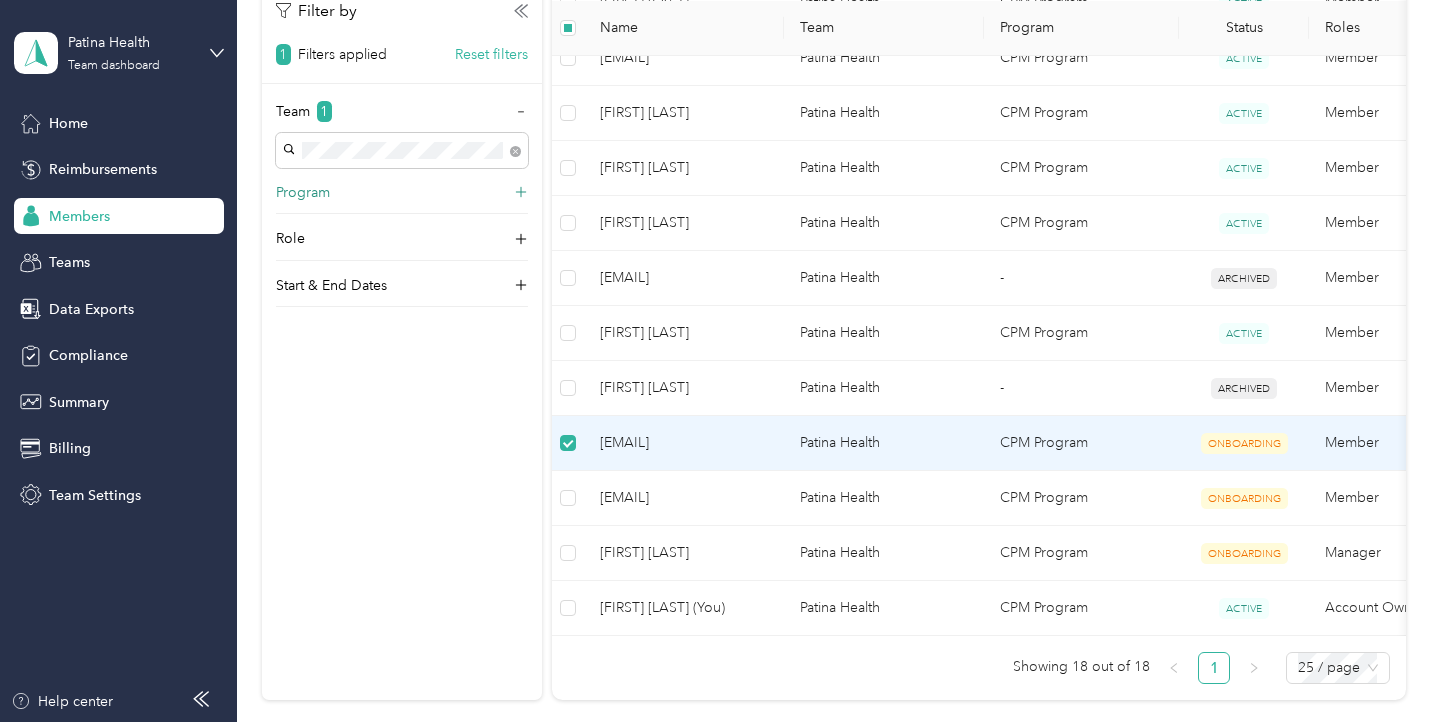 click 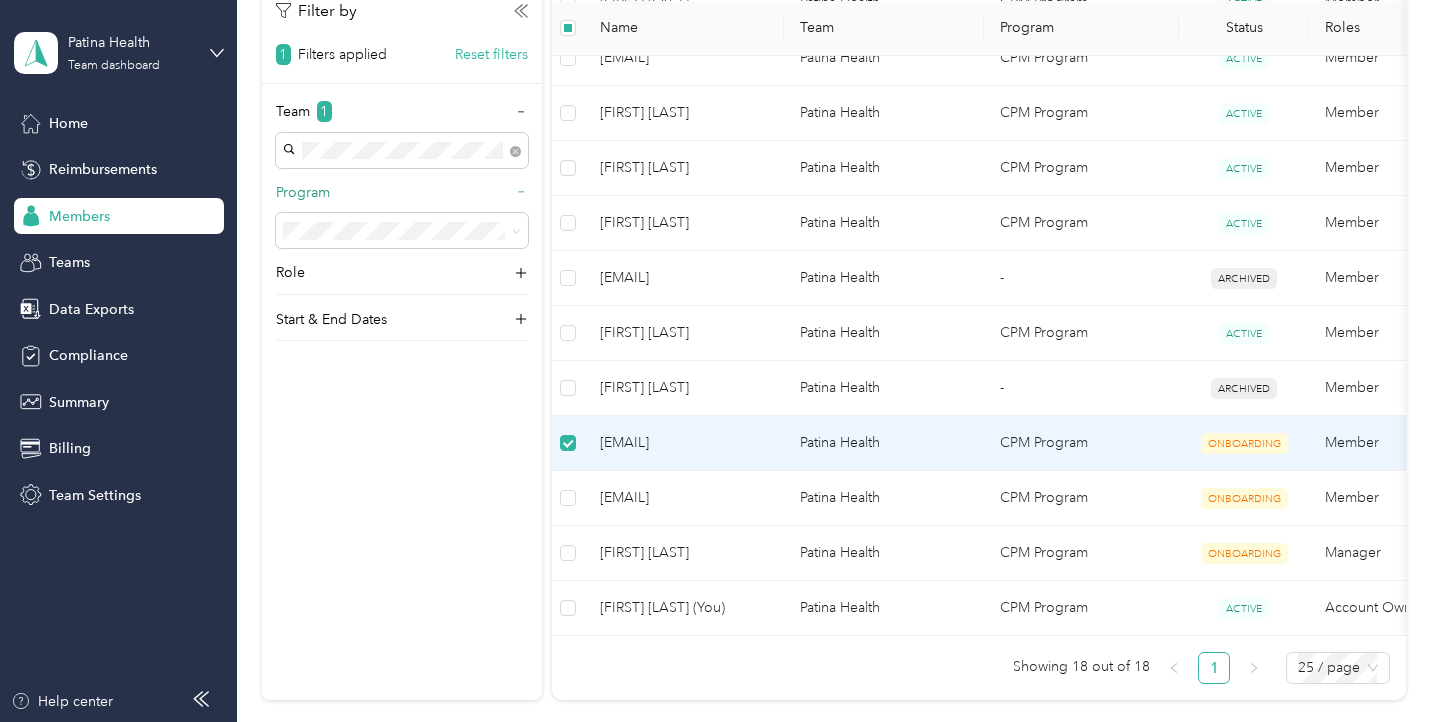 click on "Filter by 1   Filters applied Reset filters Team 1 Program Role Start & End Dates" at bounding box center [402, 339] 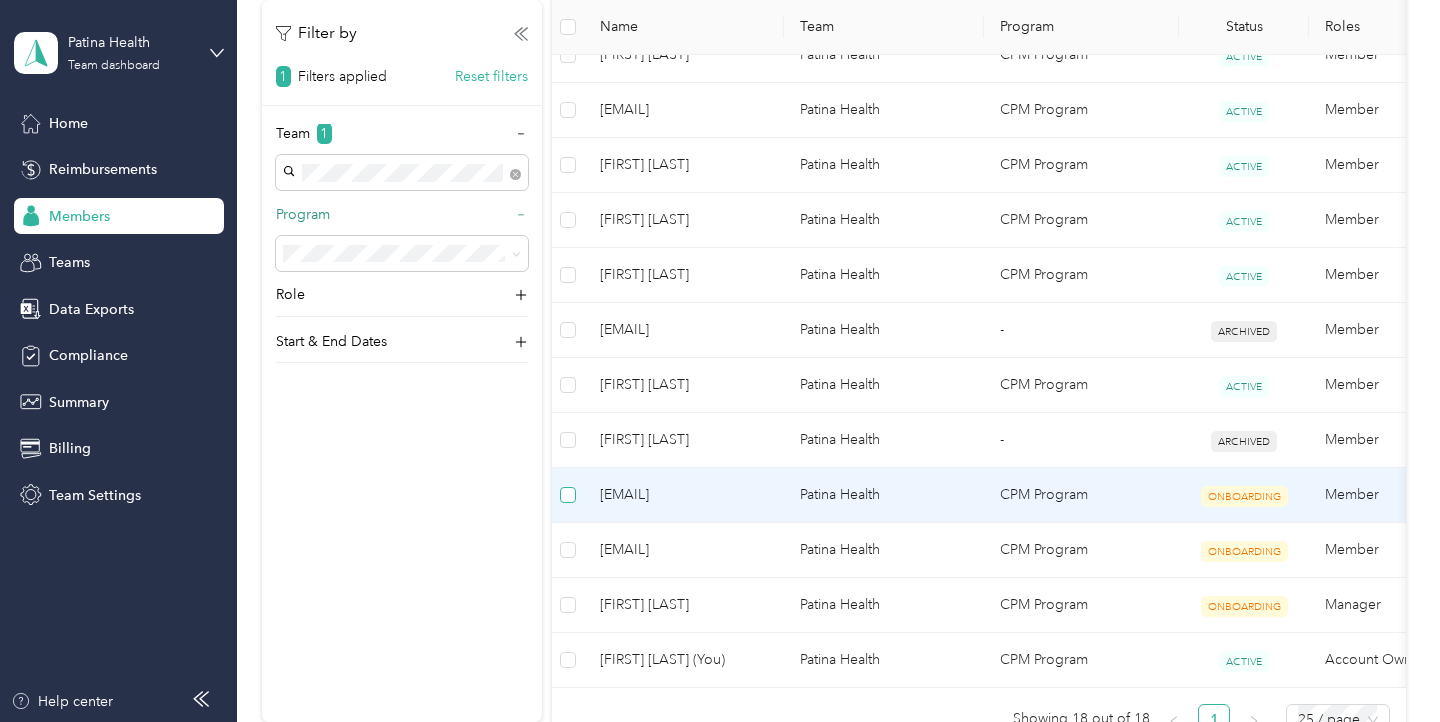 scroll, scrollTop: 942, scrollLeft: 0, axis: vertical 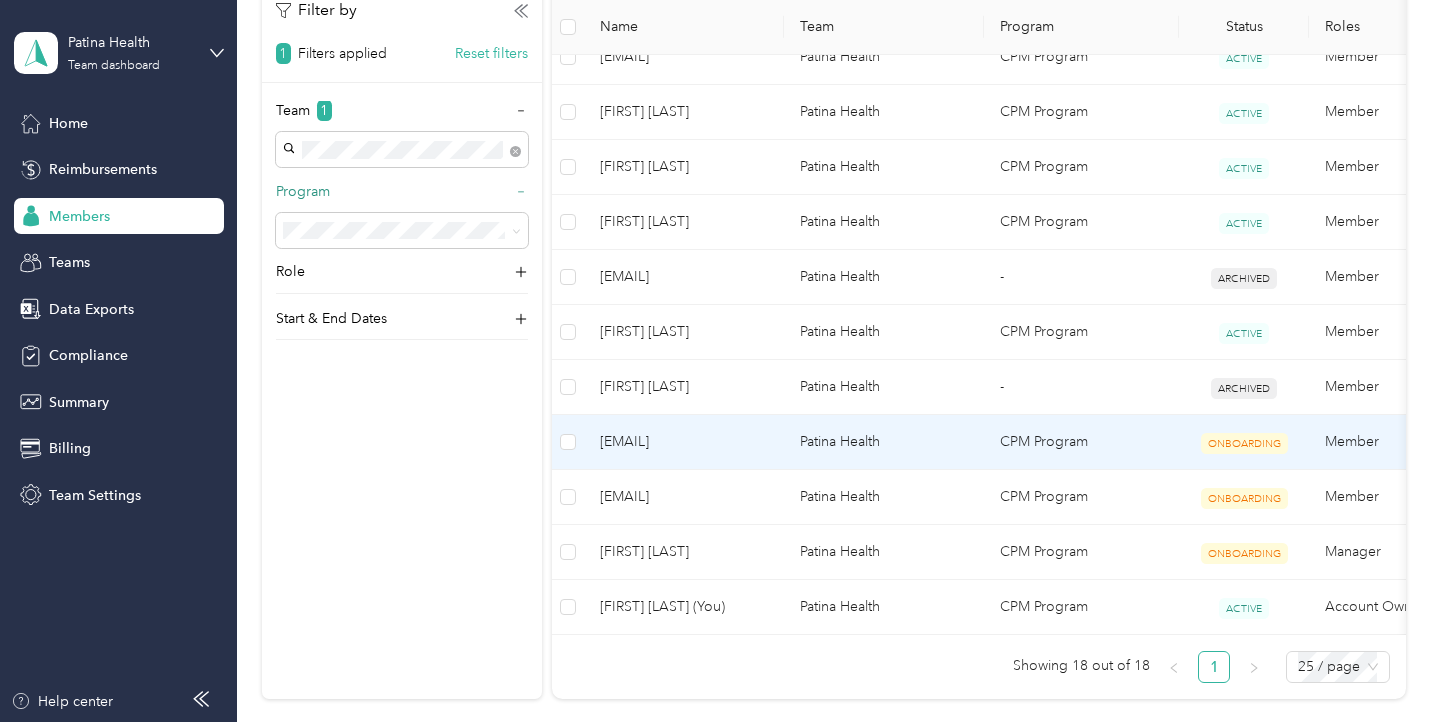 click on "[EMAIL]" at bounding box center (684, 442) 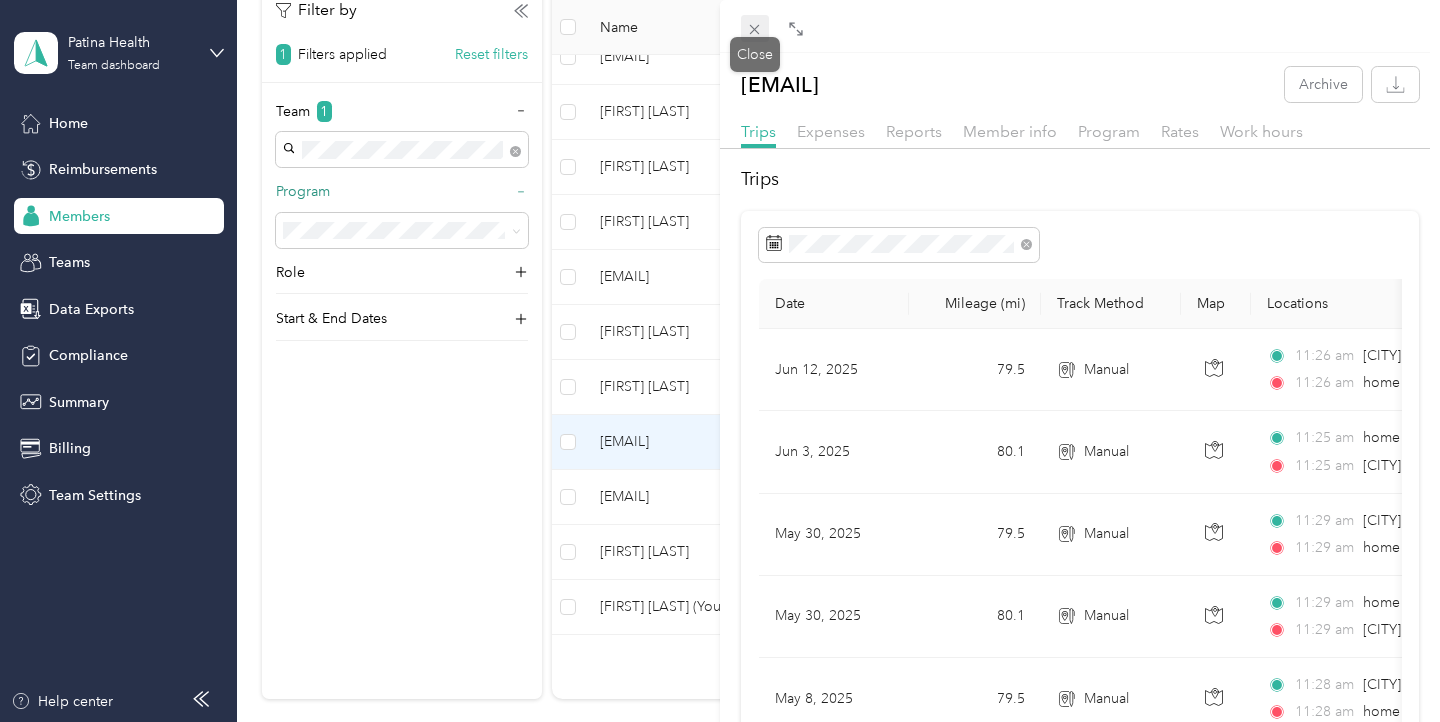click 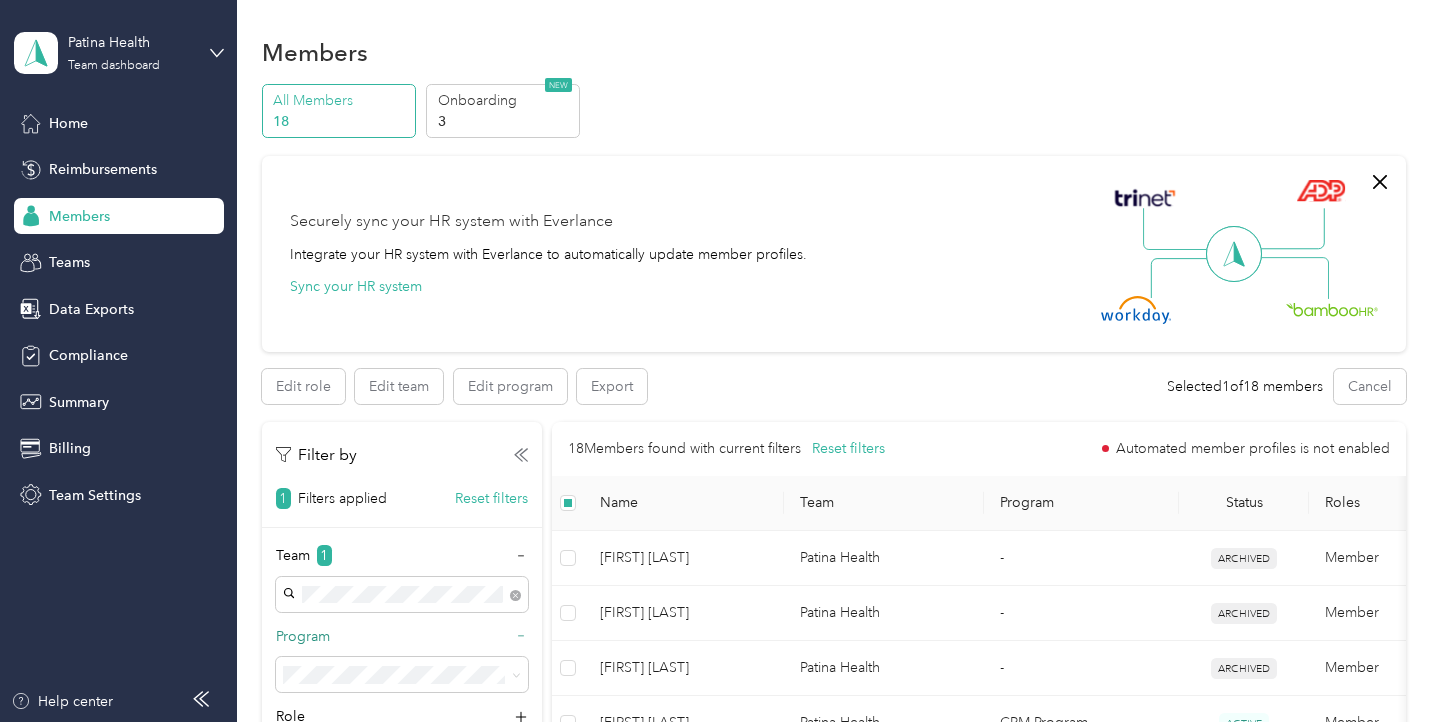 scroll, scrollTop: 0, scrollLeft: 0, axis: both 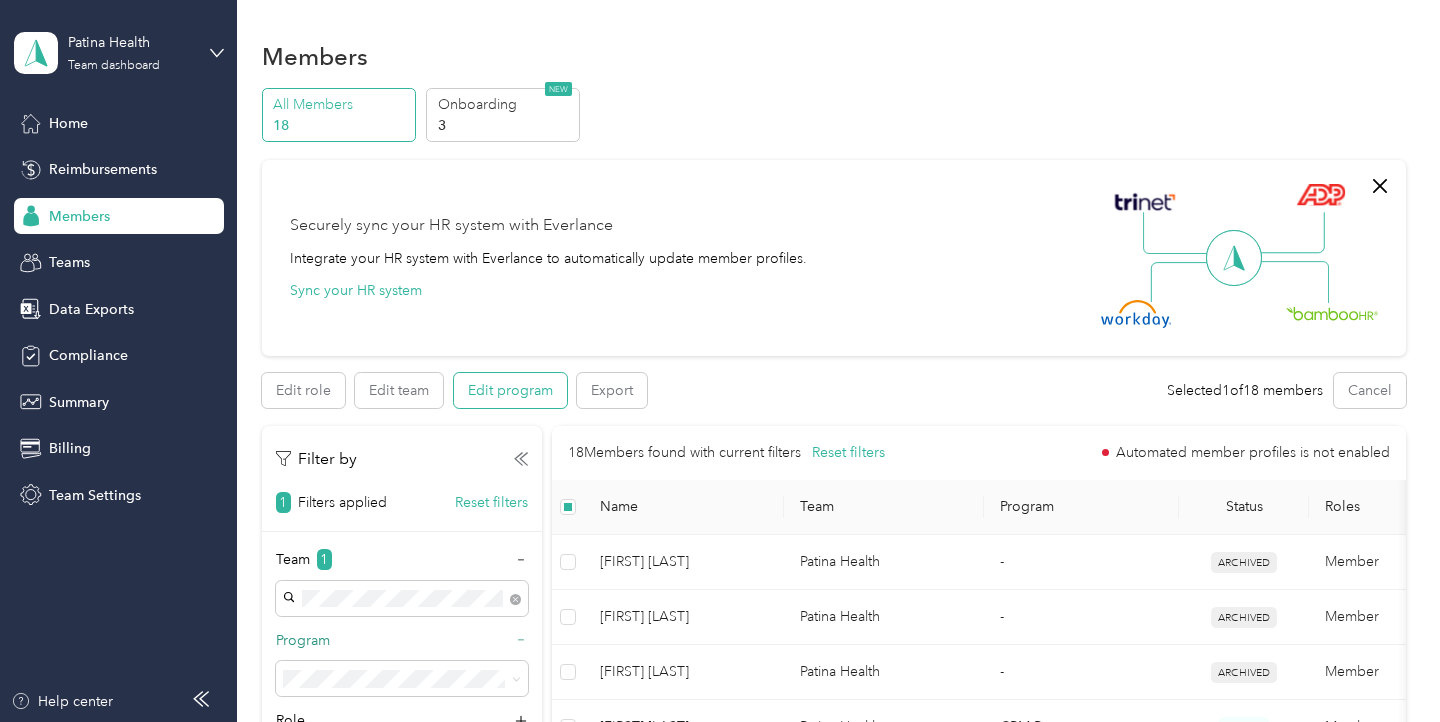 click on "Edit program" at bounding box center (510, 390) 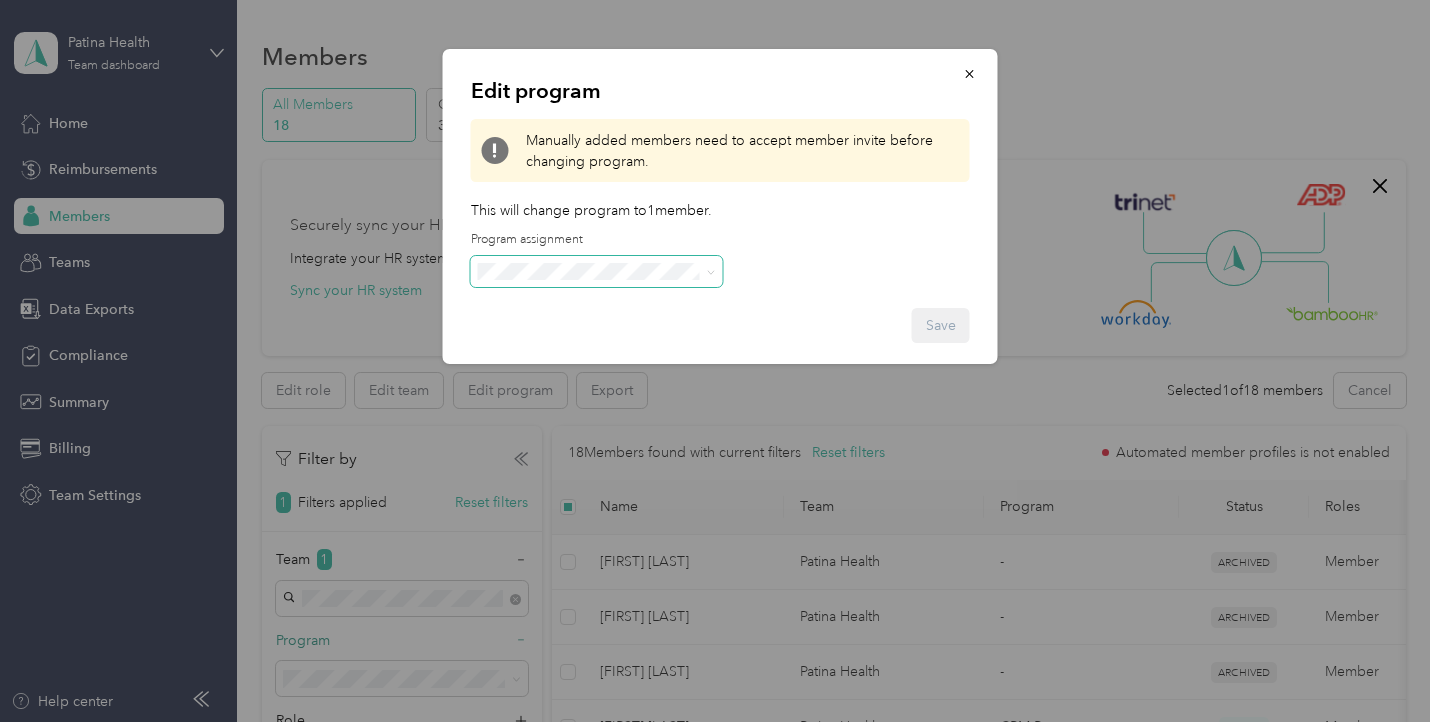 click at bounding box center [597, 272] 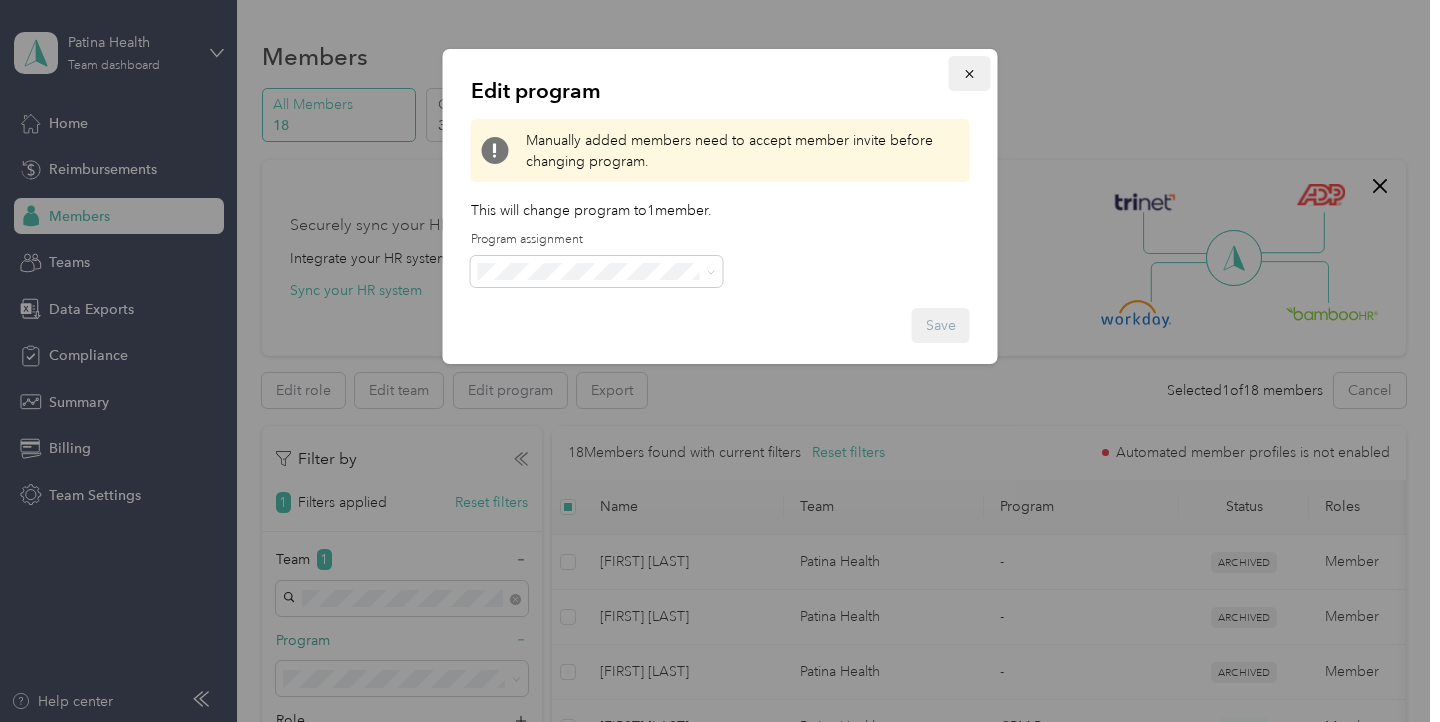 click 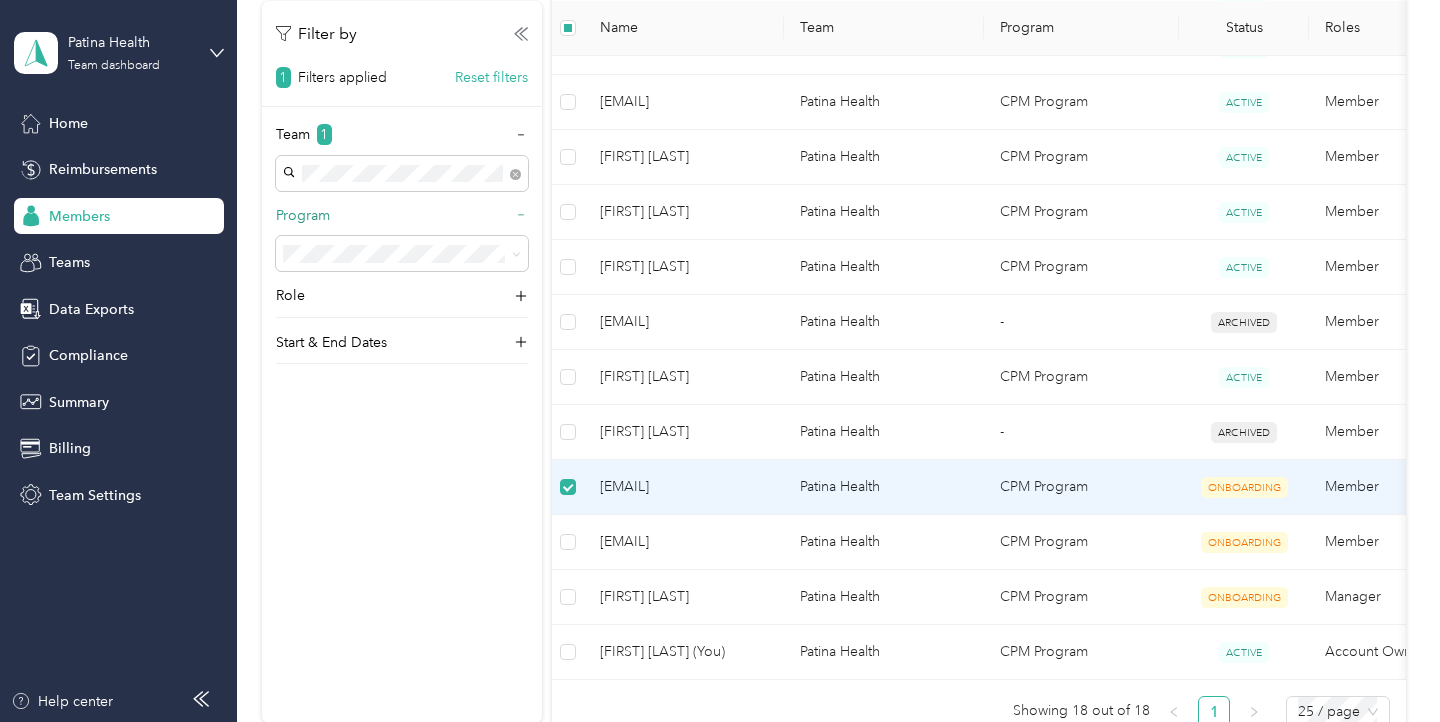 scroll, scrollTop: 881, scrollLeft: 0, axis: vertical 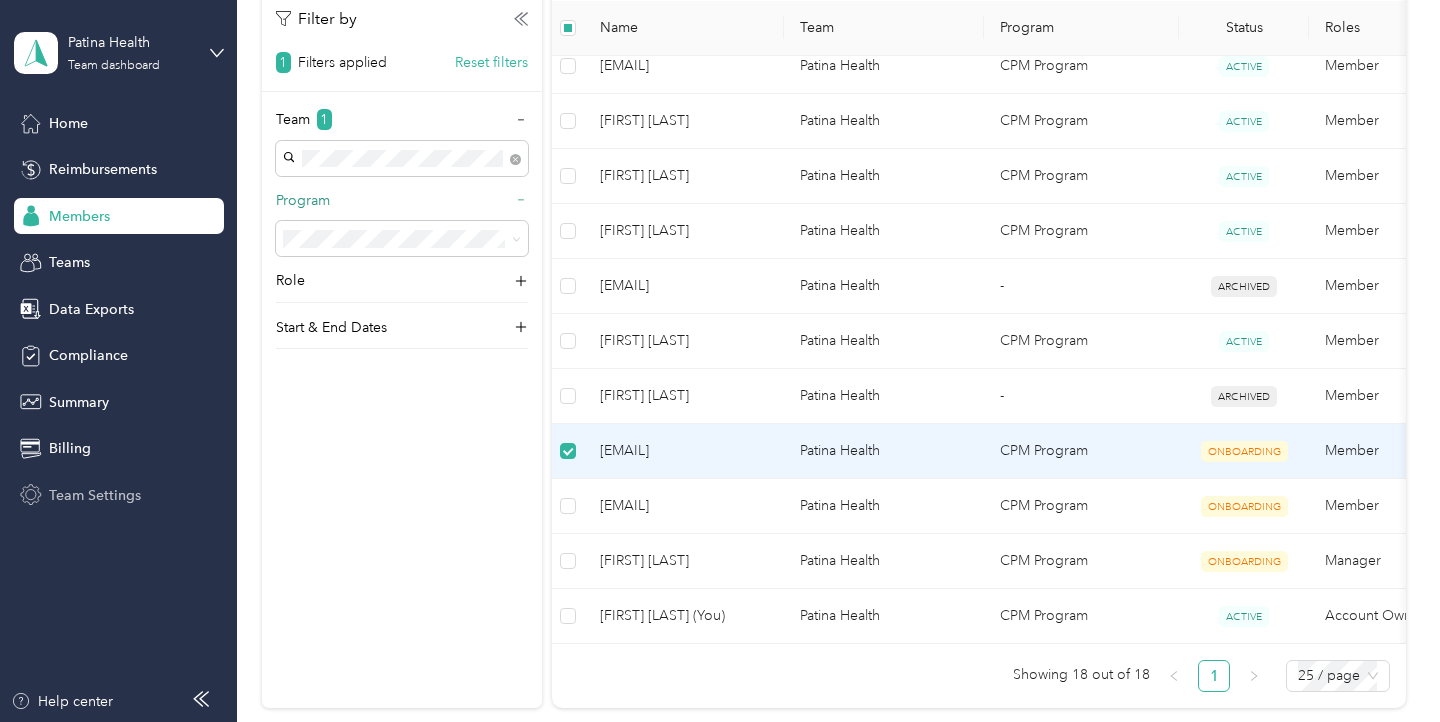 click on "Team Settings" at bounding box center [95, 495] 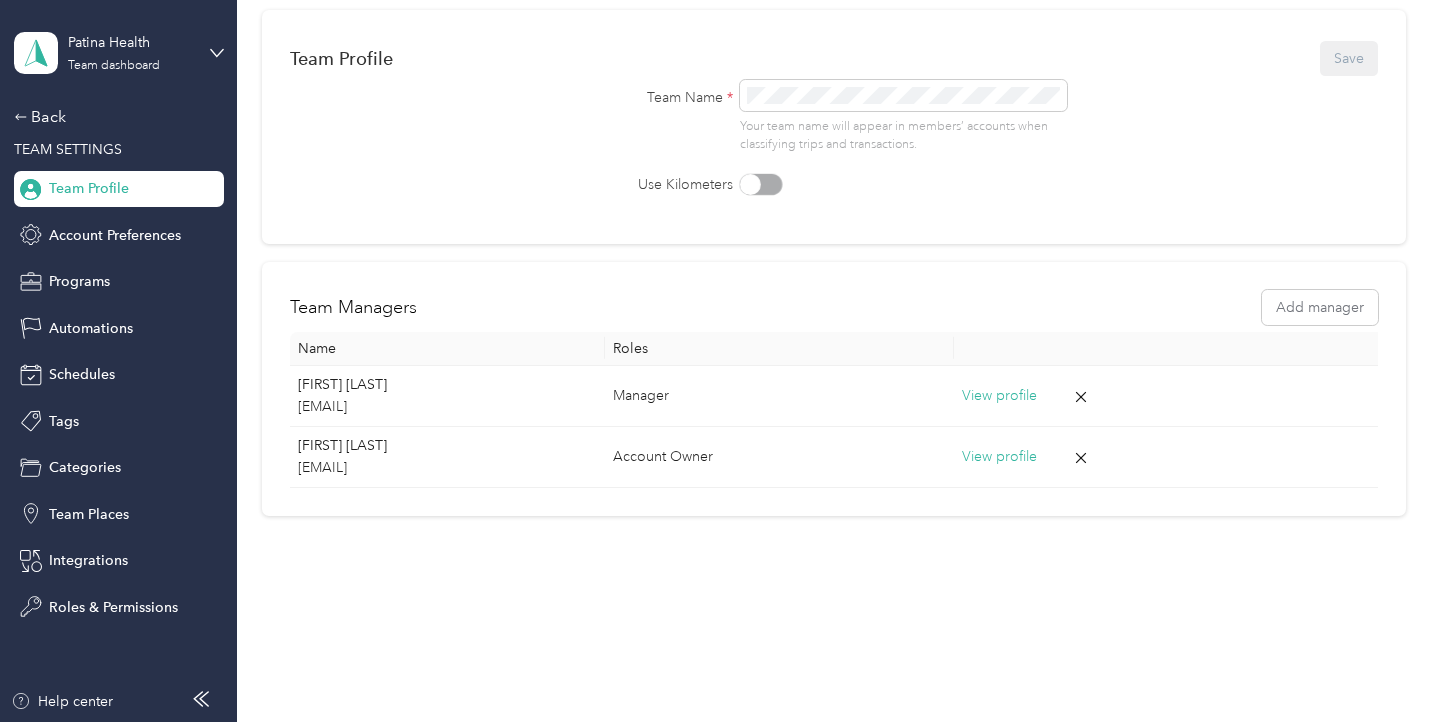 scroll, scrollTop: 154, scrollLeft: 0, axis: vertical 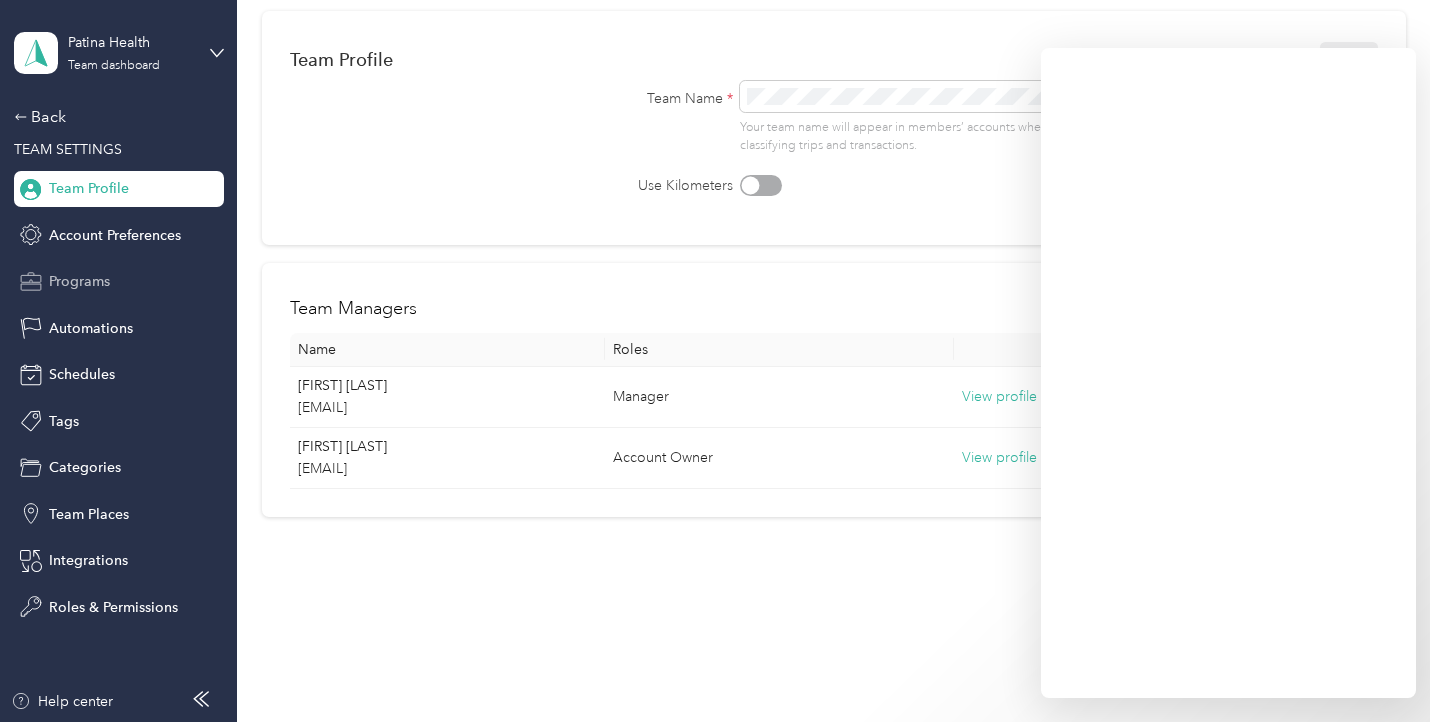 click on "Programs" at bounding box center [79, 281] 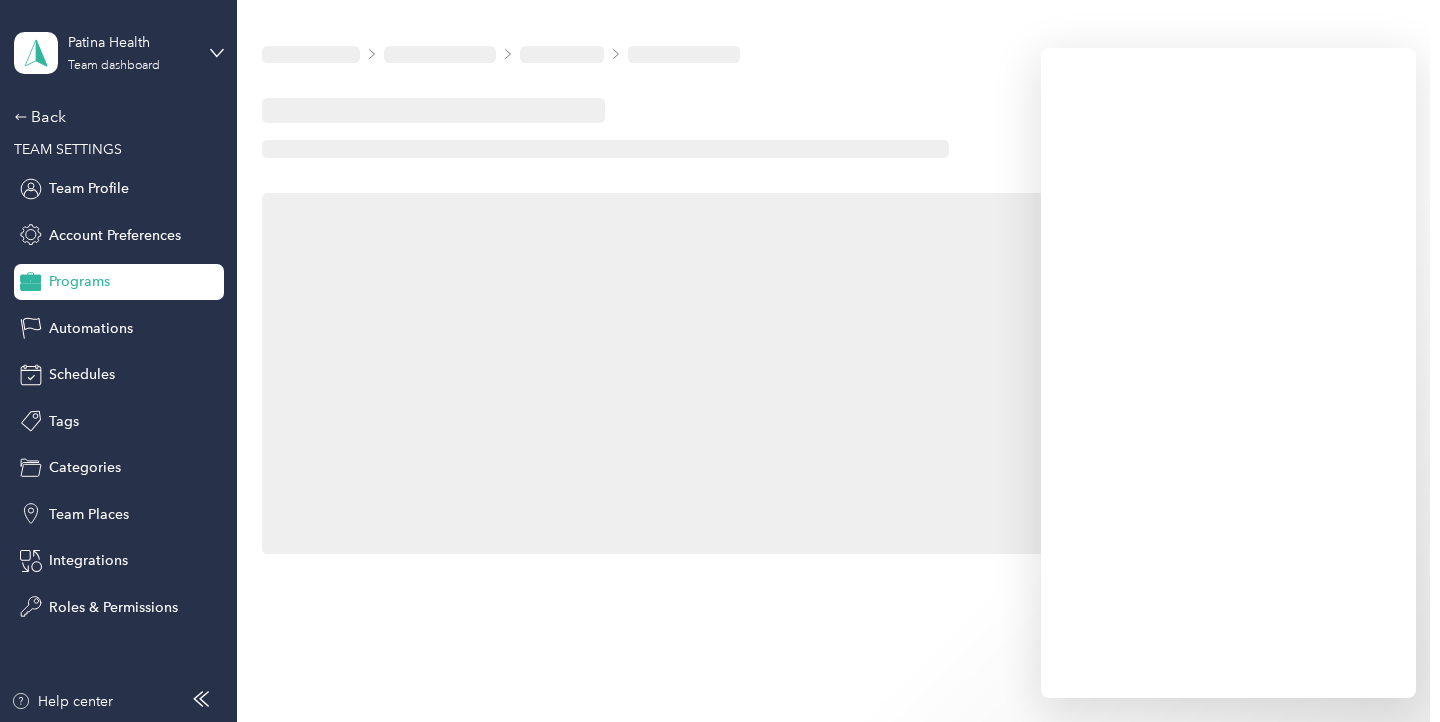 scroll, scrollTop: 0, scrollLeft: 0, axis: both 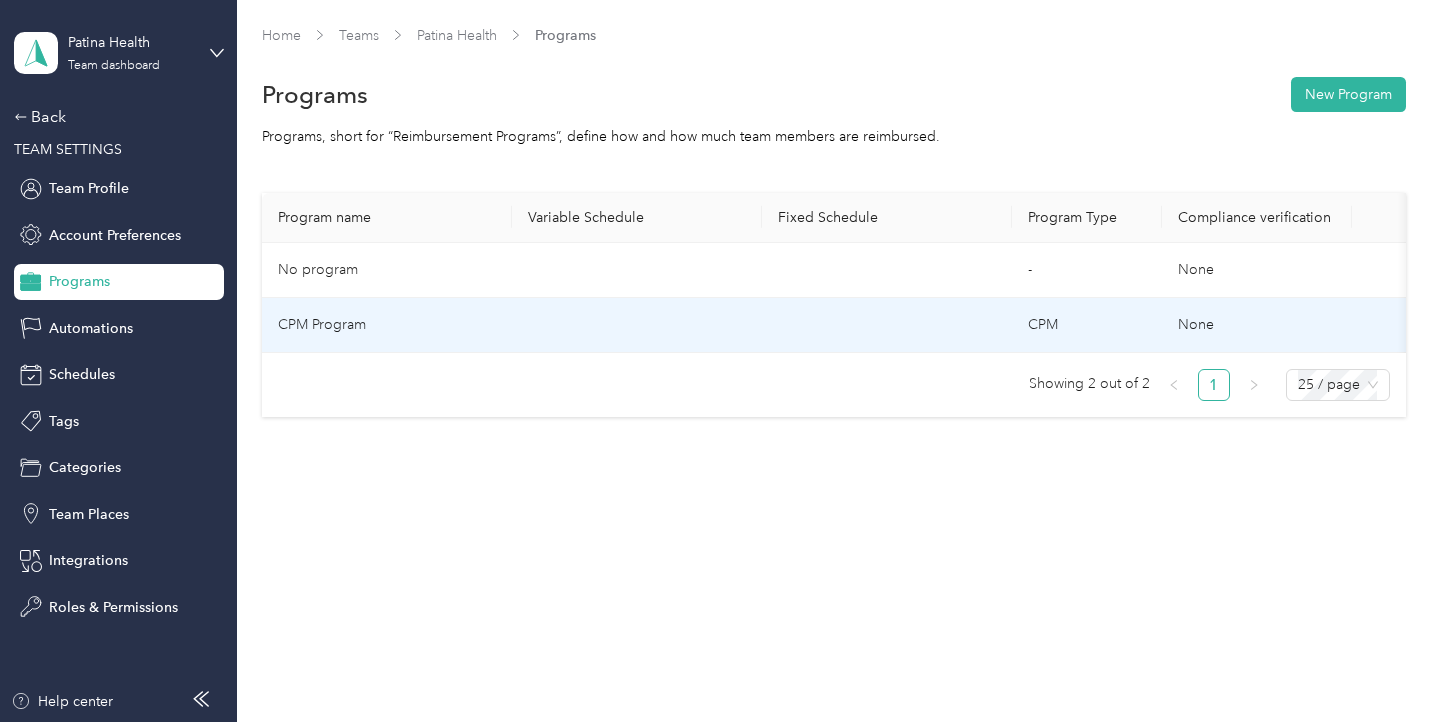 click on "CPM Program" at bounding box center (387, 325) 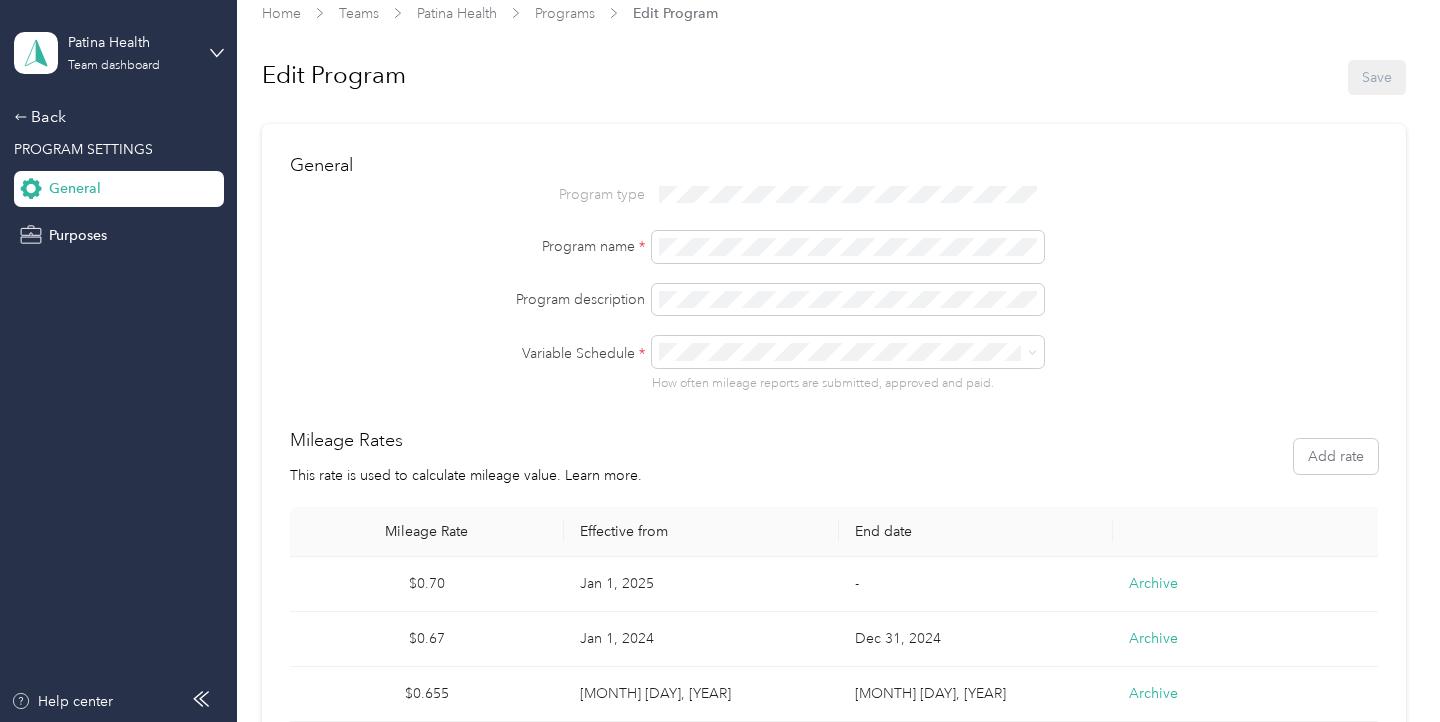 scroll, scrollTop: 0, scrollLeft: 0, axis: both 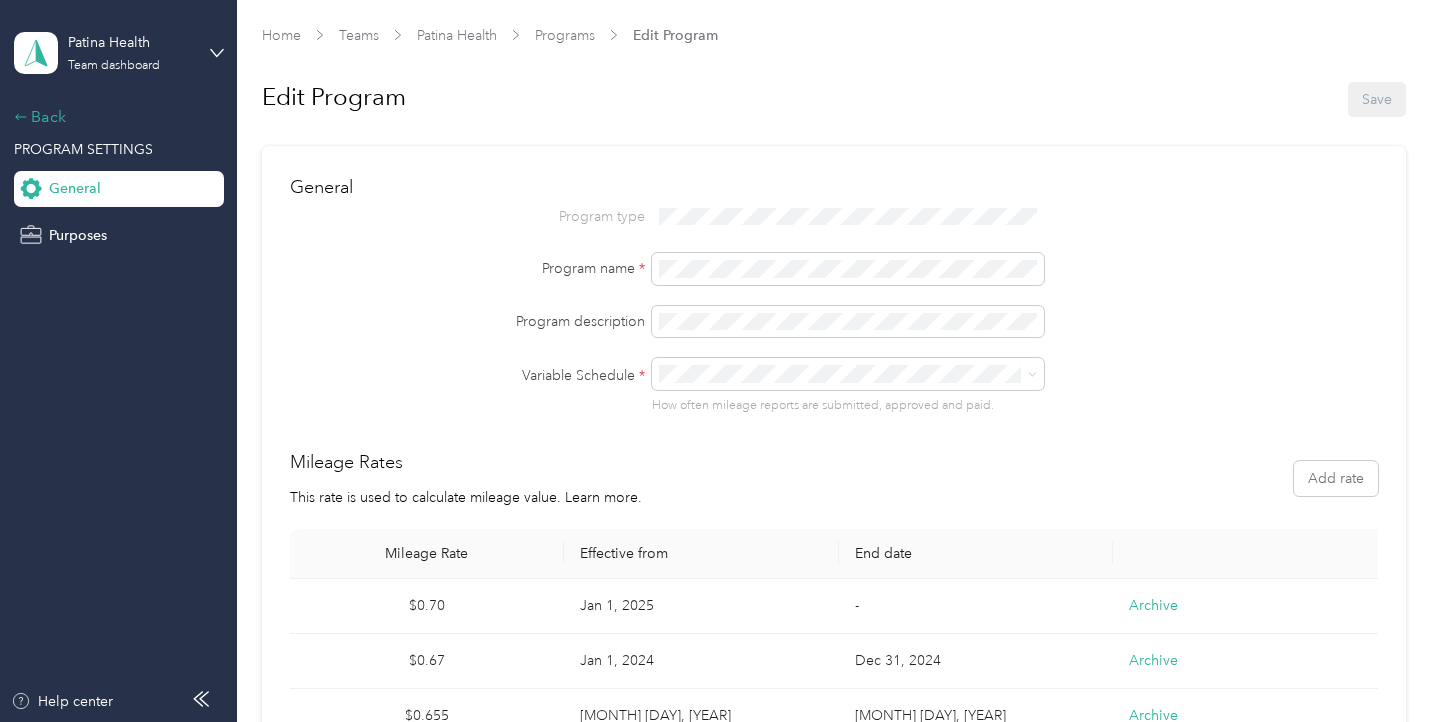 click on "Back" at bounding box center (114, 117) 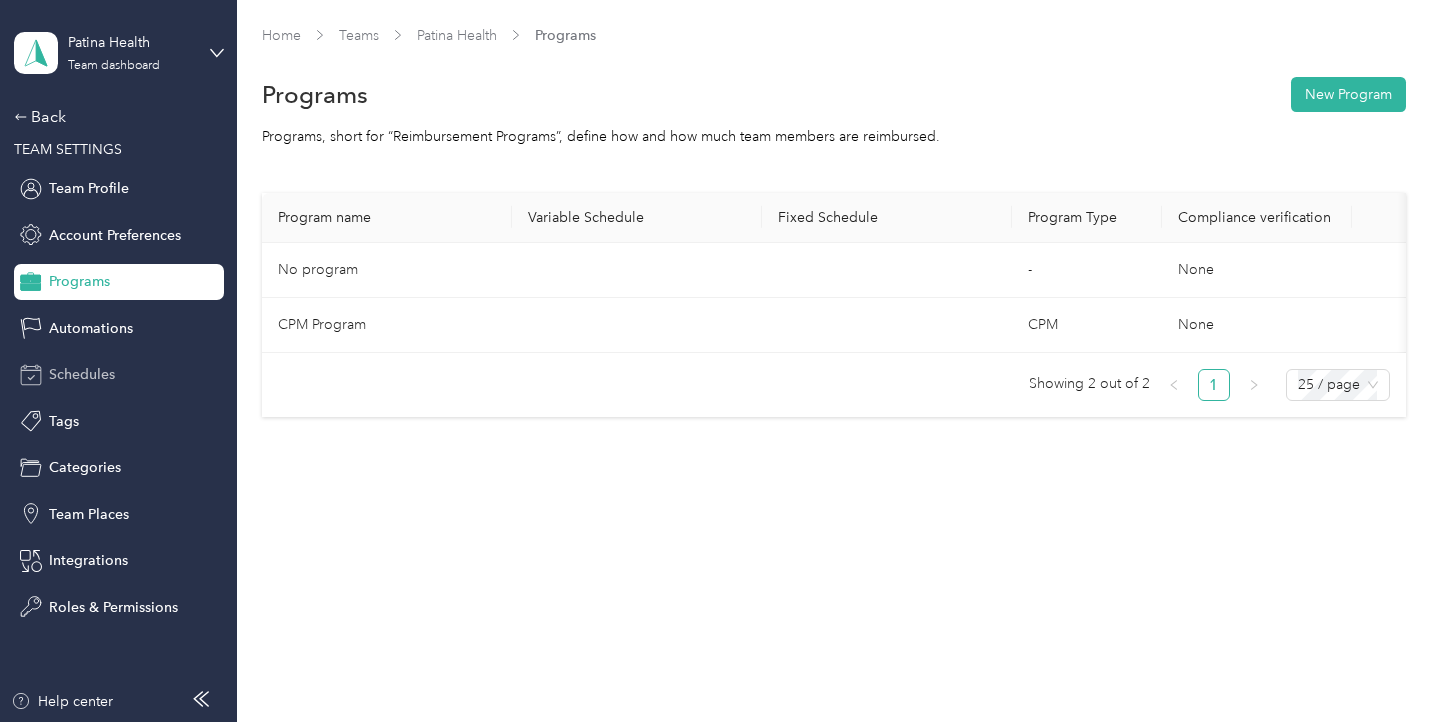 click on "Schedules" at bounding box center [82, 374] 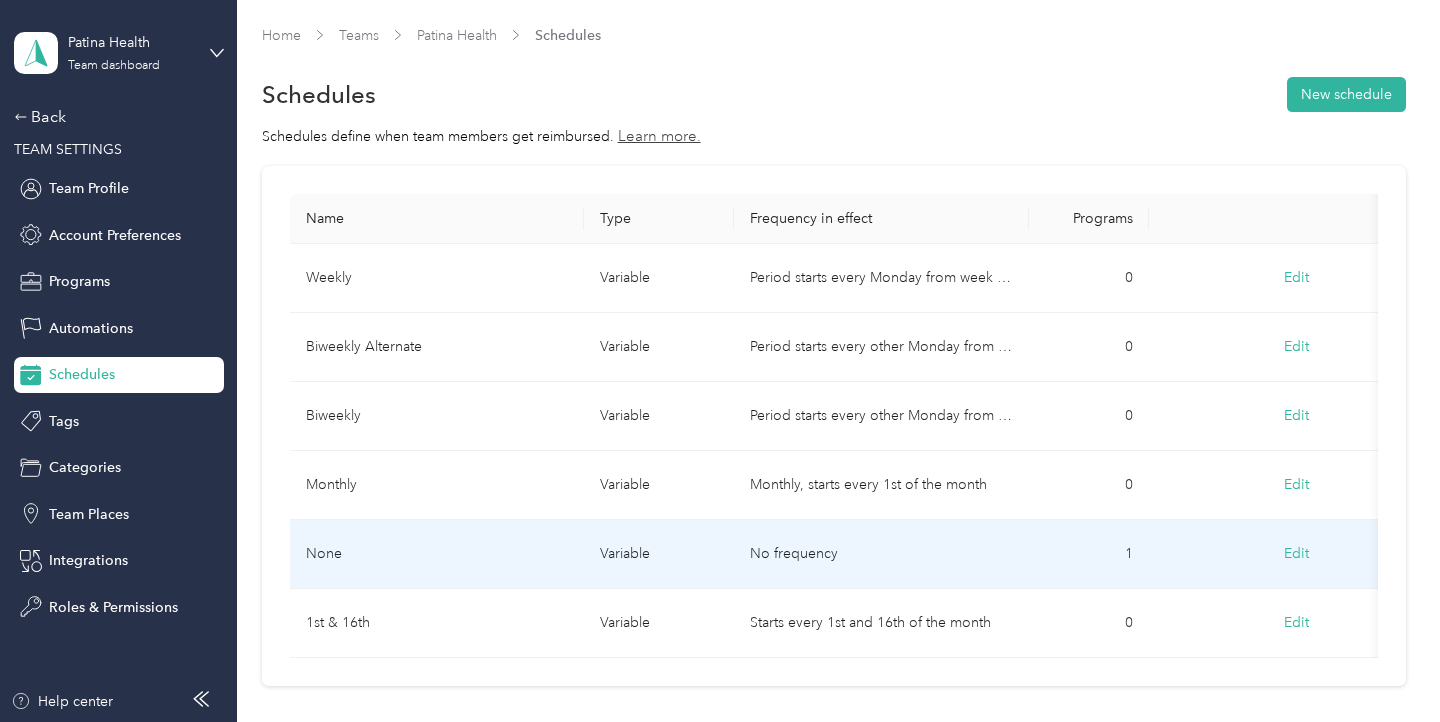 click on "Edit" at bounding box center [1296, 554] 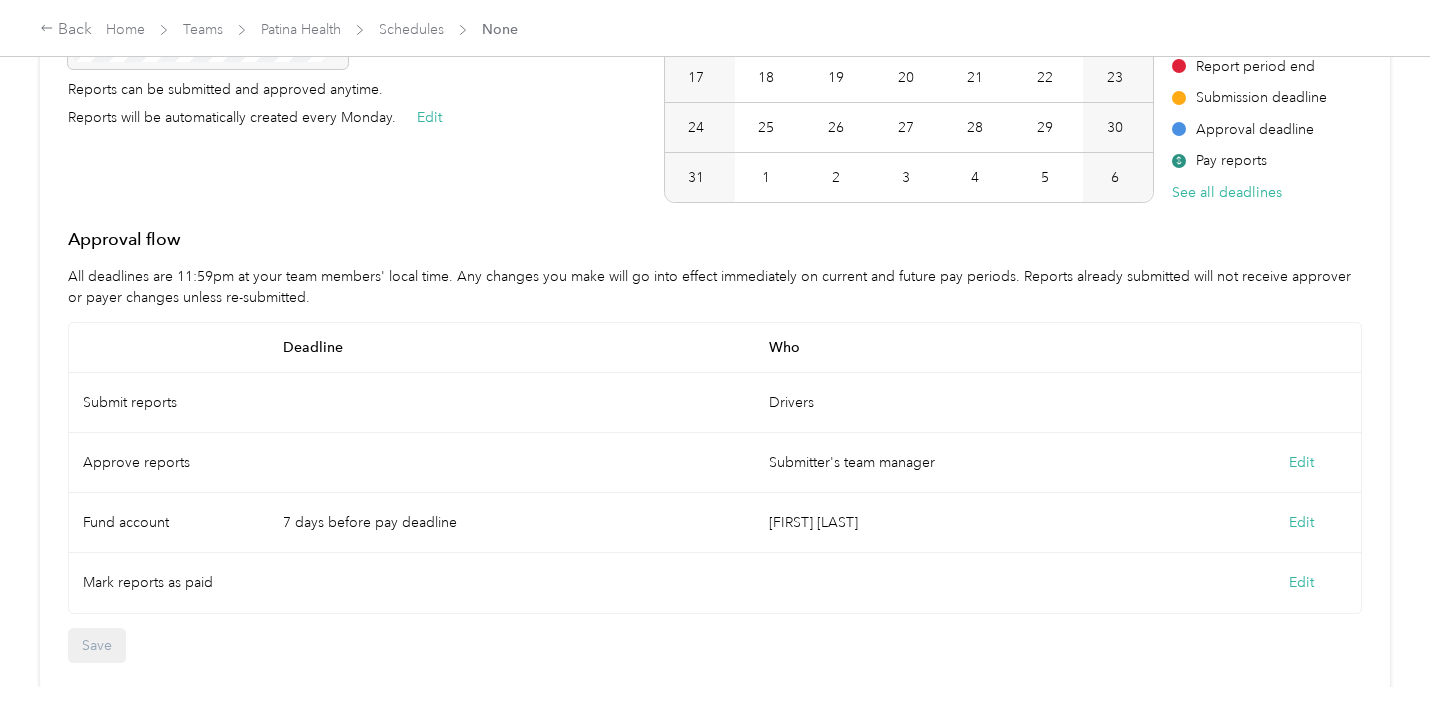 scroll, scrollTop: 402, scrollLeft: 0, axis: vertical 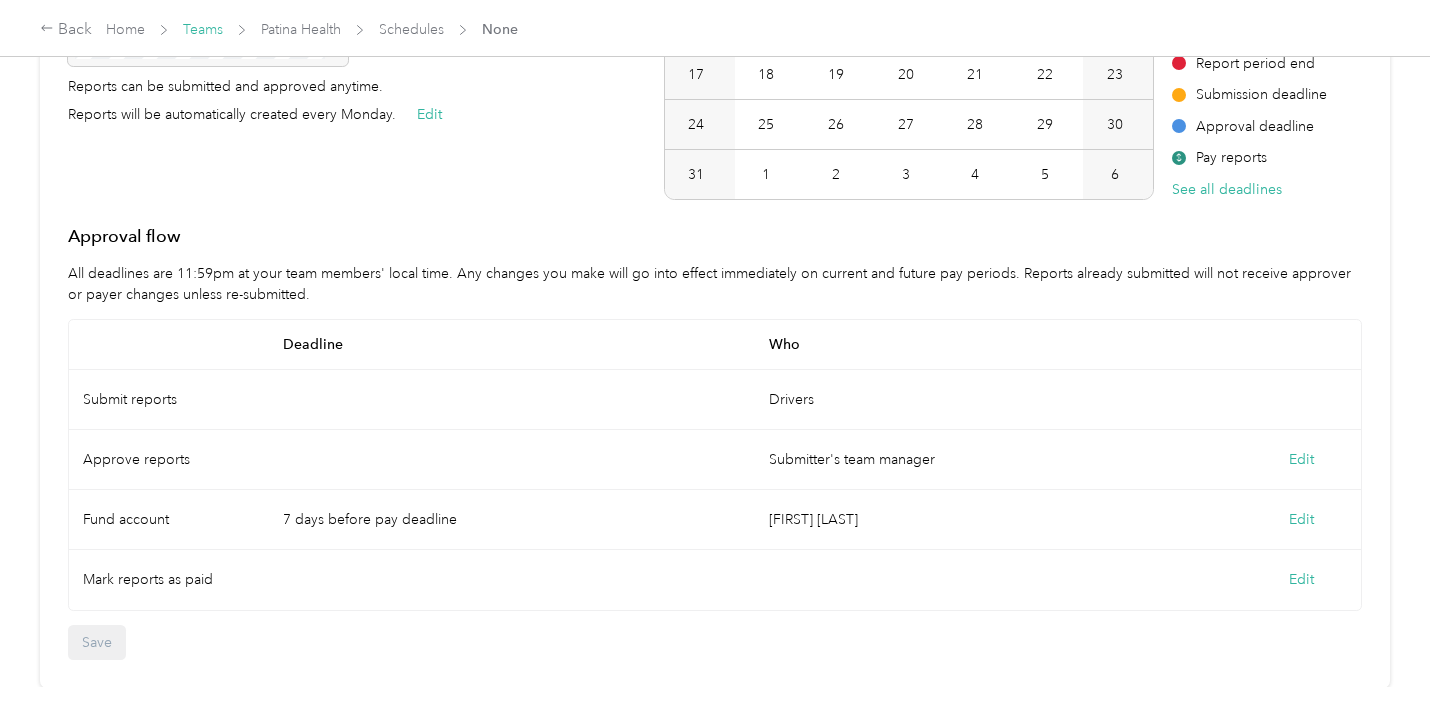 click on "Teams" at bounding box center [203, 29] 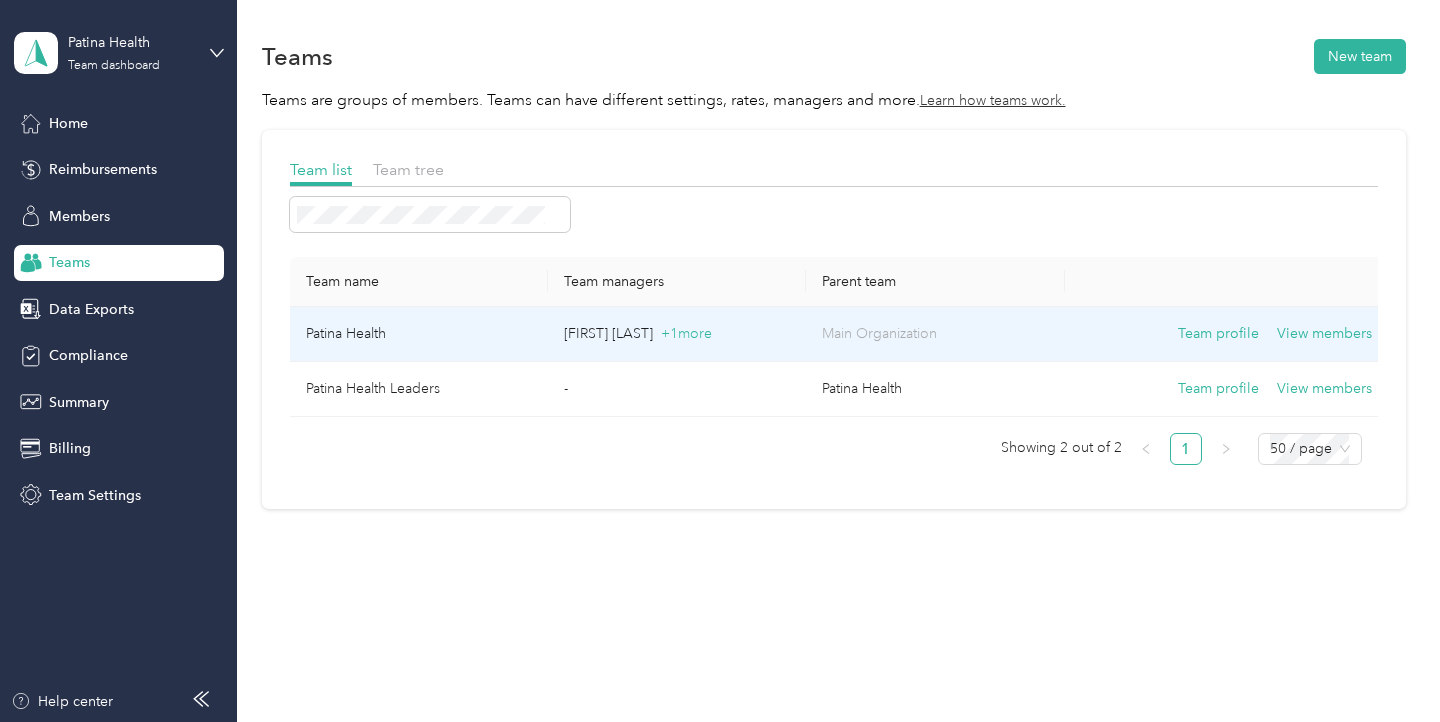 click on "Patina Health" at bounding box center [419, 334] 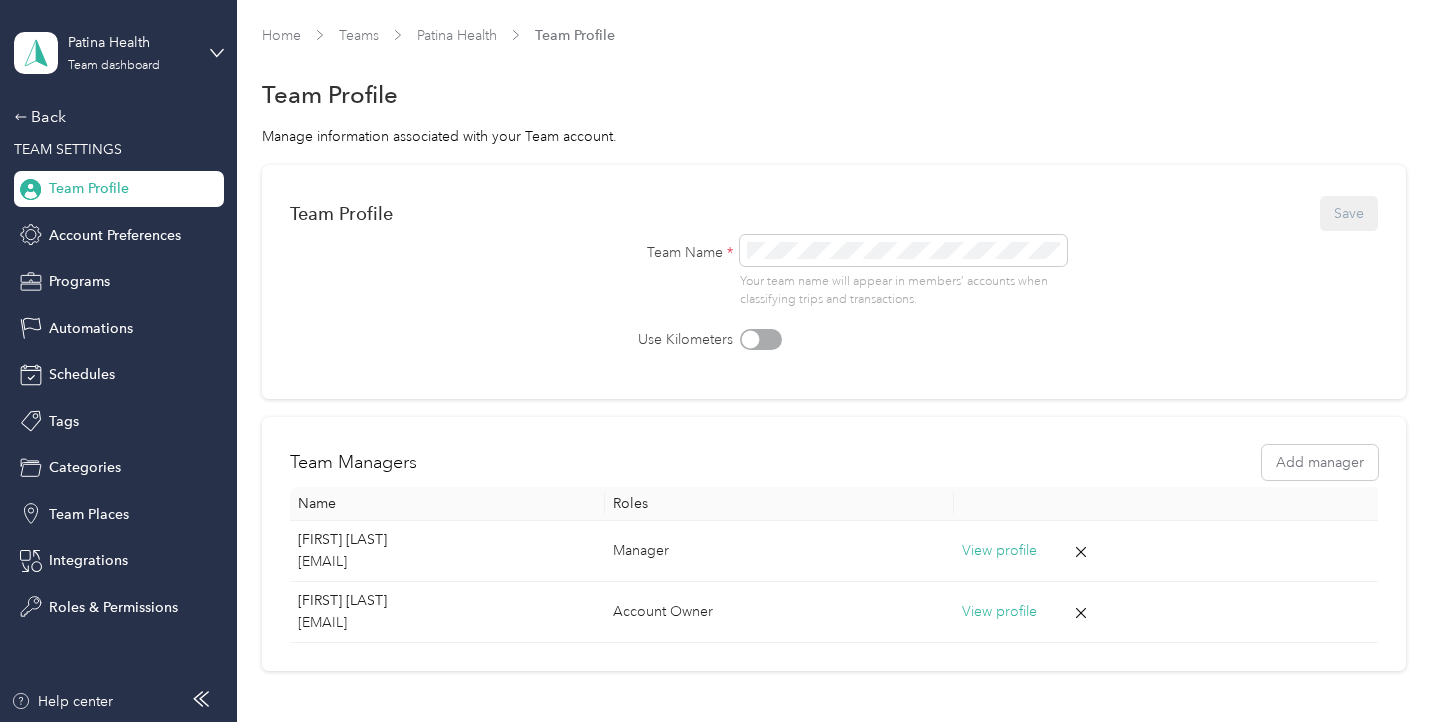 scroll, scrollTop: 6, scrollLeft: 0, axis: vertical 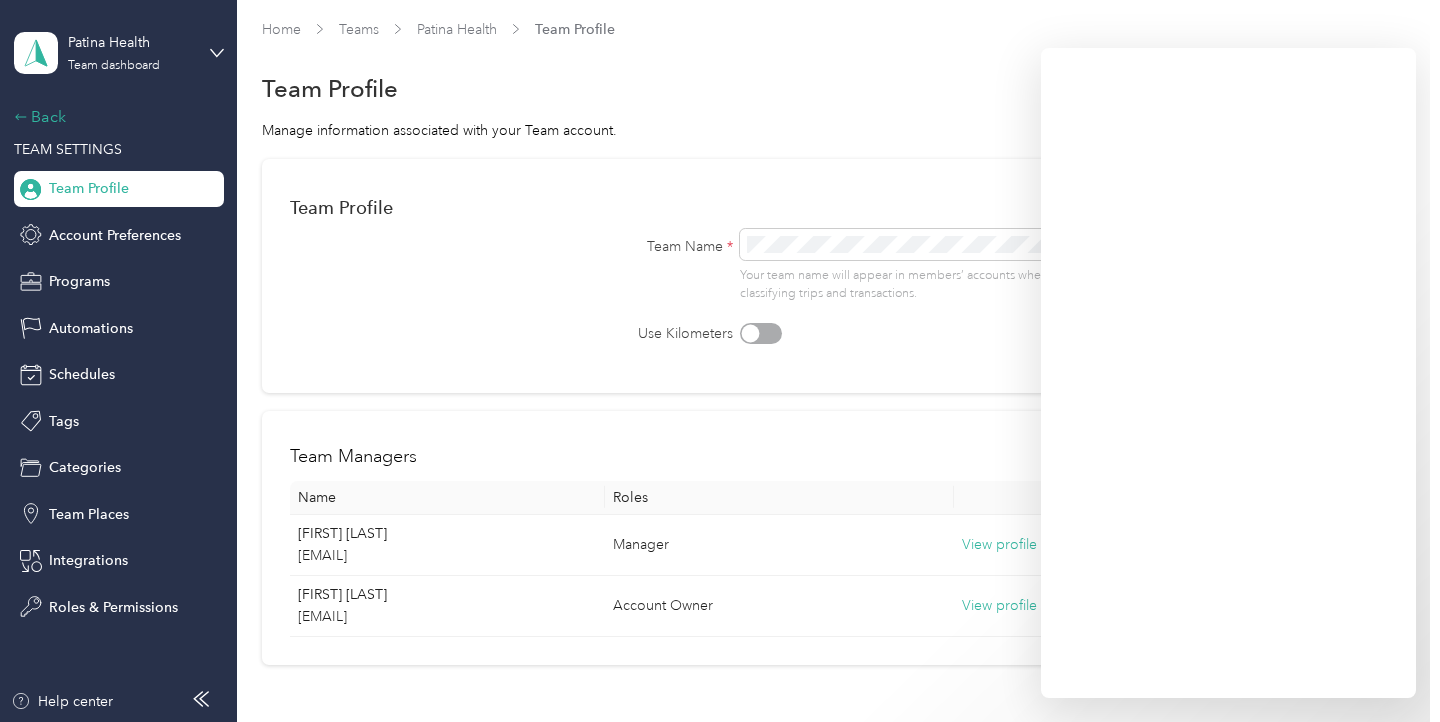click on "Back" at bounding box center [114, 117] 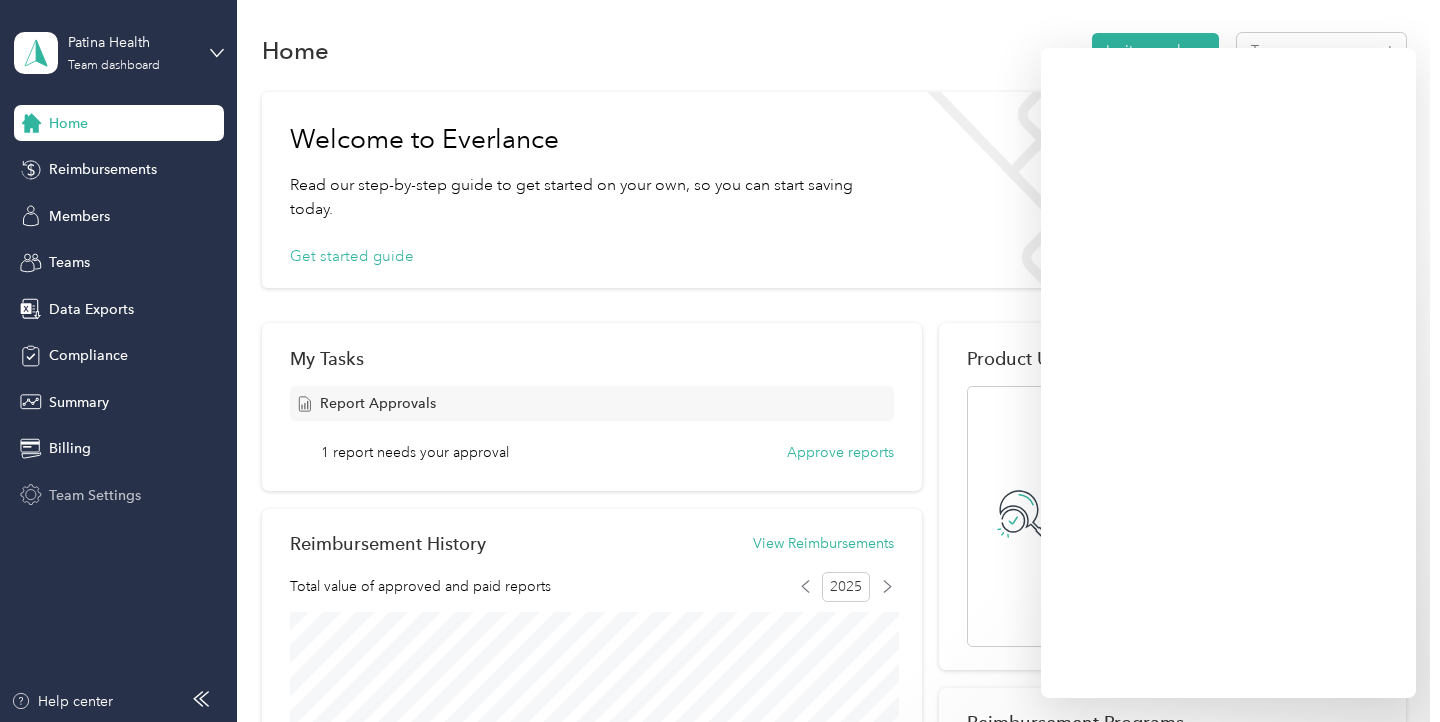 click on "Team Settings" at bounding box center [95, 495] 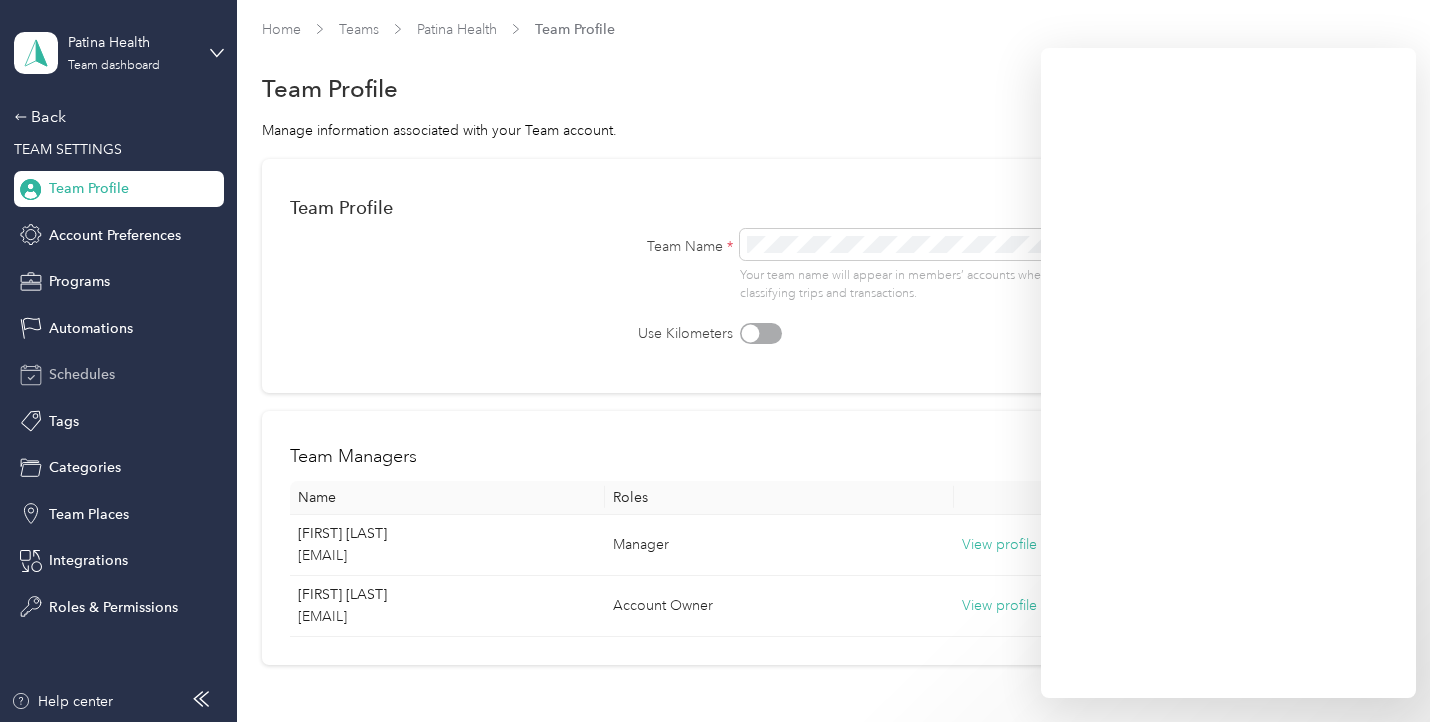 click on "Schedules" at bounding box center [82, 374] 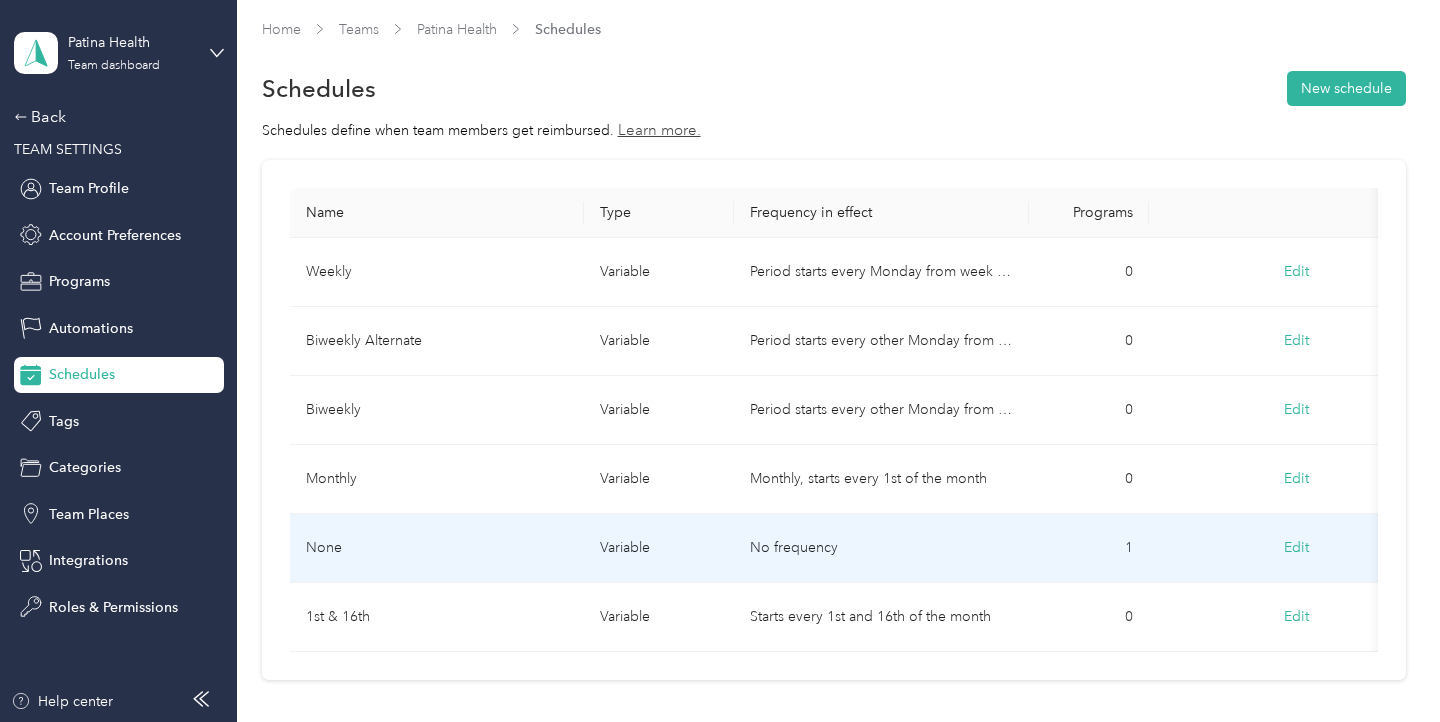 click on "Edit" at bounding box center (1296, 548) 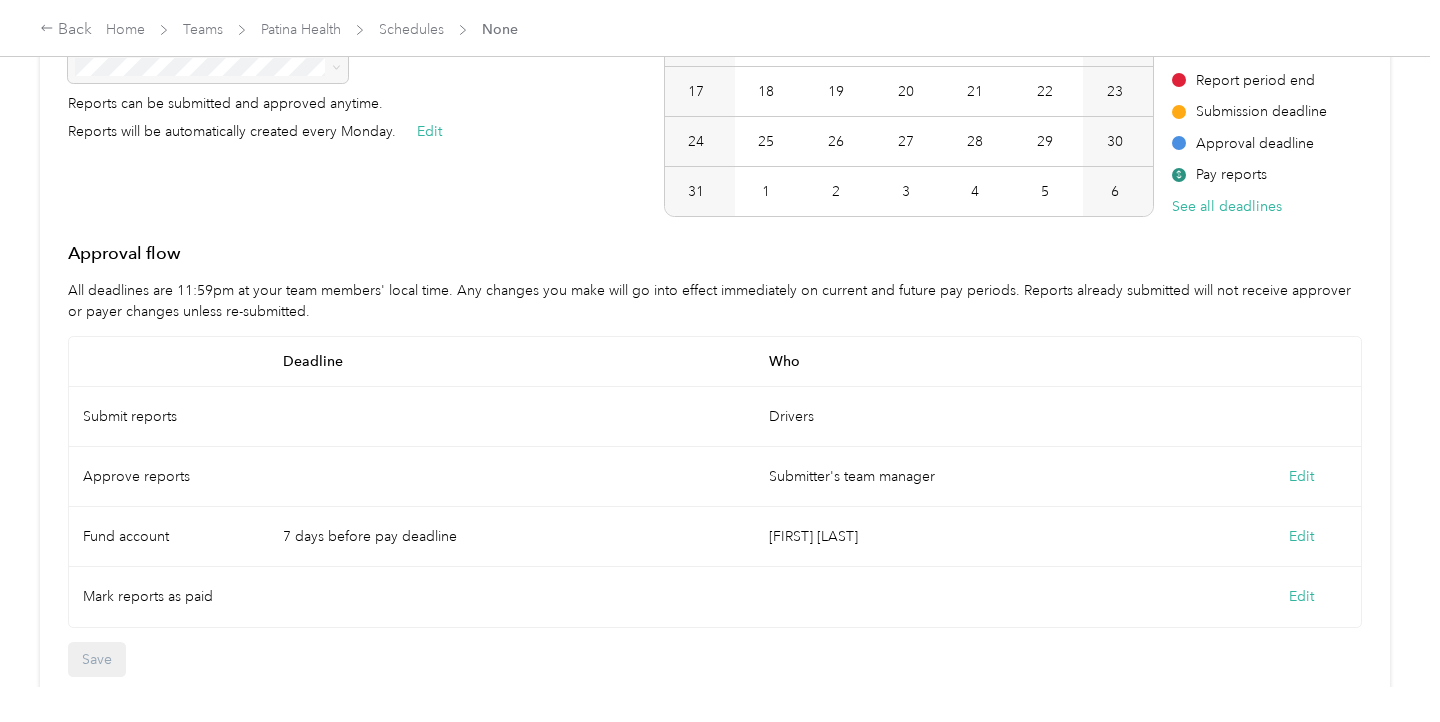 scroll, scrollTop: 402, scrollLeft: 0, axis: vertical 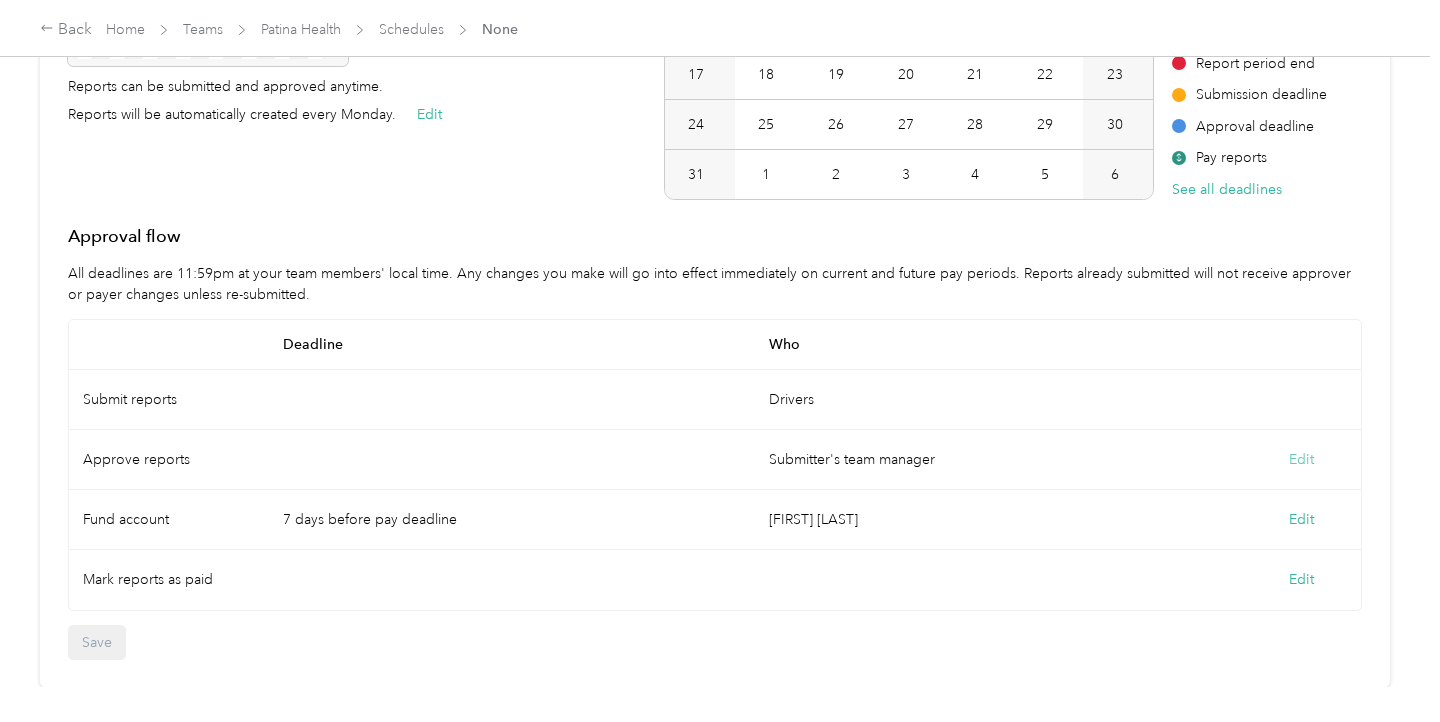 click on "Edit" at bounding box center (1301, 459) 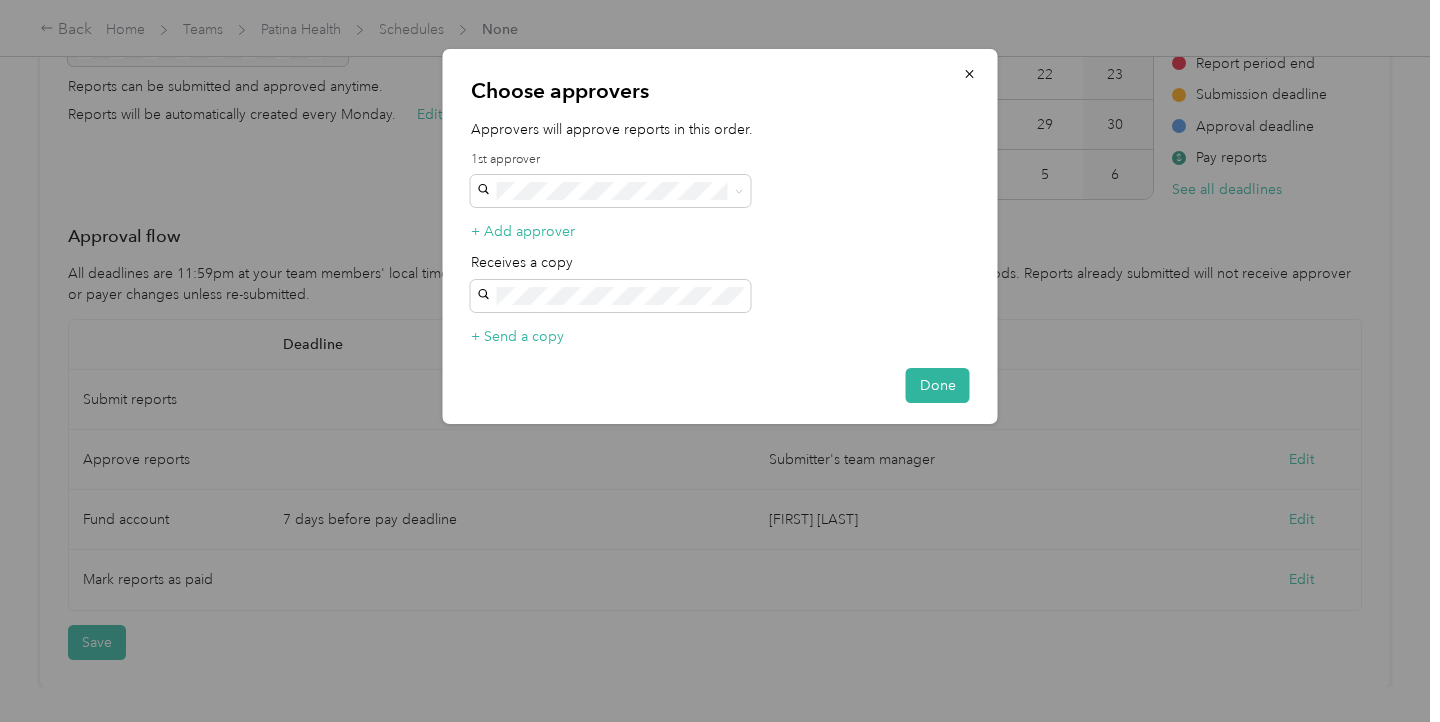 click on "1st approver" at bounding box center (720, 179) 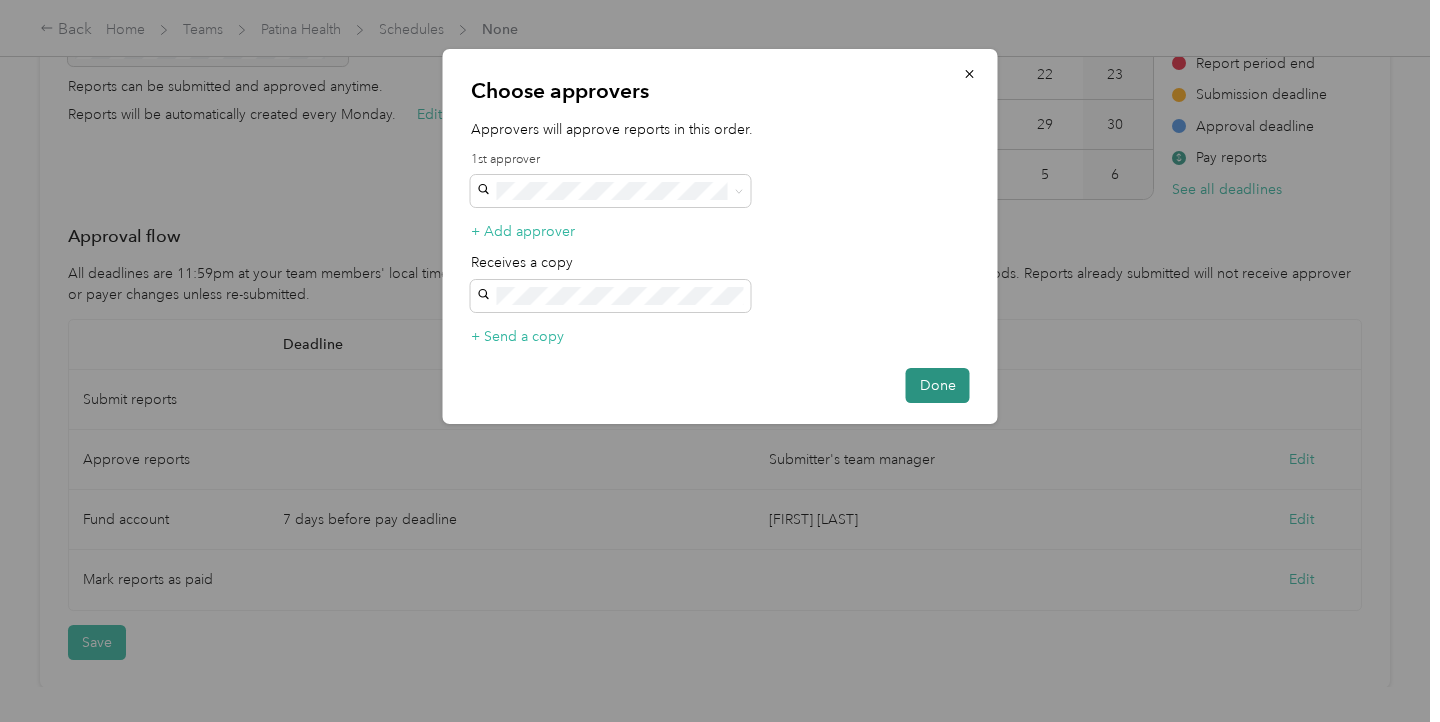 click on "Done" at bounding box center [938, 385] 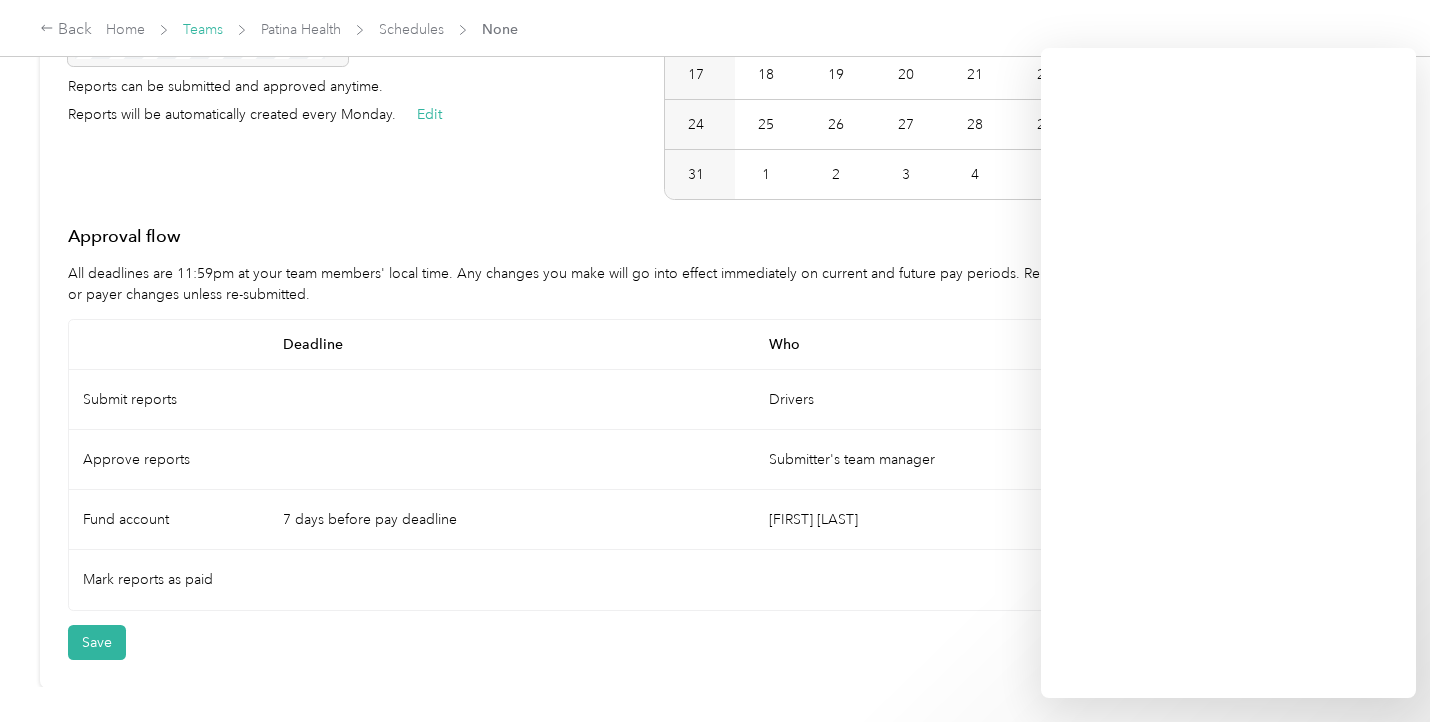 click on "Teams" at bounding box center (203, 29) 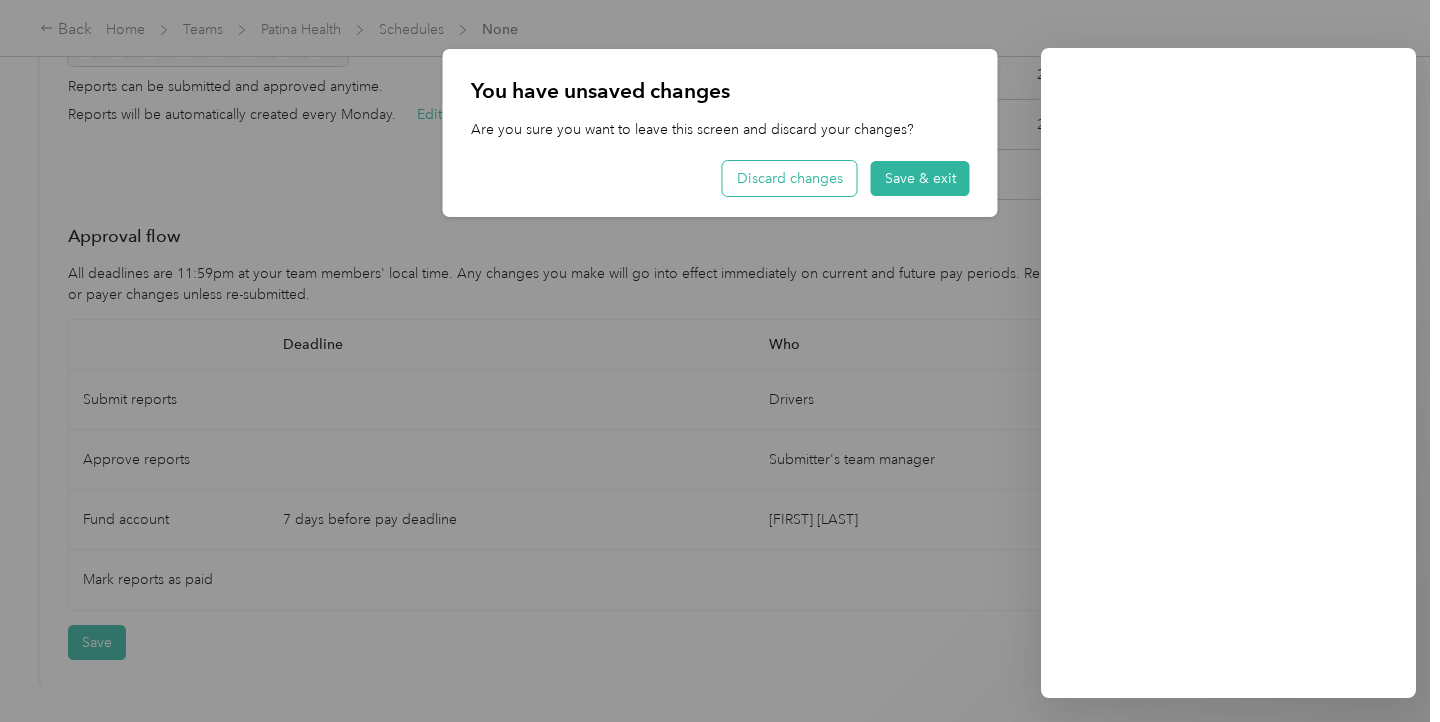 click on "Discard changes" at bounding box center [790, 178] 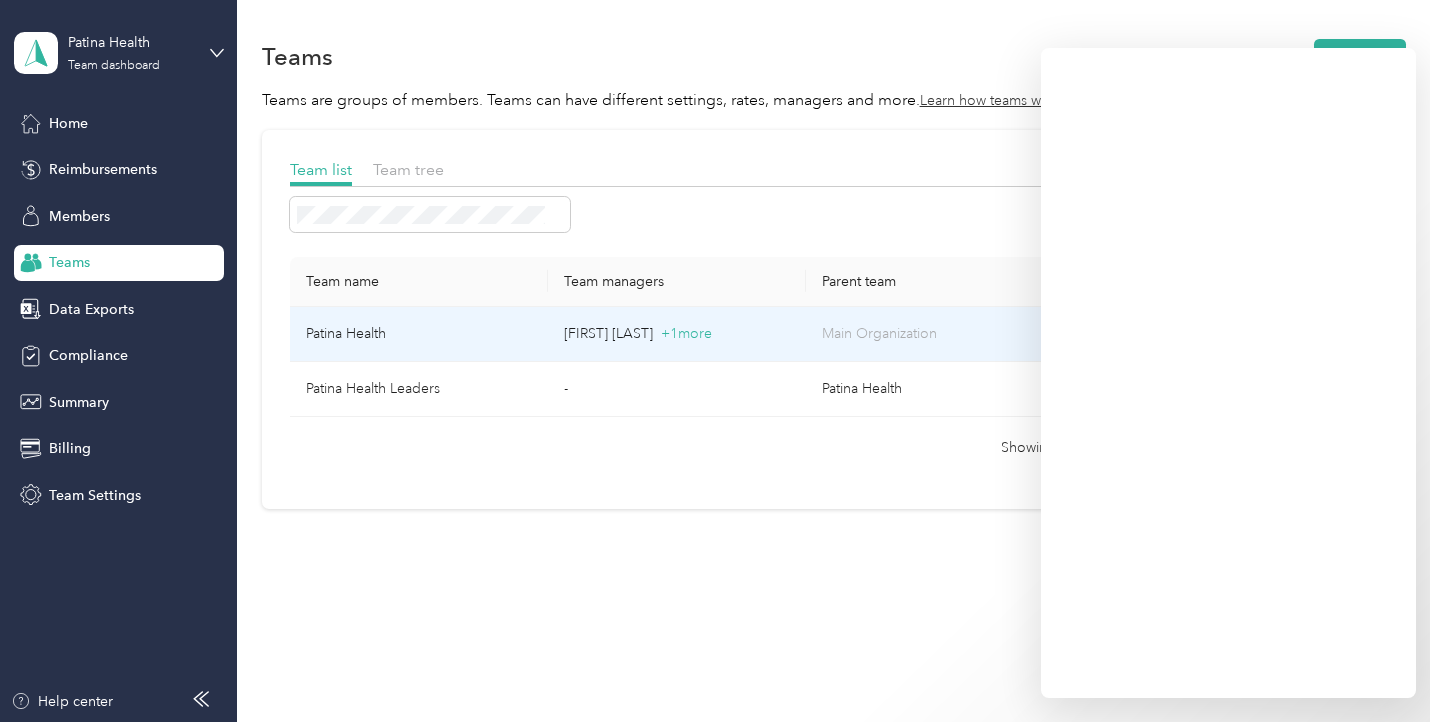 click on "Patina Health" at bounding box center [419, 334] 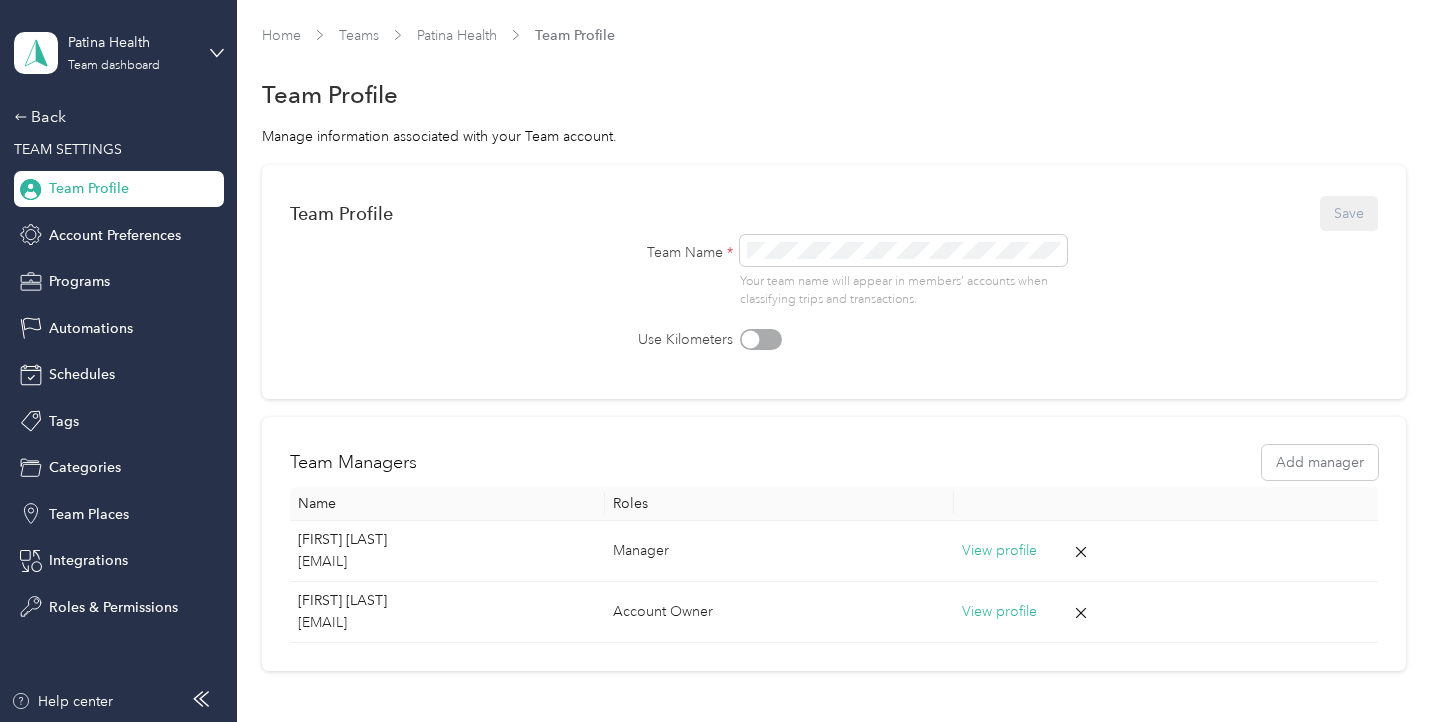 click on "Team Profile" at bounding box center (89, 188) 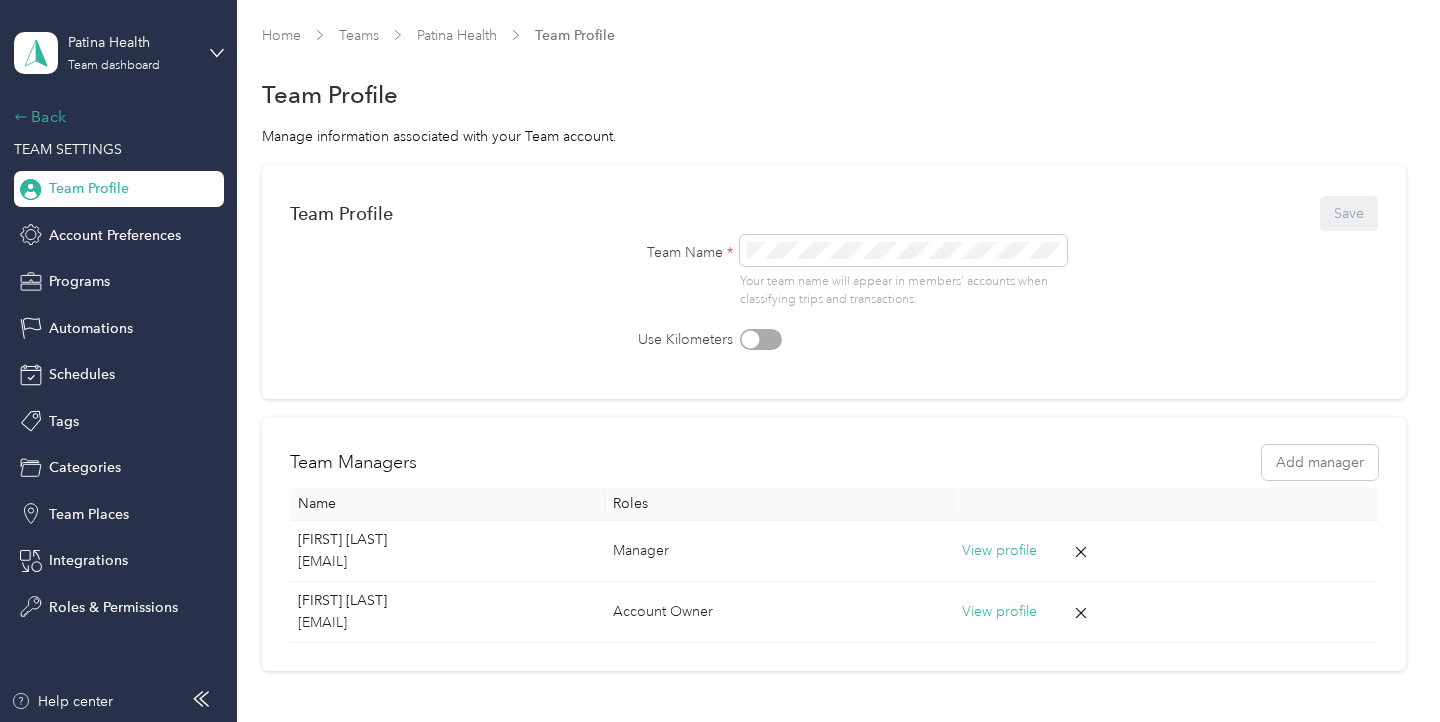 click on "Back" at bounding box center (114, 117) 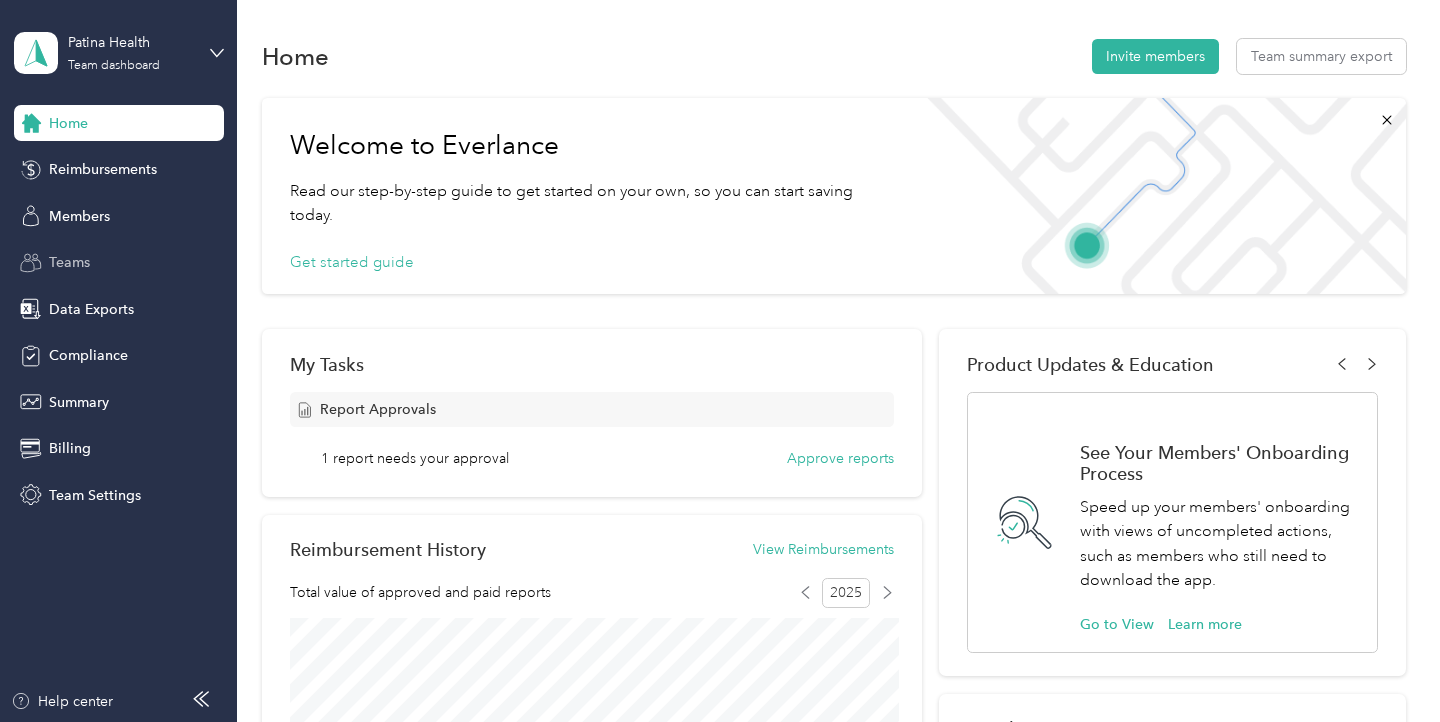 click on "Teams" at bounding box center (69, 262) 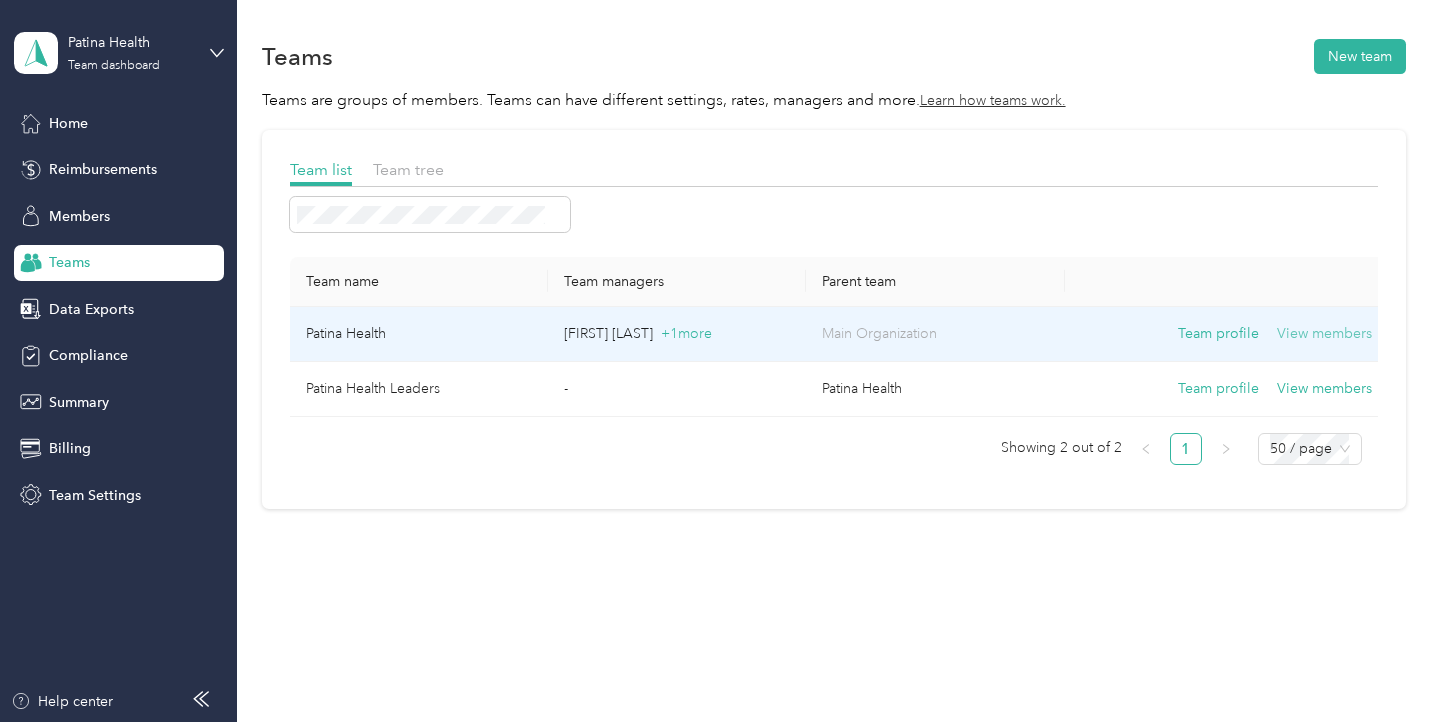 click on "View members" at bounding box center (1324, 334) 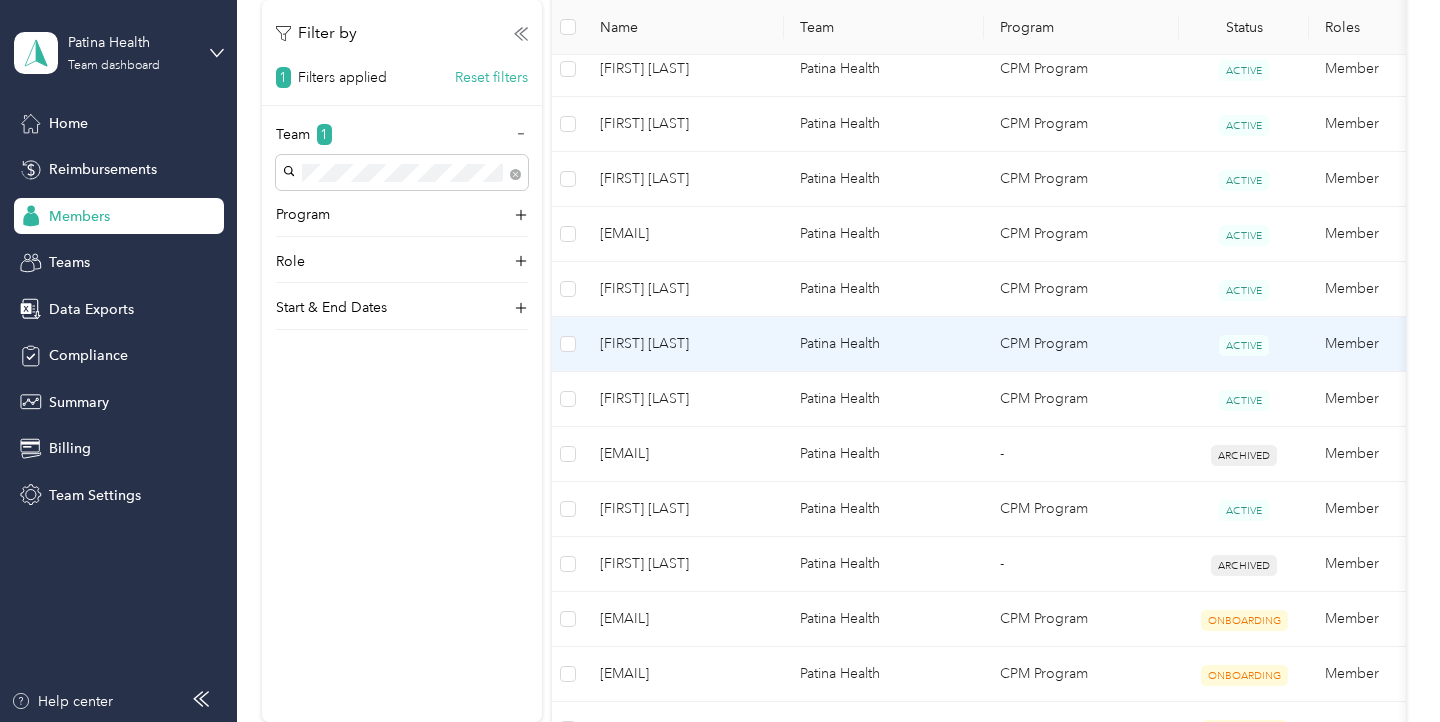 scroll, scrollTop: 764, scrollLeft: 0, axis: vertical 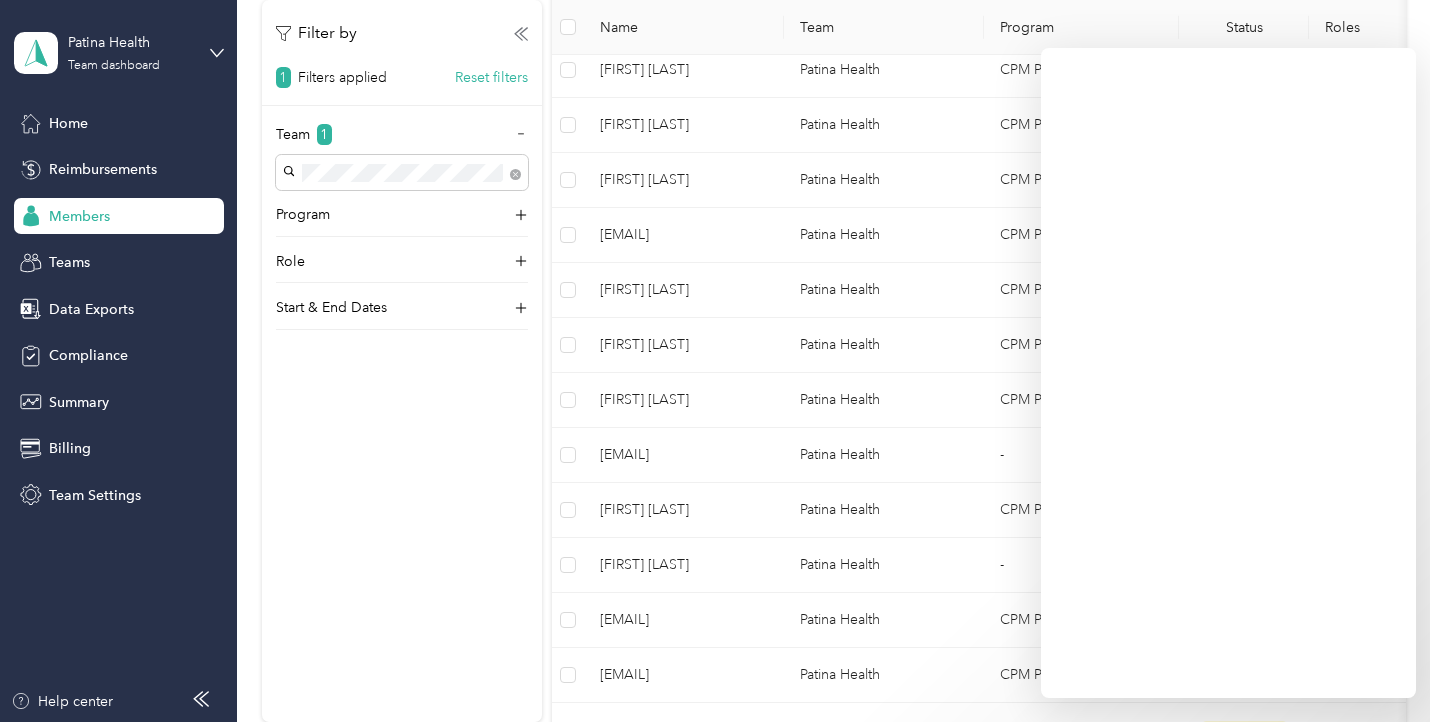 click on "Filter by 1   Filters applied Reset filters Team 1 Program Role Start & End Dates" at bounding box center (402, 361) 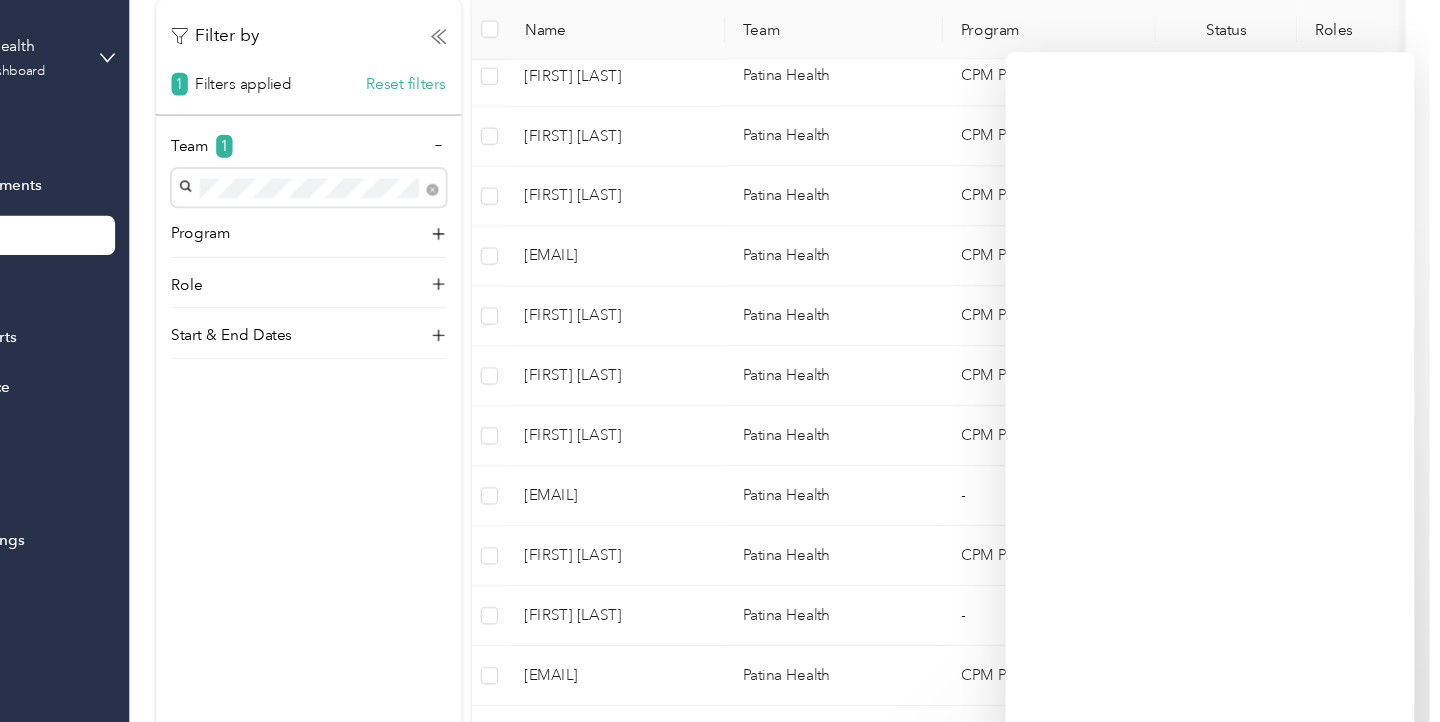 scroll, scrollTop: 0, scrollLeft: 0, axis: both 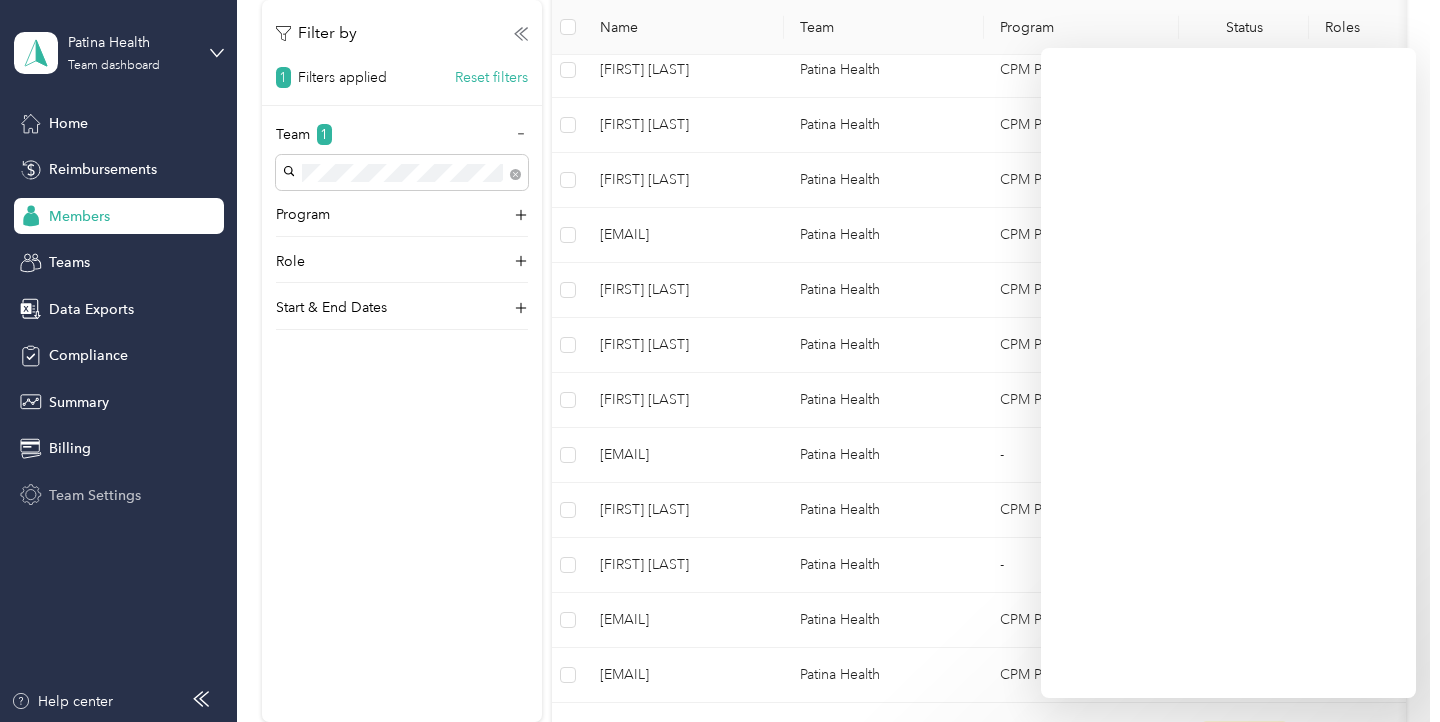 click on "Team Settings" at bounding box center [95, 495] 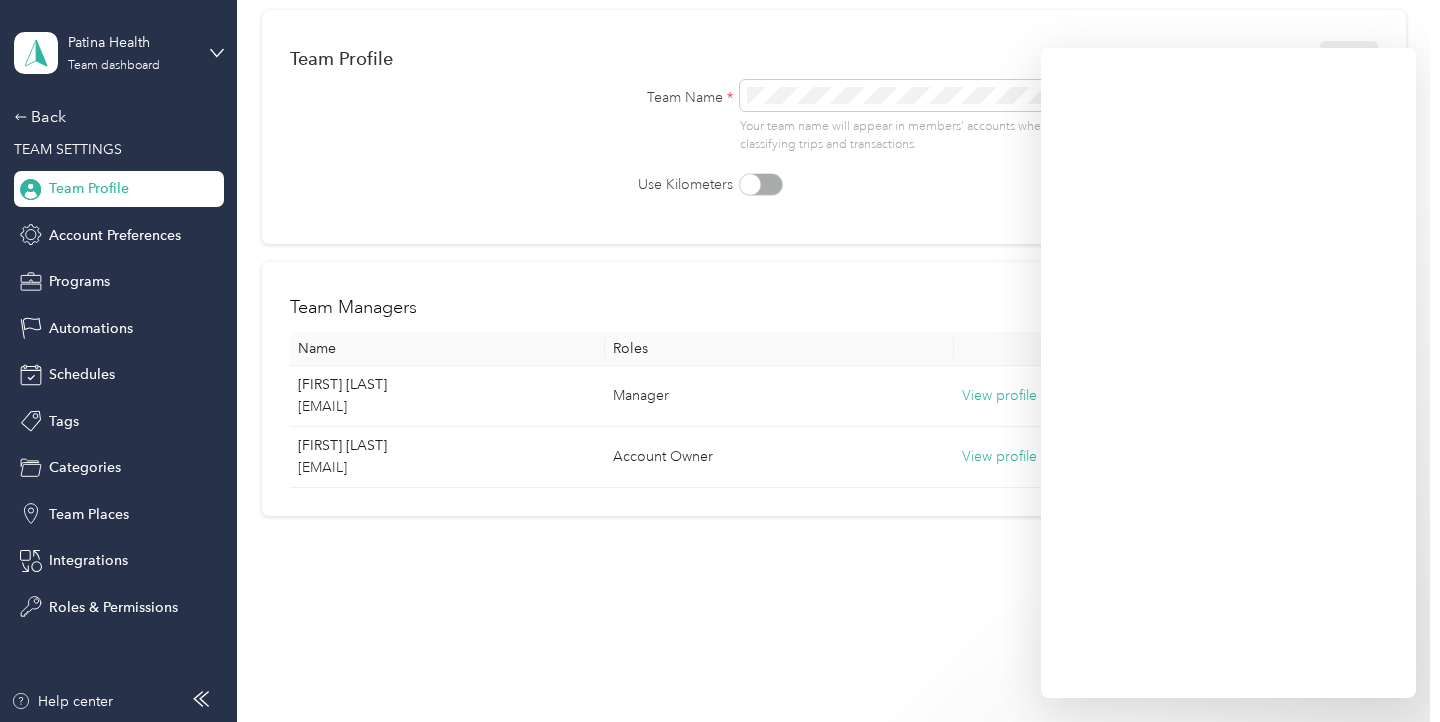 scroll, scrollTop: 154, scrollLeft: 0, axis: vertical 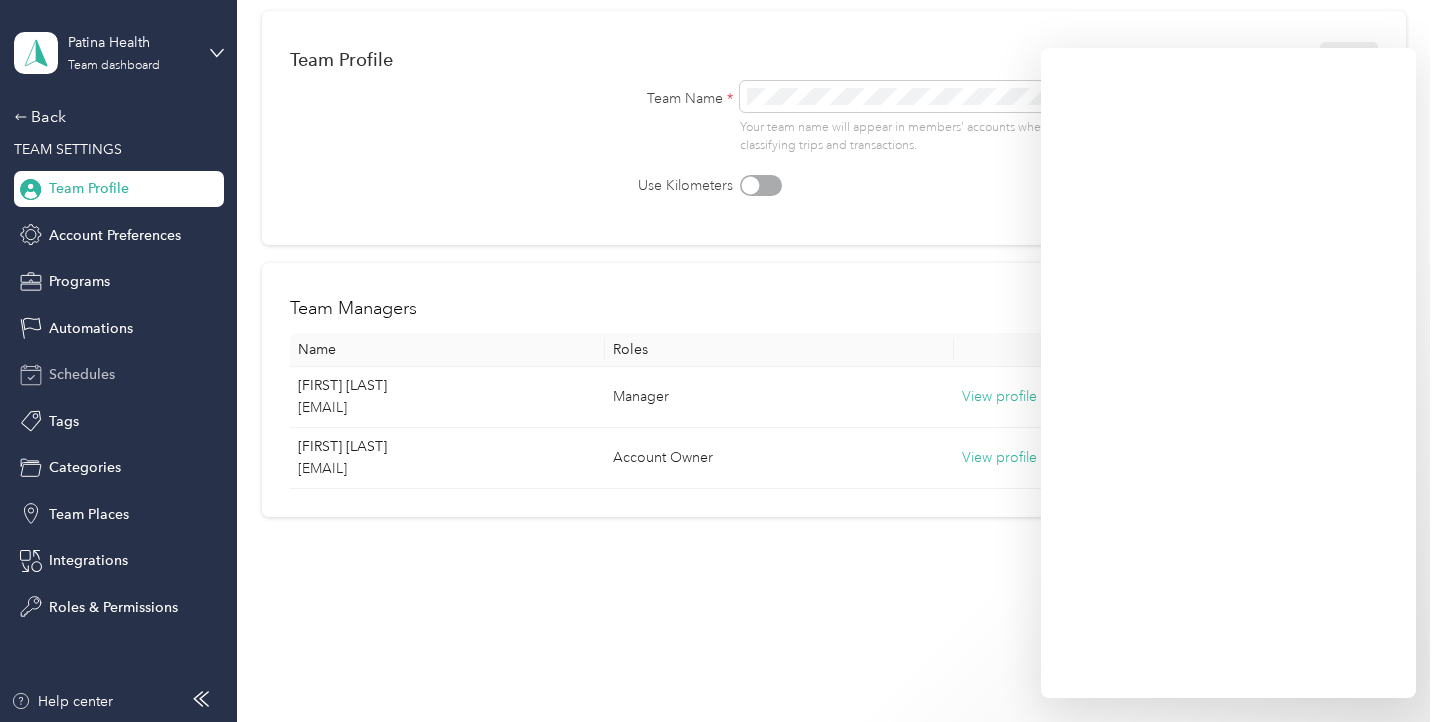 click on "Schedules" at bounding box center [82, 374] 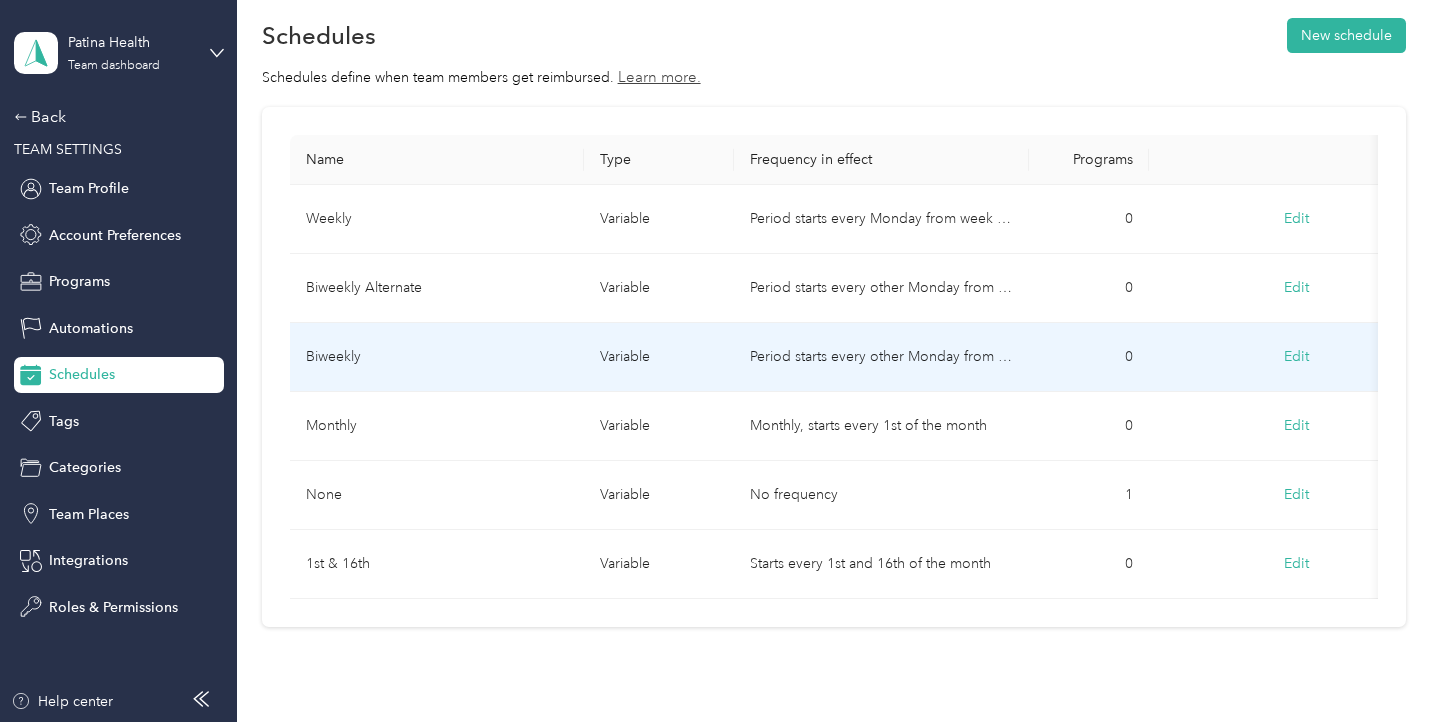 scroll, scrollTop: 57, scrollLeft: 0, axis: vertical 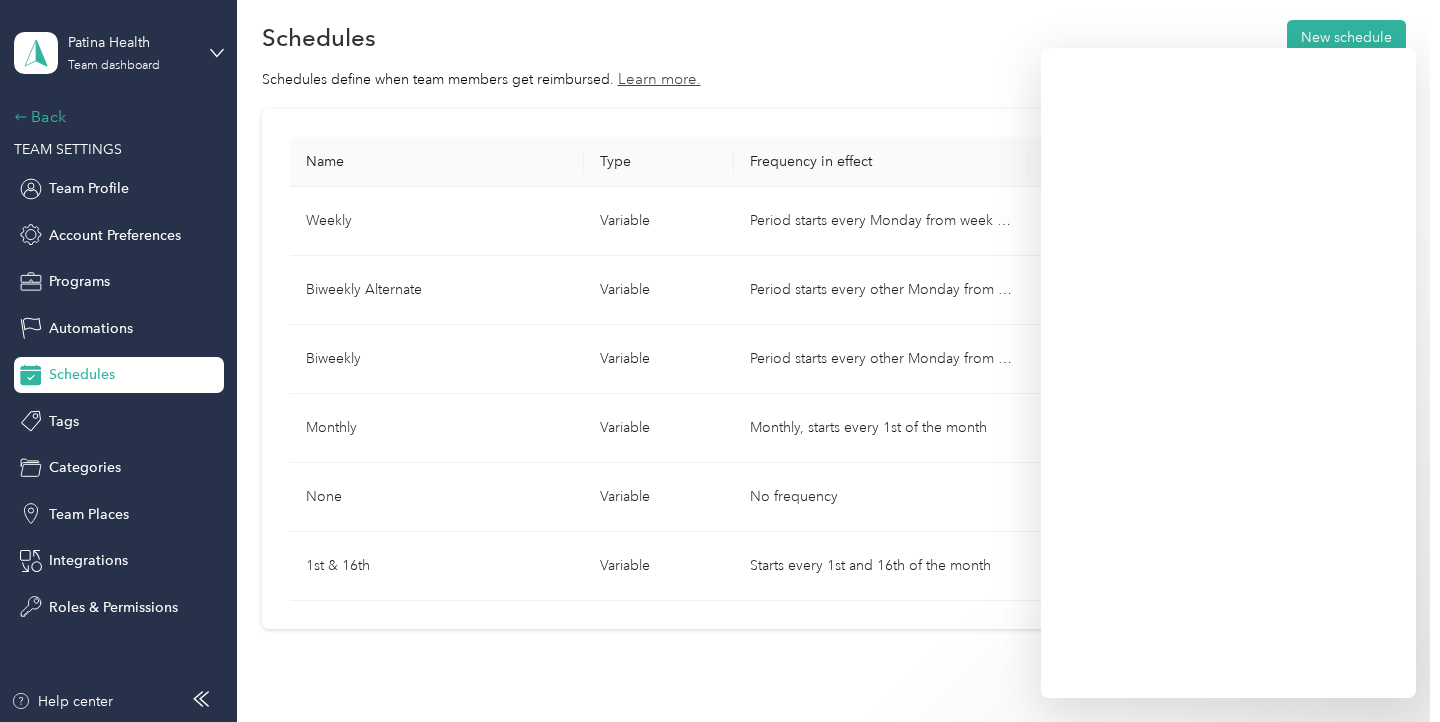 click on "Back" at bounding box center [114, 117] 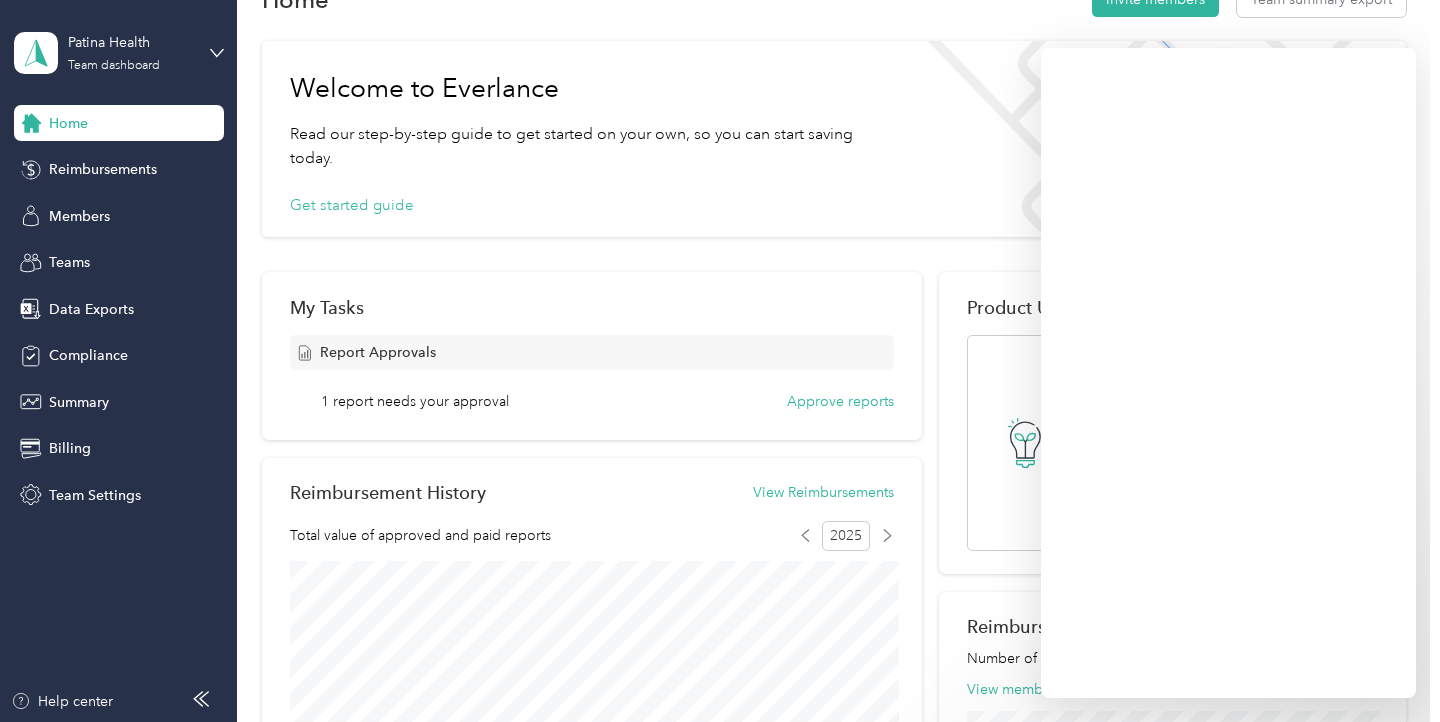 click on "Home" at bounding box center (68, 123) 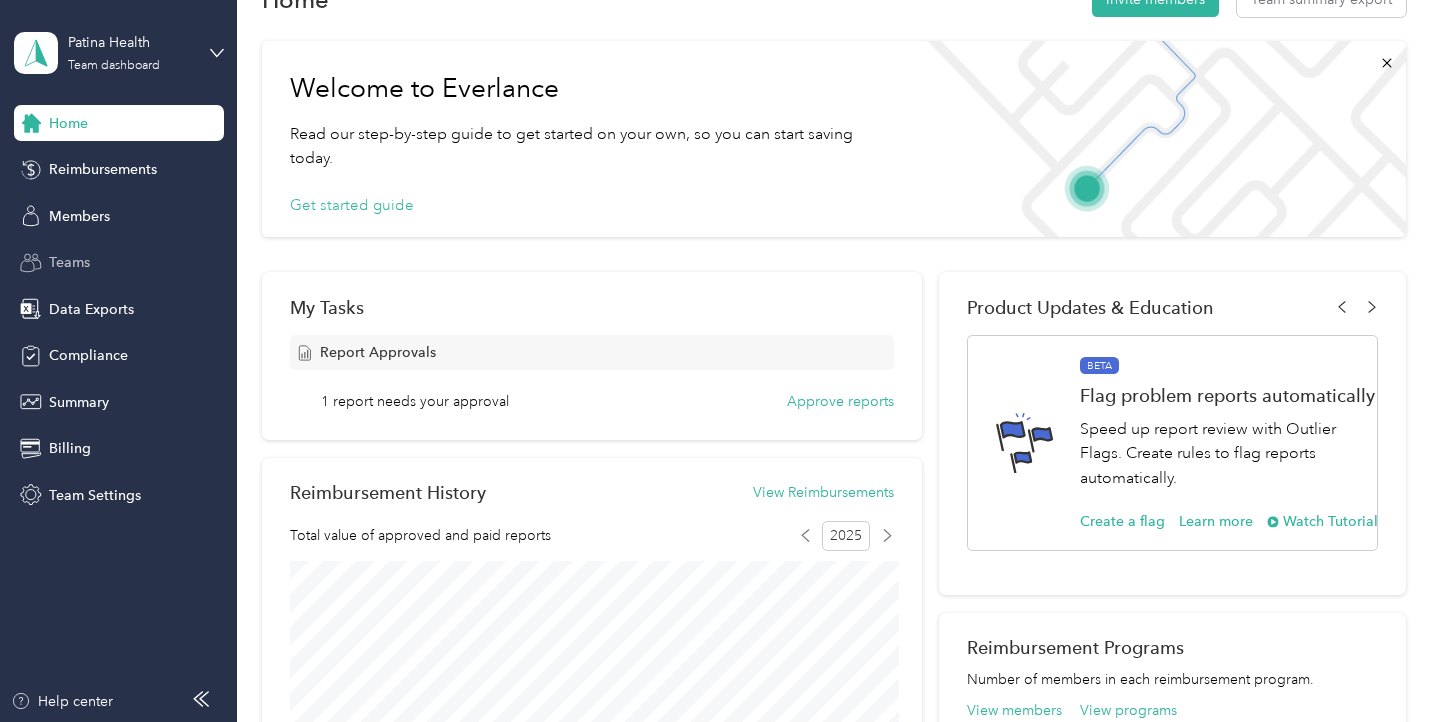 click on "Teams" at bounding box center (69, 262) 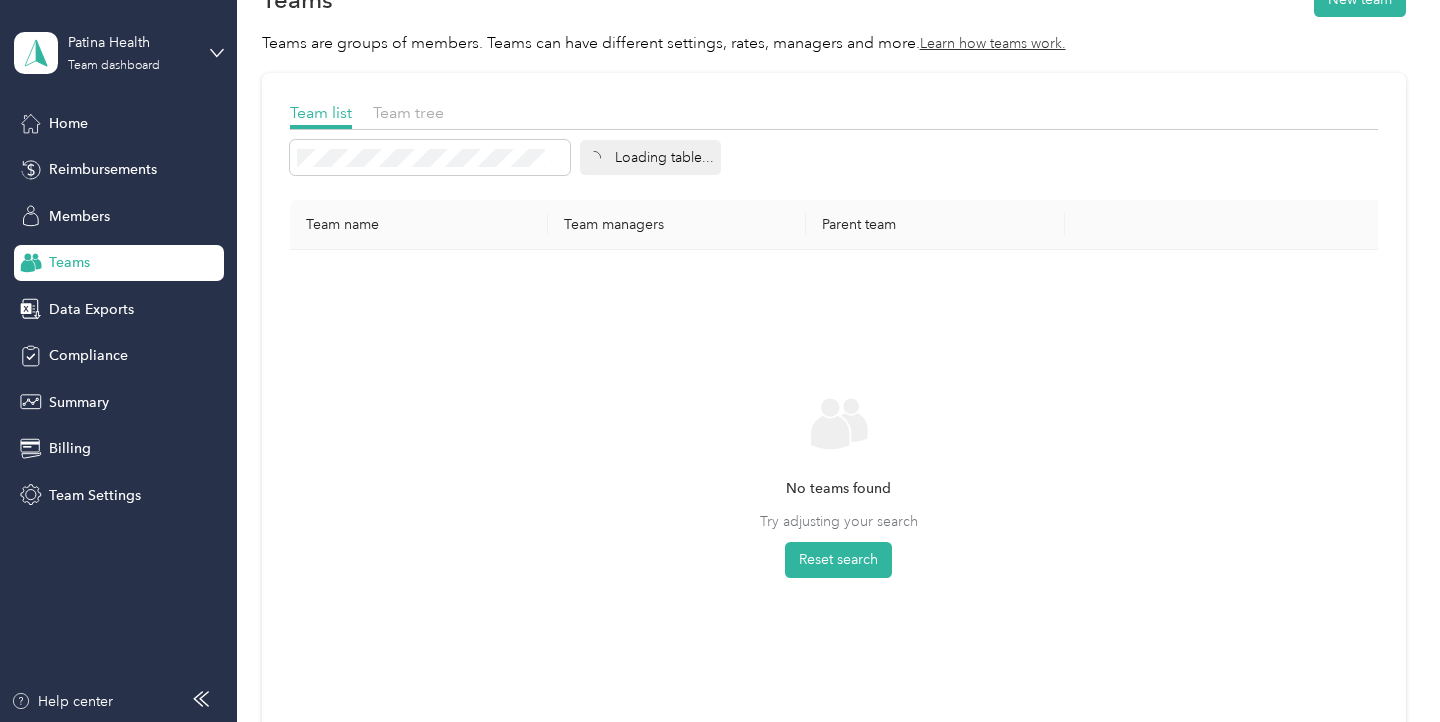 scroll, scrollTop: 3, scrollLeft: 0, axis: vertical 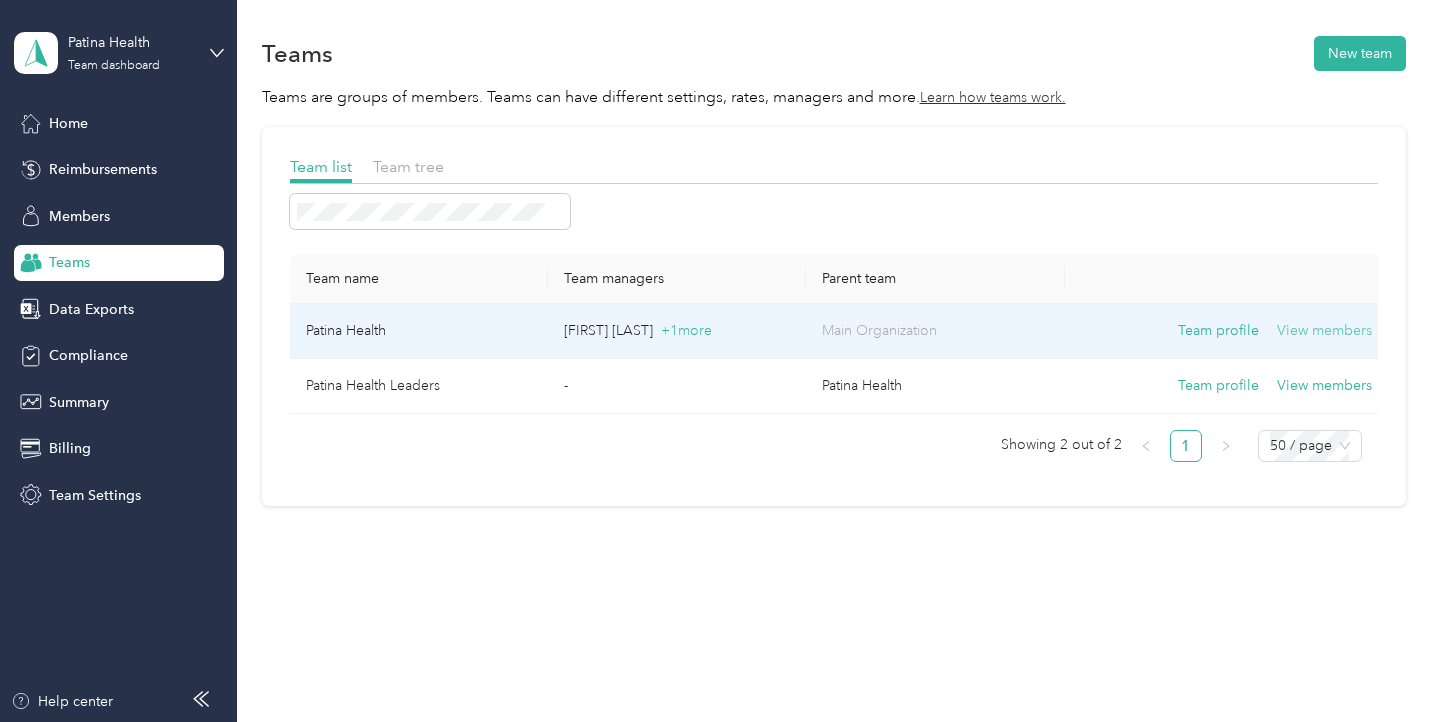 click on "View members" at bounding box center (1324, 331) 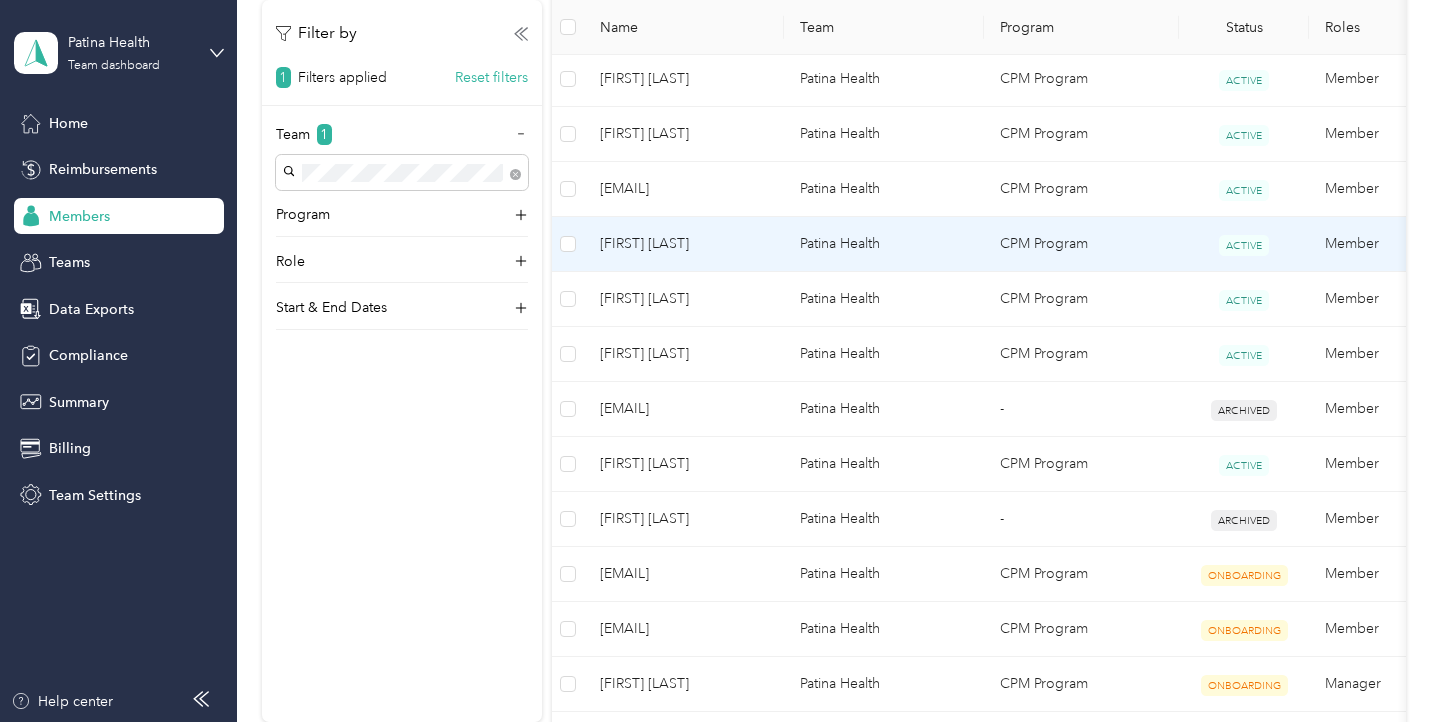 scroll, scrollTop: 814, scrollLeft: 0, axis: vertical 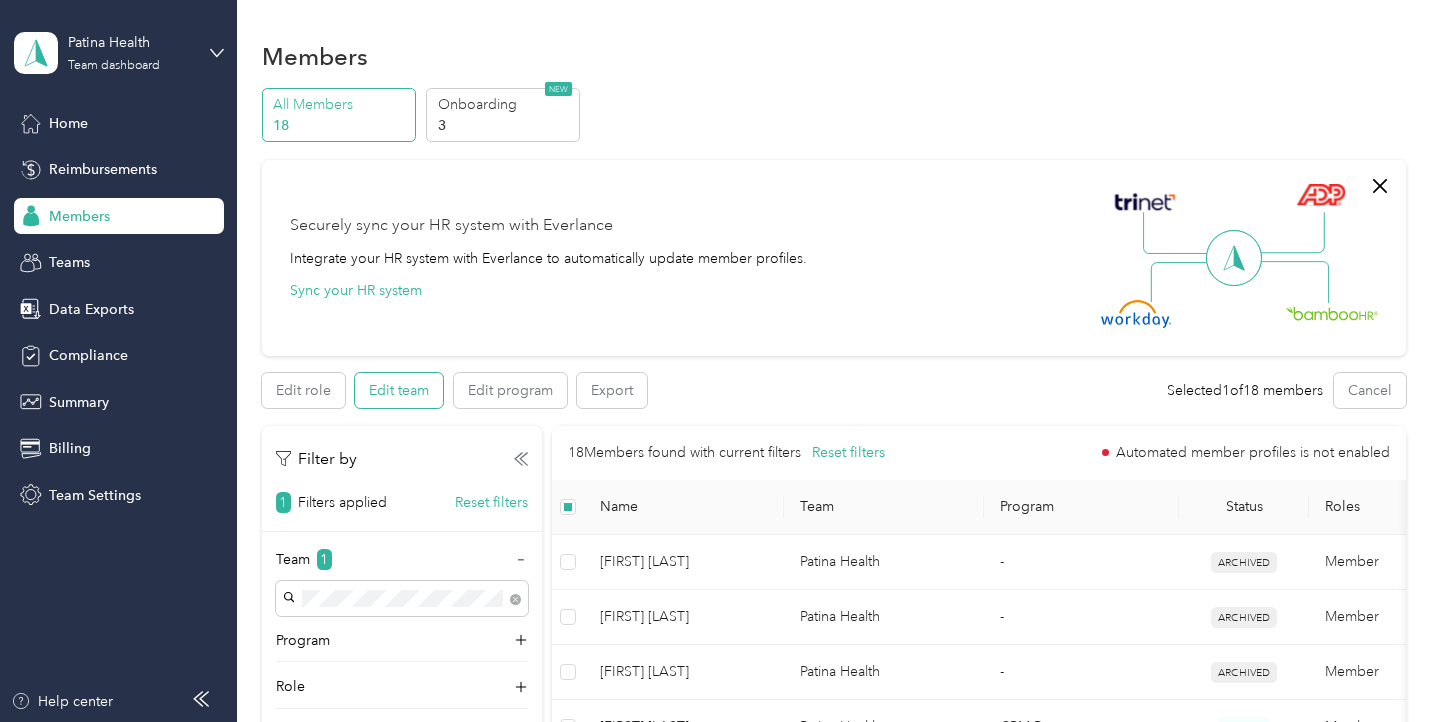 click on "Edit team" at bounding box center (399, 390) 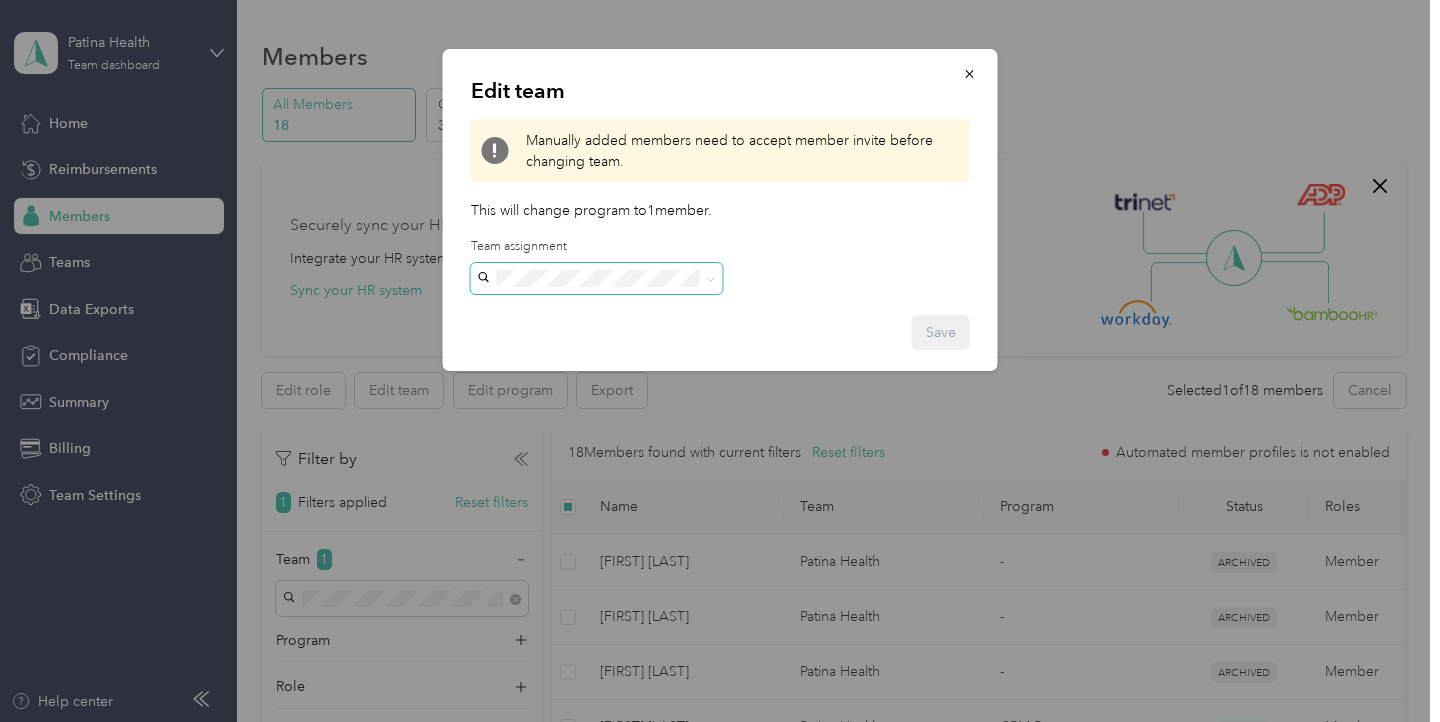 click at bounding box center (597, 279) 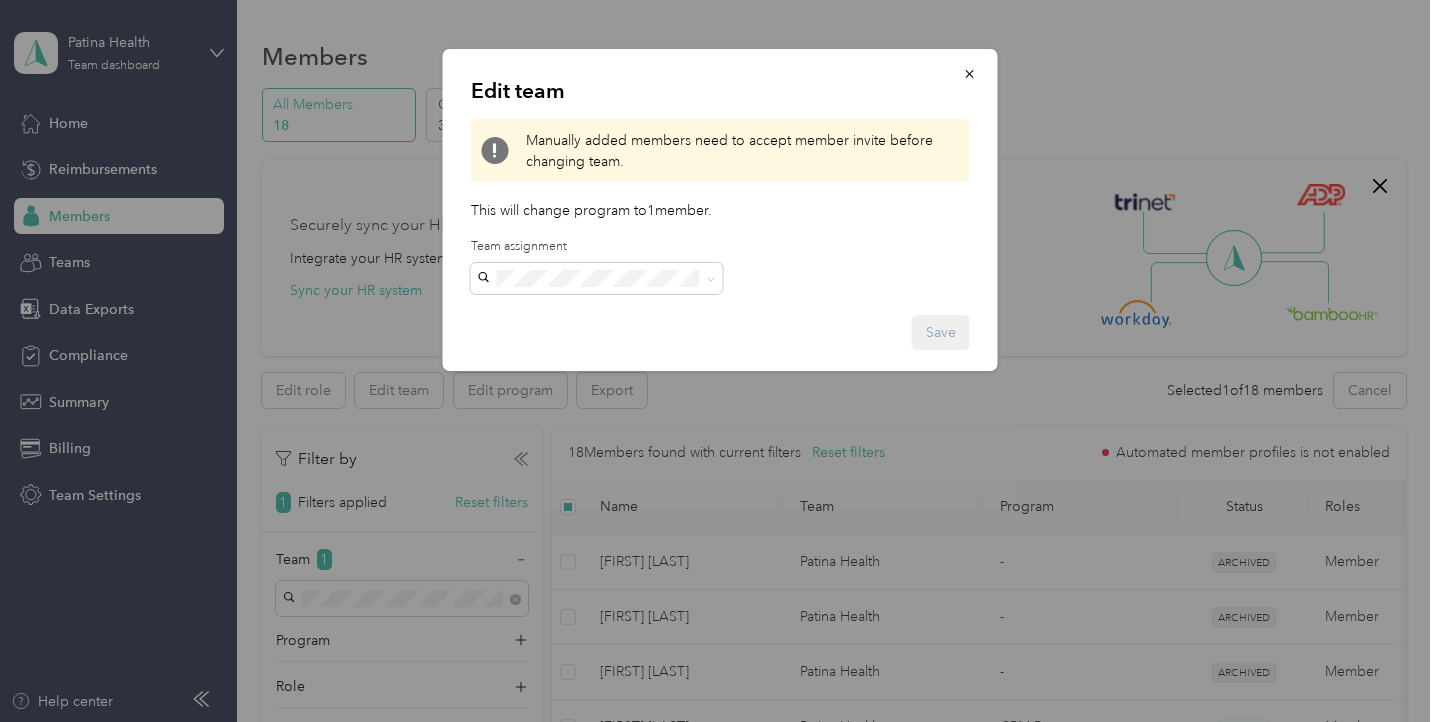 click on "Patina Health Leaders" at bounding box center (552, 370) 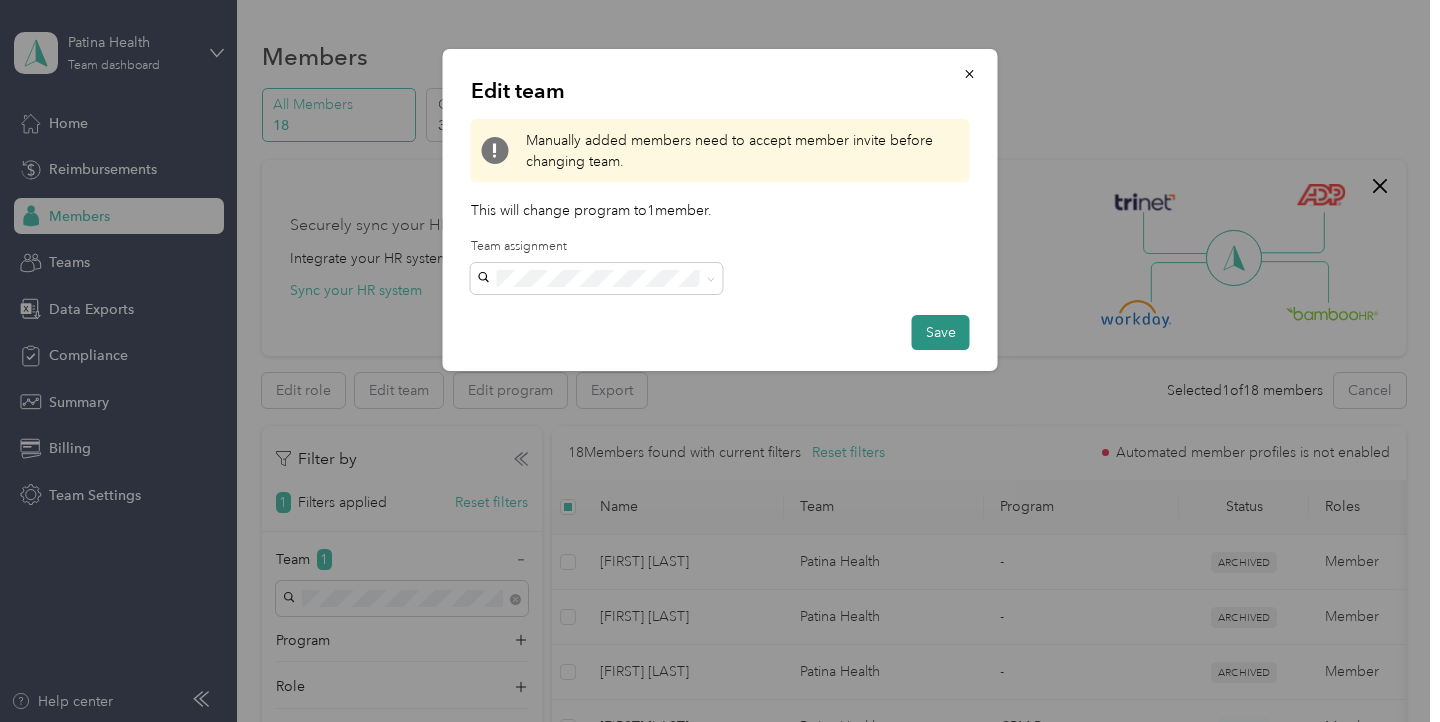 click on "Save" at bounding box center (941, 332) 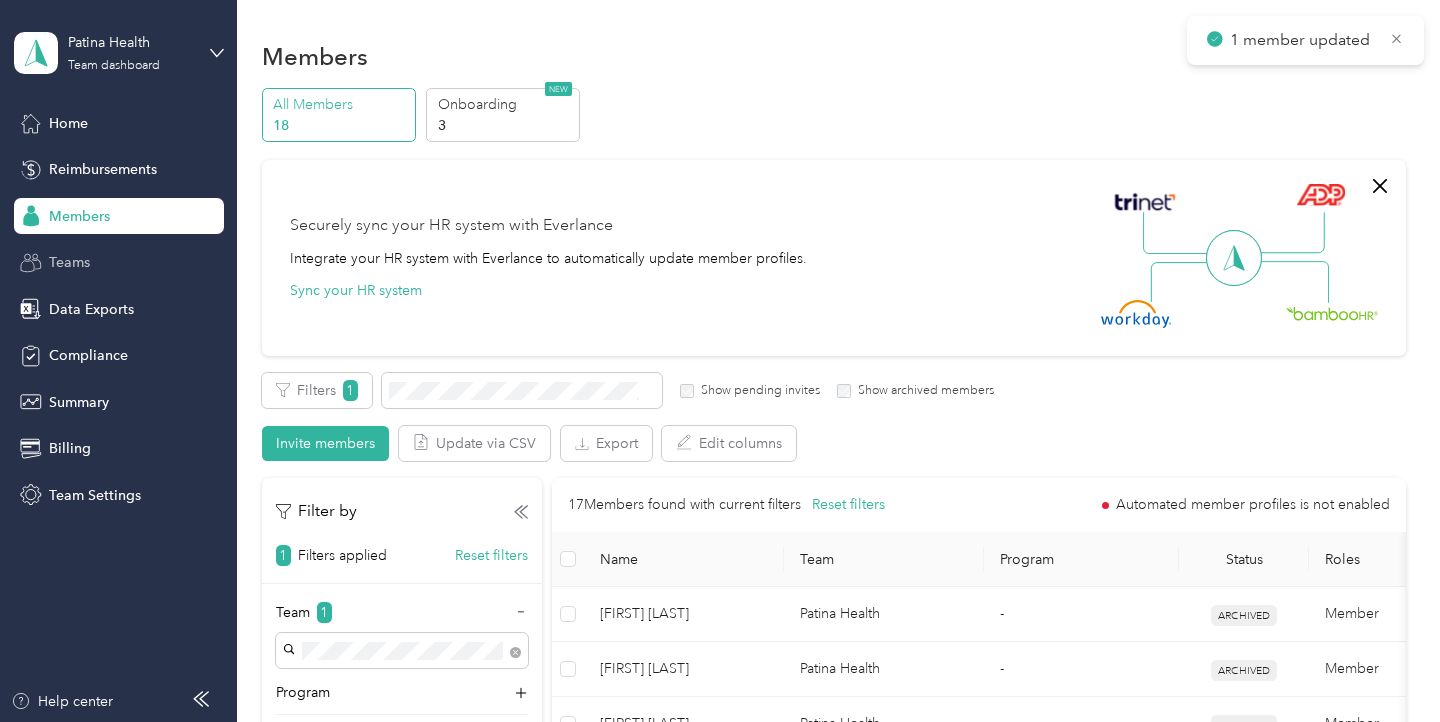 click on "Teams" at bounding box center [69, 262] 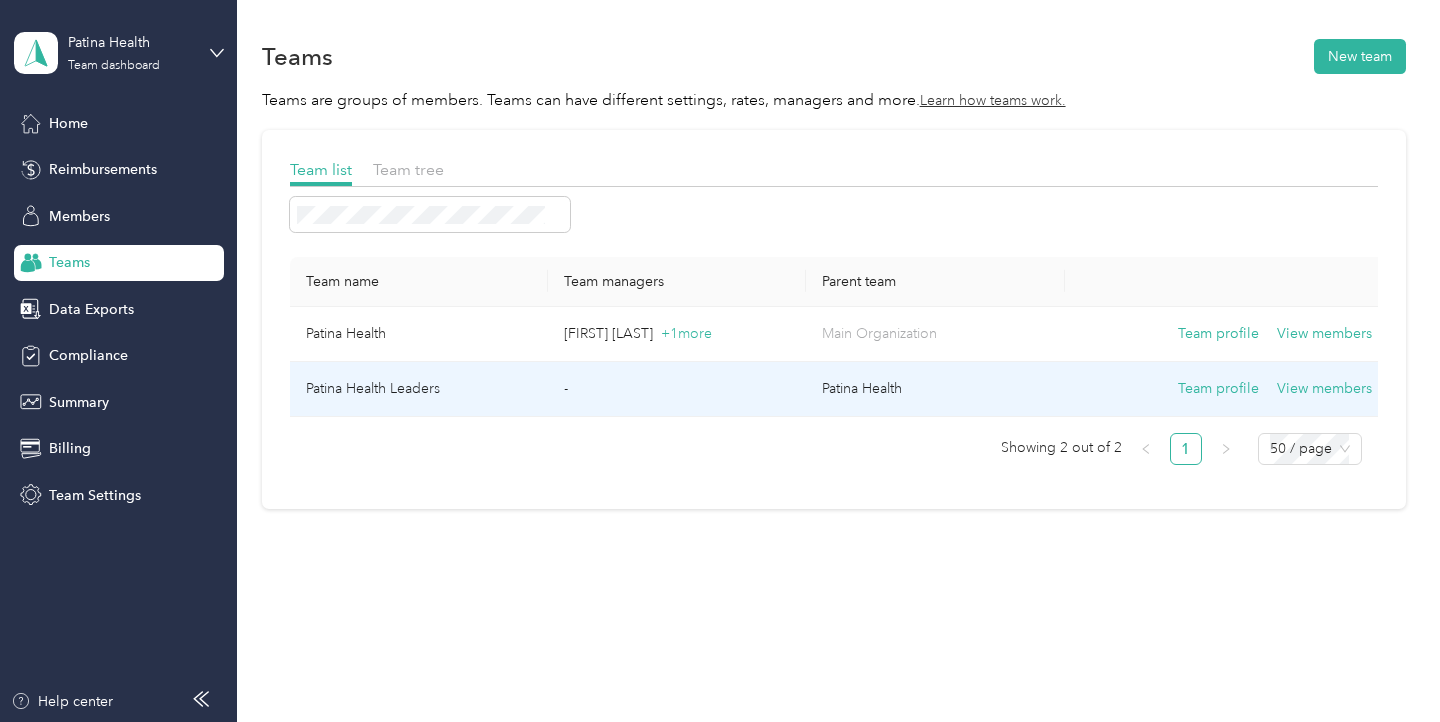 click on "Team profile View members" at bounding box center (1226, 389) 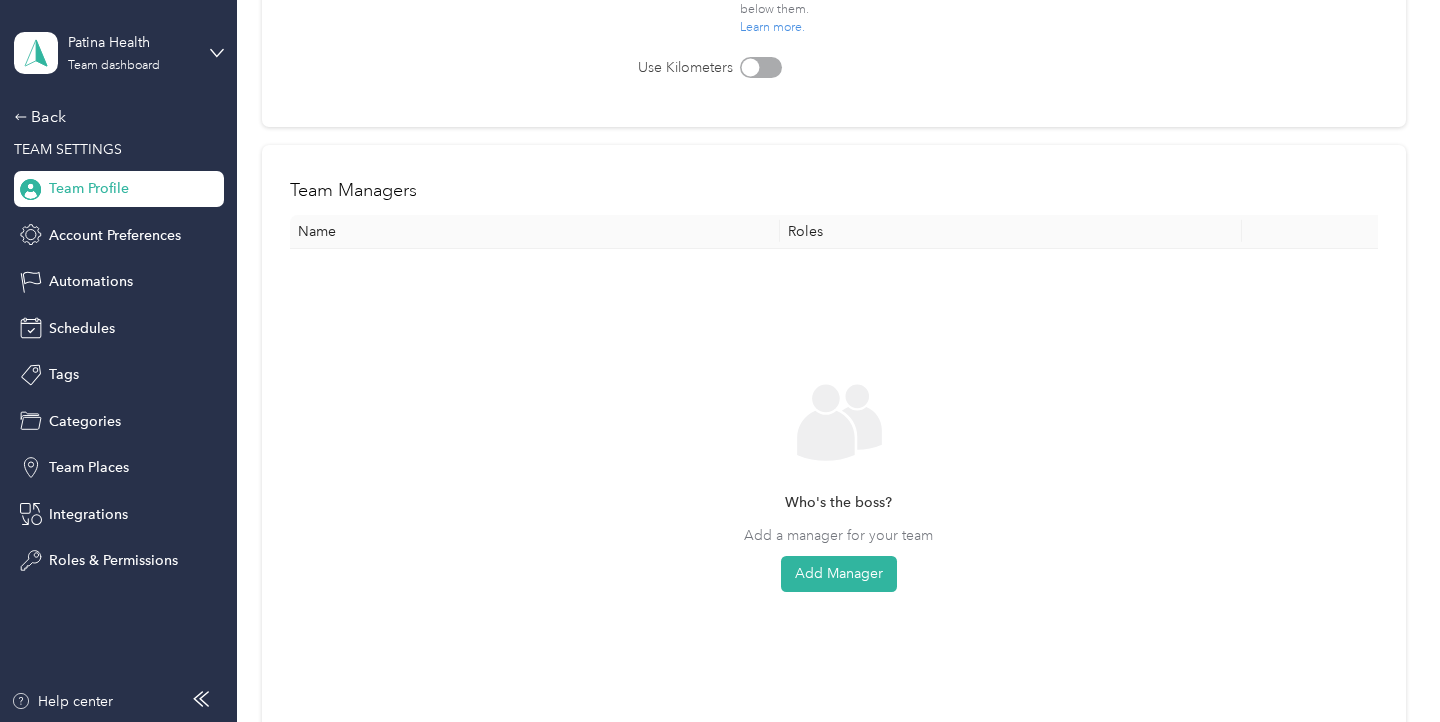 scroll, scrollTop: 426, scrollLeft: 0, axis: vertical 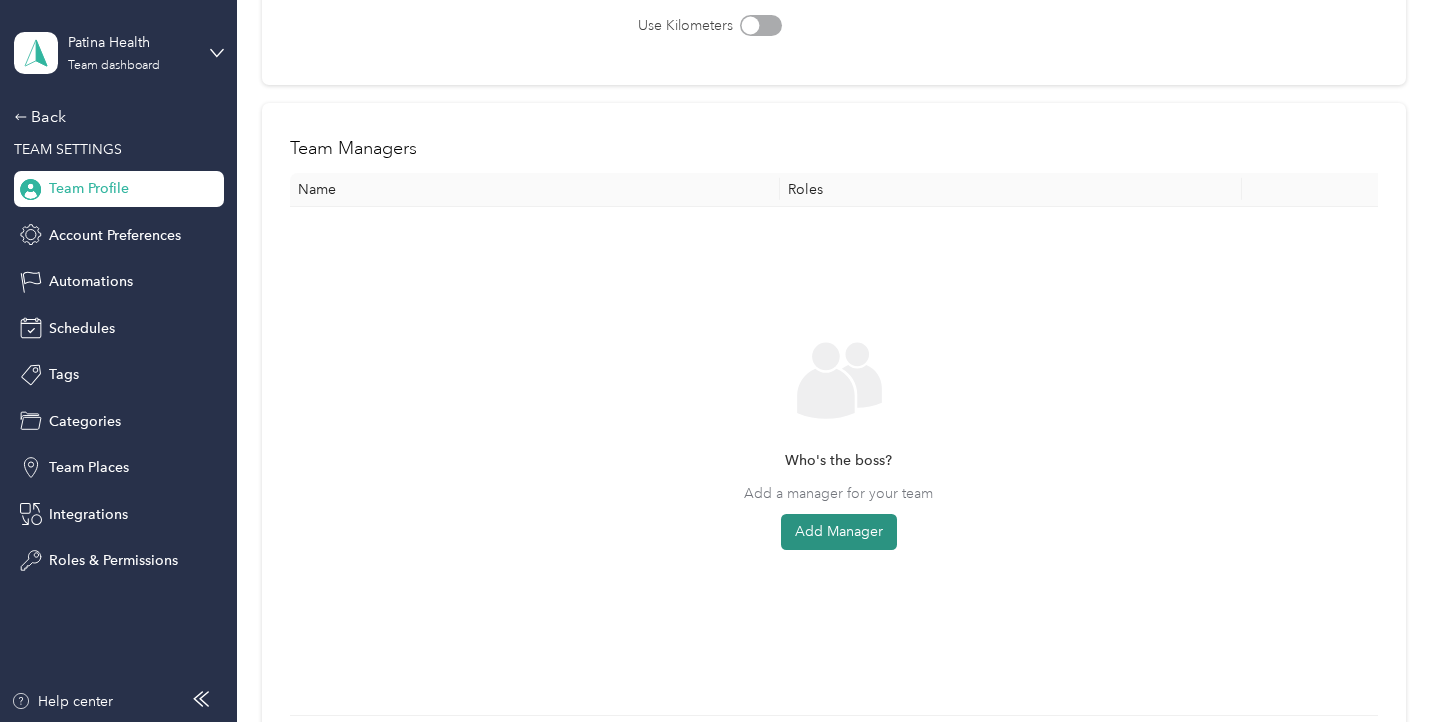 click on "Add Manager" at bounding box center (839, 532) 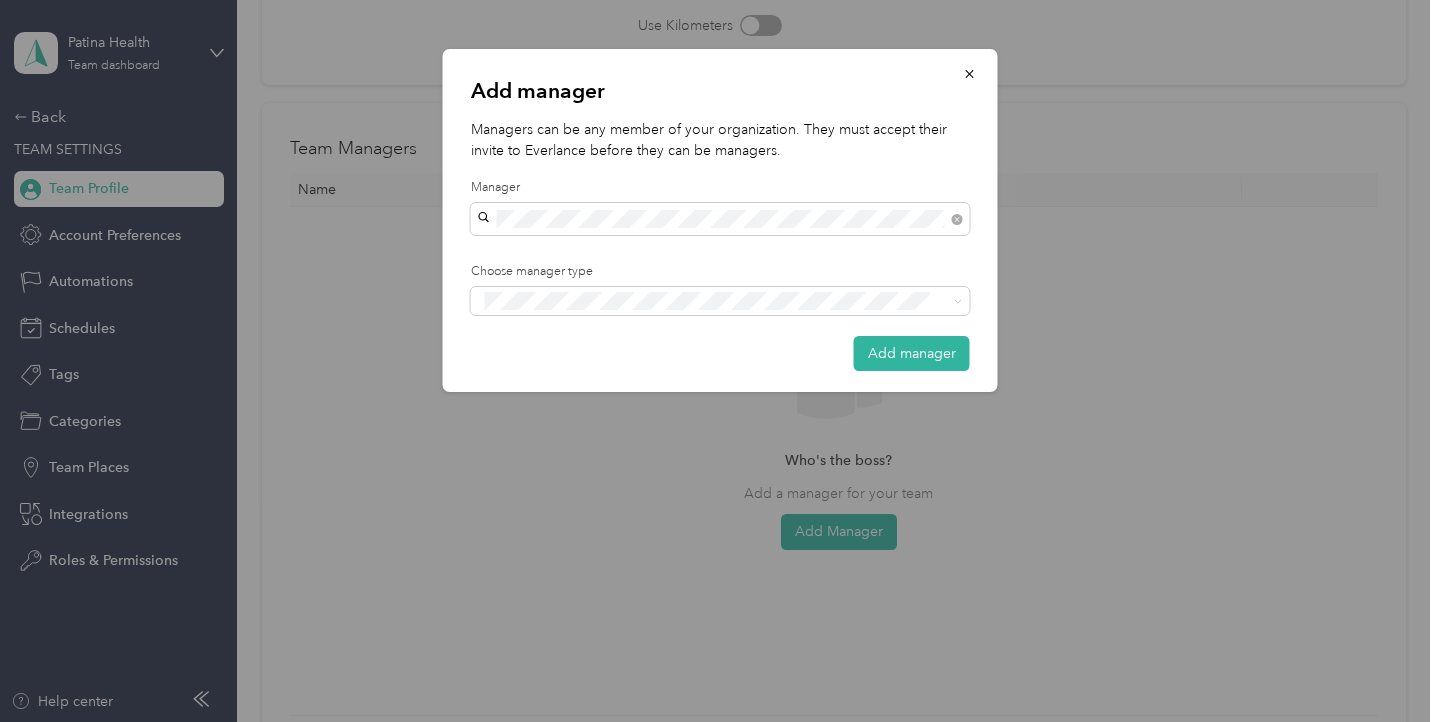 click on "[FIRST] [LAST]" at bounding box center [720, 254] 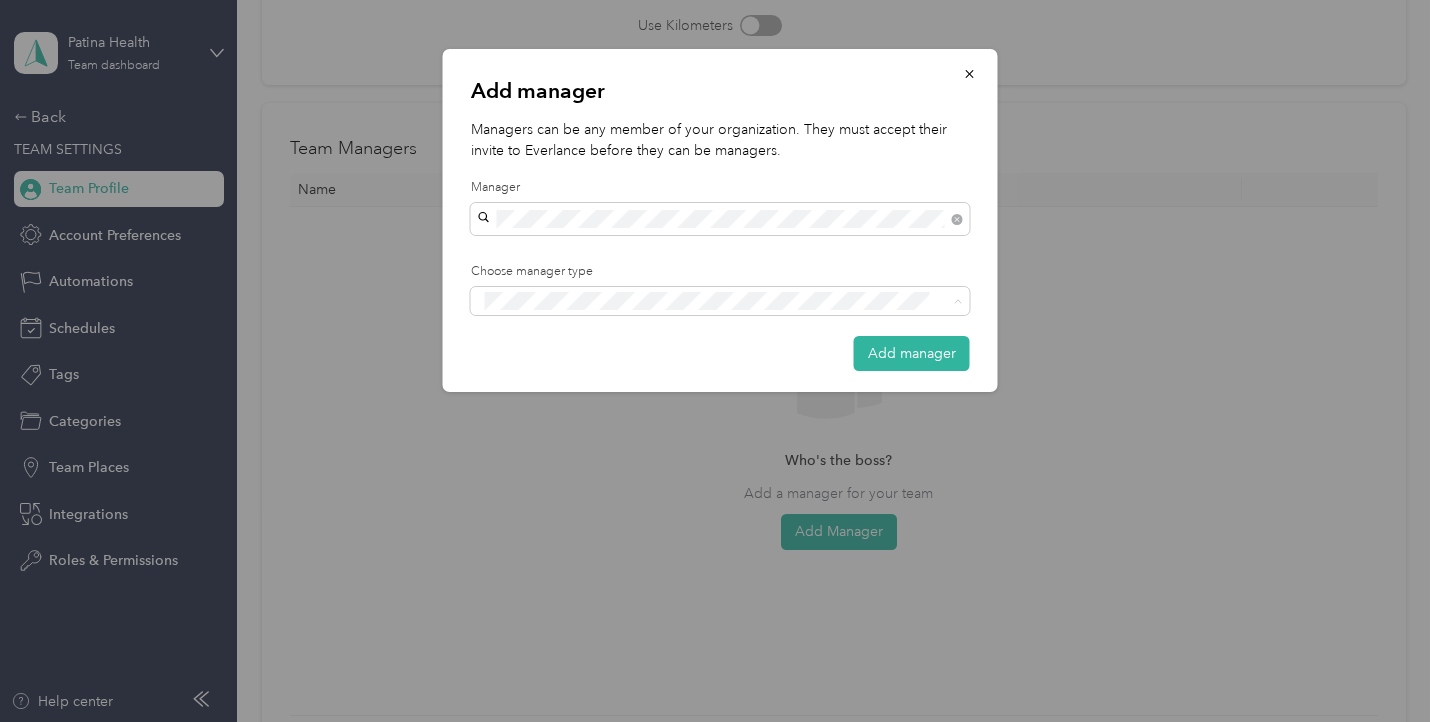 click on "Manager" at bounding box center (720, 375) 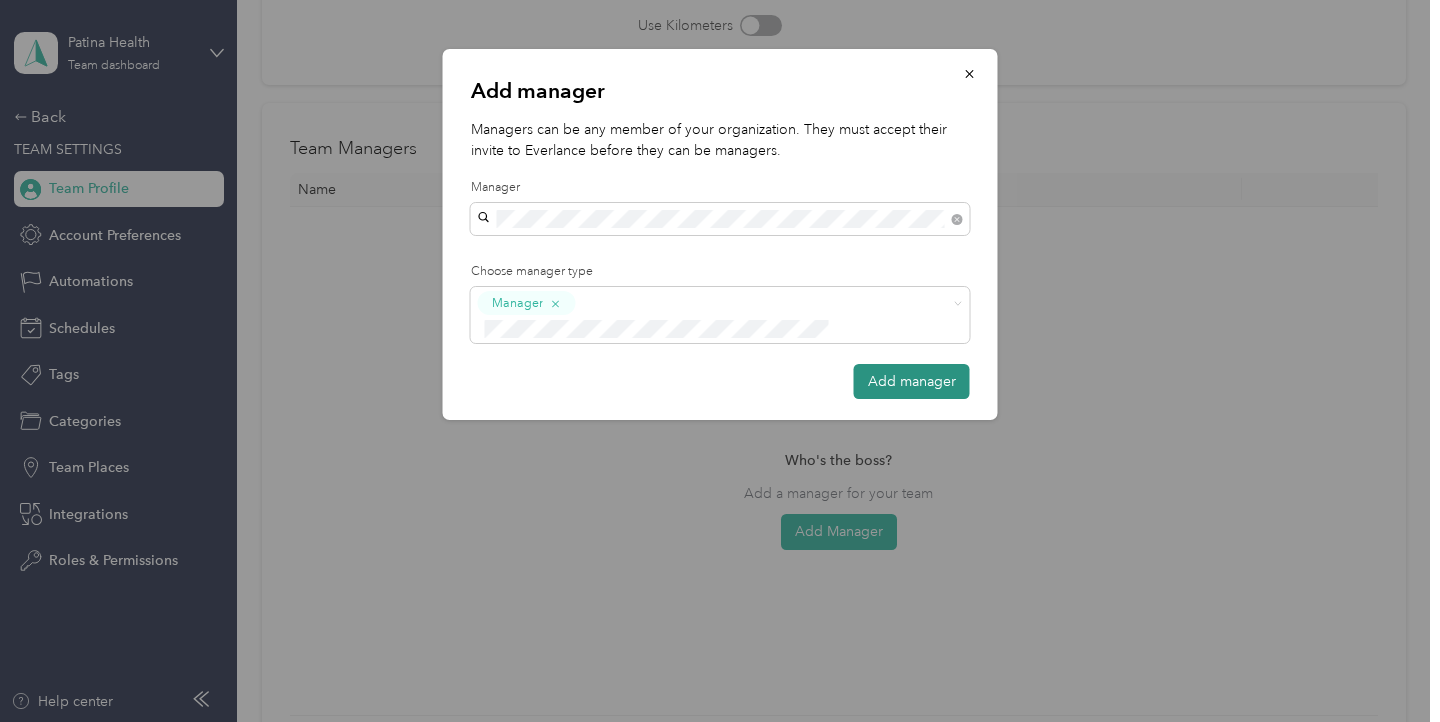 click on "Add manager" at bounding box center [912, 381] 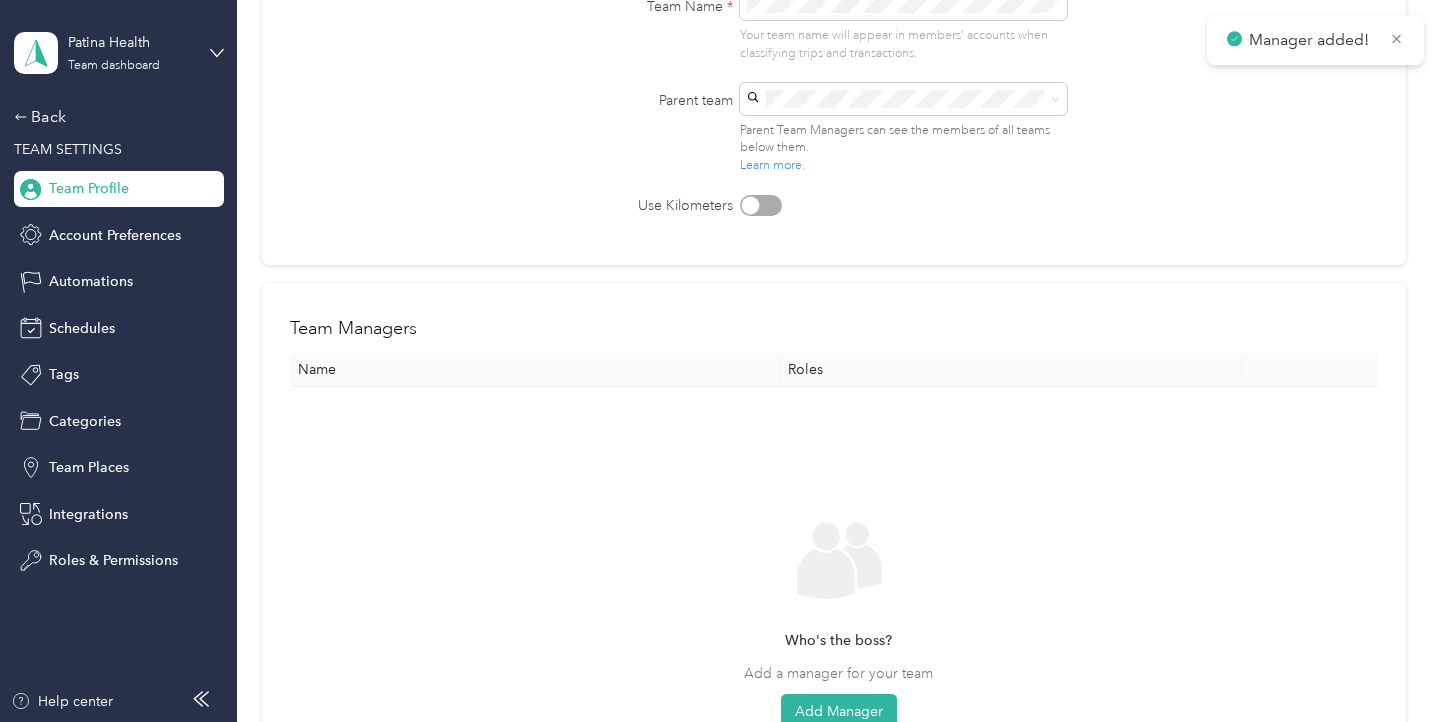 scroll, scrollTop: 0, scrollLeft: 0, axis: both 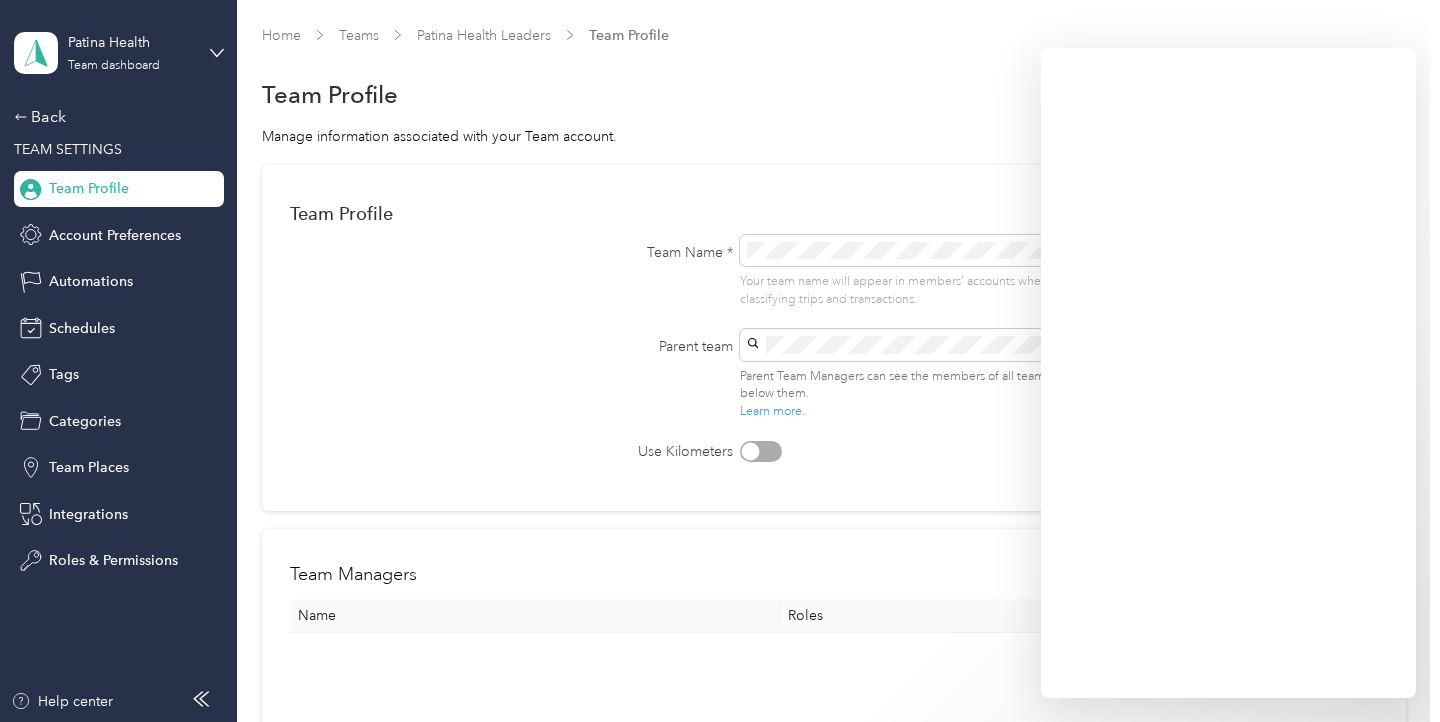 click on "Team Profile Save Team Name   * Your team name will appear in members’ accounts when classifying trips and transactions. Parent team   Parent Team Managers can see the members of all teams below them.  Learn more. Use Kilometers" at bounding box center [834, 328] 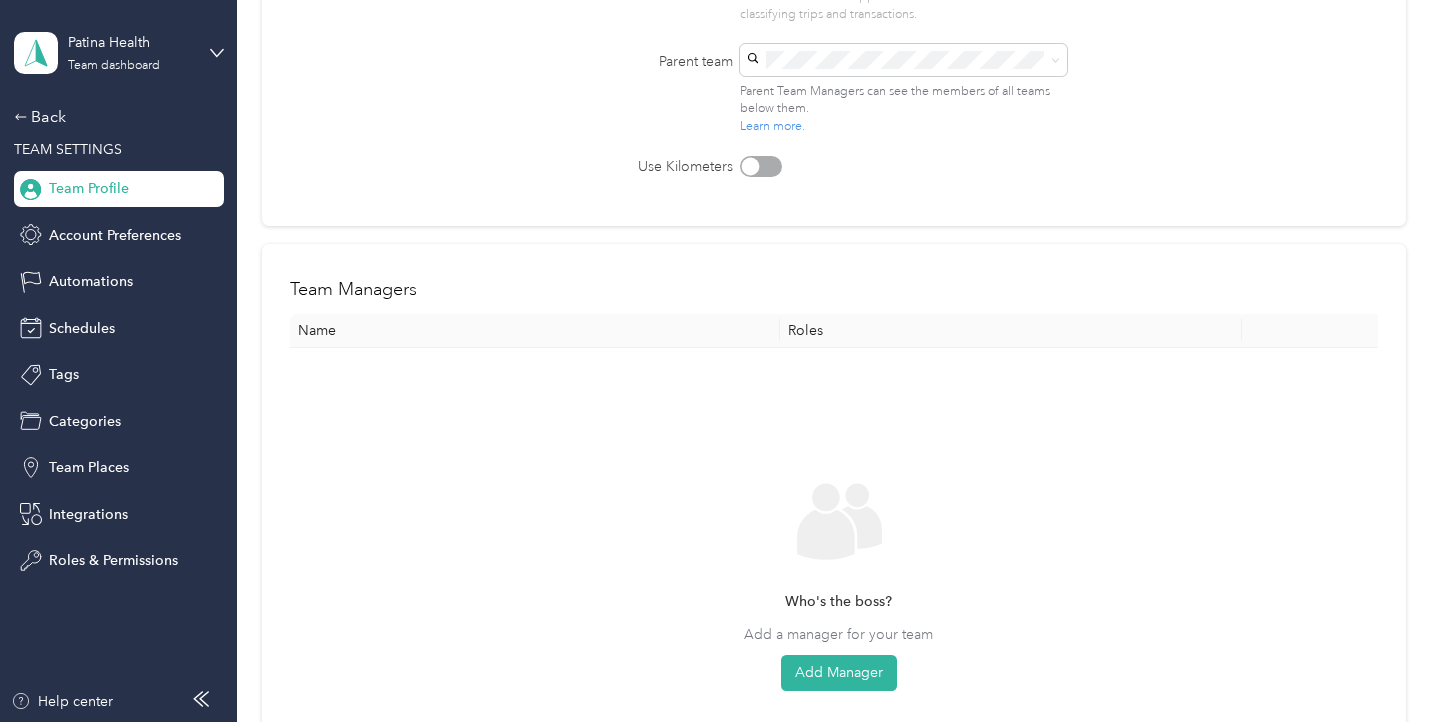 scroll, scrollTop: 291, scrollLeft: 0, axis: vertical 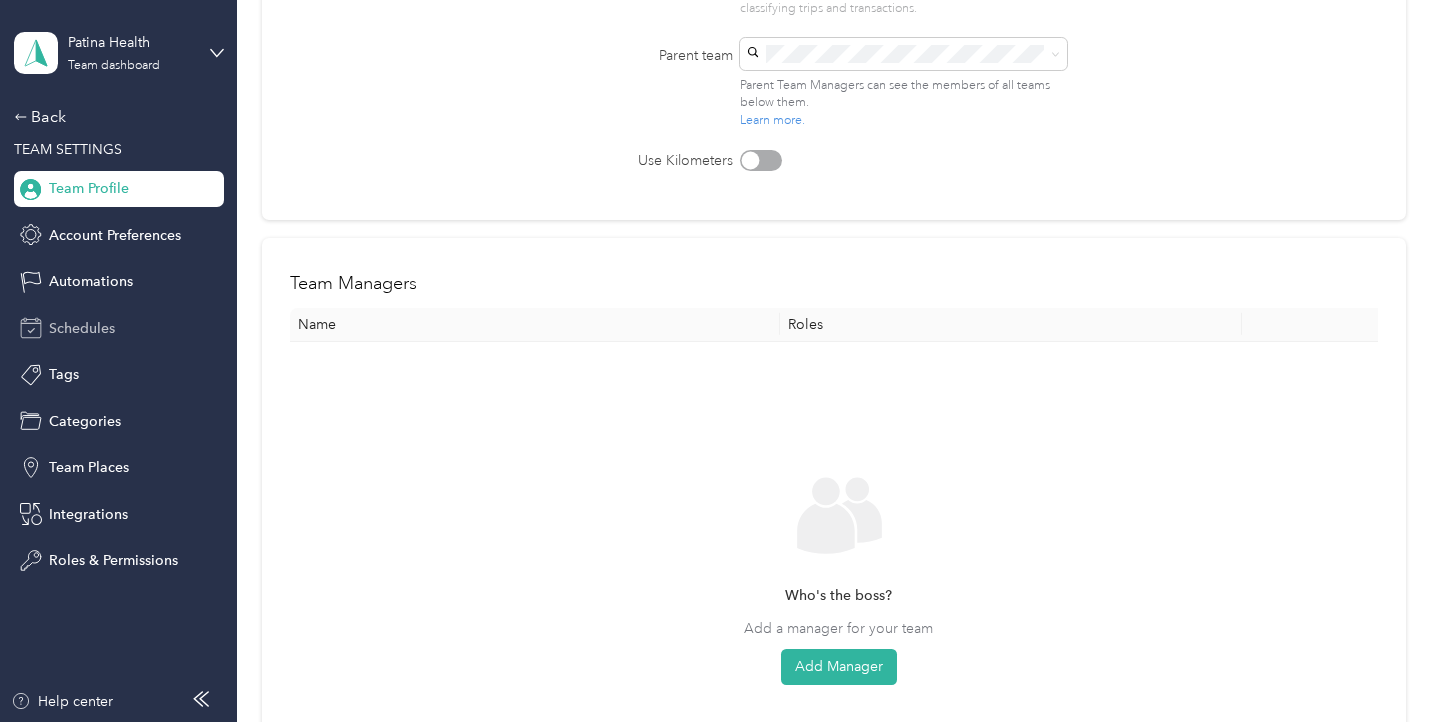 click on "Schedules" at bounding box center (119, 328) 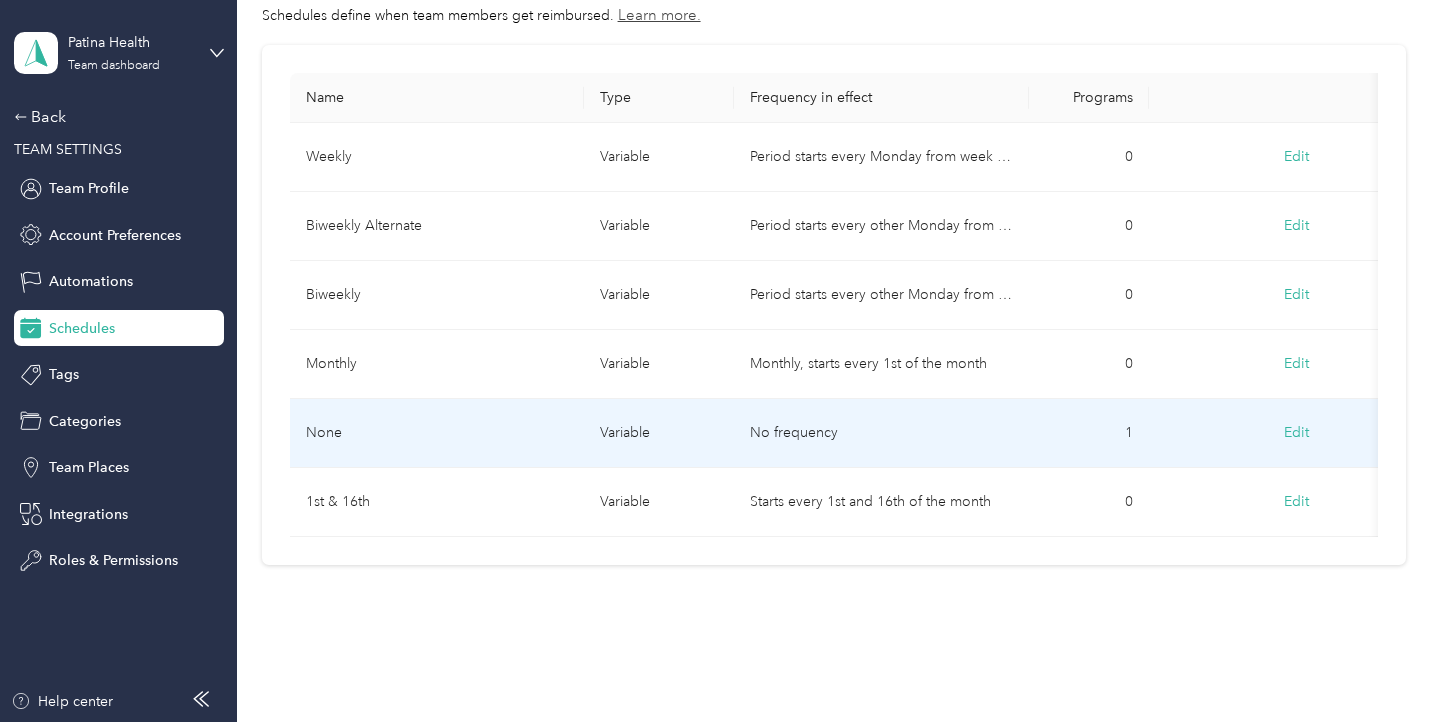 scroll, scrollTop: 0, scrollLeft: 0, axis: both 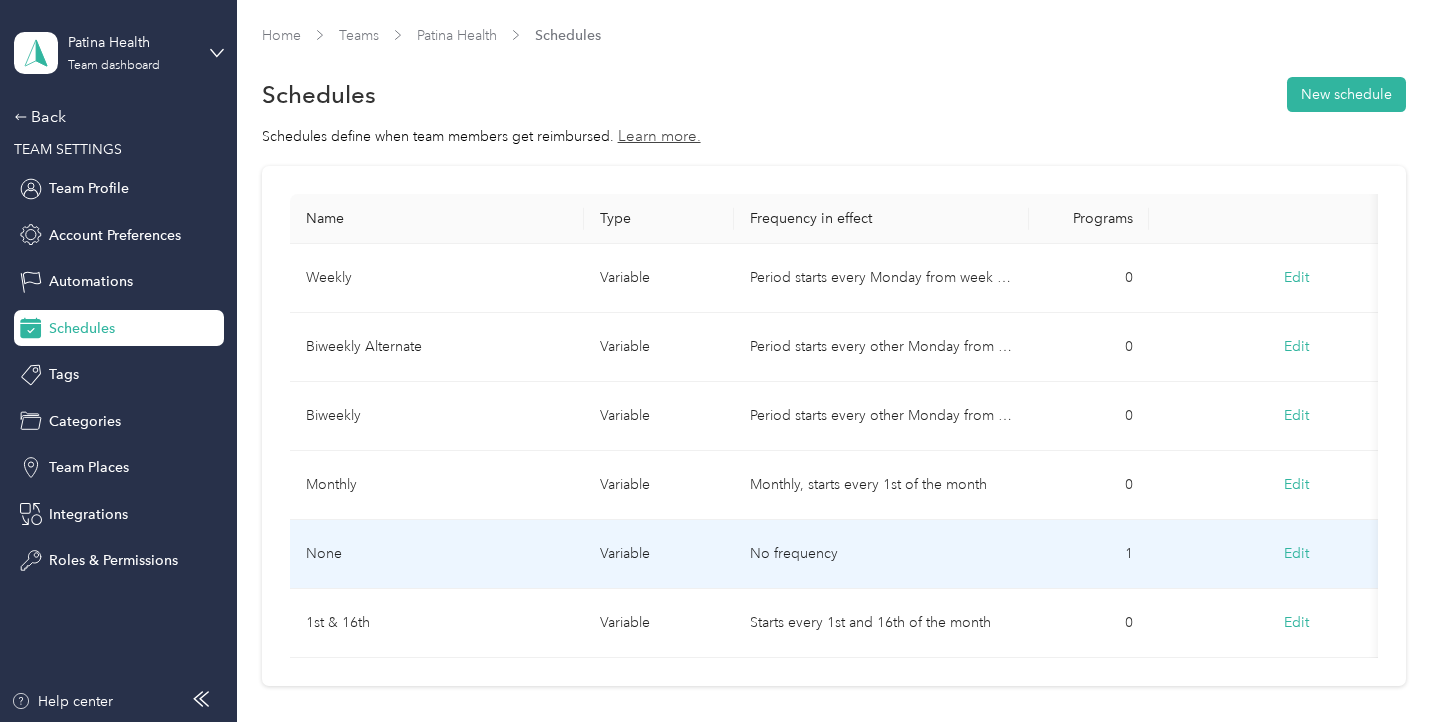 click on "Edit" at bounding box center [1296, 554] 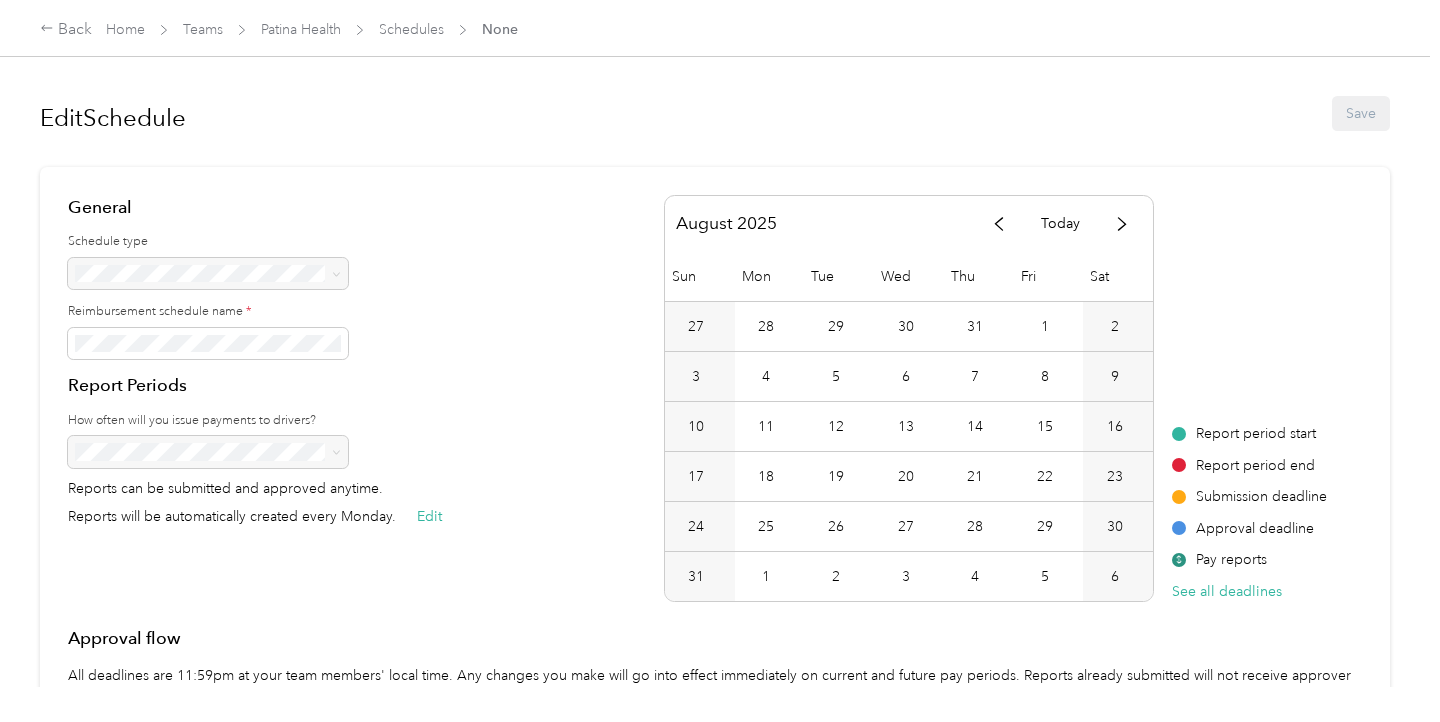 scroll, scrollTop: 402, scrollLeft: 0, axis: vertical 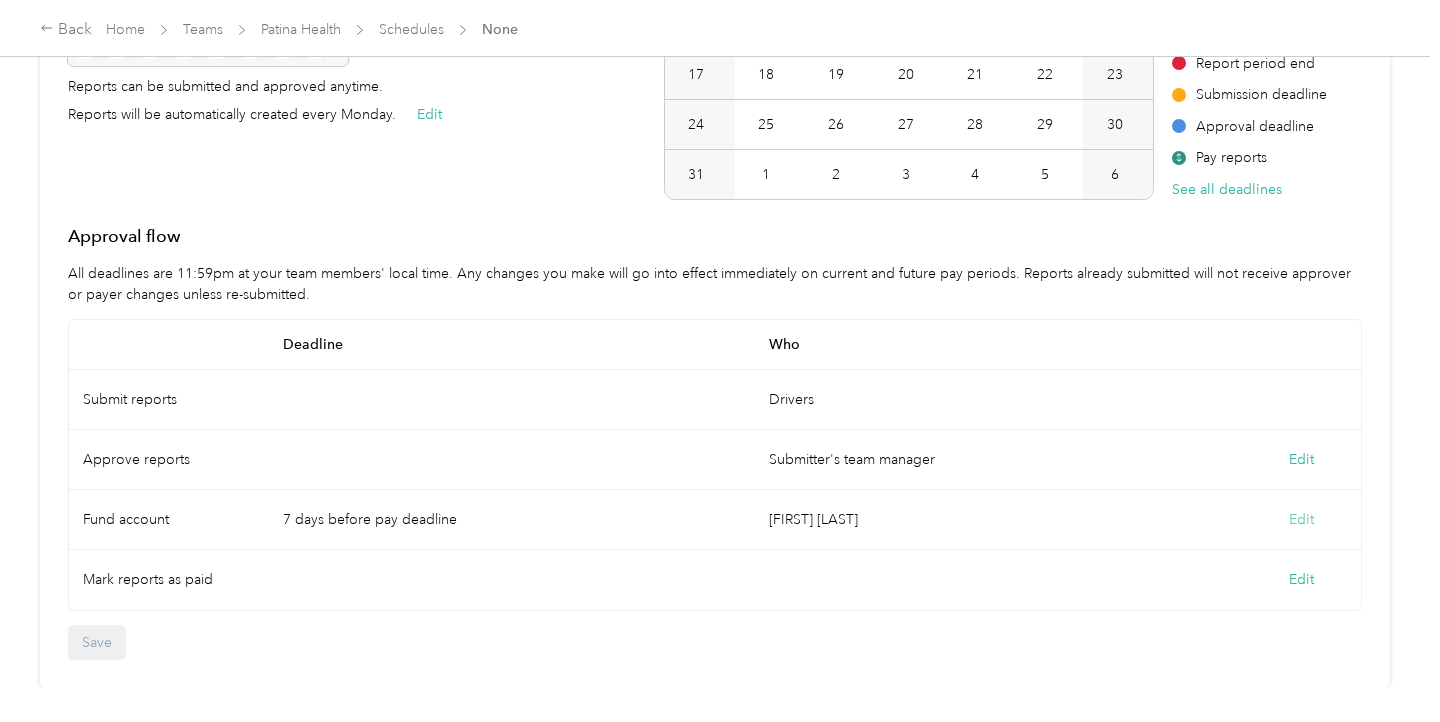 click on "Edit" at bounding box center (1301, 519) 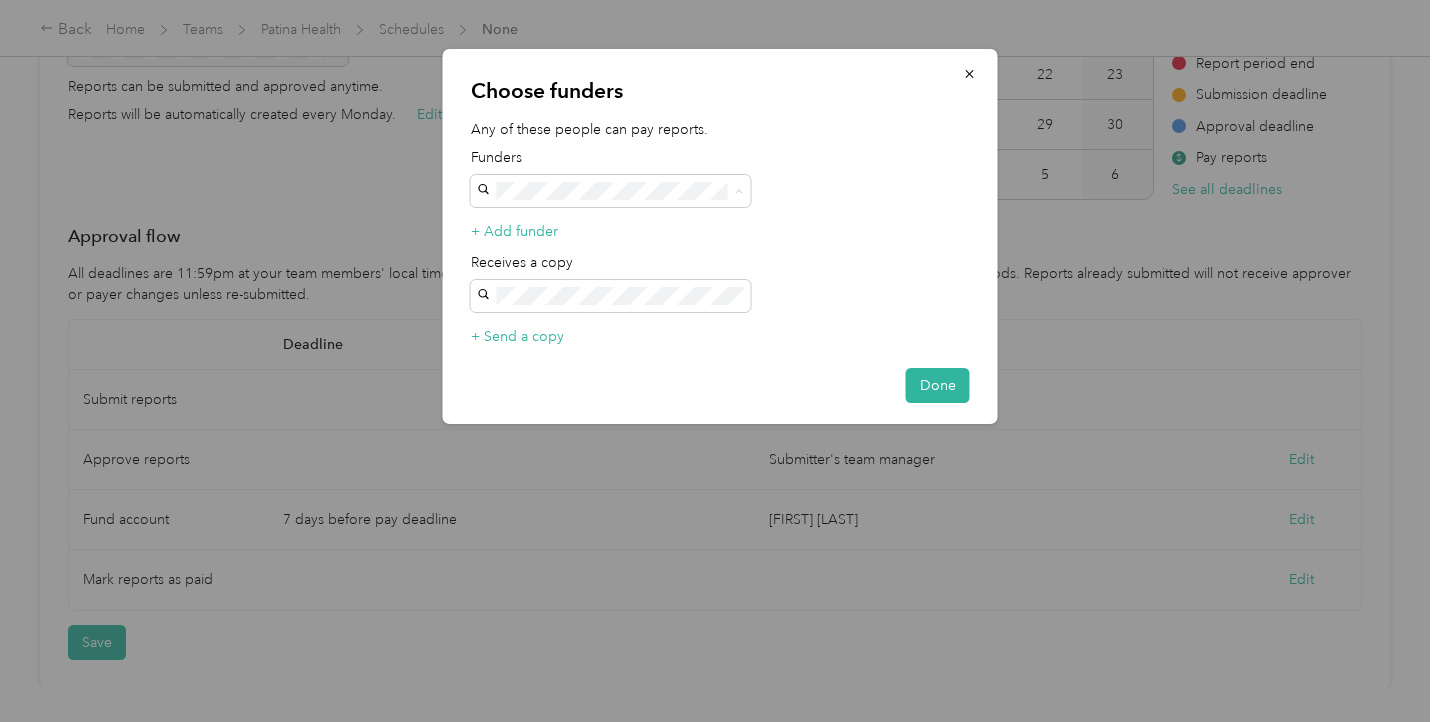 click on "Funders" at bounding box center [720, 157] 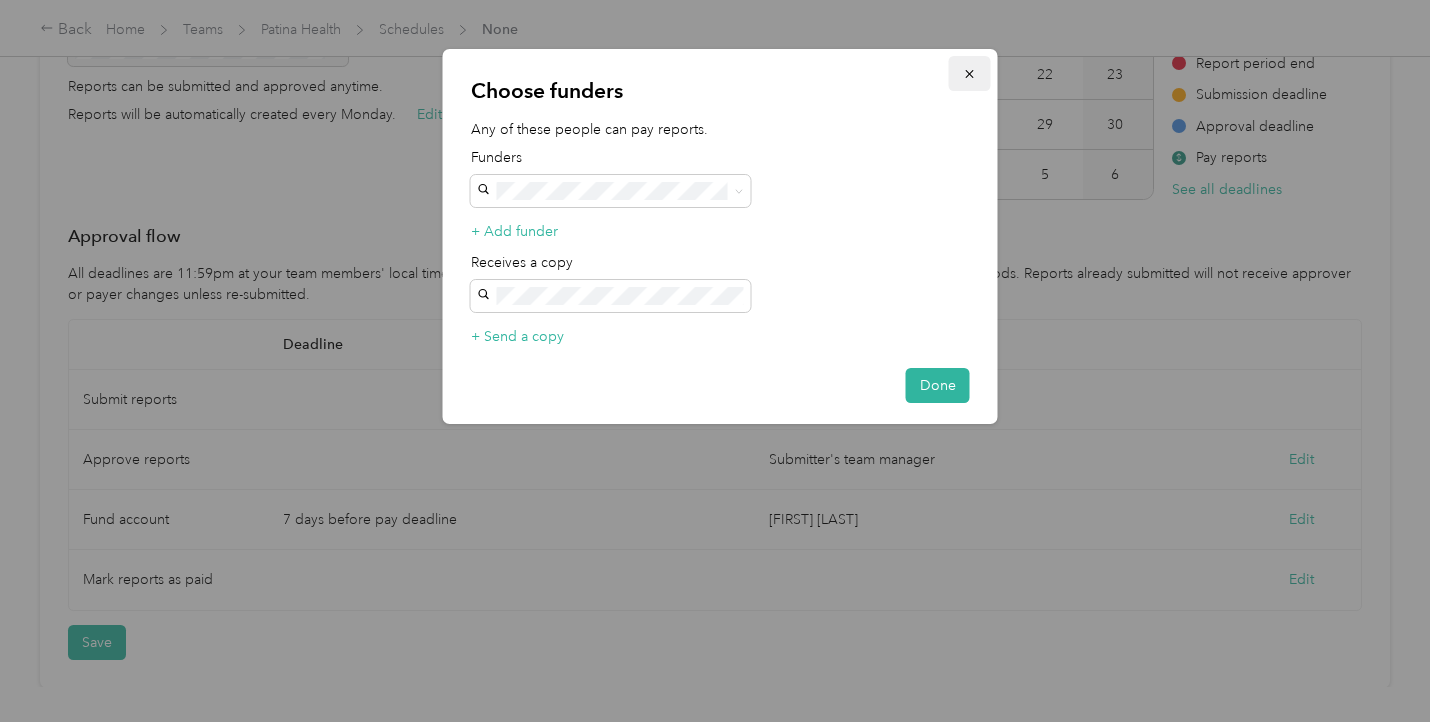 click 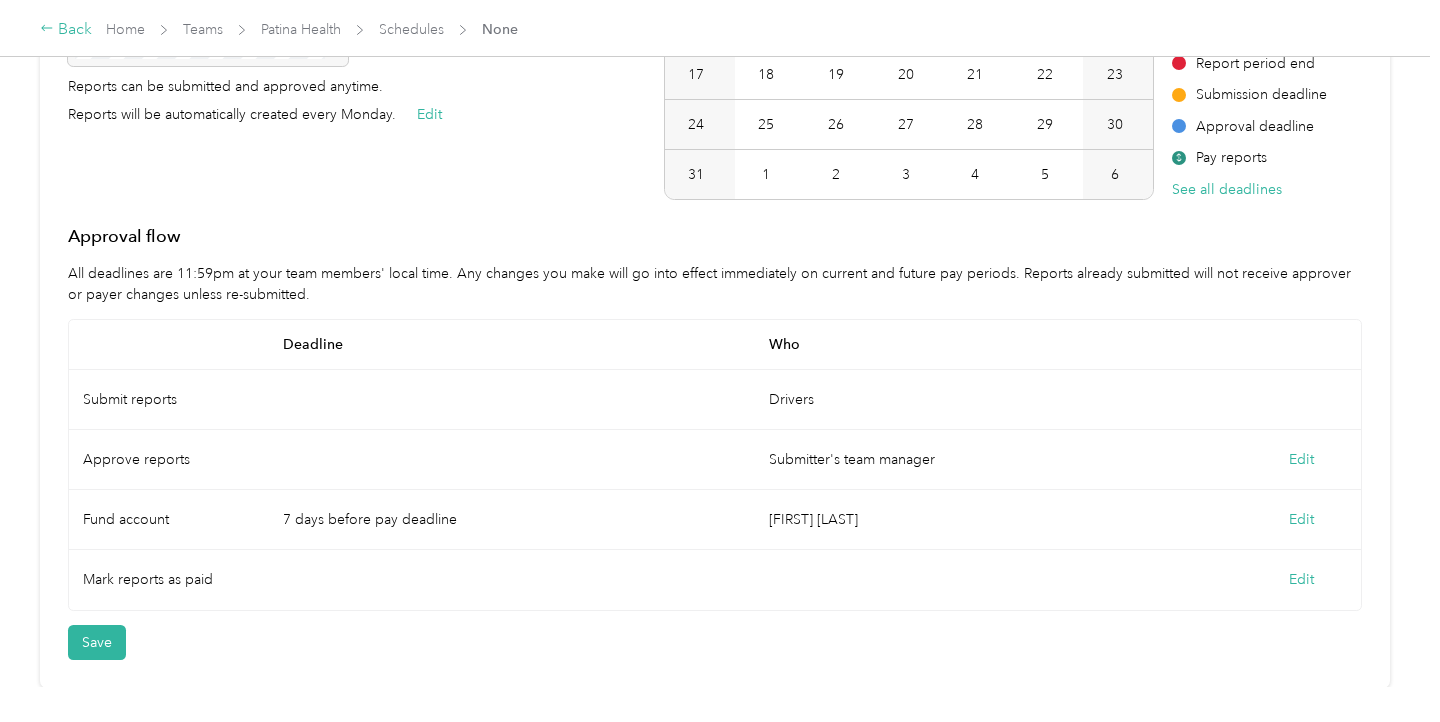 click on "Back" at bounding box center [66, 30] 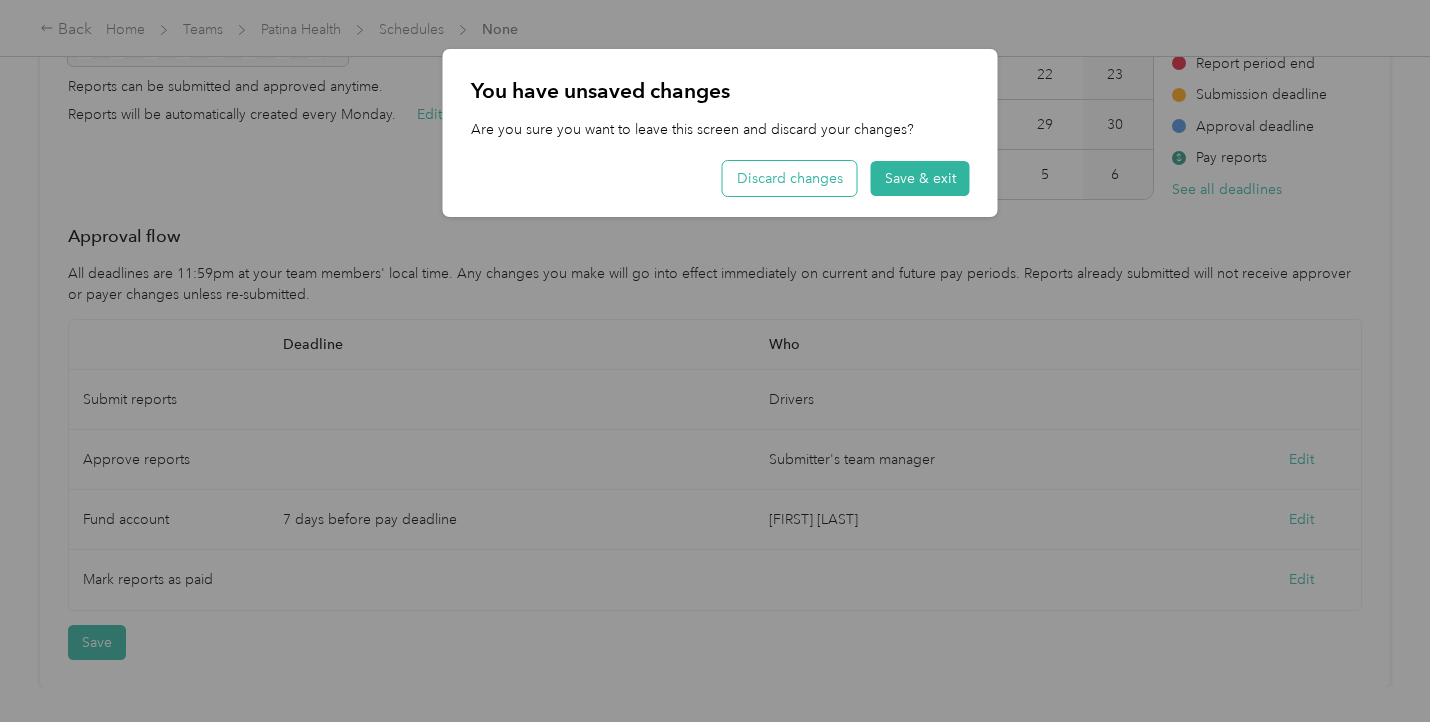 click on "Discard changes" at bounding box center (790, 178) 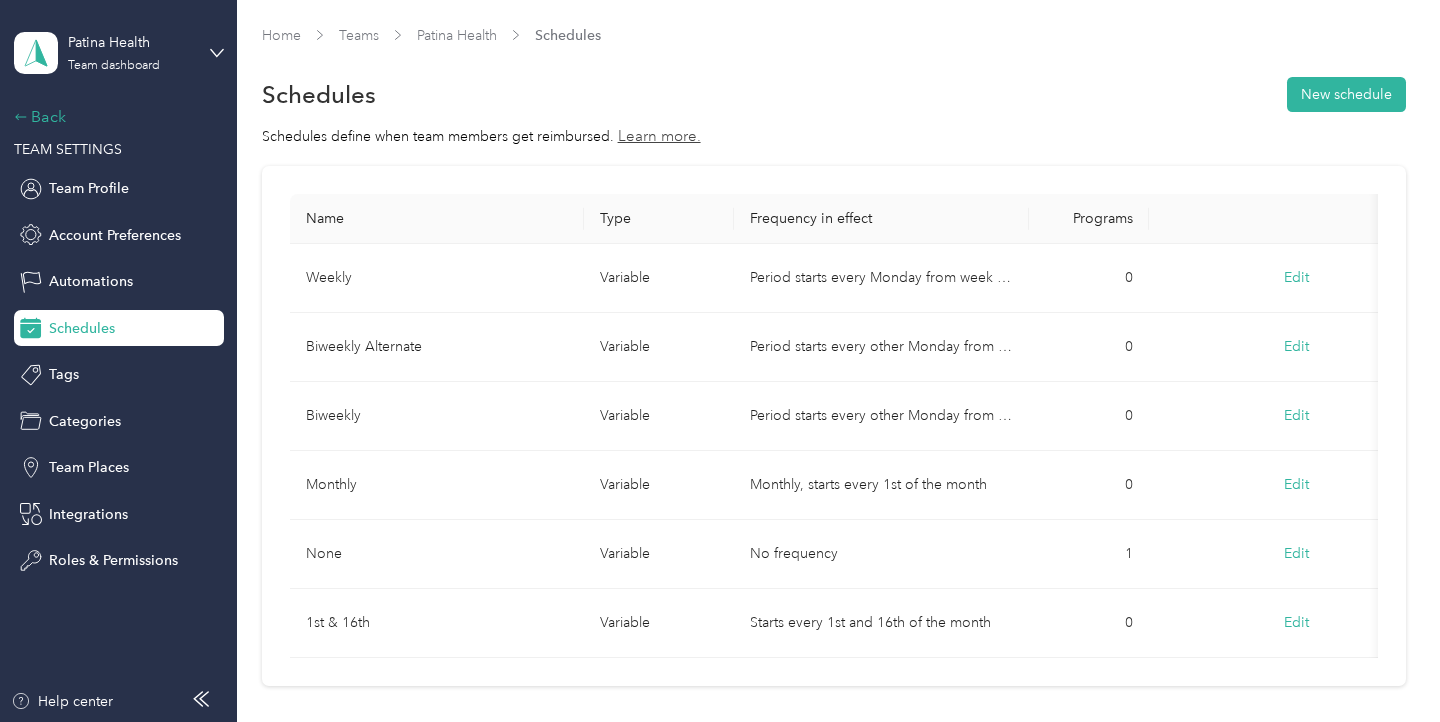 click on "Back" at bounding box center (114, 117) 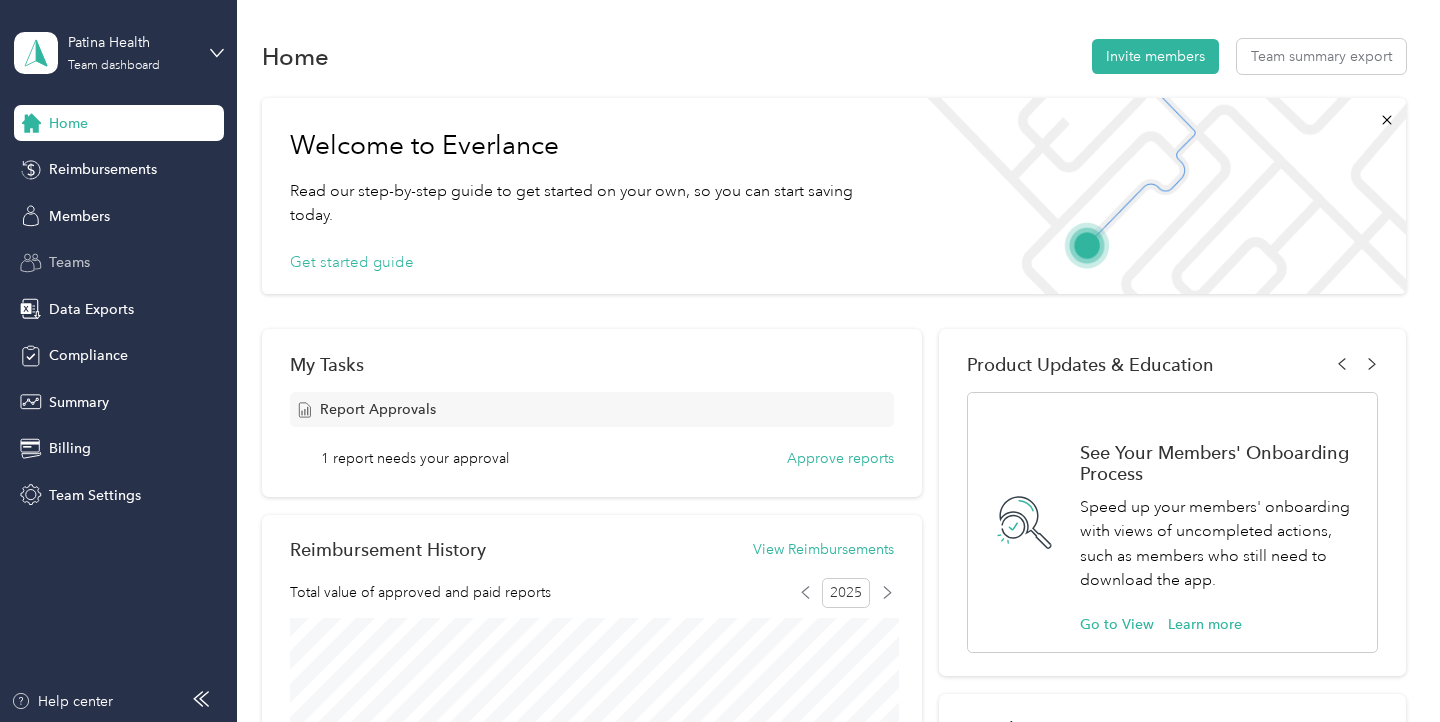 click on "Teams" at bounding box center (69, 262) 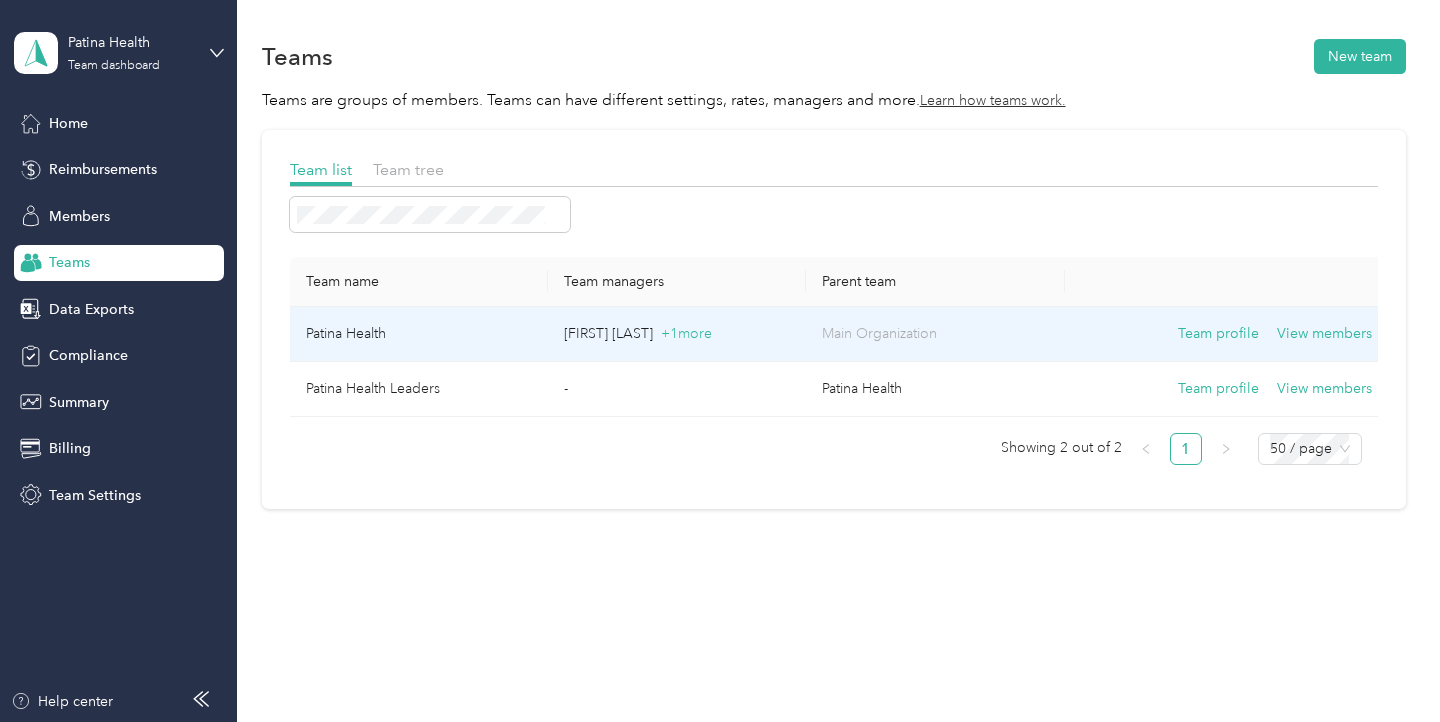 click on "Patina Health" at bounding box center (419, 334) 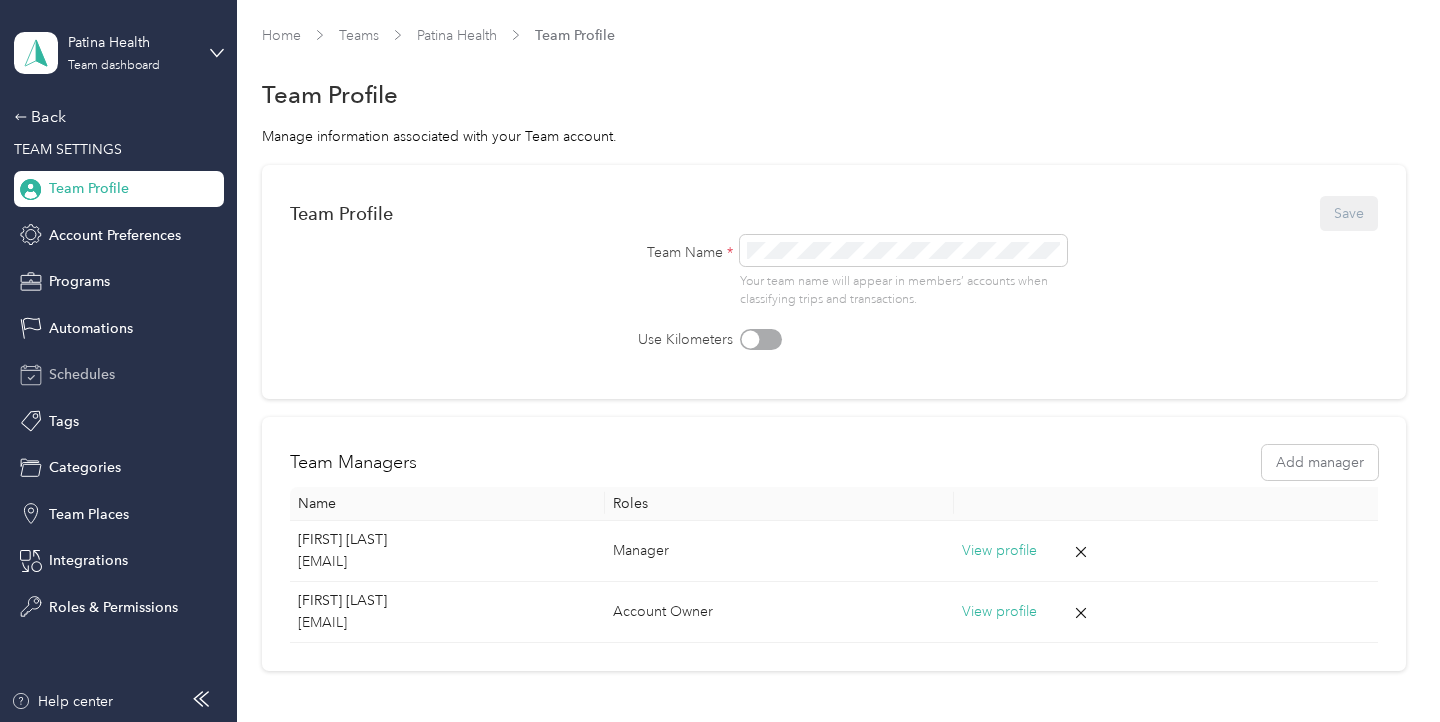click on "Schedules" at bounding box center (82, 374) 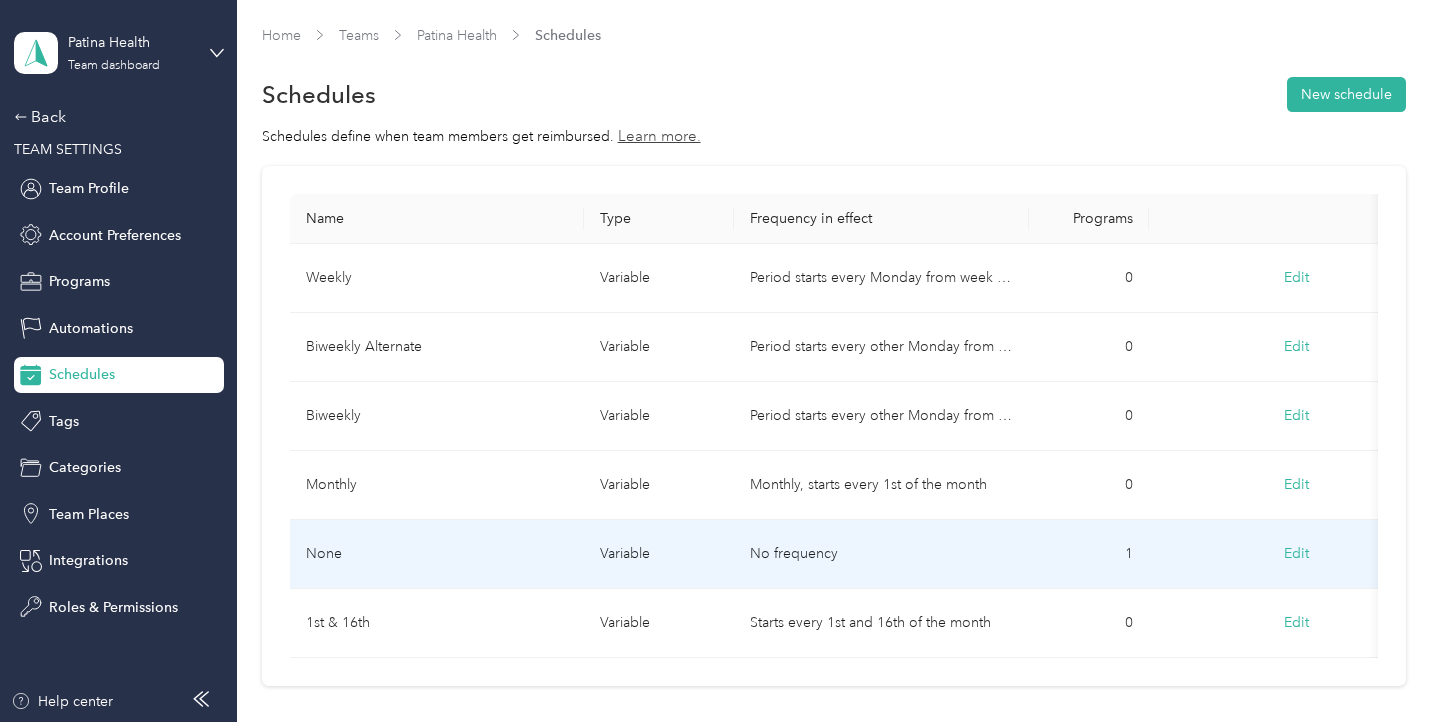 click on "None" at bounding box center (437, 554) 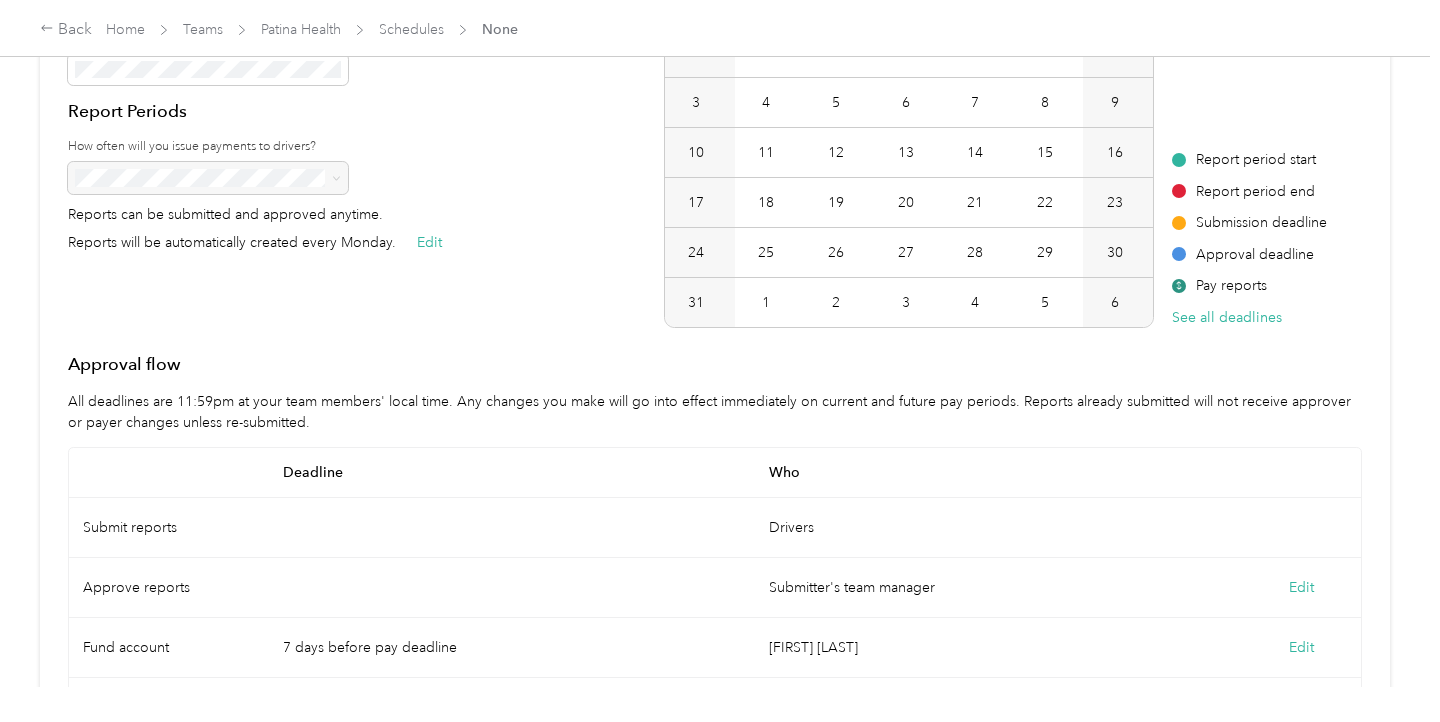 scroll, scrollTop: 402, scrollLeft: 0, axis: vertical 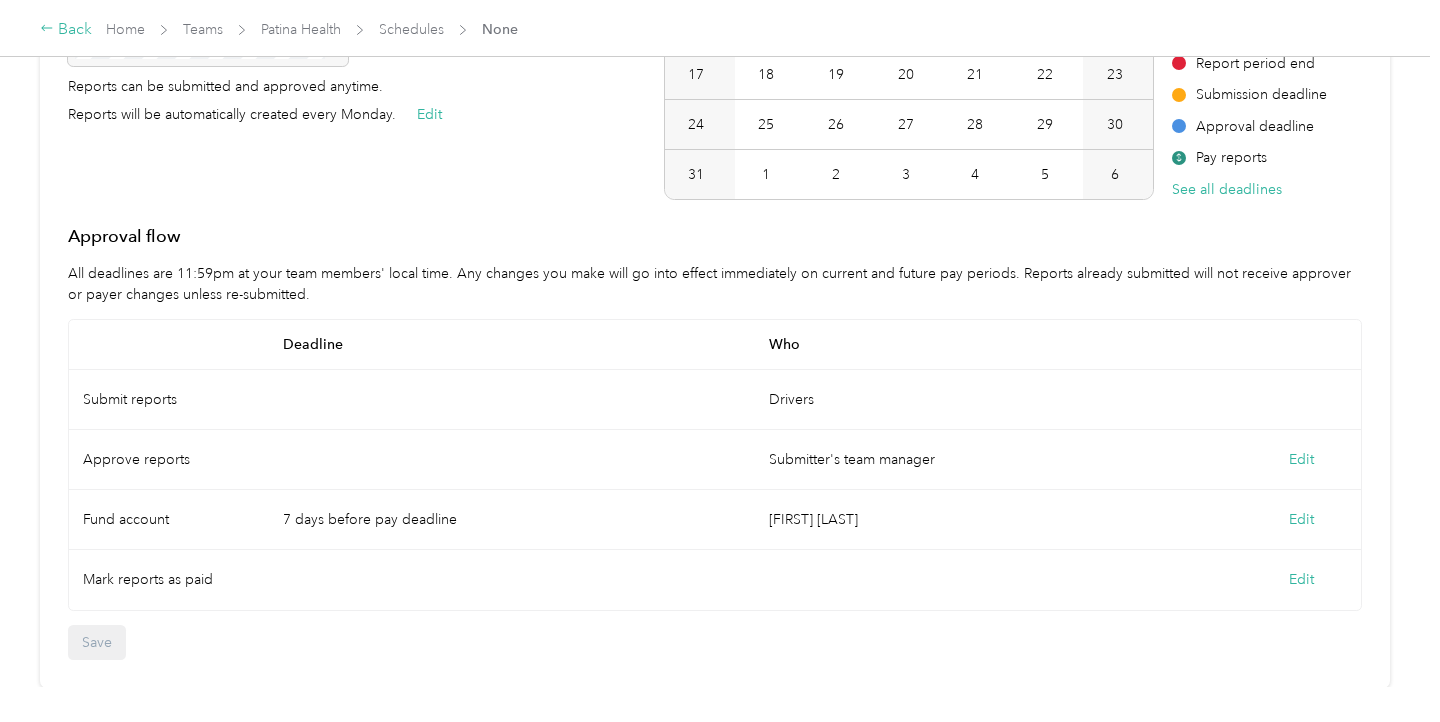 click 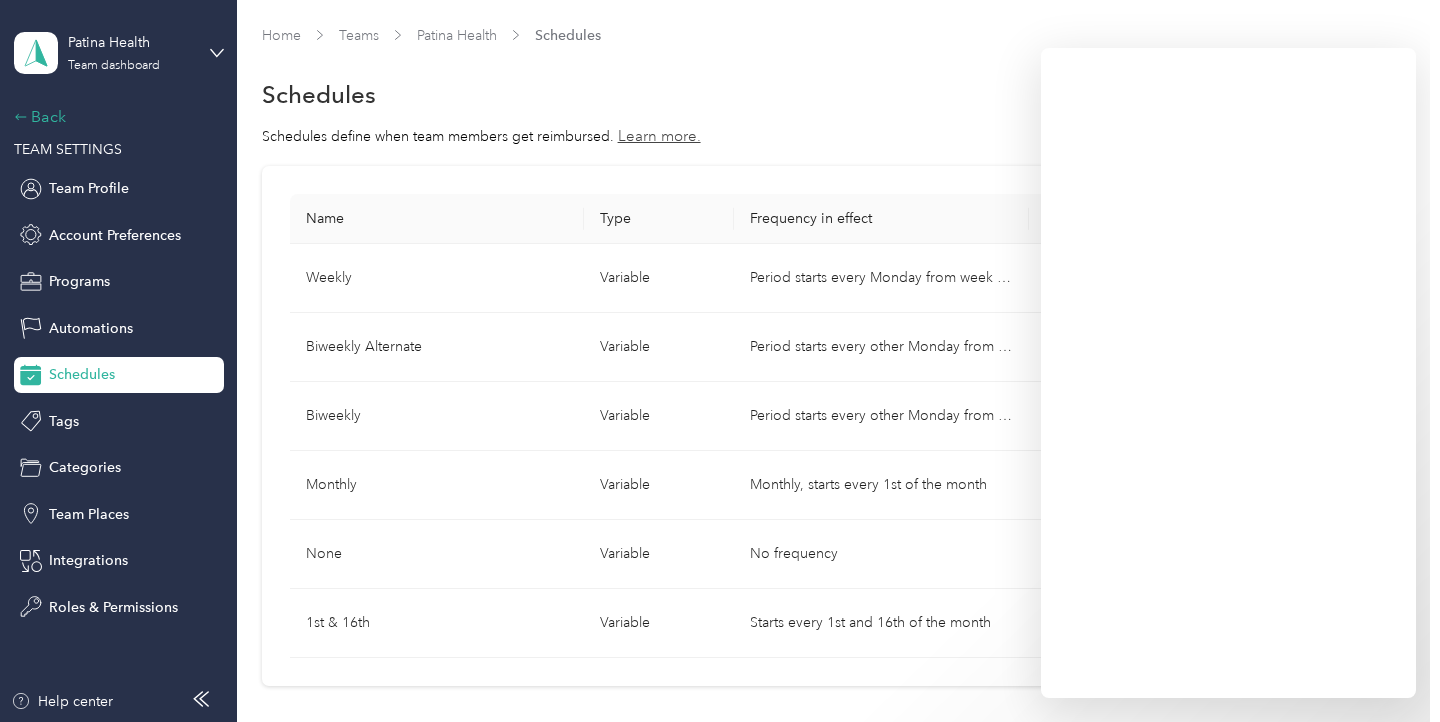 click 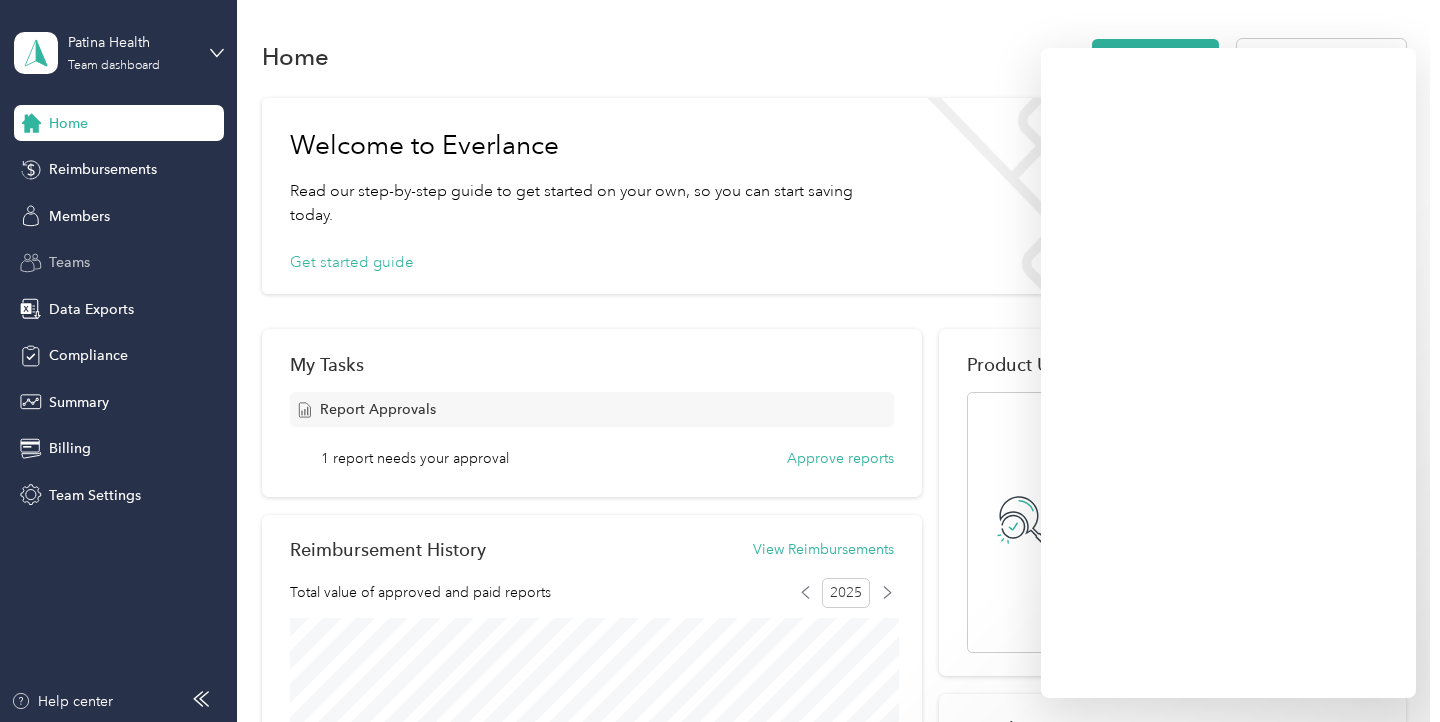 click on "Teams" at bounding box center [69, 262] 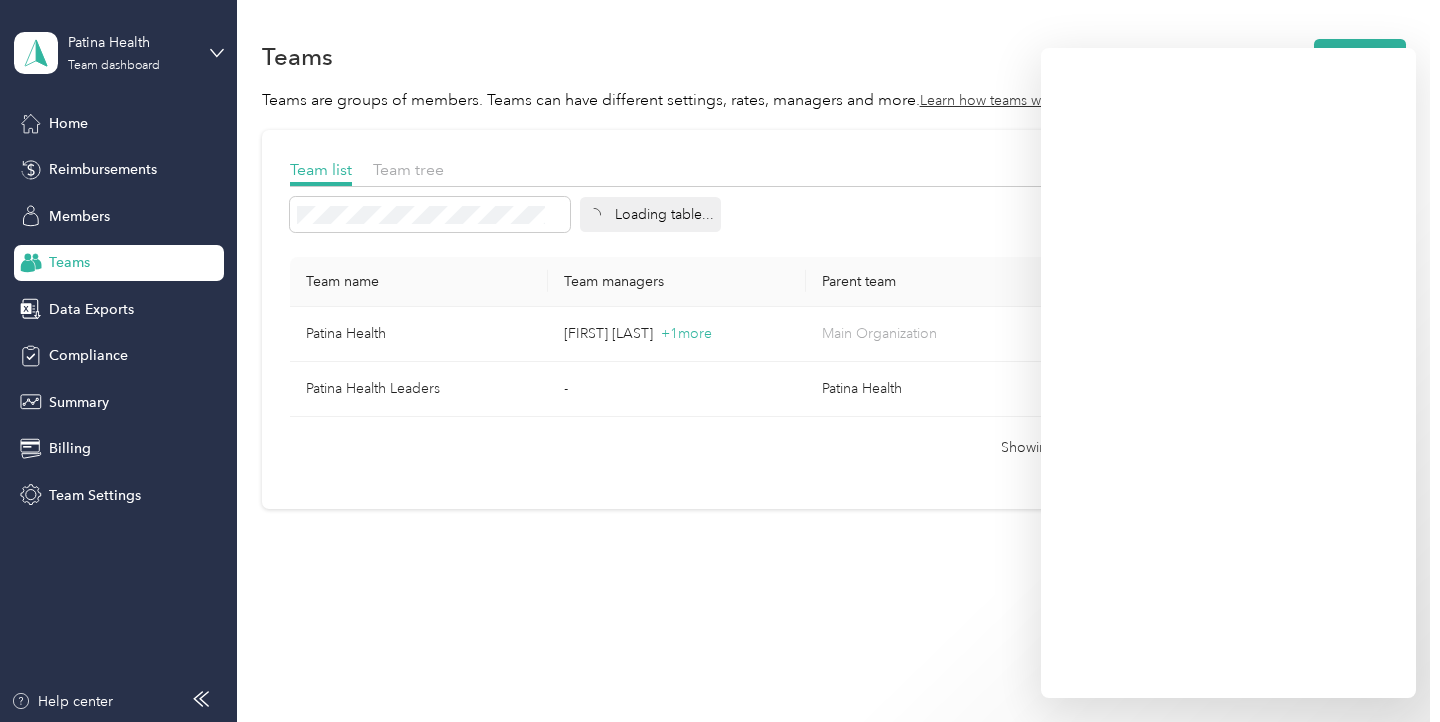 click on "Teams New team Teams are groups of members. Teams can have different settings, rates, managers and more.  Learn how teams work. Team list Team tree   Loading table... Team name Team managers Parent team         Patina Health Michelle Lu    +  1  more Main Organization Team profile View members Patina Health Leaders - Patina Health Team profile View members Showing 2 out of 2 1 50 / page" at bounding box center [833, 314] 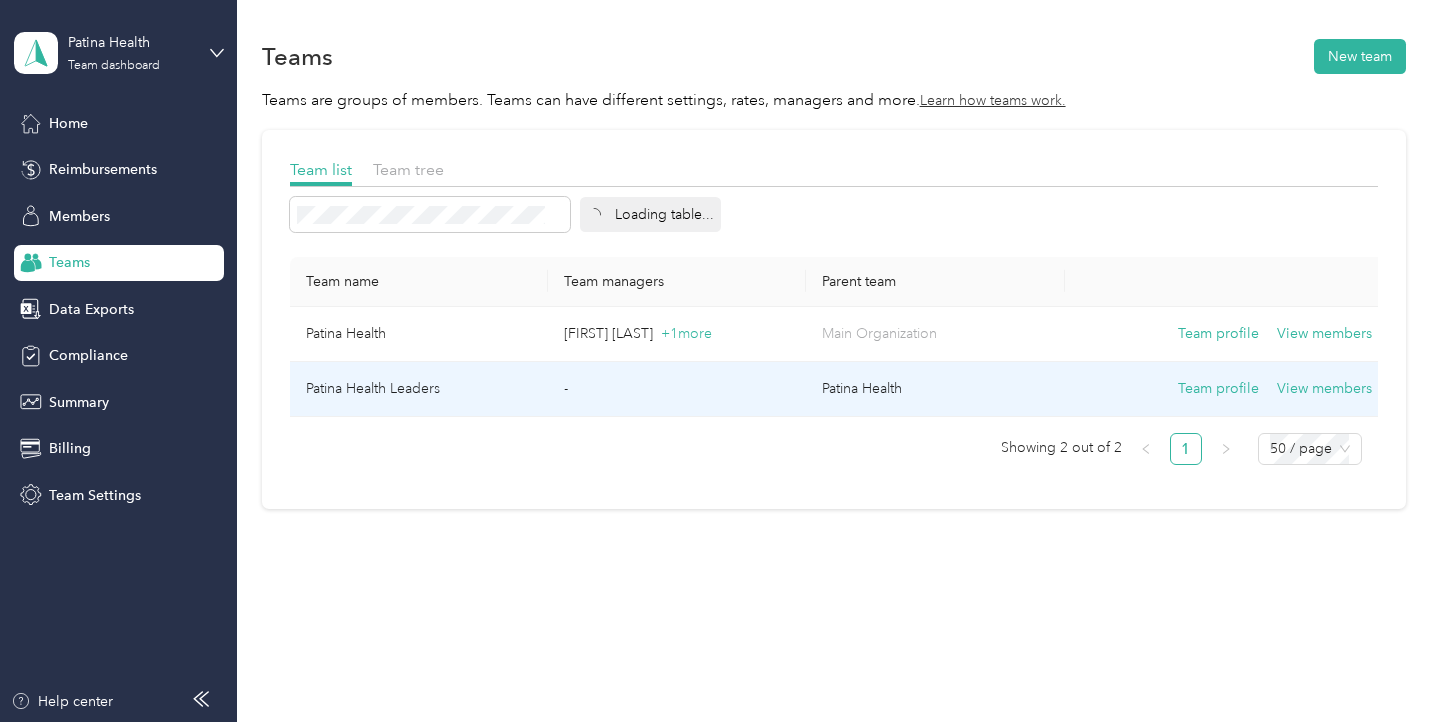 click on "Team profile View members" at bounding box center (1226, 389) 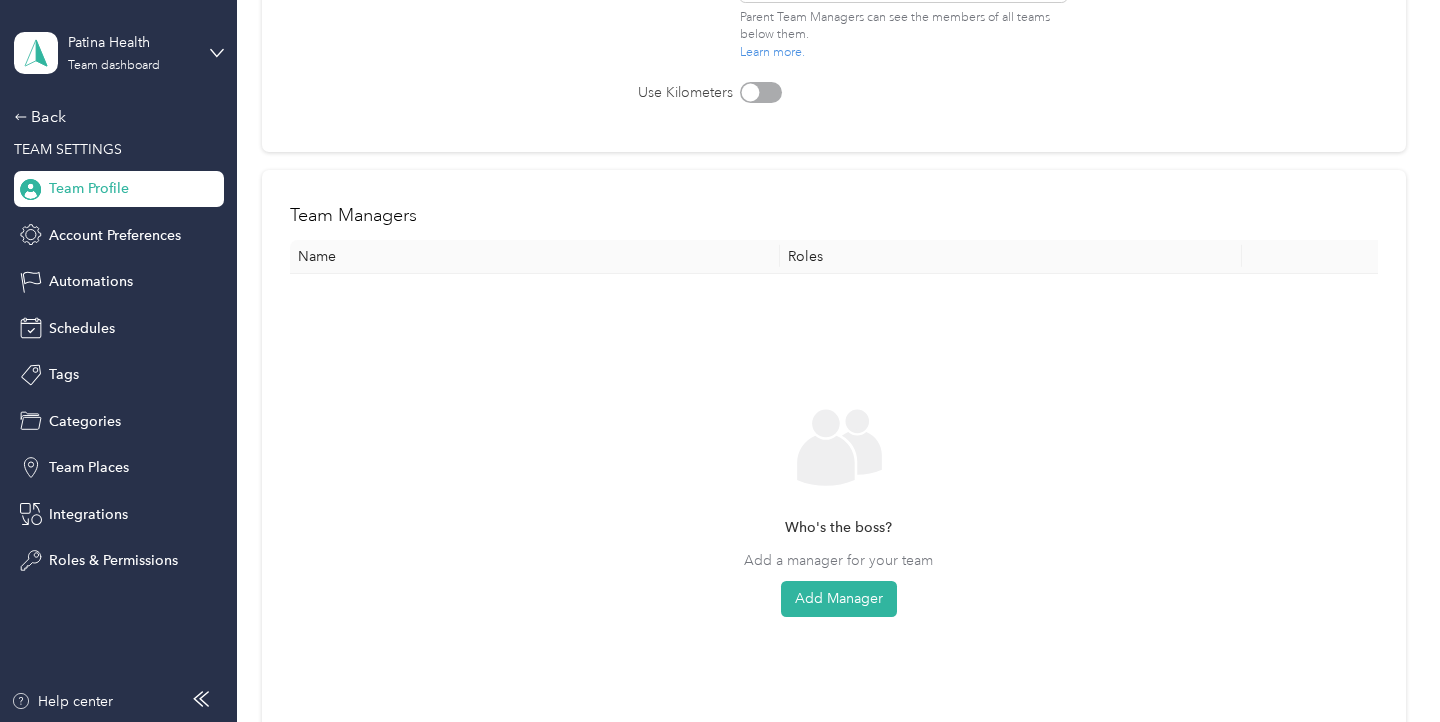 scroll, scrollTop: 401, scrollLeft: 0, axis: vertical 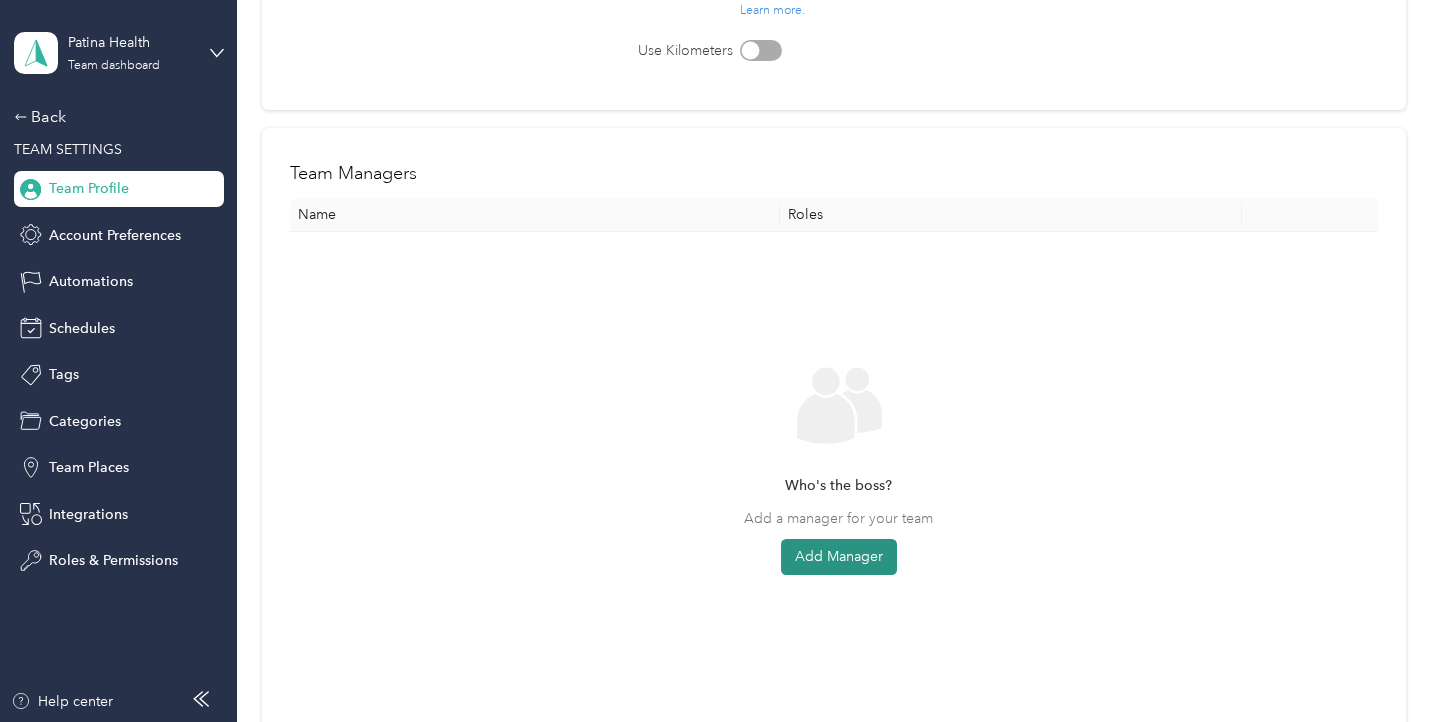 click on "Add Manager" at bounding box center [839, 557] 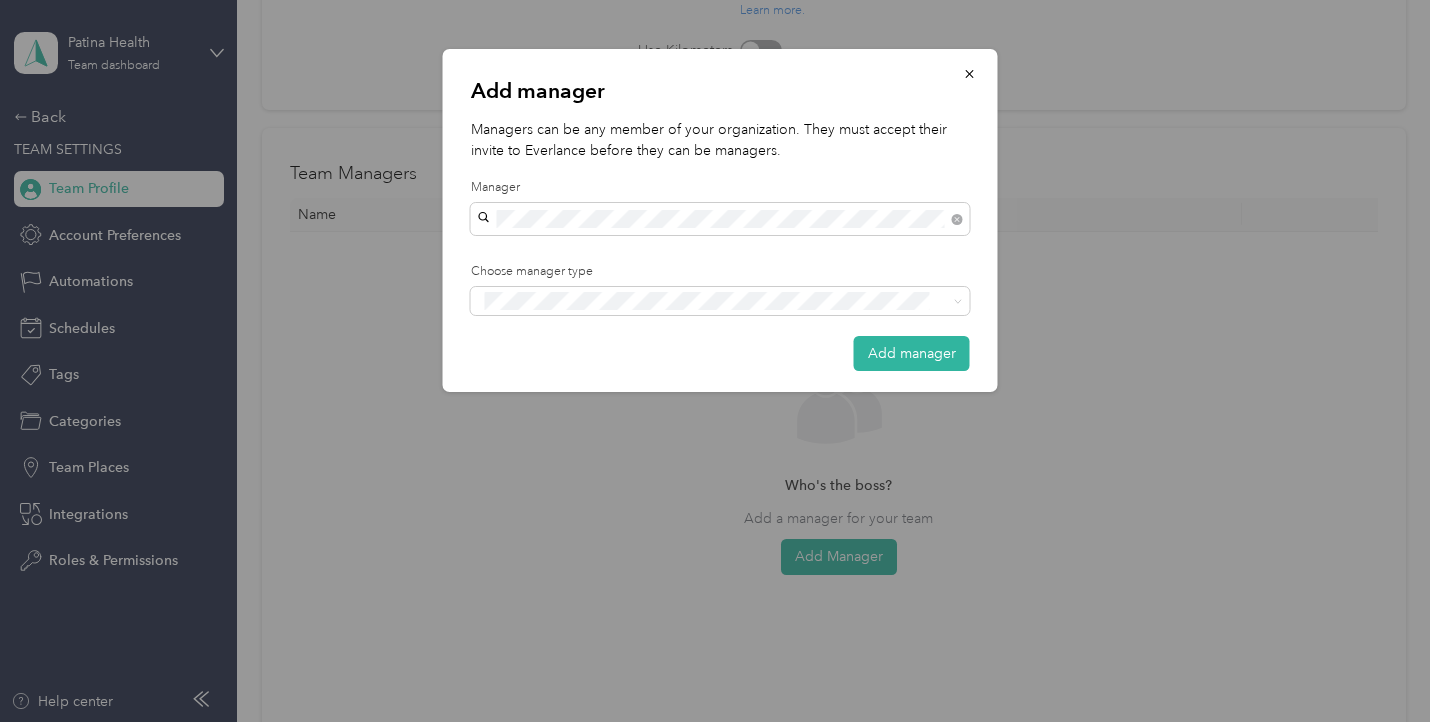 click on "[FIRST] [LAST]" at bounding box center (529, 254) 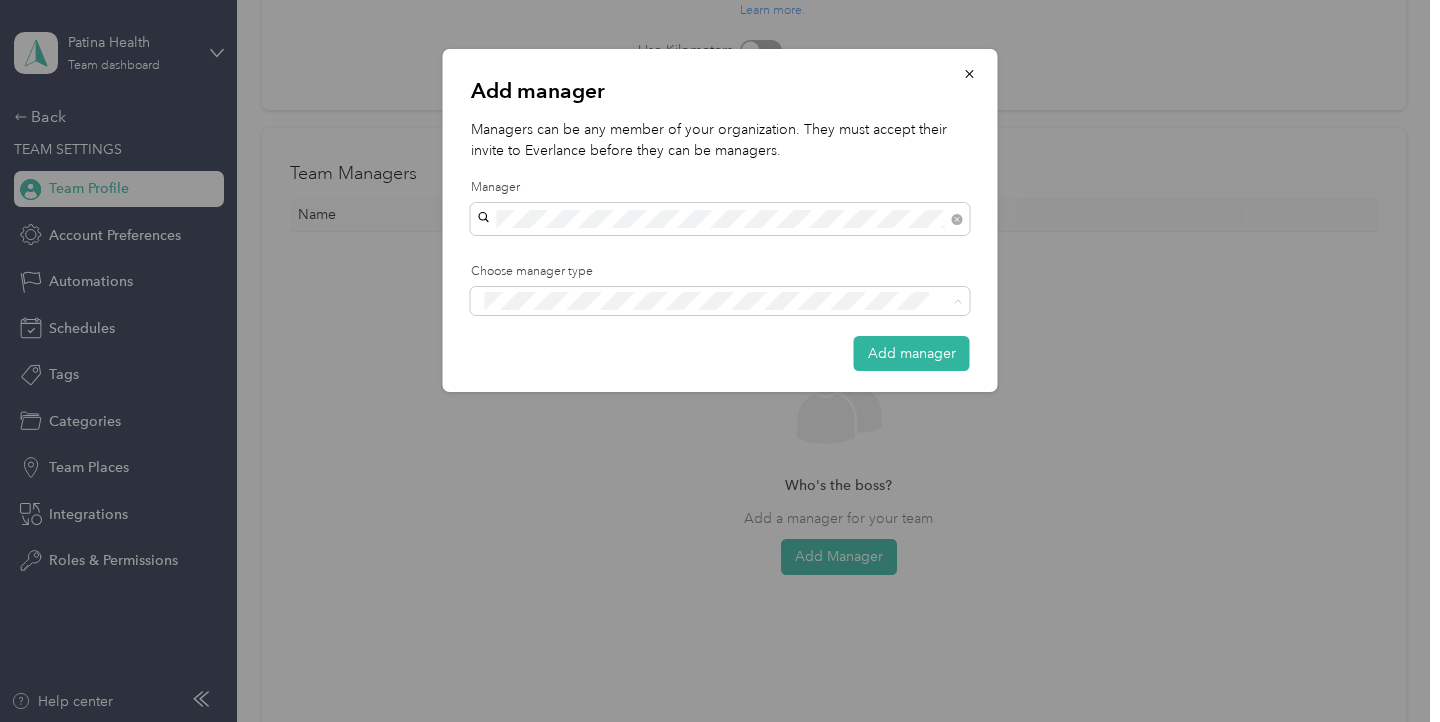 click on "Manager" at bounding box center (524, 375) 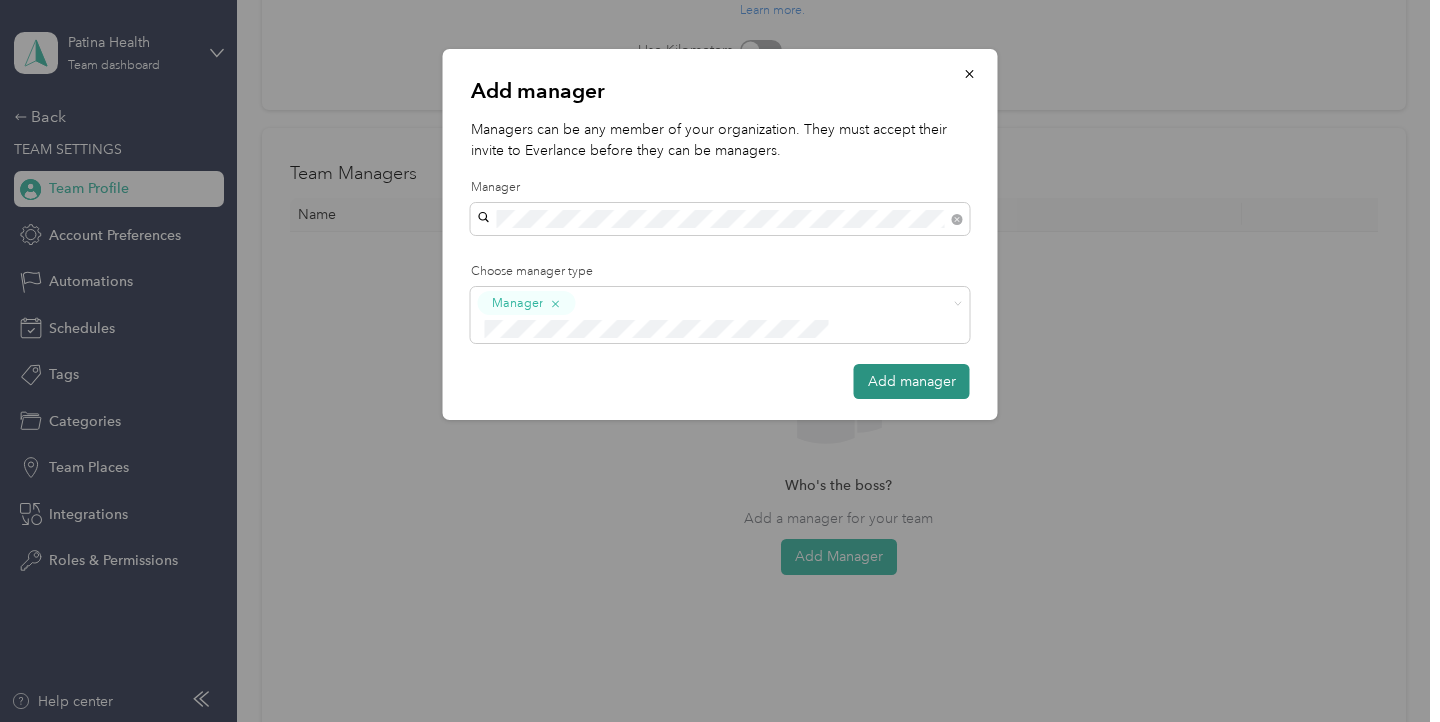 click on "Add manager" at bounding box center (912, 381) 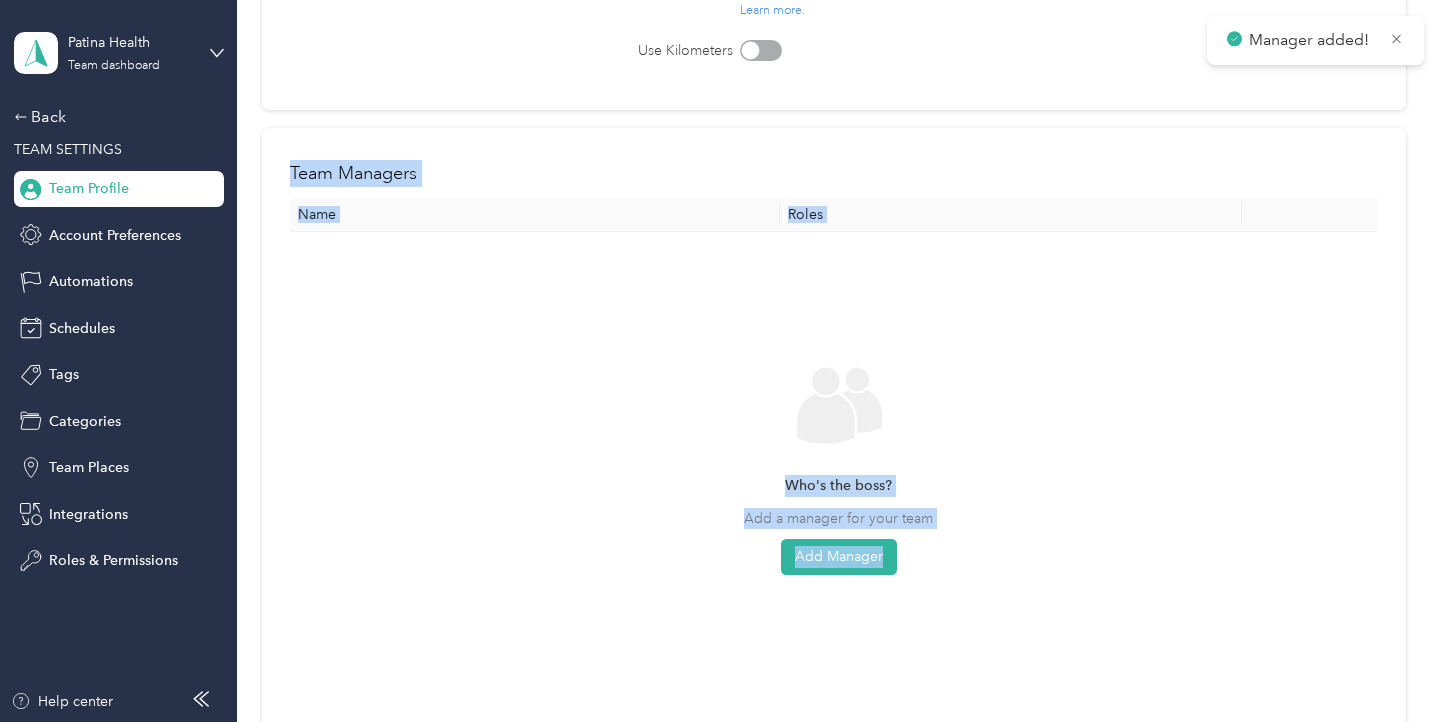 click on "Team Profile Save Team Name   * Your team name will appear in members’ accounts when classifying trips and transactions. Parent team   Parent Team Managers can see the members of all teams below them.  Learn more. Use Kilometers" at bounding box center [834, -73] 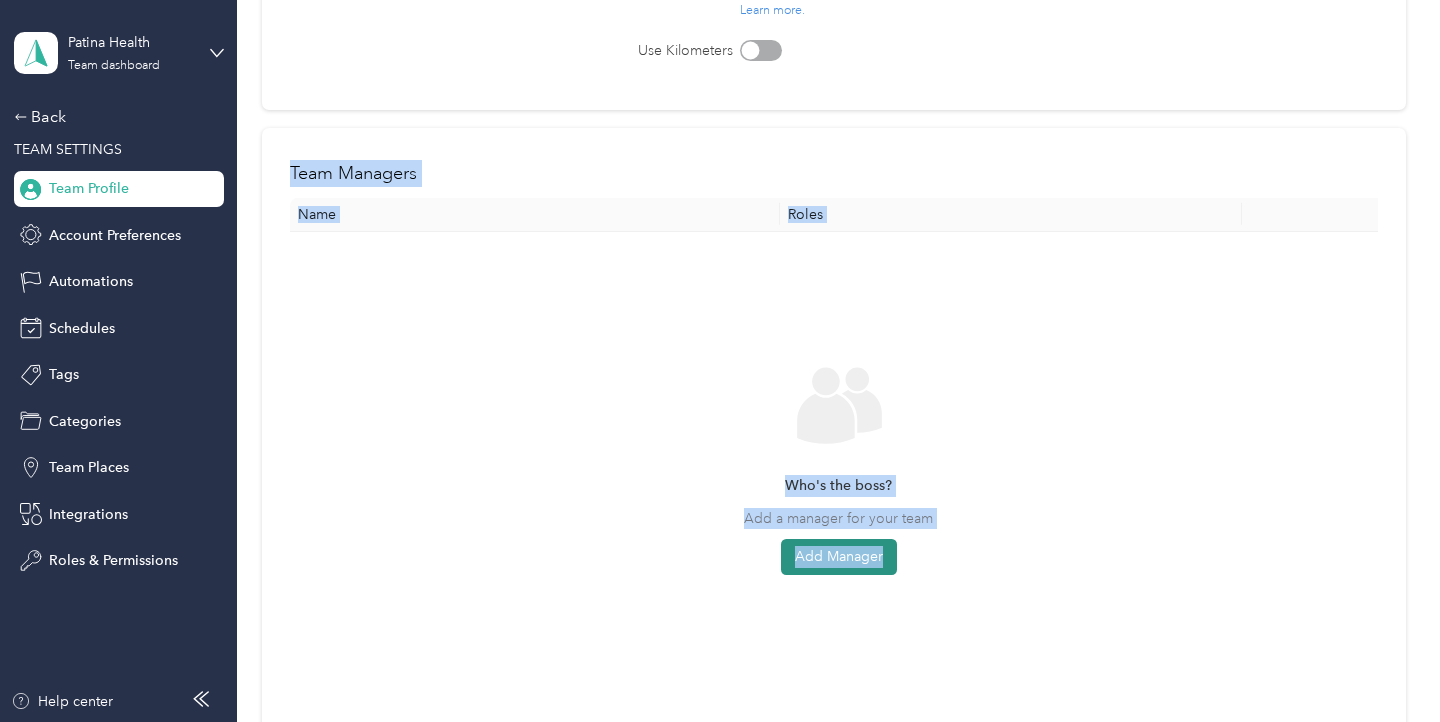 click on "Add Manager" at bounding box center (839, 557) 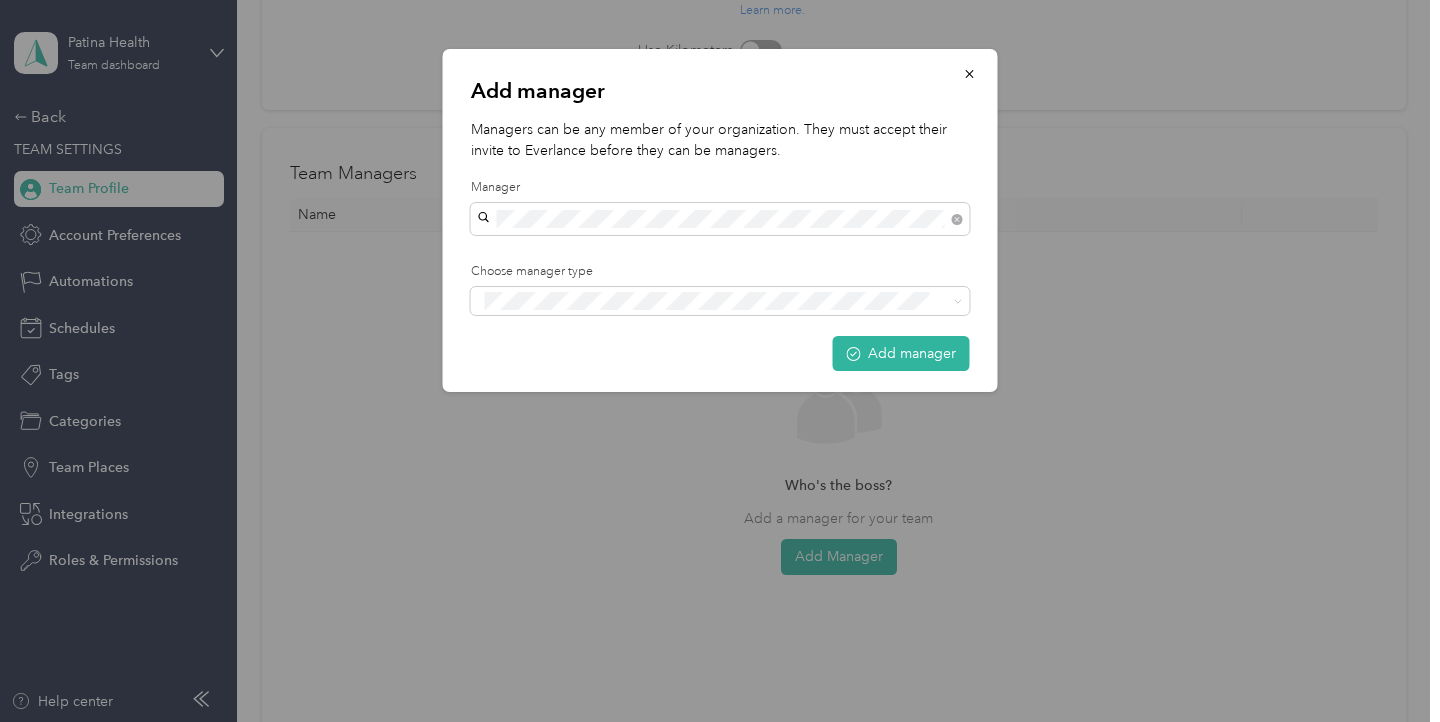 click on "[FIRST] [LAST]" at bounding box center [529, 251] 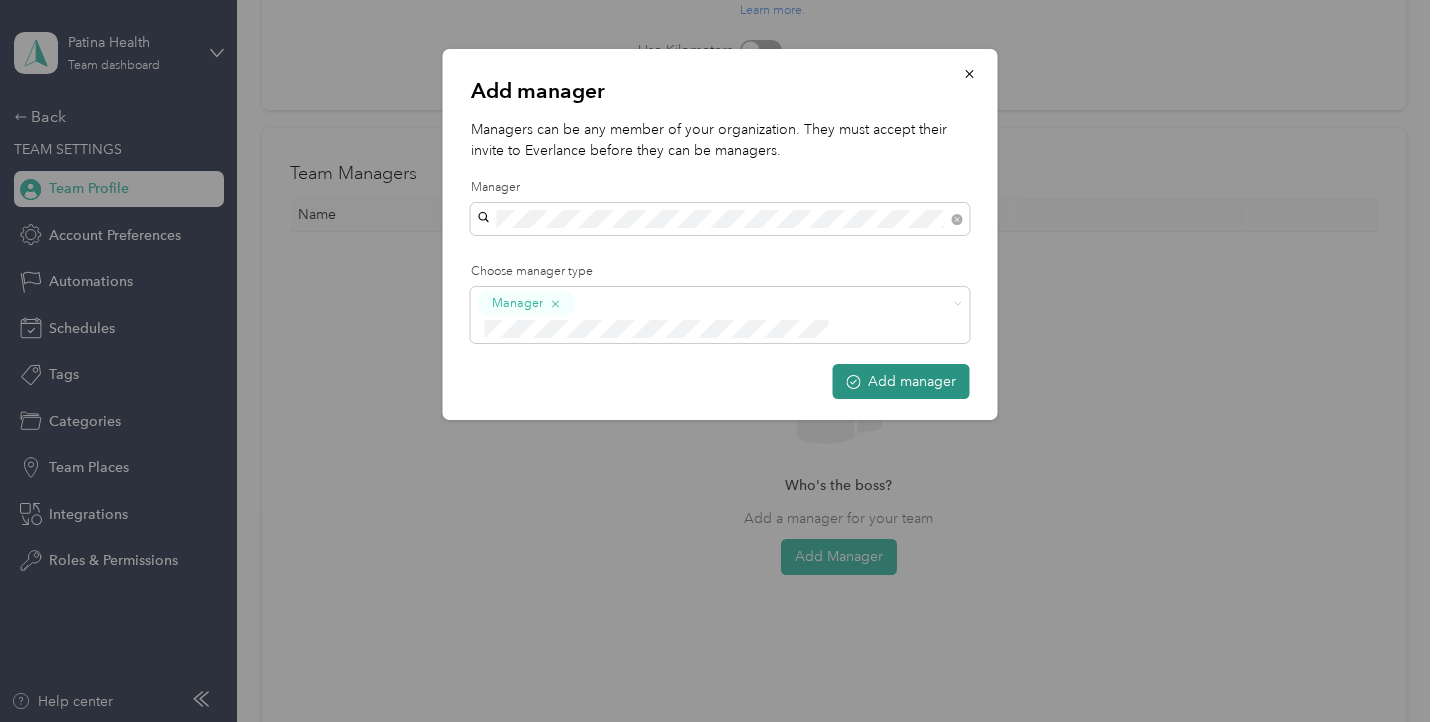 click on "Add manager" at bounding box center [901, 381] 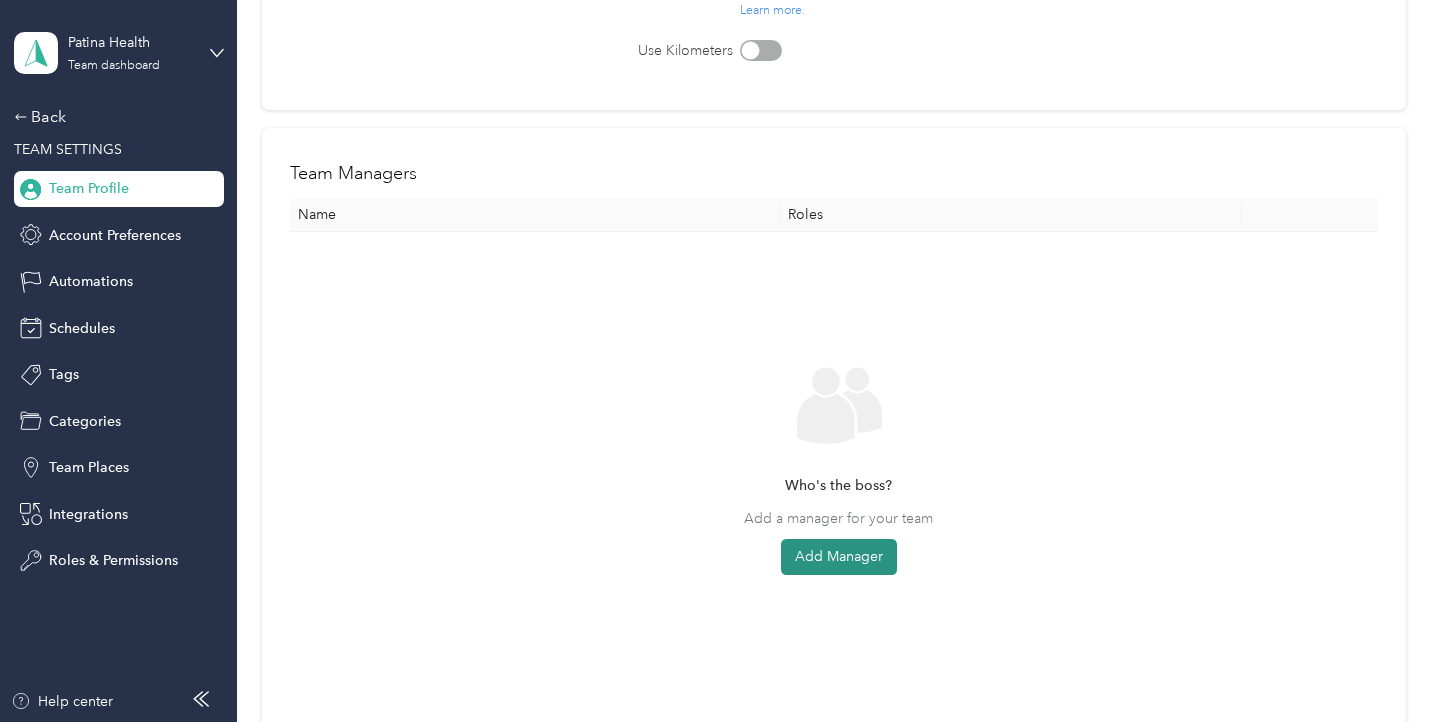 click on "Add Manager" at bounding box center (839, 557) 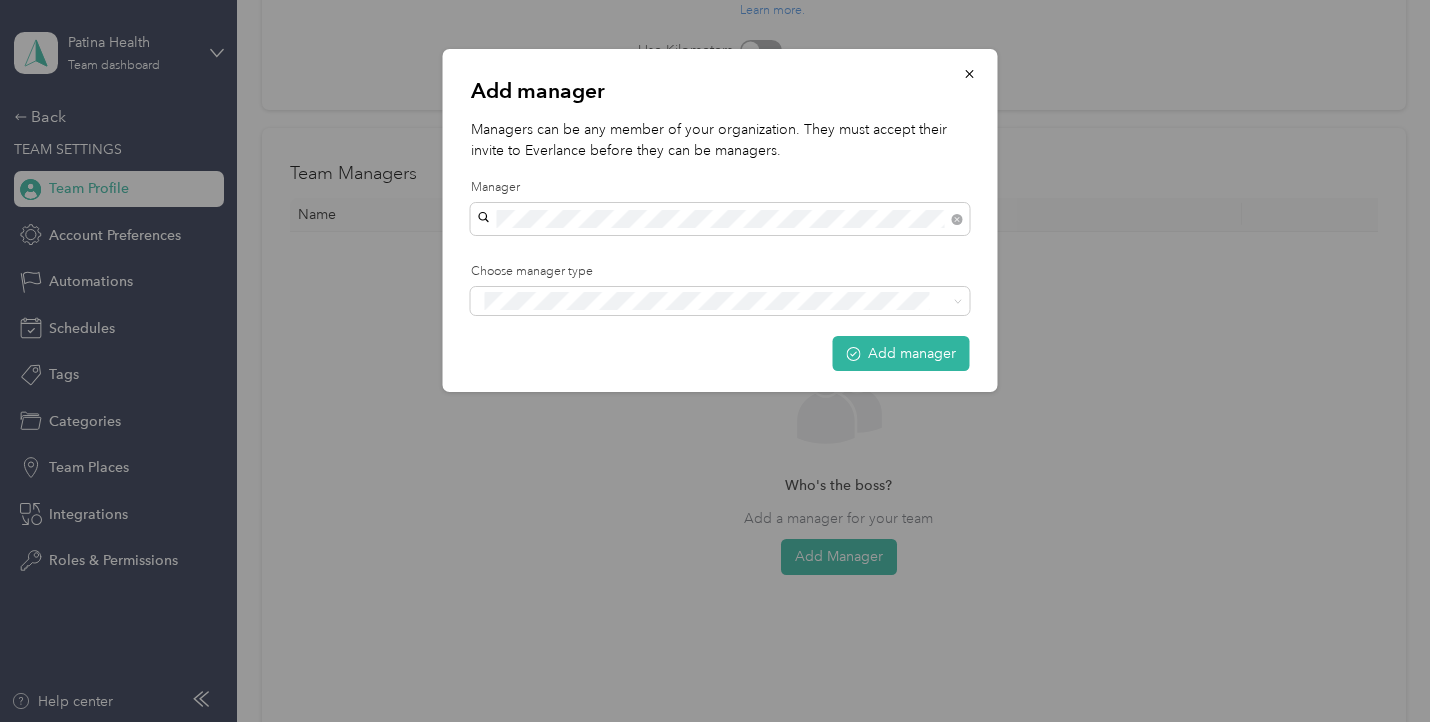 click on "[FIRST] [LAST]" at bounding box center [720, 254] 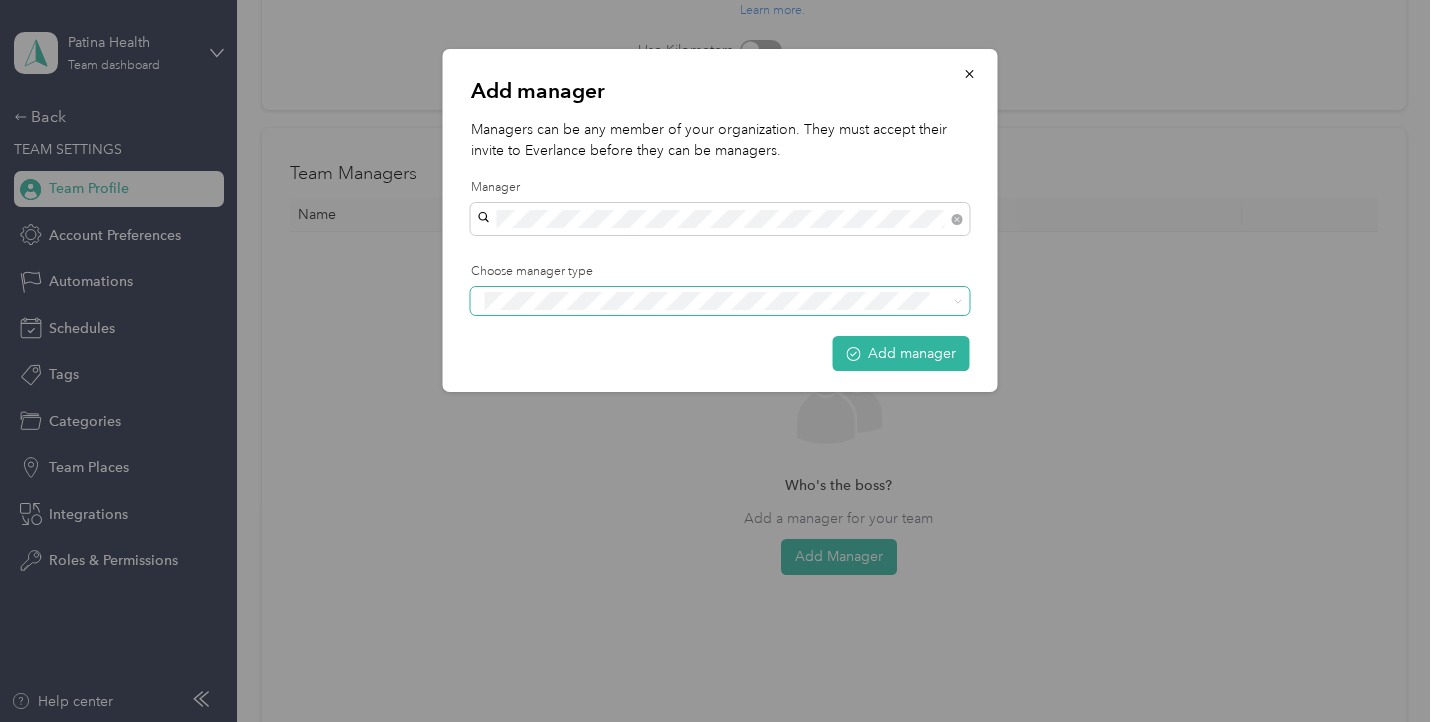 click at bounding box center [707, 301] 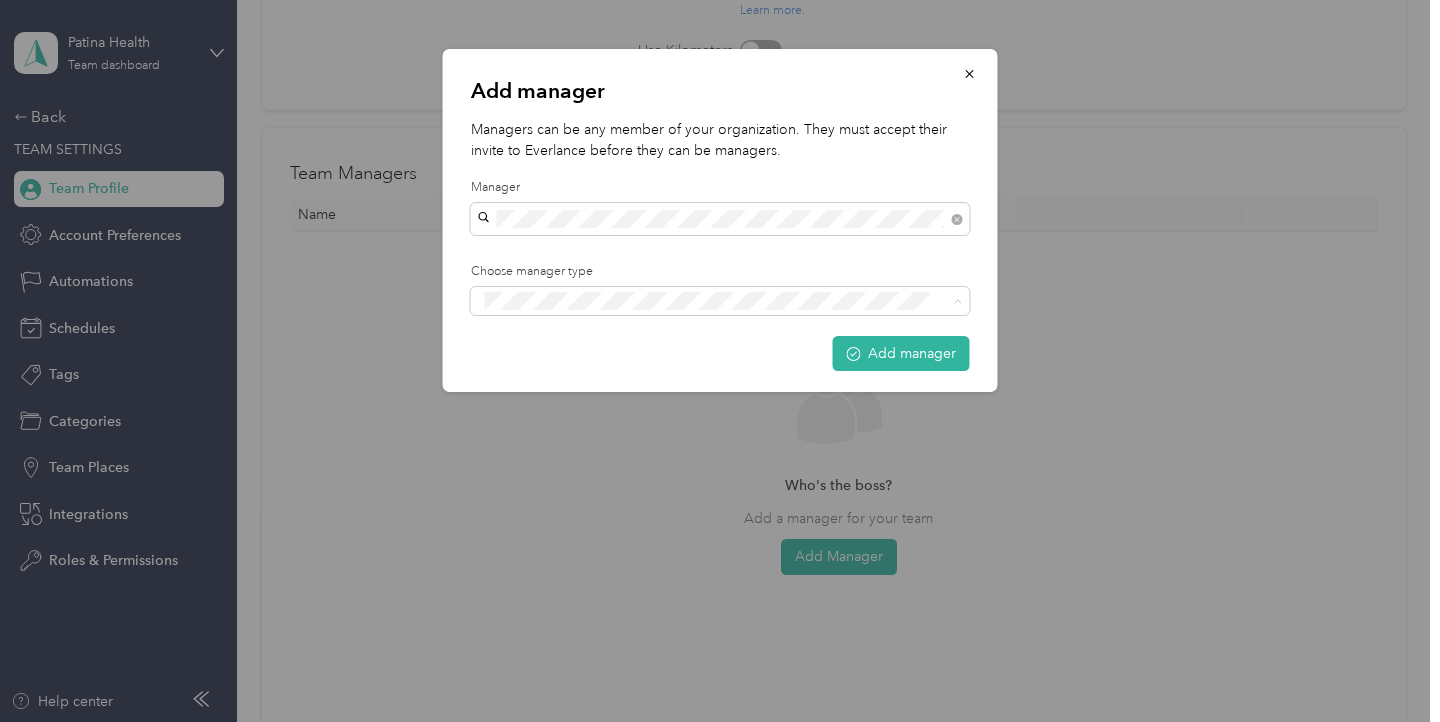 click on "Manager" at bounding box center (720, 375) 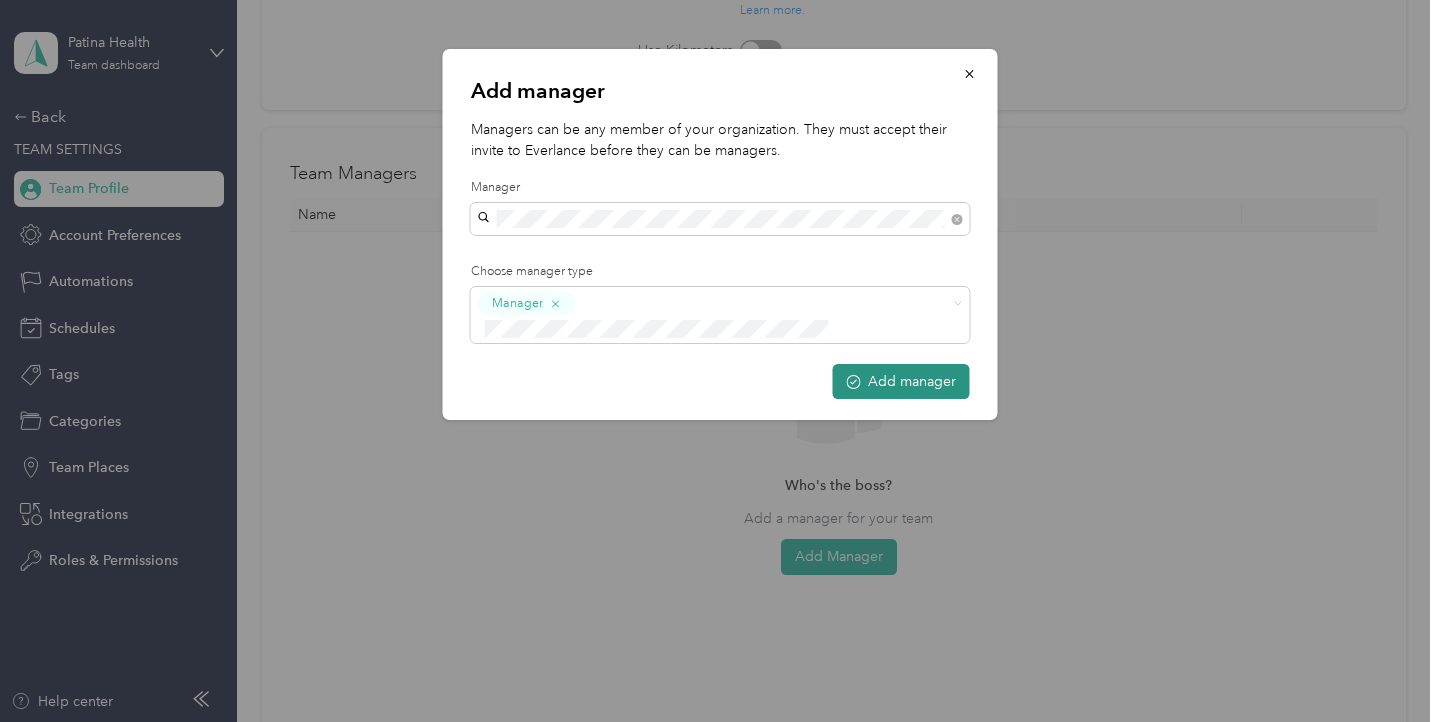 click on "Add manager" at bounding box center (901, 381) 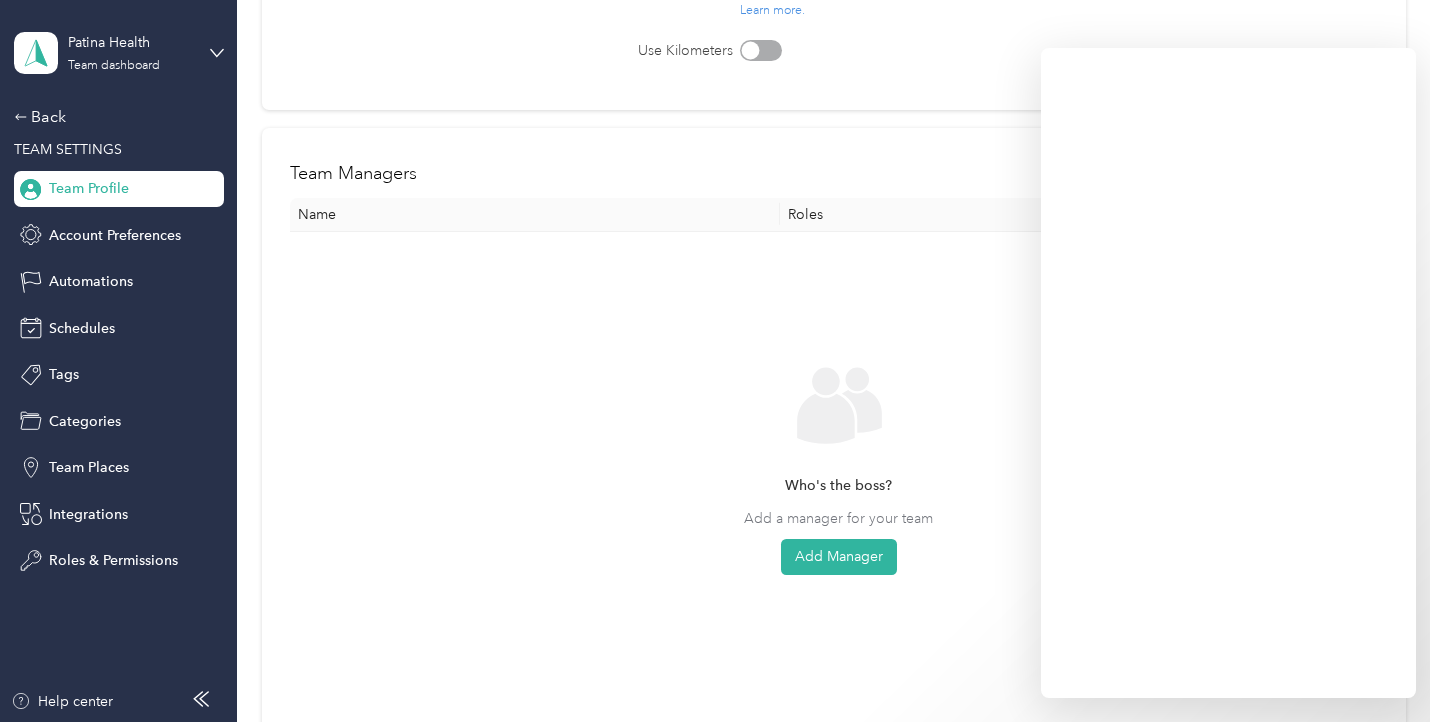 click on "Who's the boss? Add a manager for your team Add Manager" at bounding box center [839, 486] 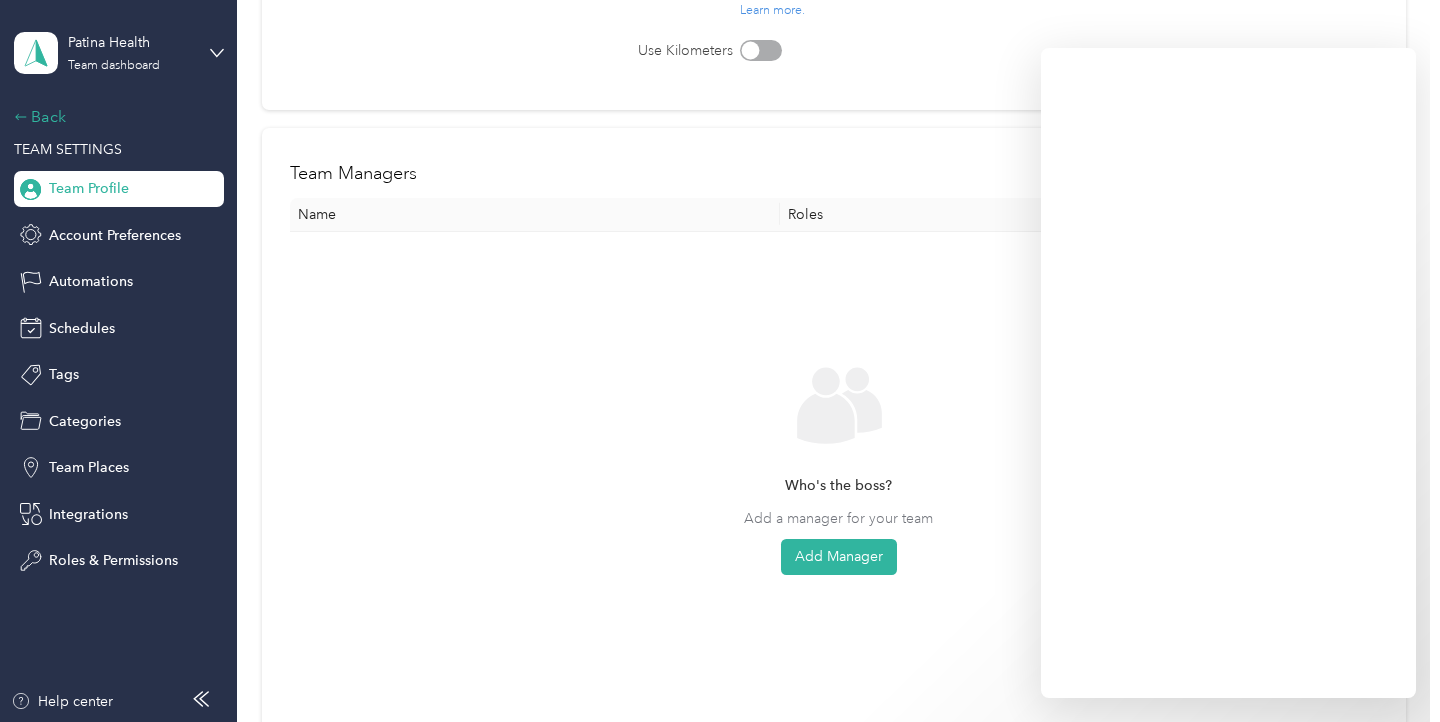click on "Back" at bounding box center [114, 117] 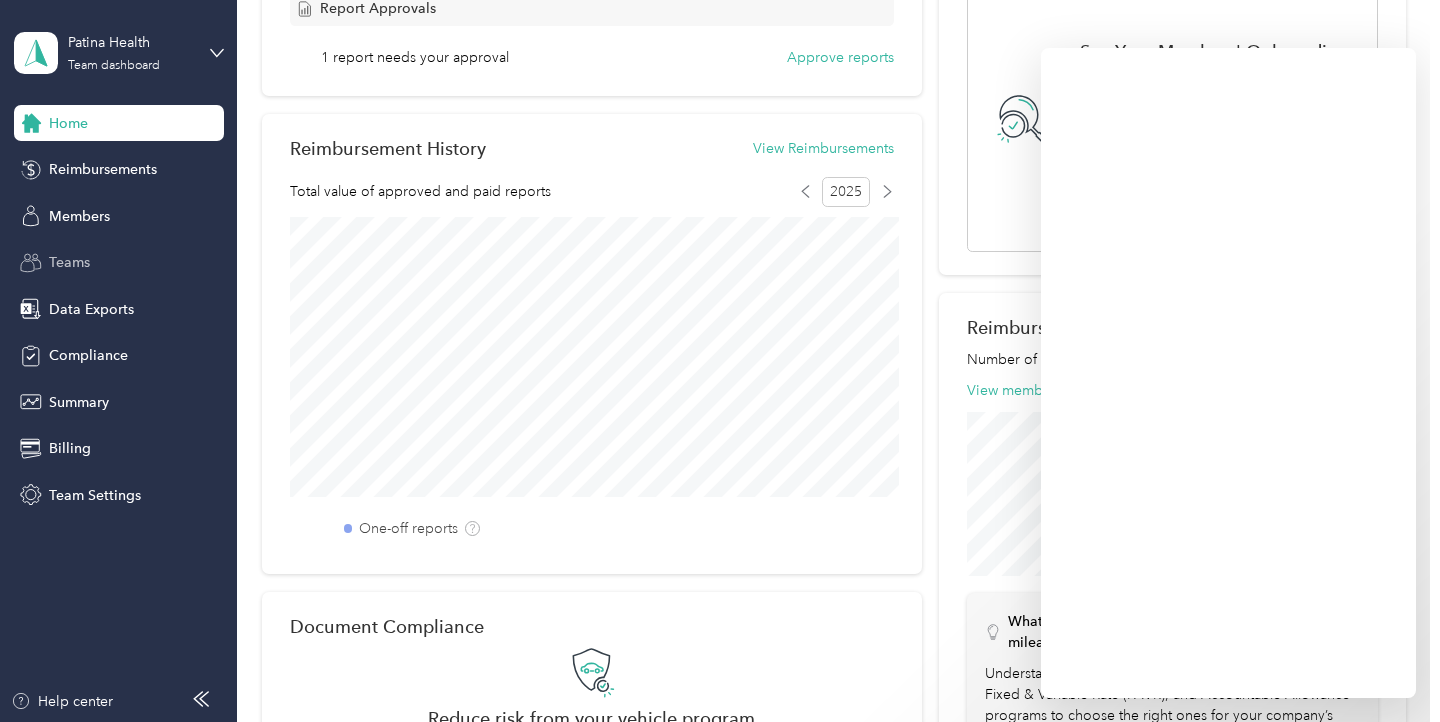 click on "Teams" at bounding box center [69, 262] 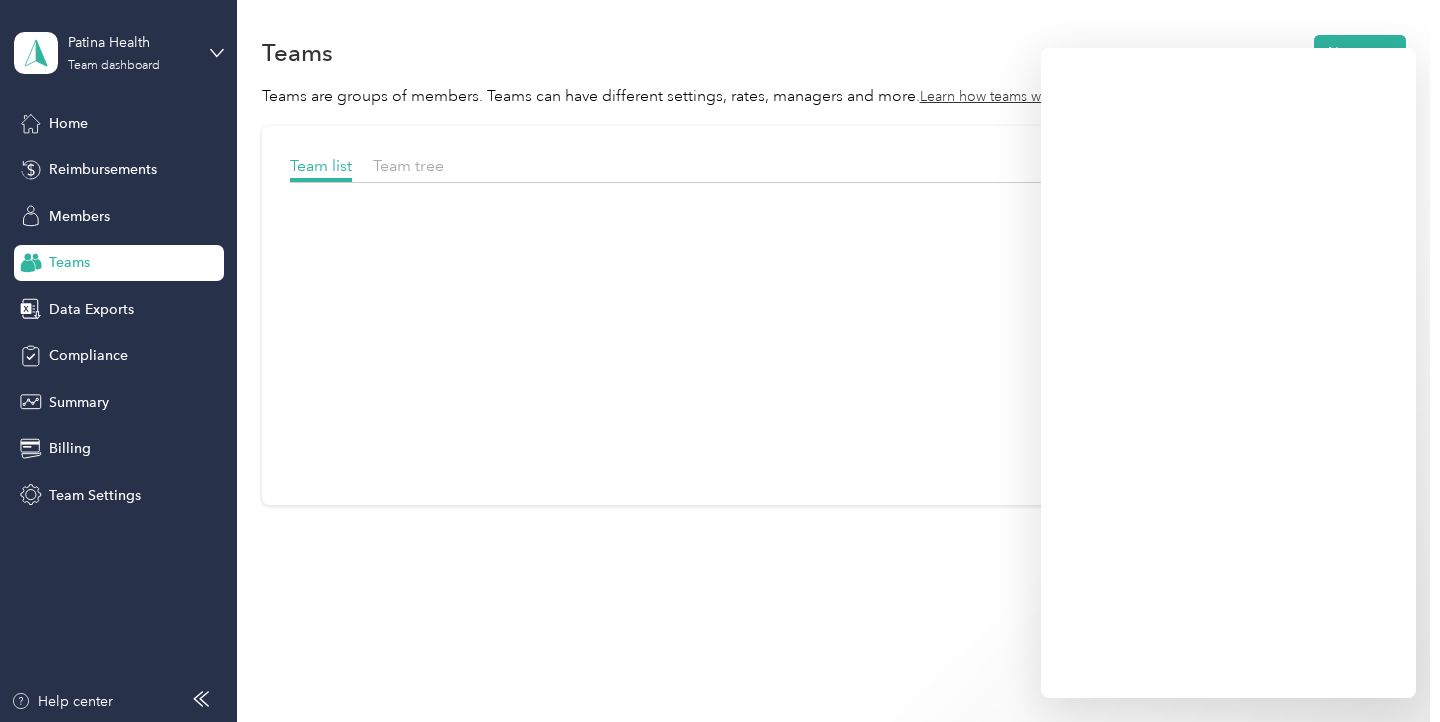 scroll, scrollTop: 3, scrollLeft: 0, axis: vertical 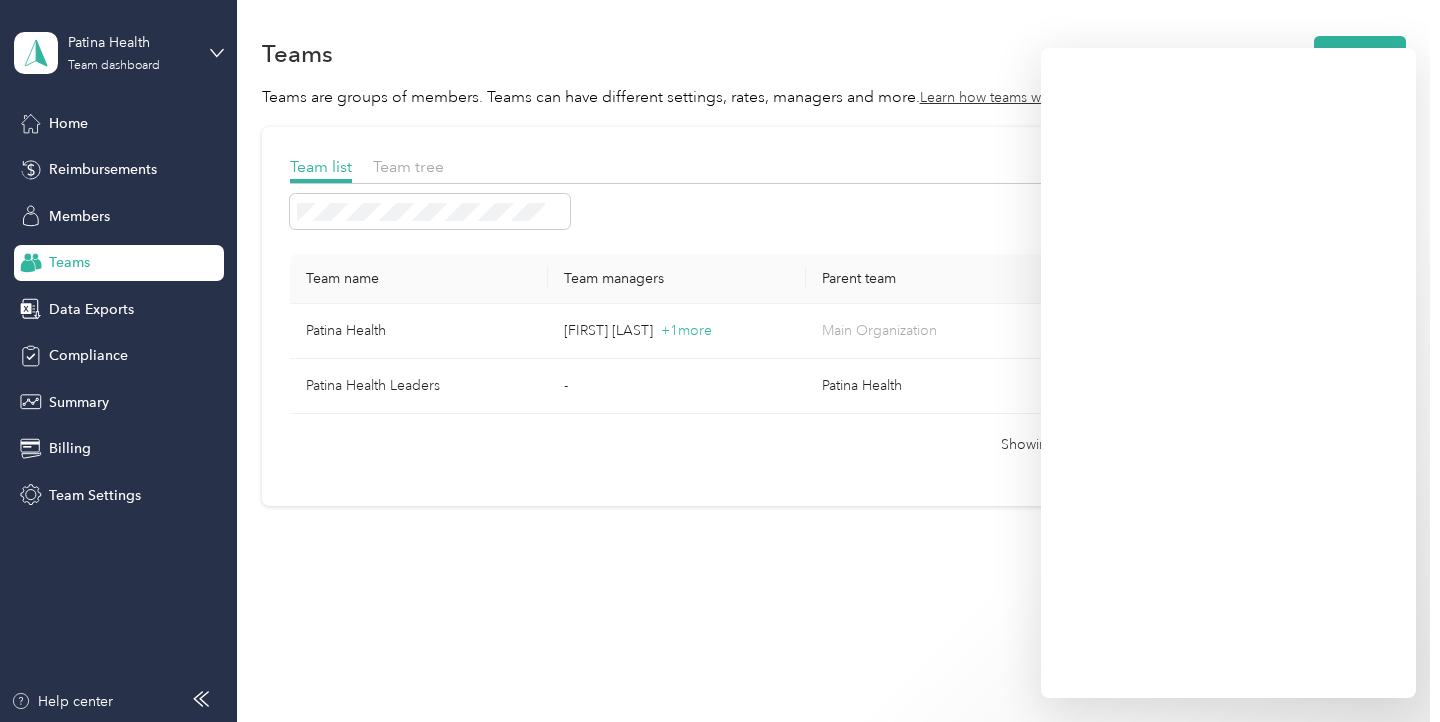 click on "Teams New team Teams are groups of members. Teams can have different settings, rates, managers and more.  Learn how teams work. Team list Team tree Team name Team managers Parent team         Patina Health Michelle Lu    +  1  more Main Organization Team profile View members Patina Health Leaders - Patina Health Team profile View members Showing 2 out of 2 1 50 / page" at bounding box center [833, 311] 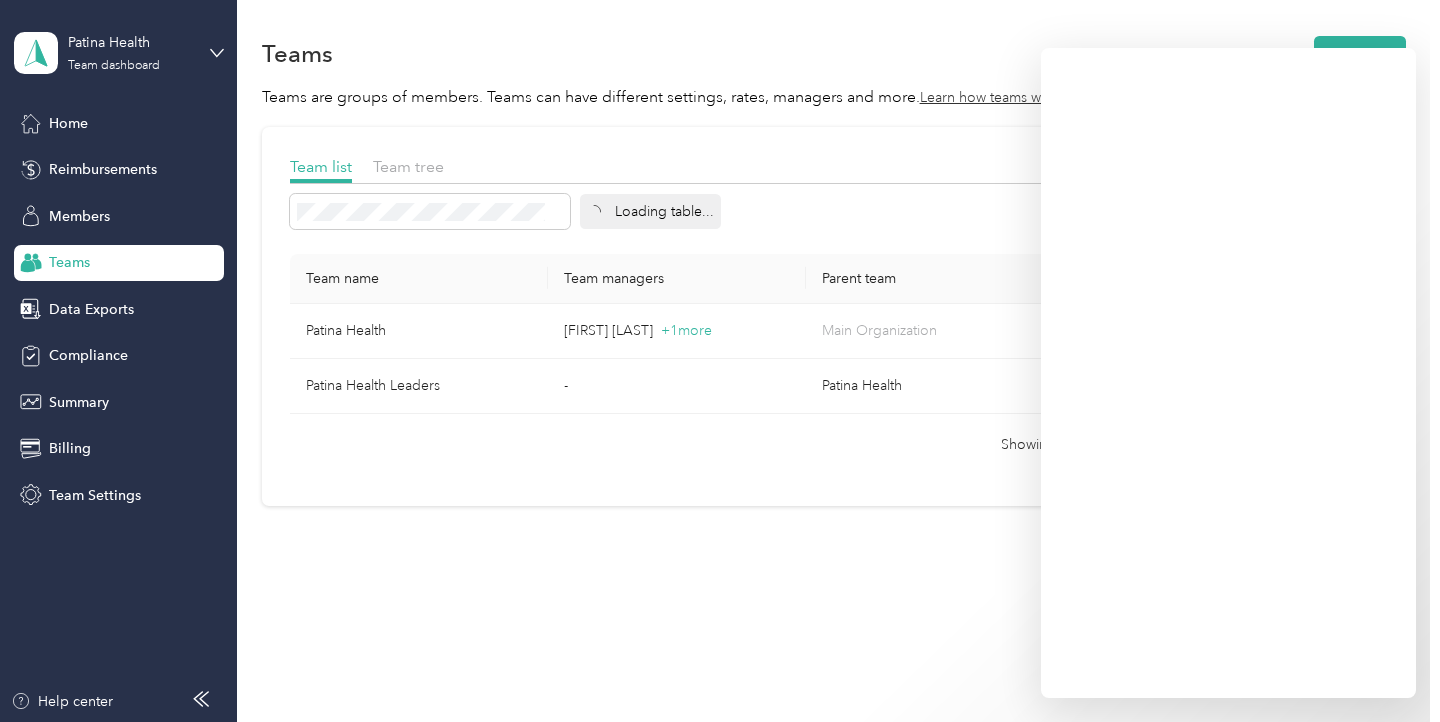 click on "Team list Team tree   Loading table... Team name Team managers Parent team         Patina Health Michelle Lu    +  1  more Main Organization Team profile View members Patina Health Leaders - Patina Health Team profile View members Showing 2 out of 2 1 50 / page" at bounding box center [834, 322] 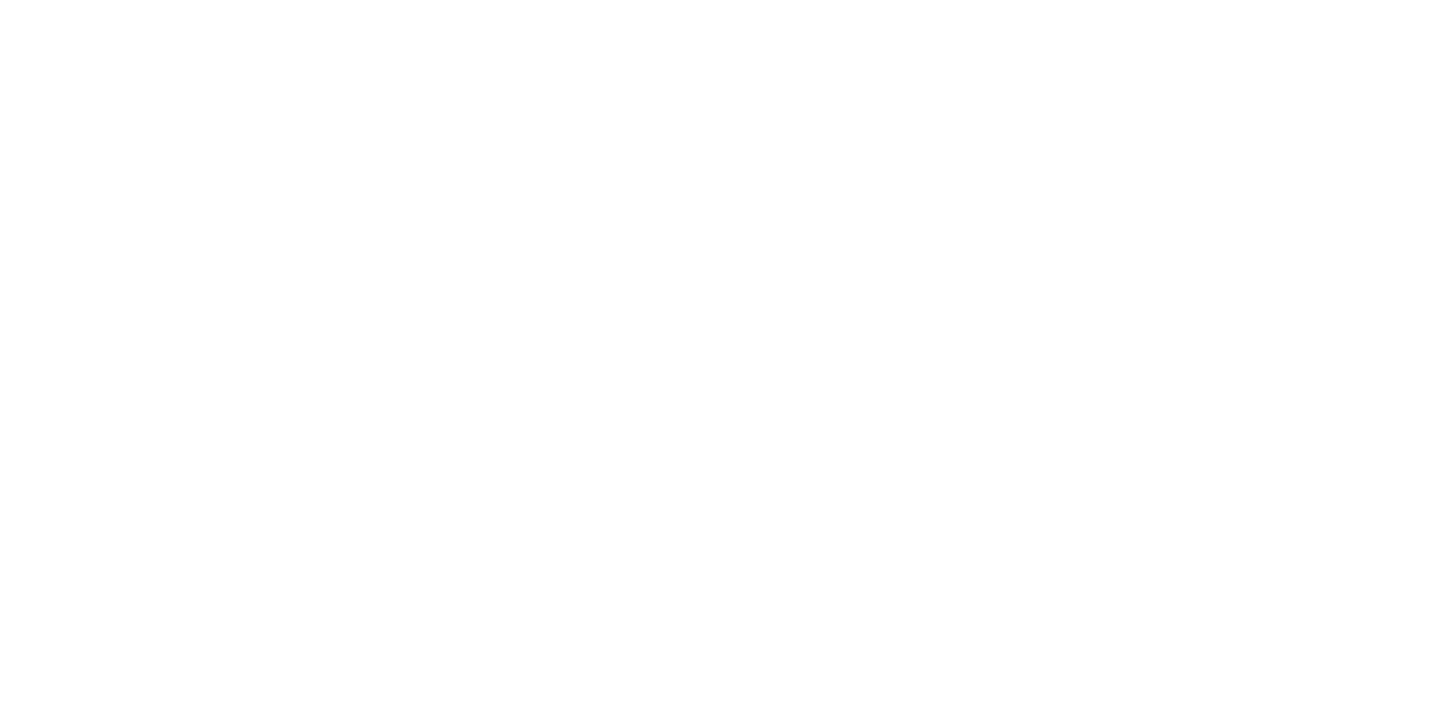 scroll, scrollTop: 0, scrollLeft: 0, axis: both 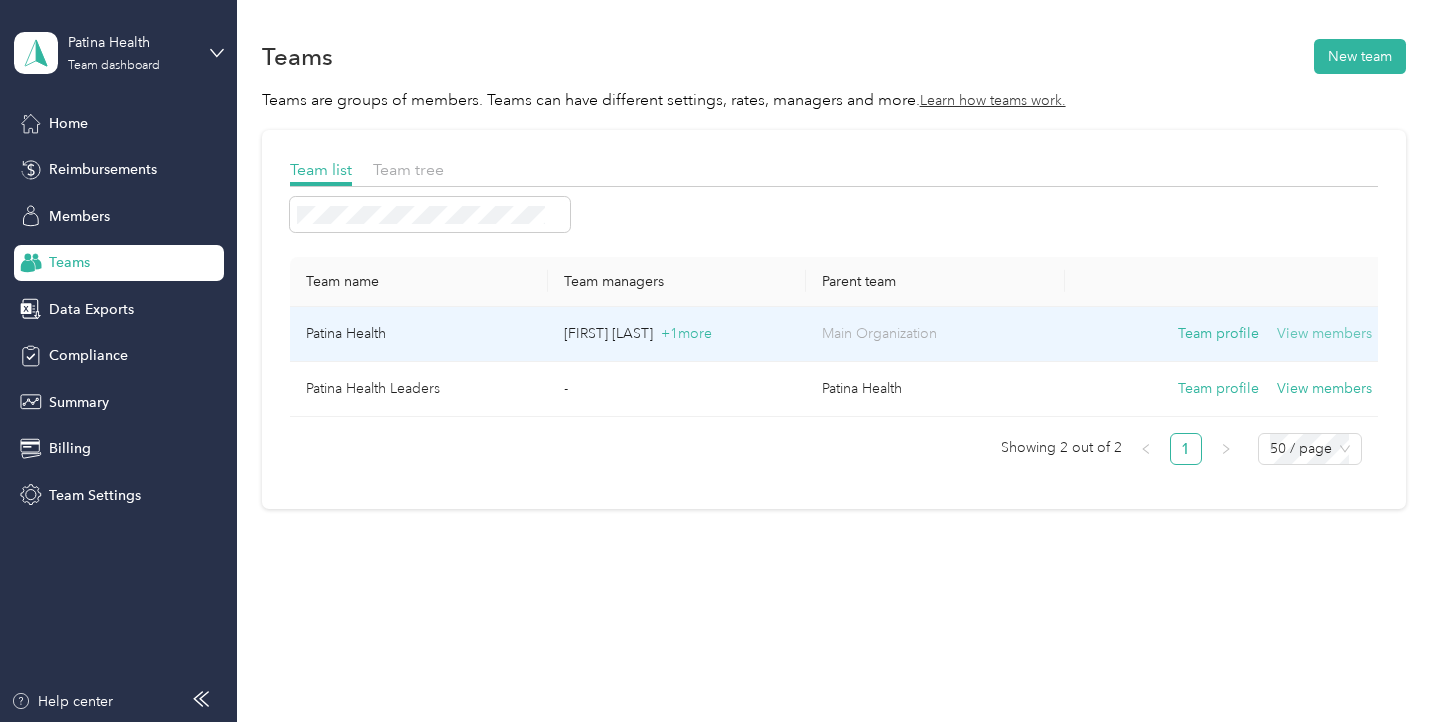 click on "View members" at bounding box center (1324, 334) 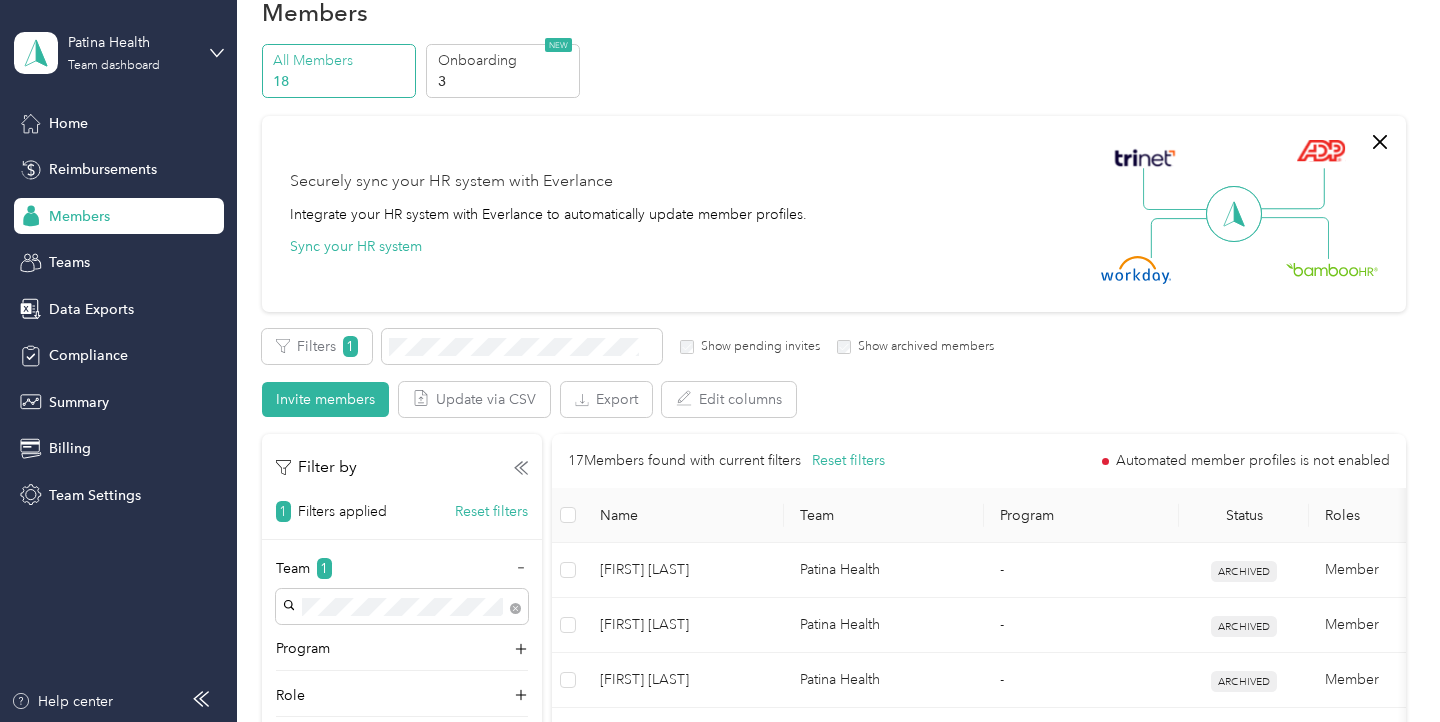 scroll, scrollTop: 0, scrollLeft: 0, axis: both 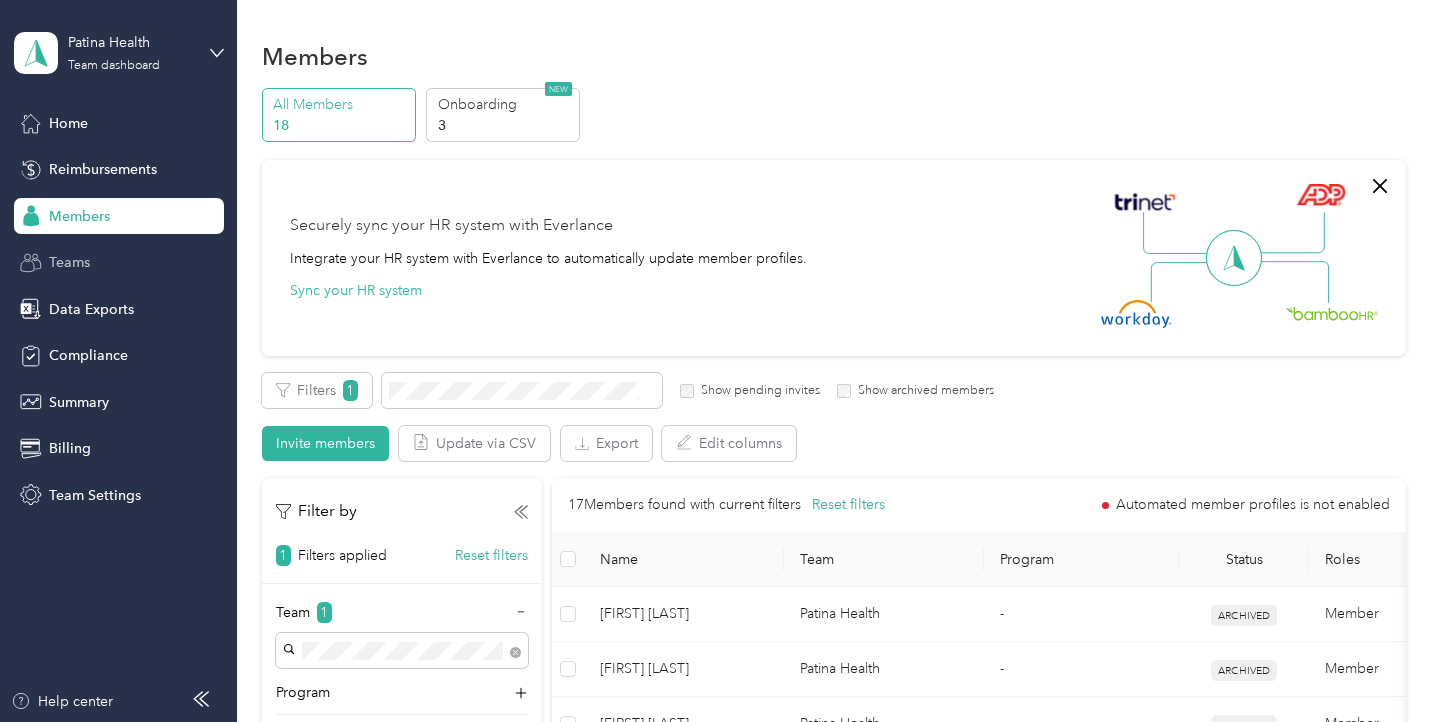 click on "Teams" at bounding box center [119, 263] 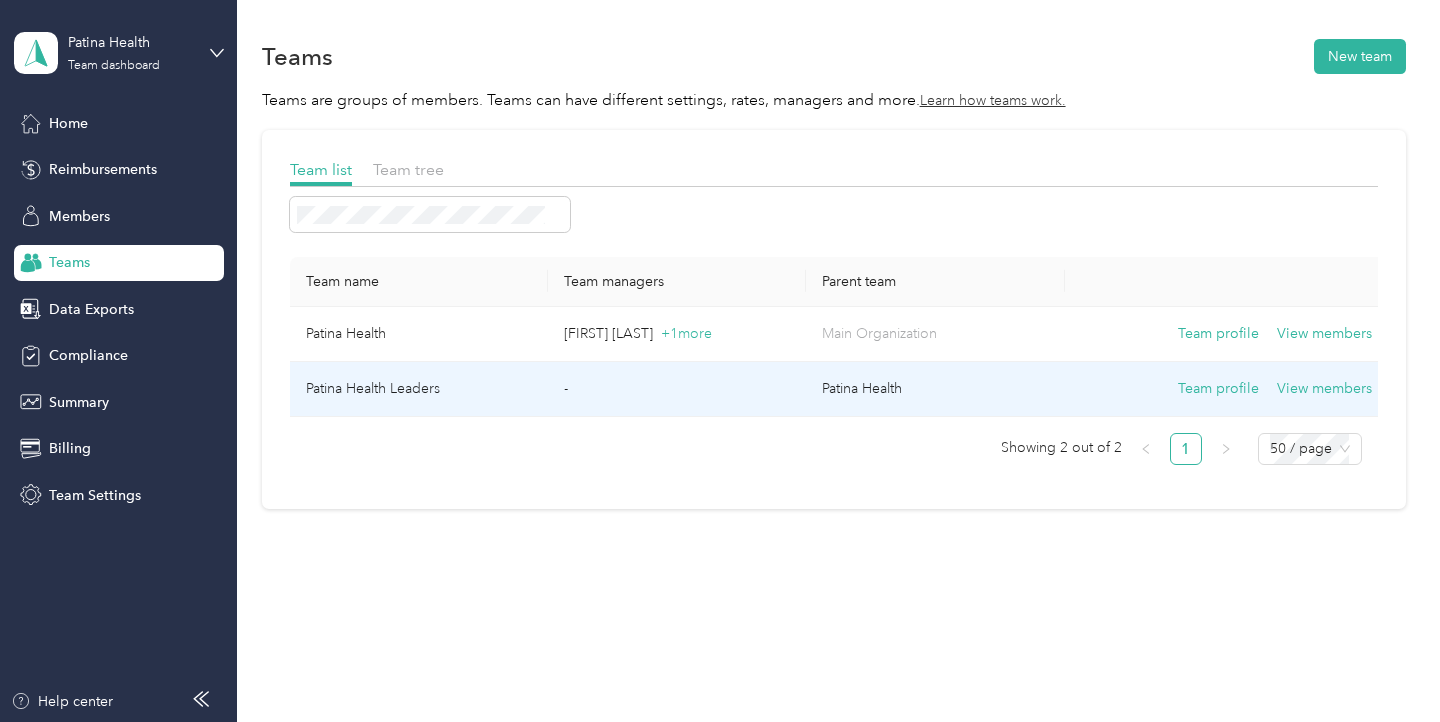 click on "Team profile View members" at bounding box center (1226, 389) 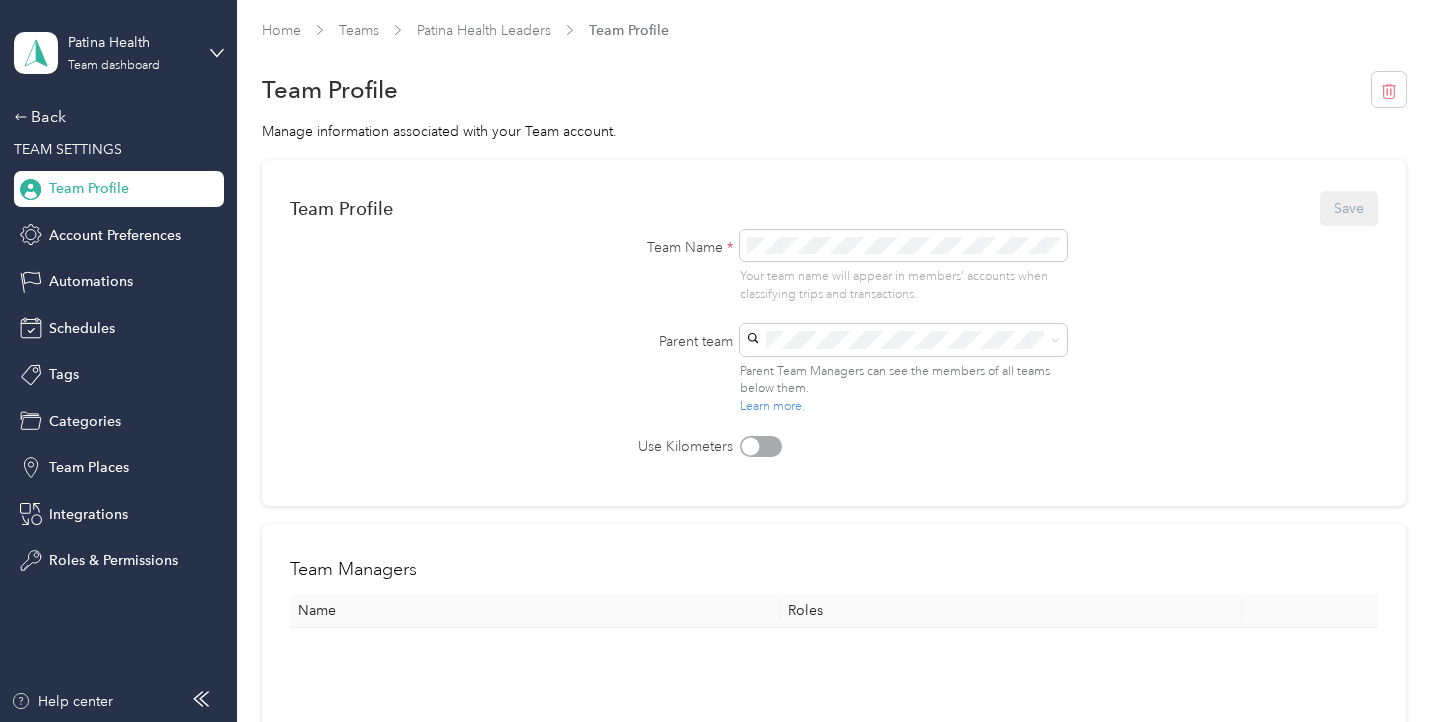 scroll, scrollTop: 0, scrollLeft: 0, axis: both 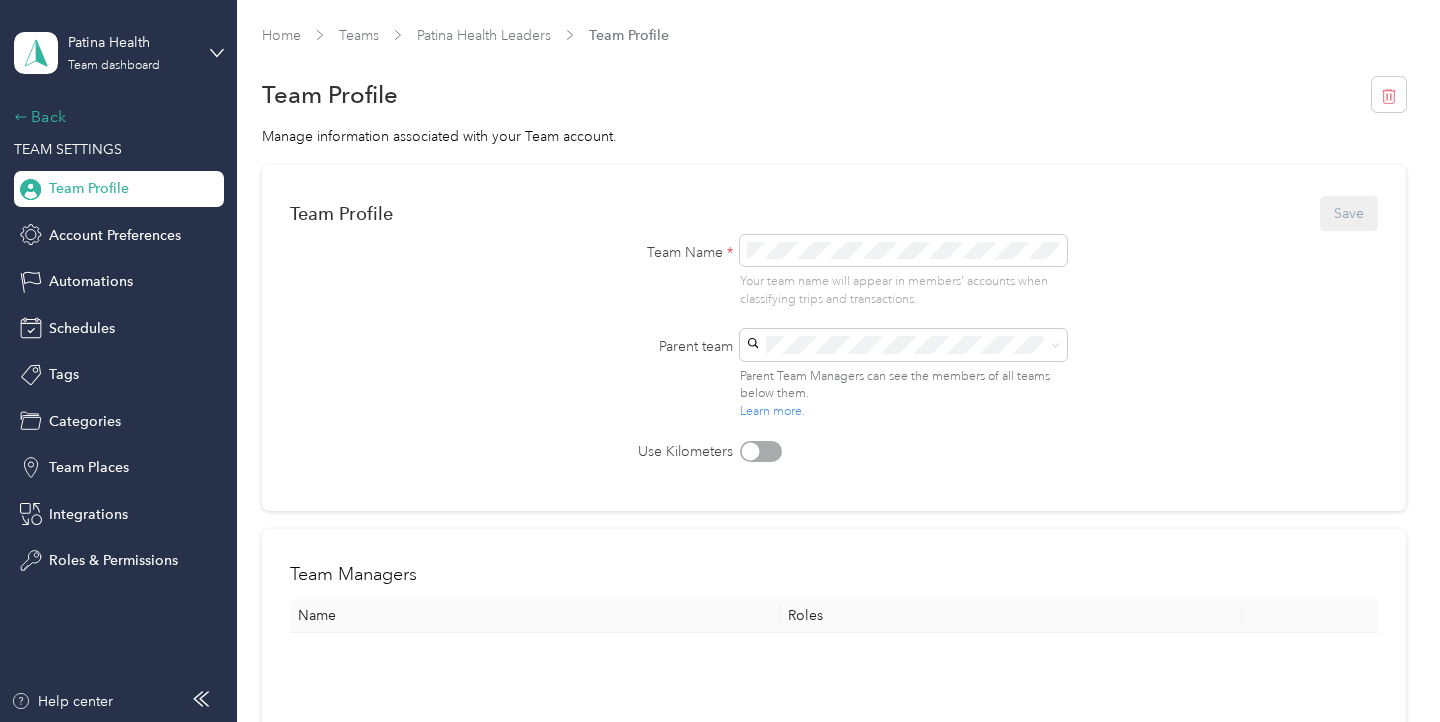 click on "Back" at bounding box center [114, 117] 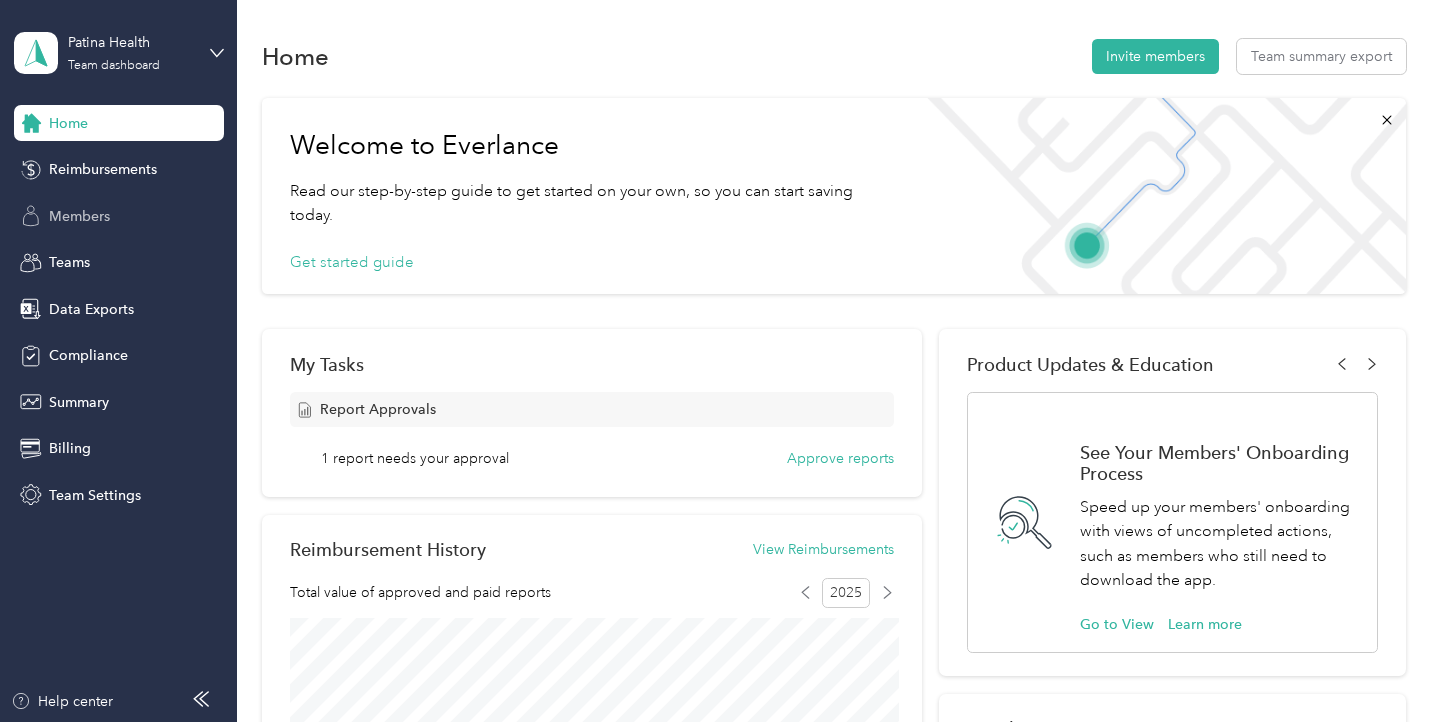 click on "Members" at bounding box center (79, 216) 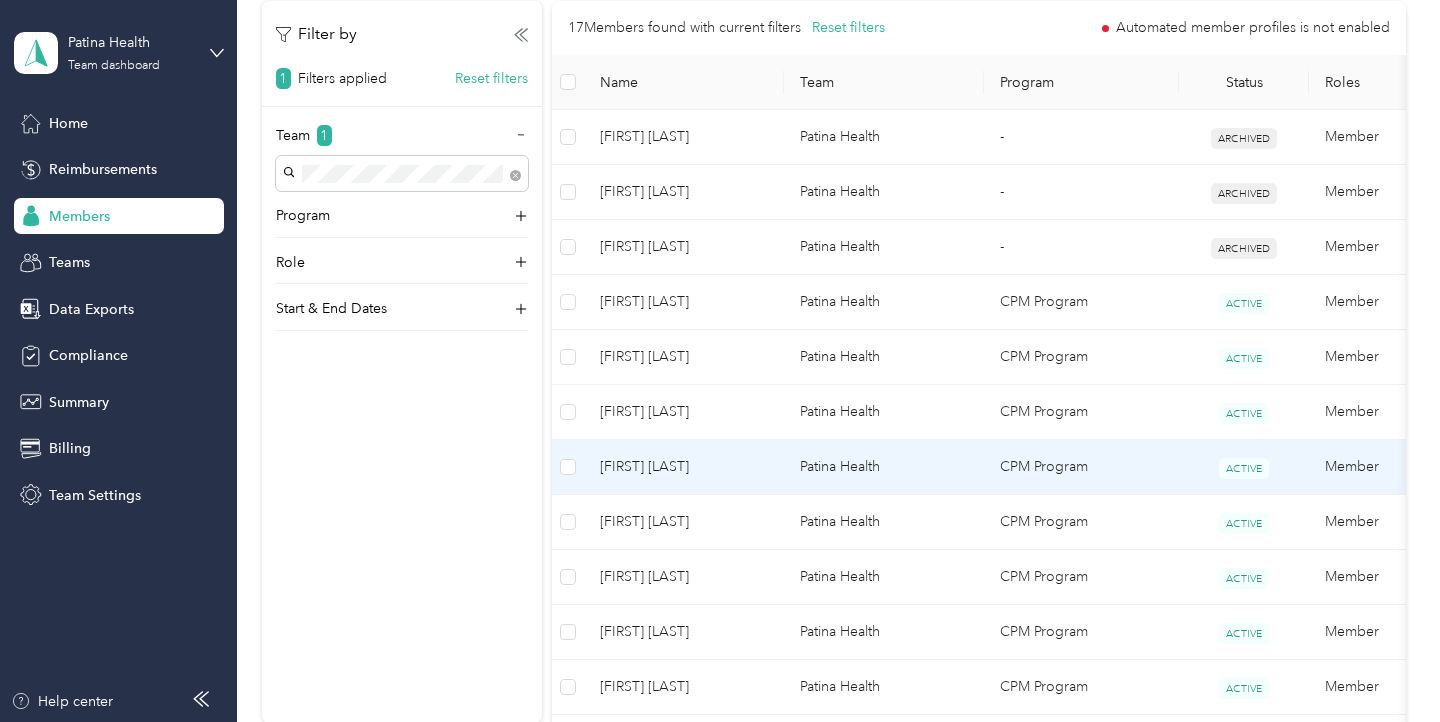 scroll, scrollTop: 406, scrollLeft: 0, axis: vertical 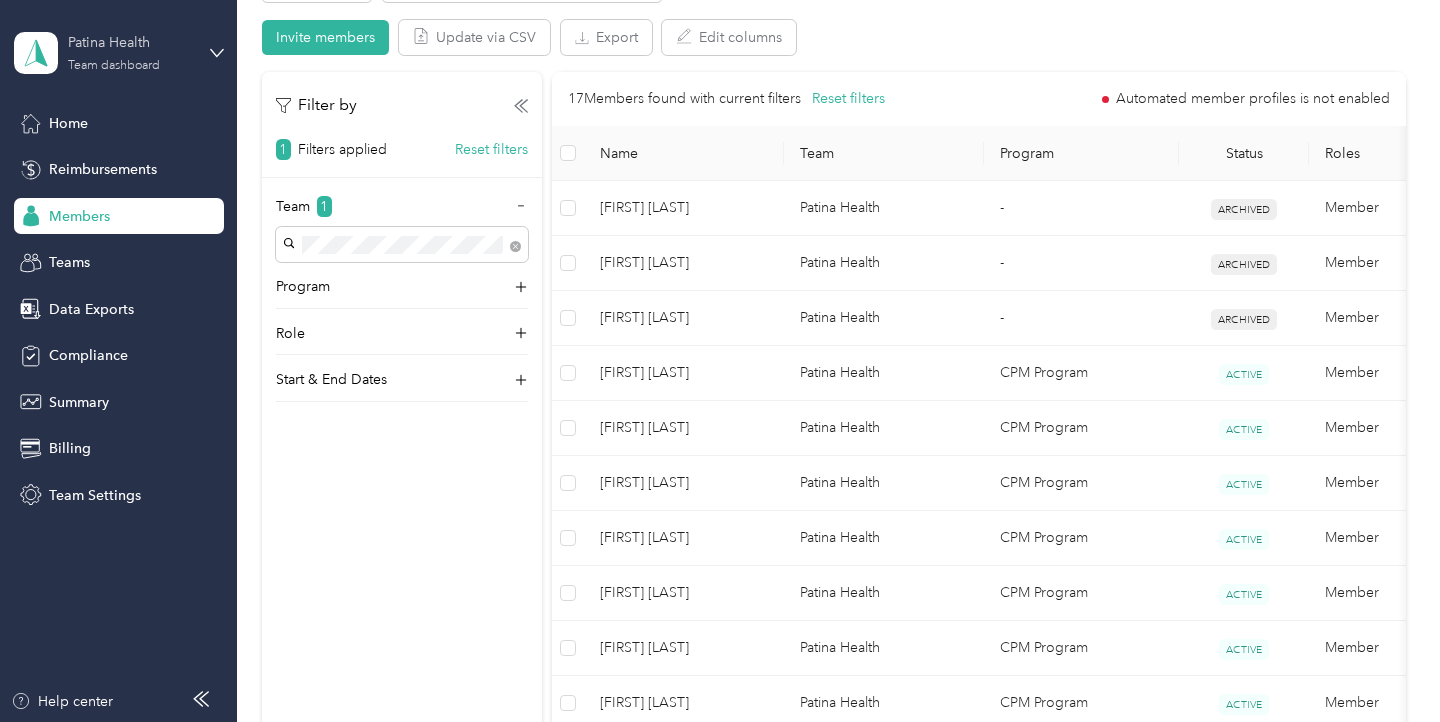 click on "Team dashboard" at bounding box center (114, 66) 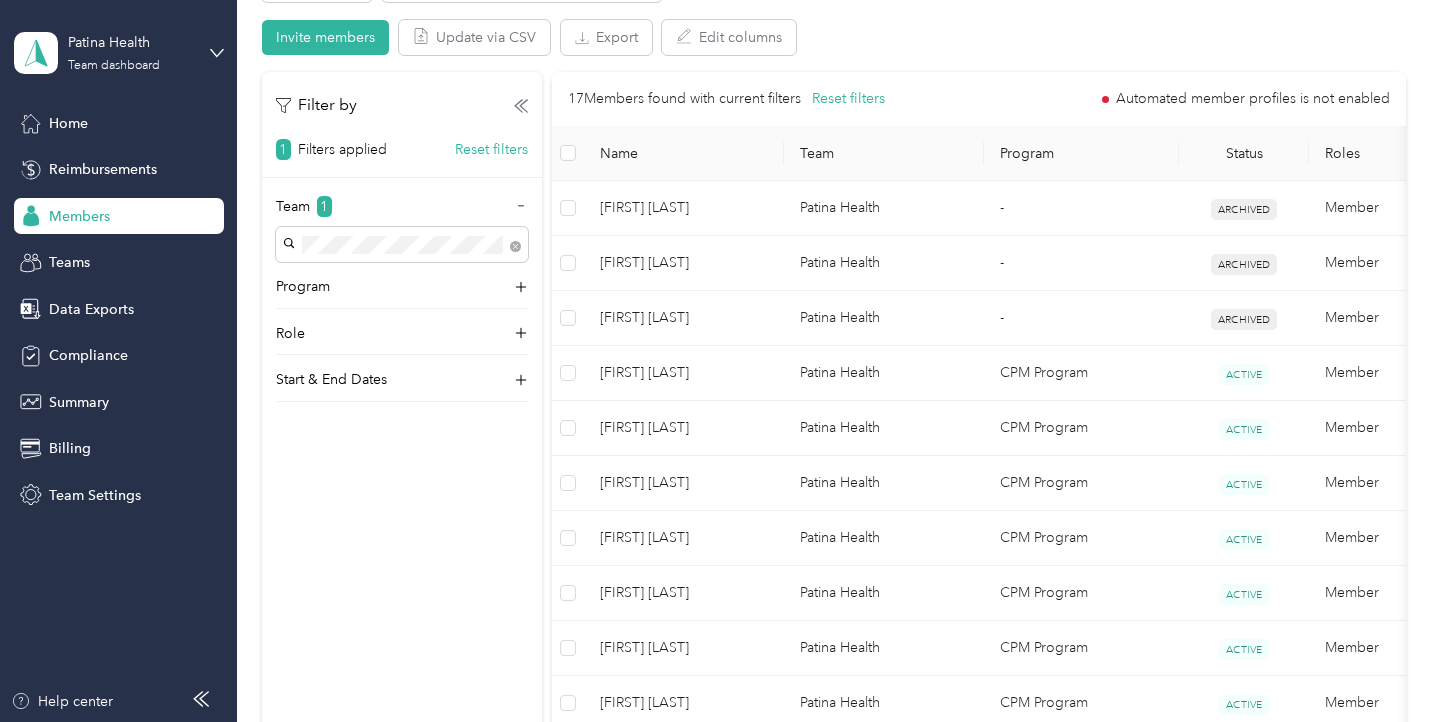 click on "Team dashboard" at bounding box center (86, 158) 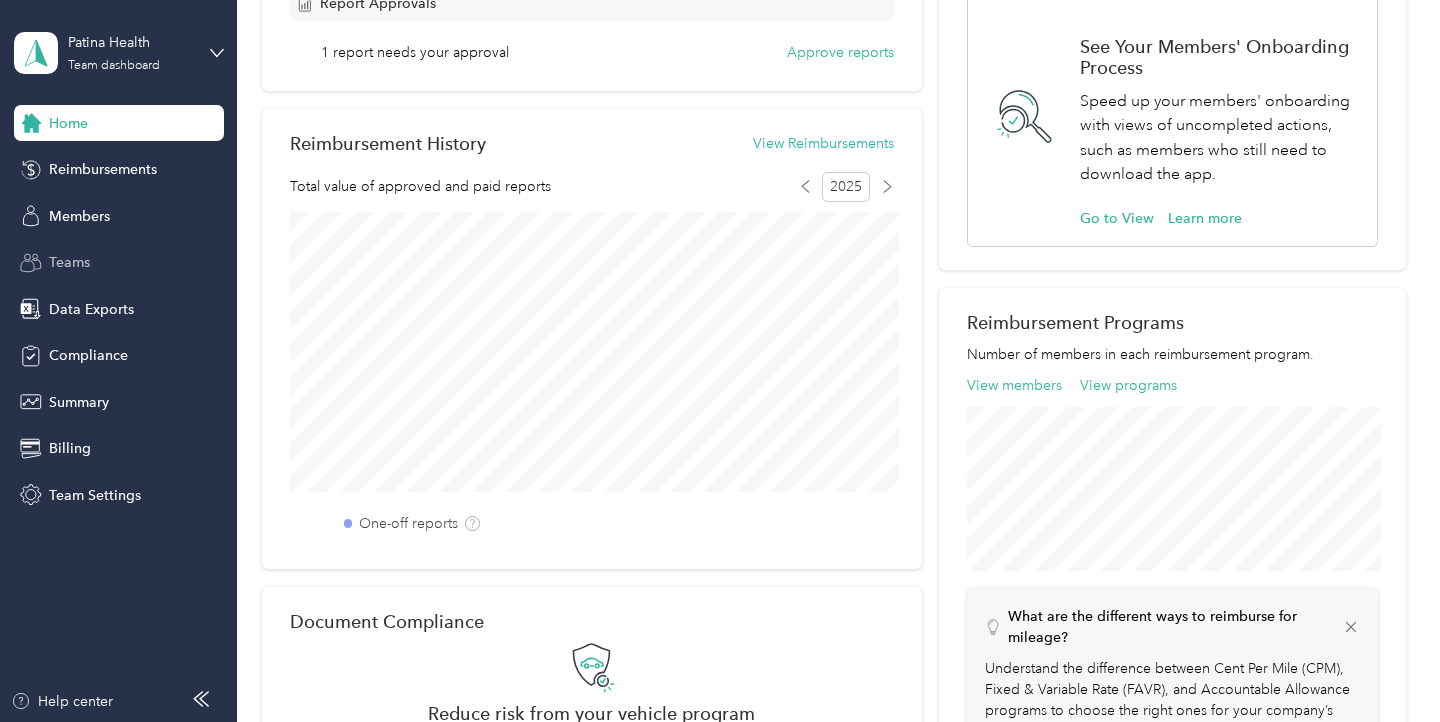 click on "Teams" at bounding box center (69, 262) 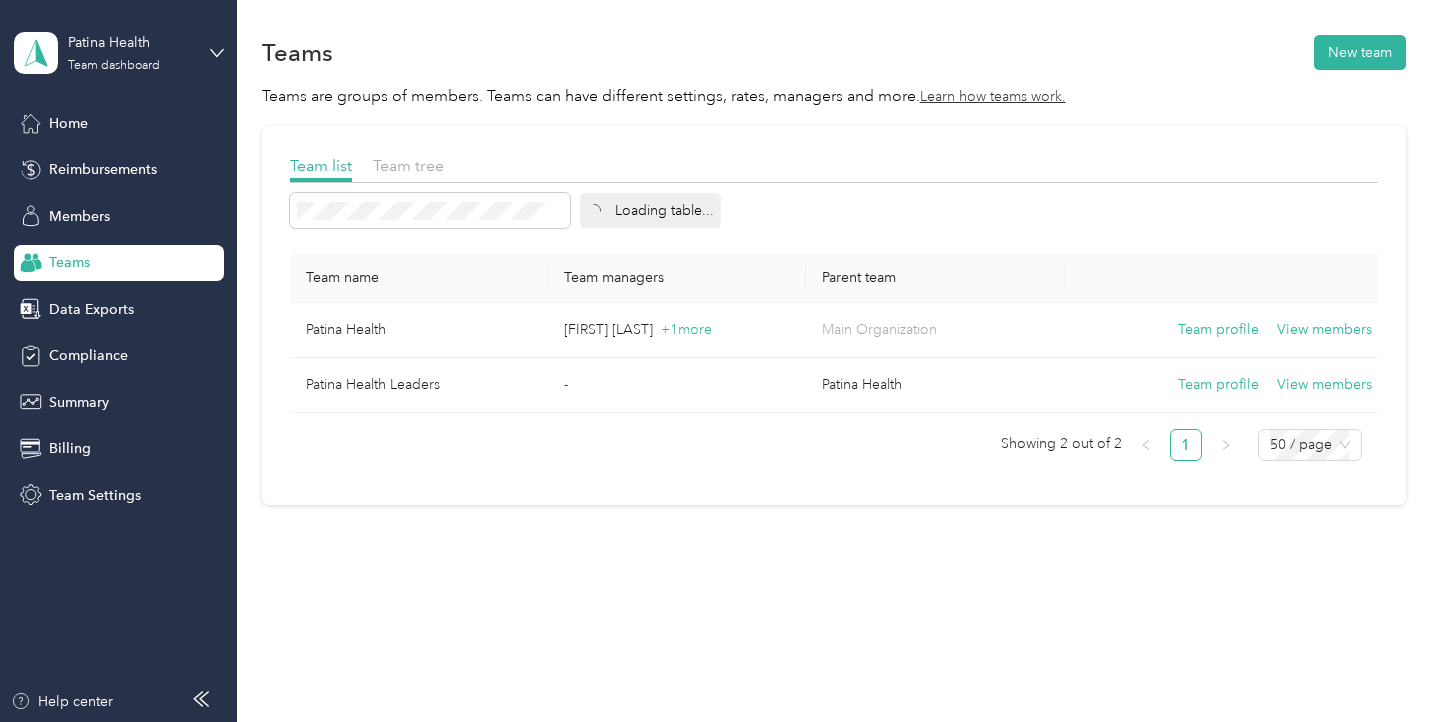 scroll, scrollTop: 3, scrollLeft: 0, axis: vertical 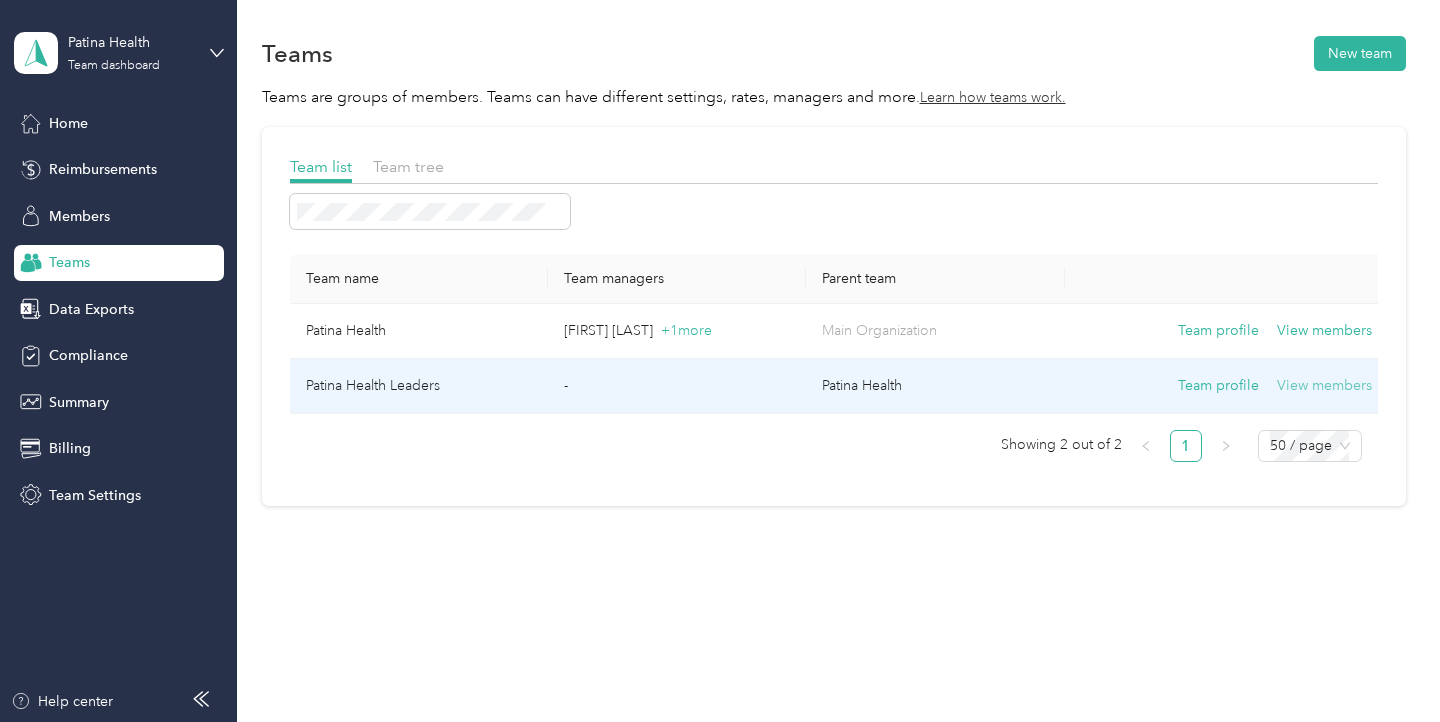 click on "View members" at bounding box center (1324, 386) 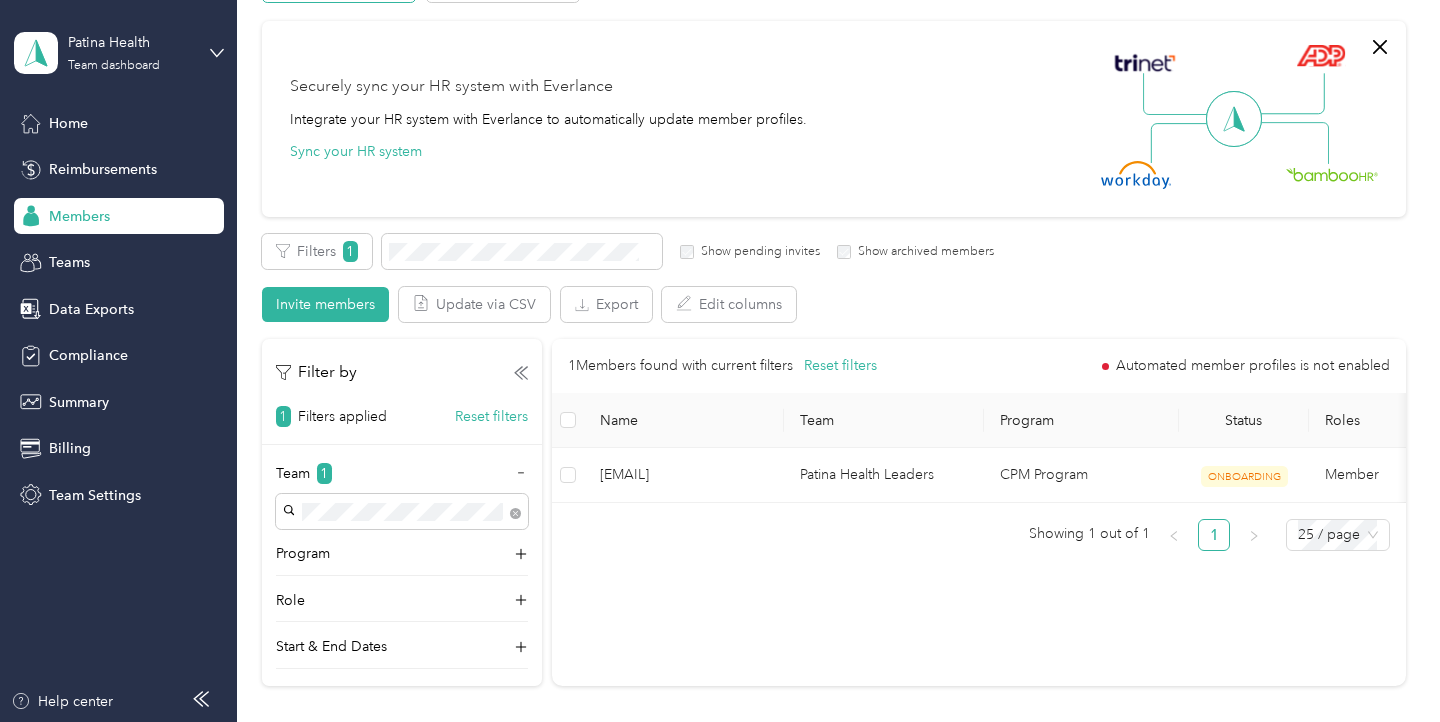 scroll, scrollTop: 141, scrollLeft: 0, axis: vertical 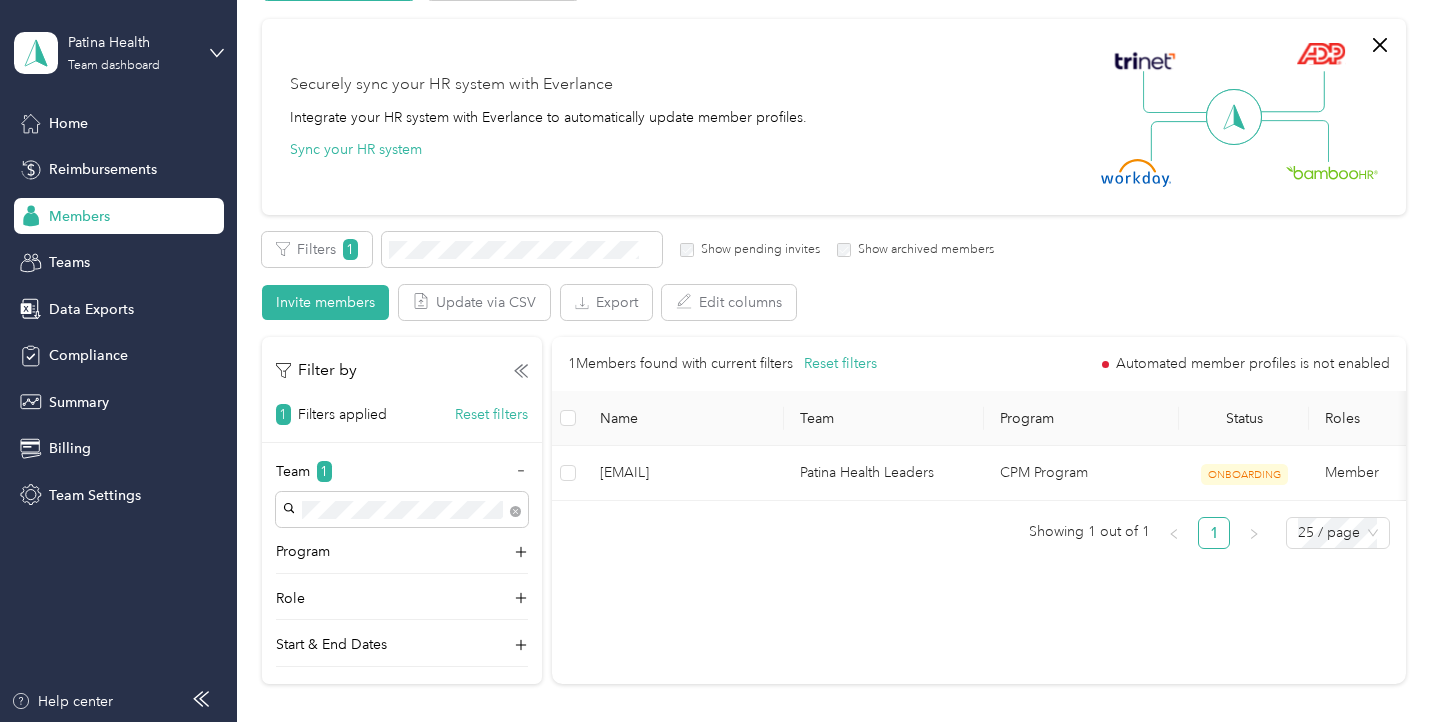 click on "1  Members found with current filters Reset filters   Automated member profiles is not enabled Name Team Program Status Roles             neil.patel@patinahealth.com  Patina Health Leaders CPM Program ONBOARDING Member Showing 1 out of 1 1 25 / page" at bounding box center [979, 510] 